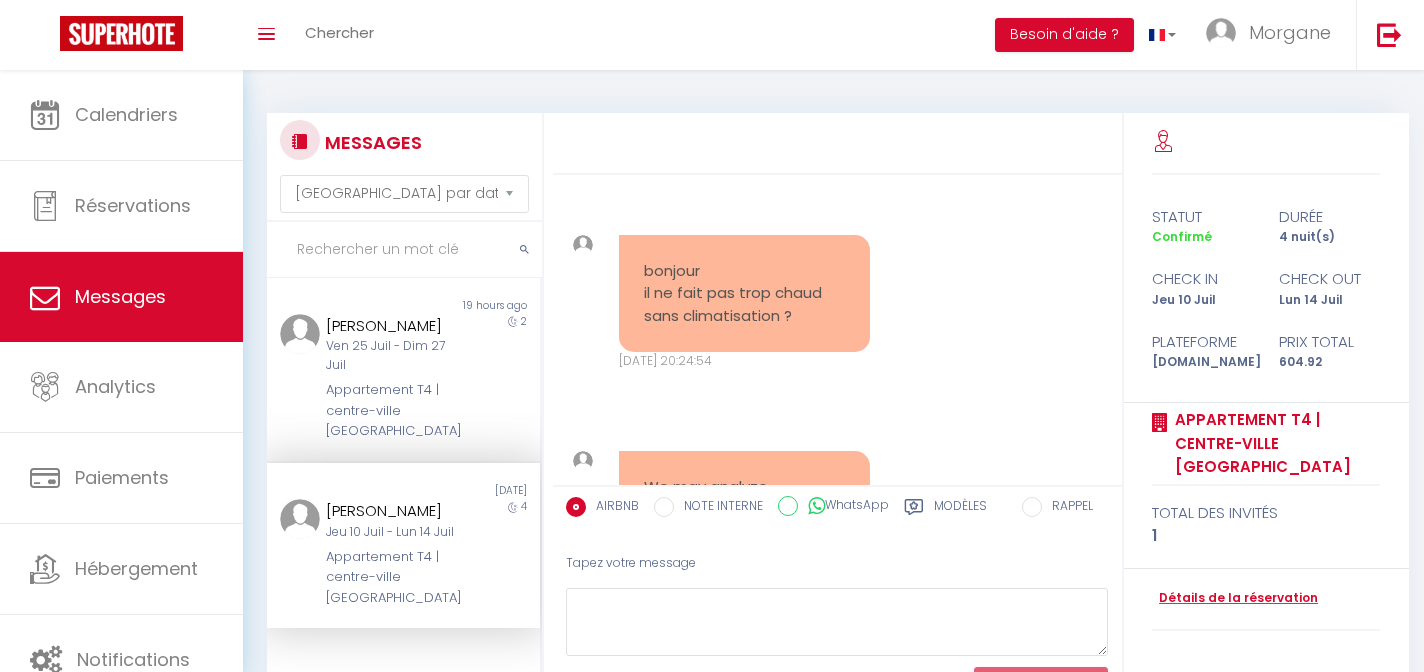 select on "message" 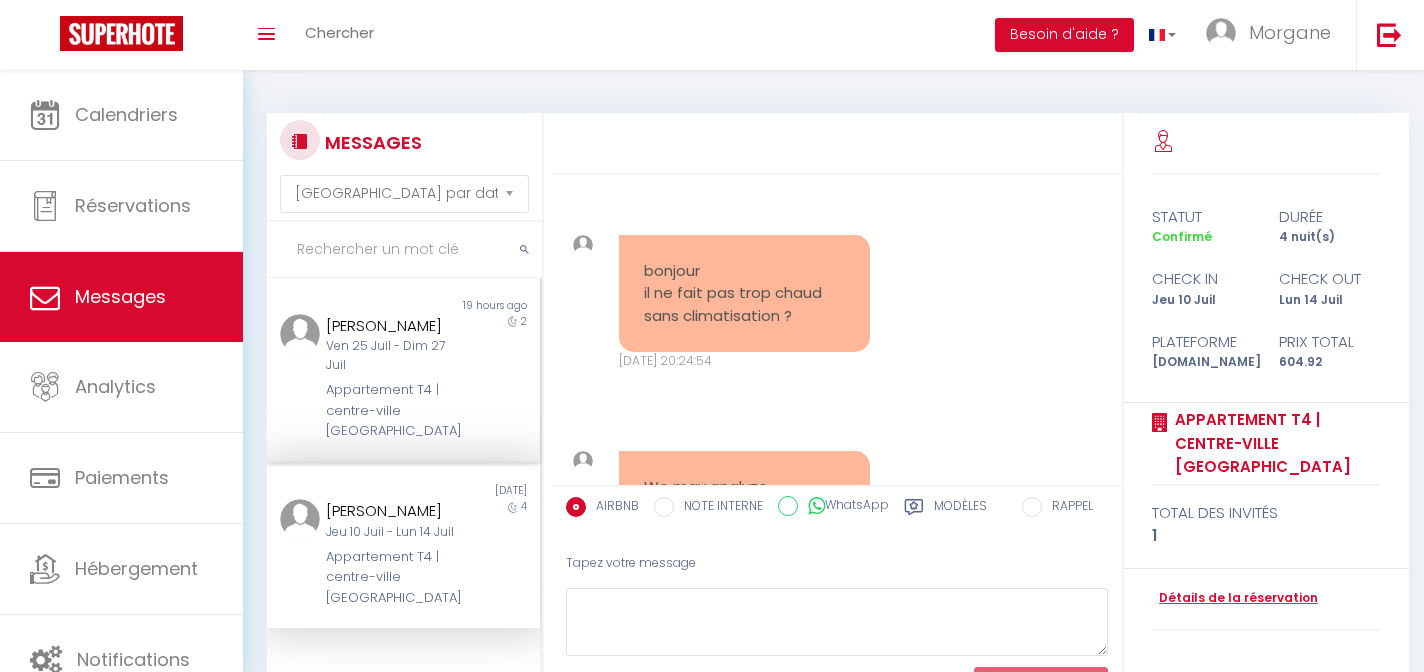 scroll, scrollTop: 100, scrollLeft: 0, axis: vertical 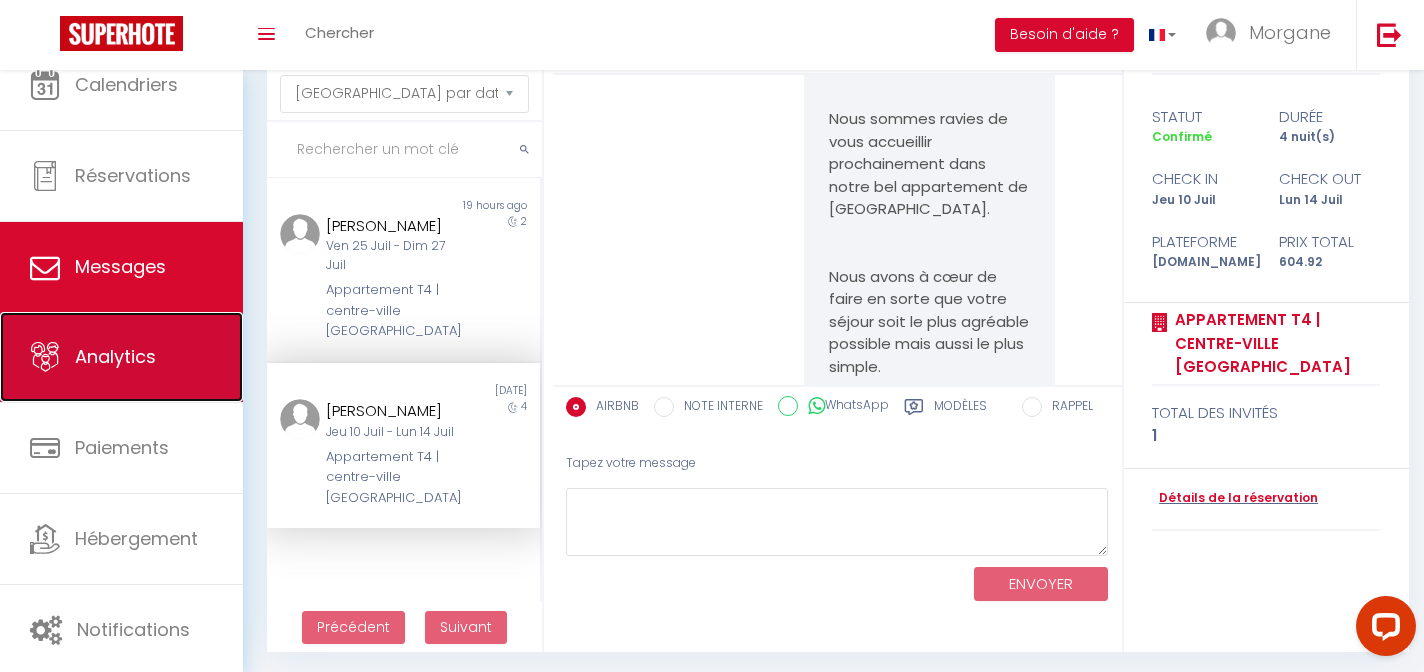 click on "Analytics" at bounding box center (121, 357) 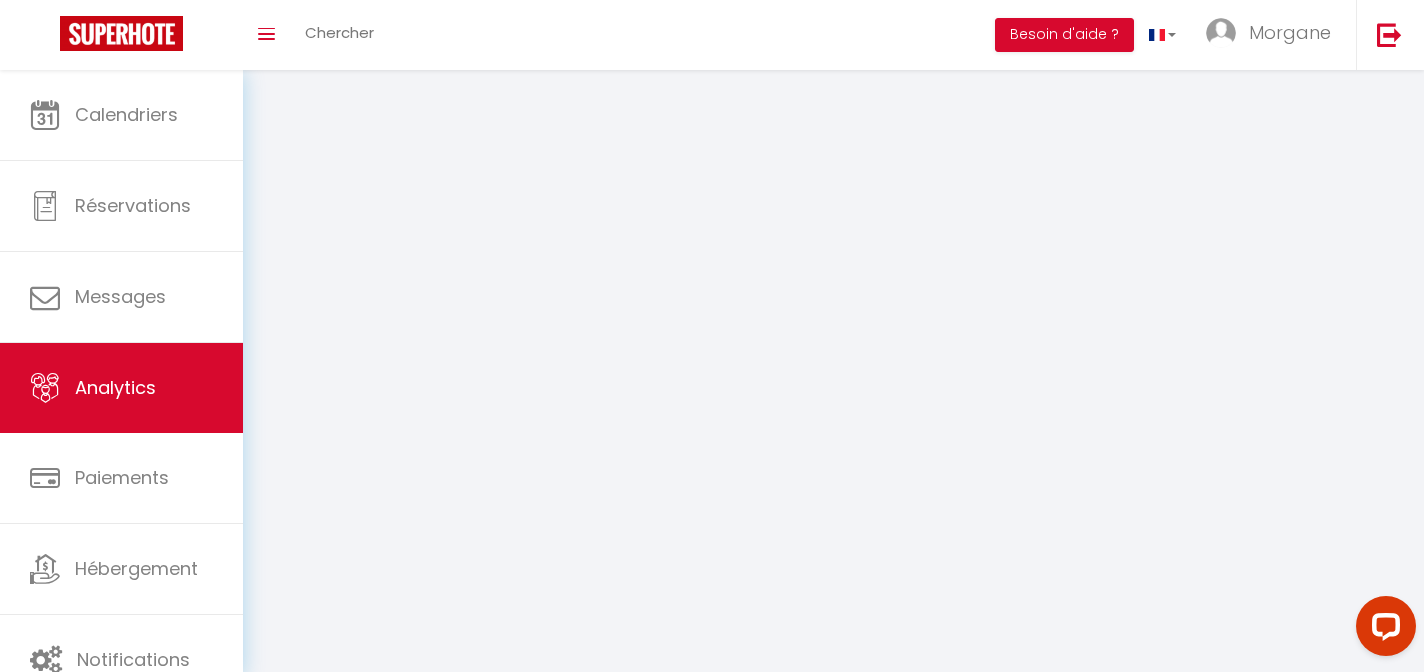 scroll, scrollTop: 0, scrollLeft: 0, axis: both 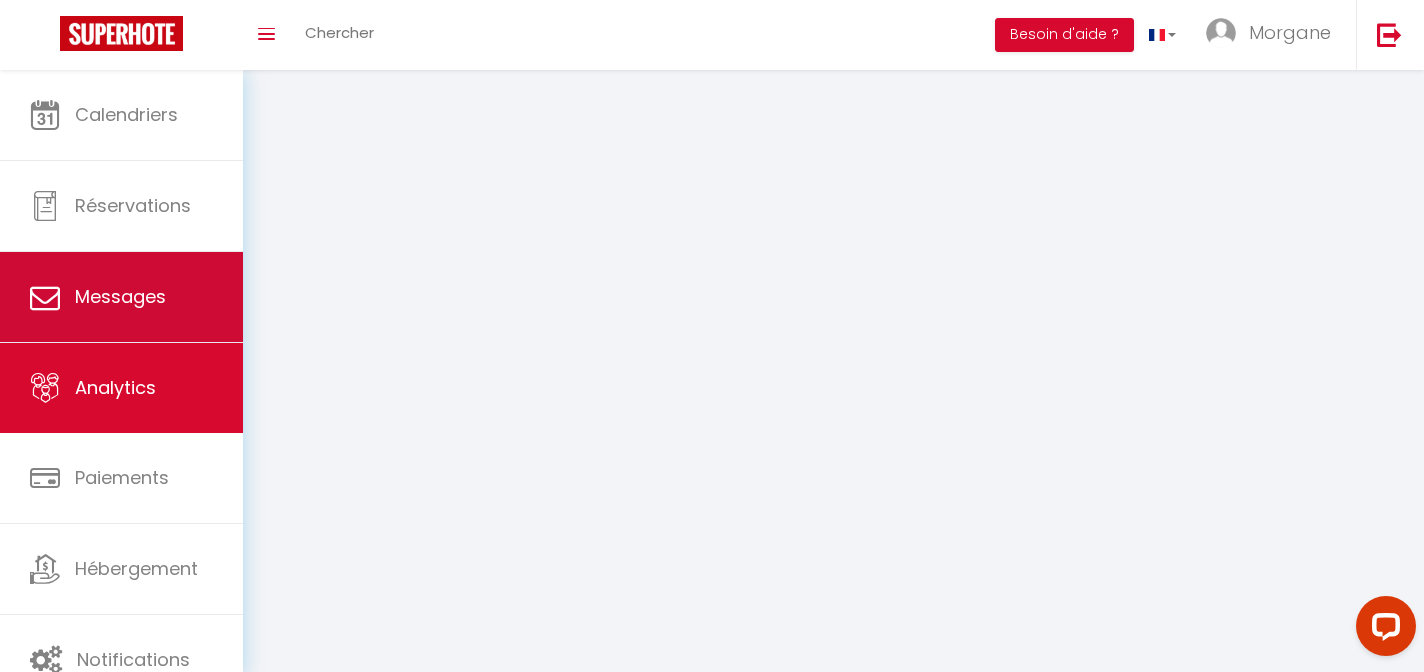 select on "2025" 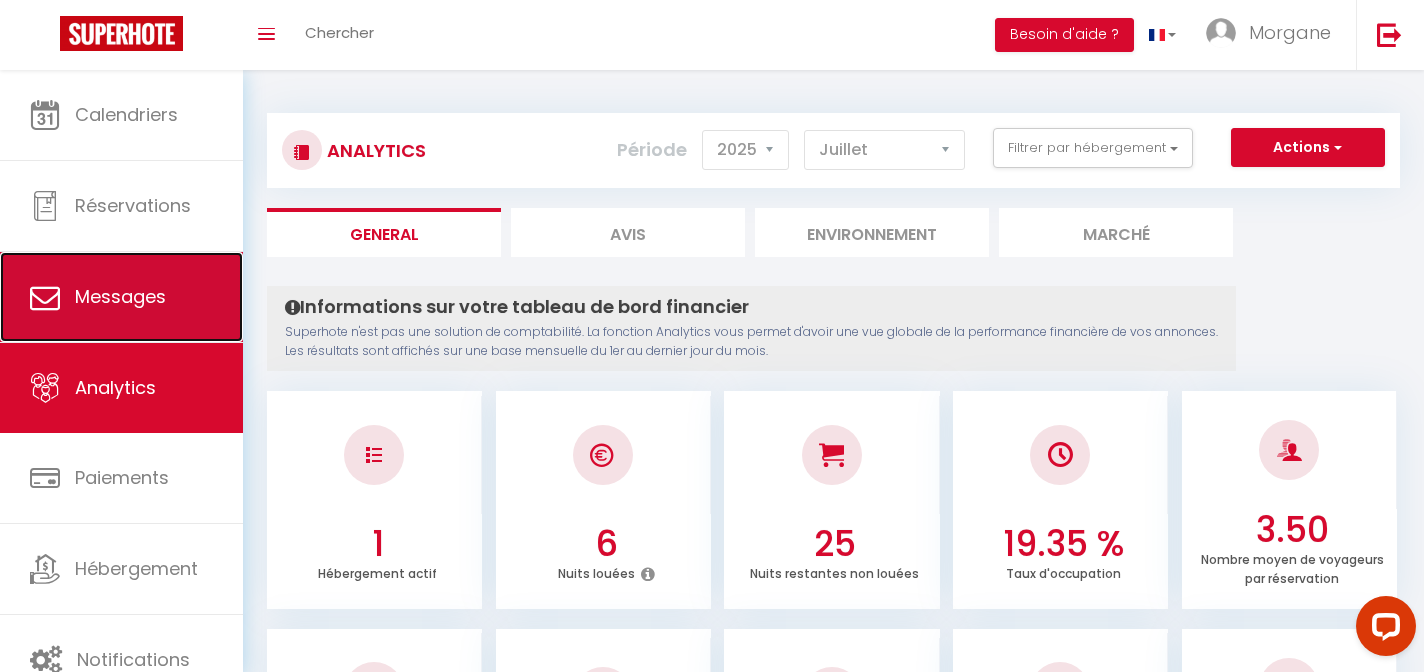 click on "Messages" at bounding box center [120, 296] 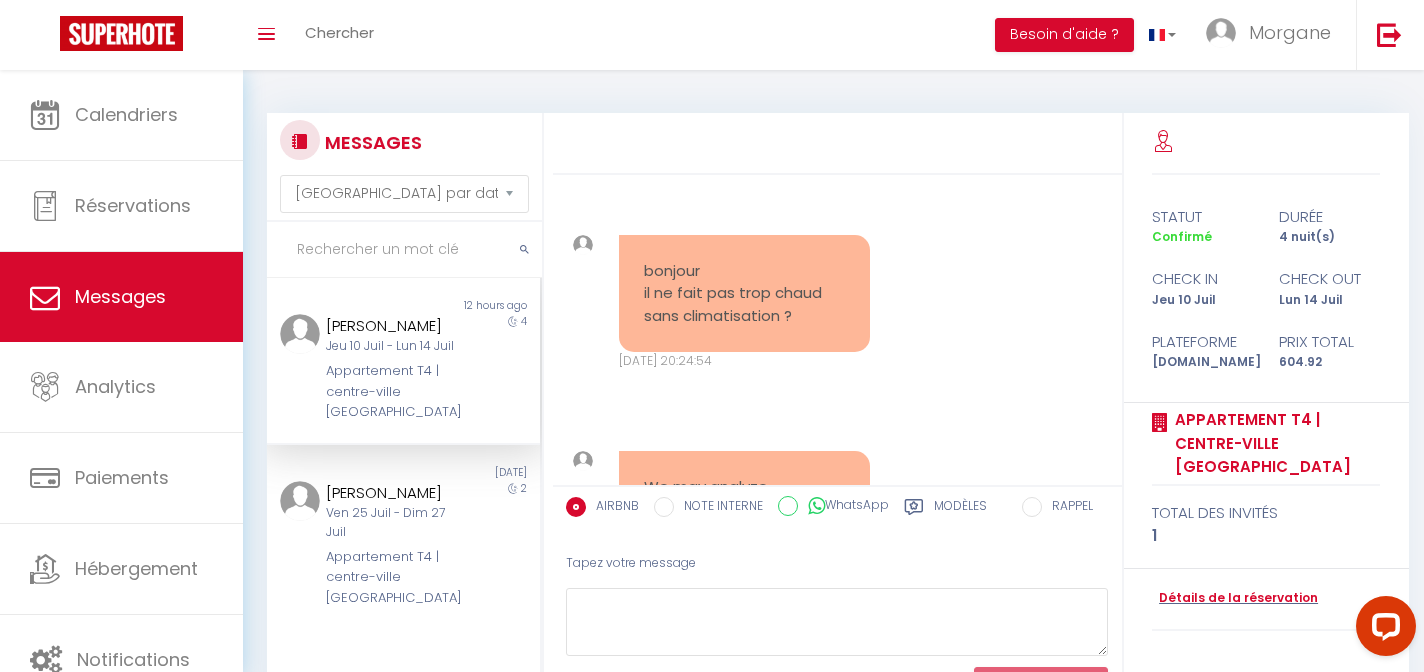 scroll, scrollTop: 5796, scrollLeft: 0, axis: vertical 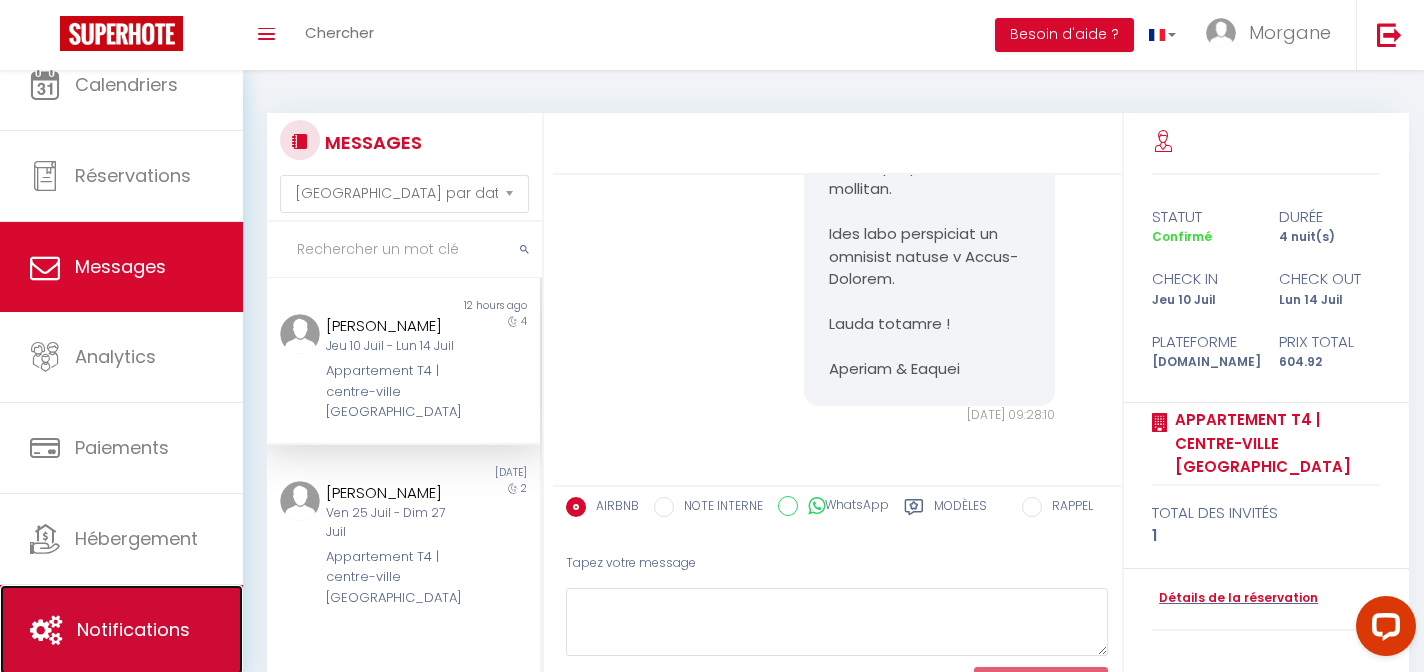 click on "Notifications" at bounding box center [121, 630] 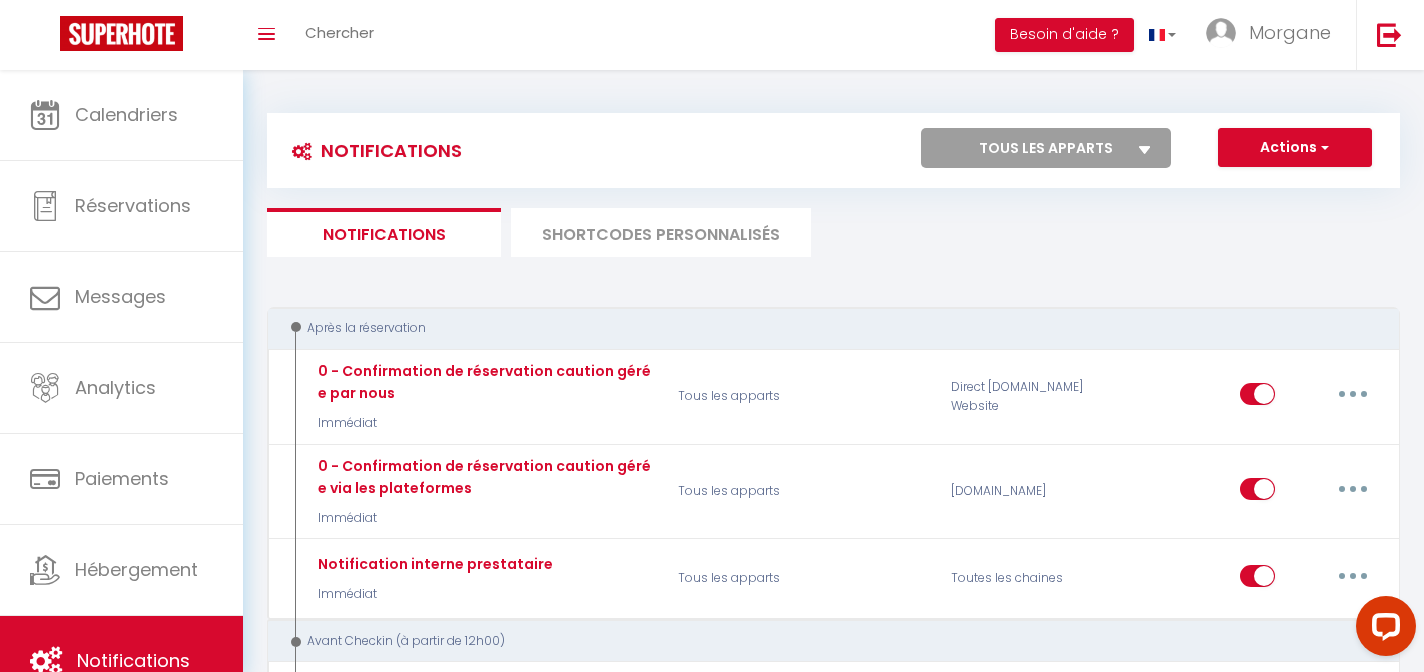 scroll, scrollTop: 30, scrollLeft: 0, axis: vertical 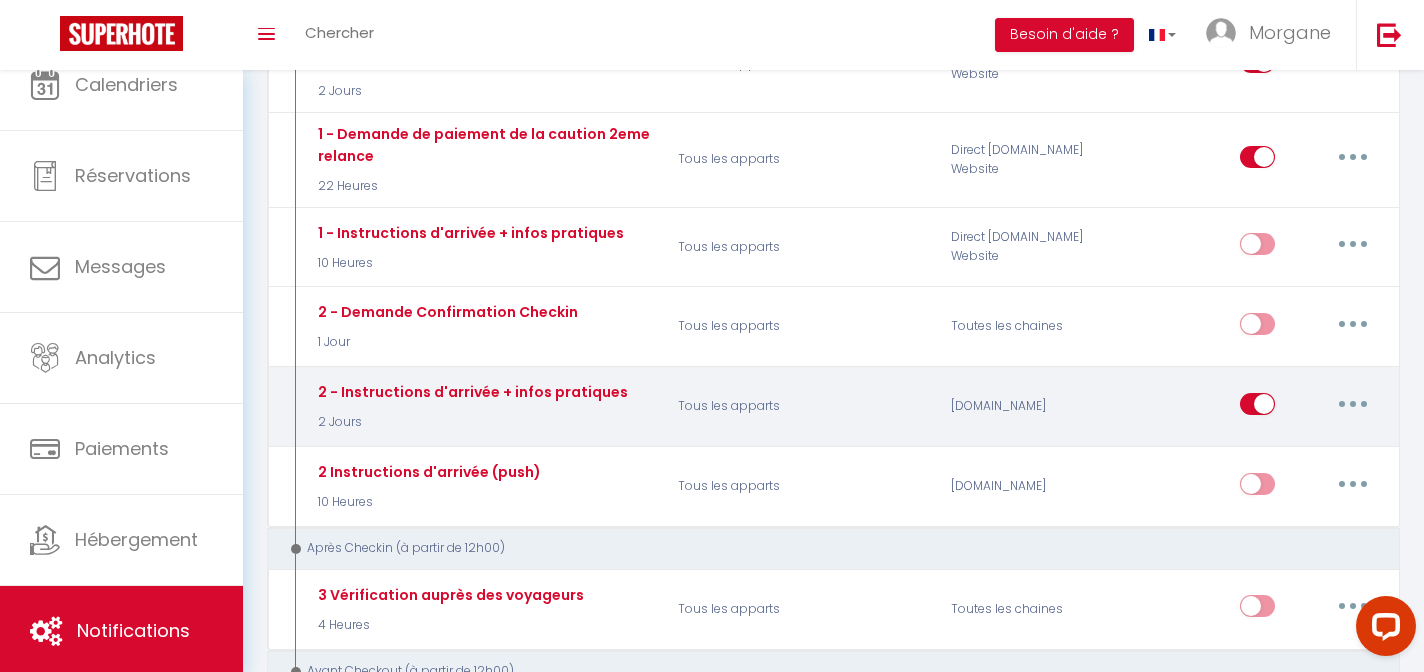 click at bounding box center [1353, 404] 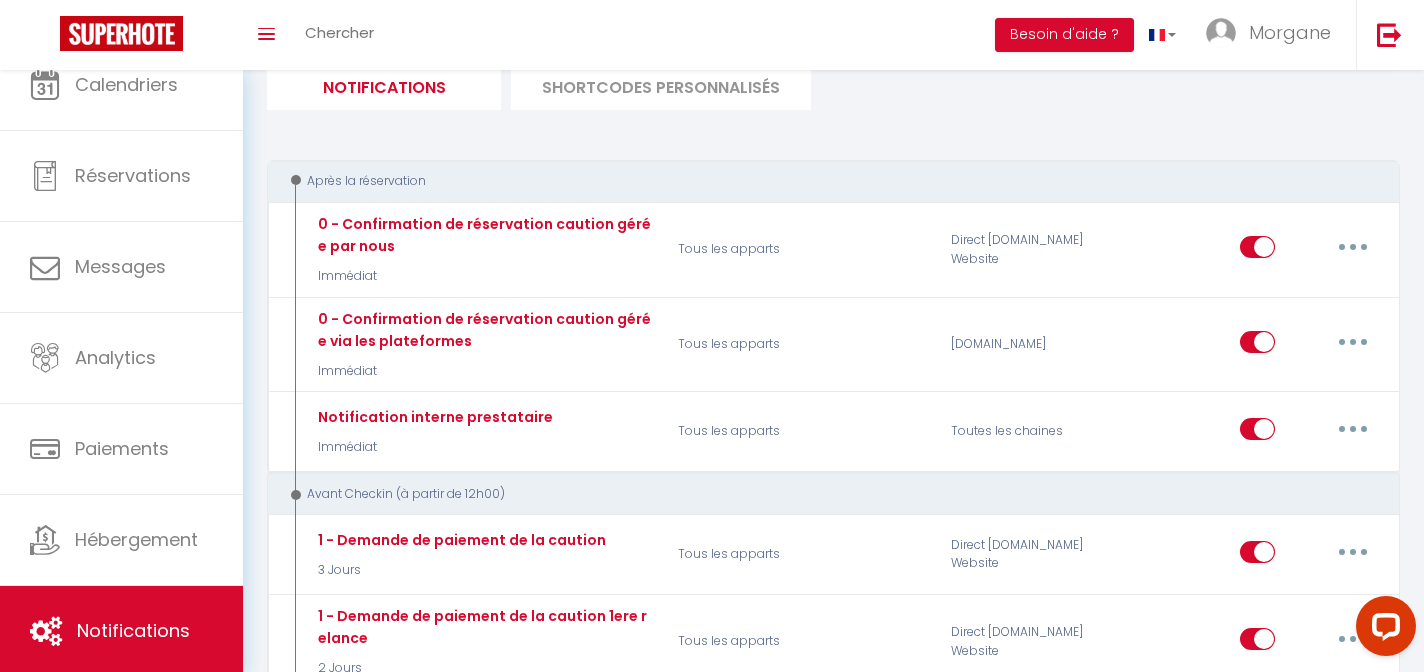 scroll, scrollTop: 143, scrollLeft: 0, axis: vertical 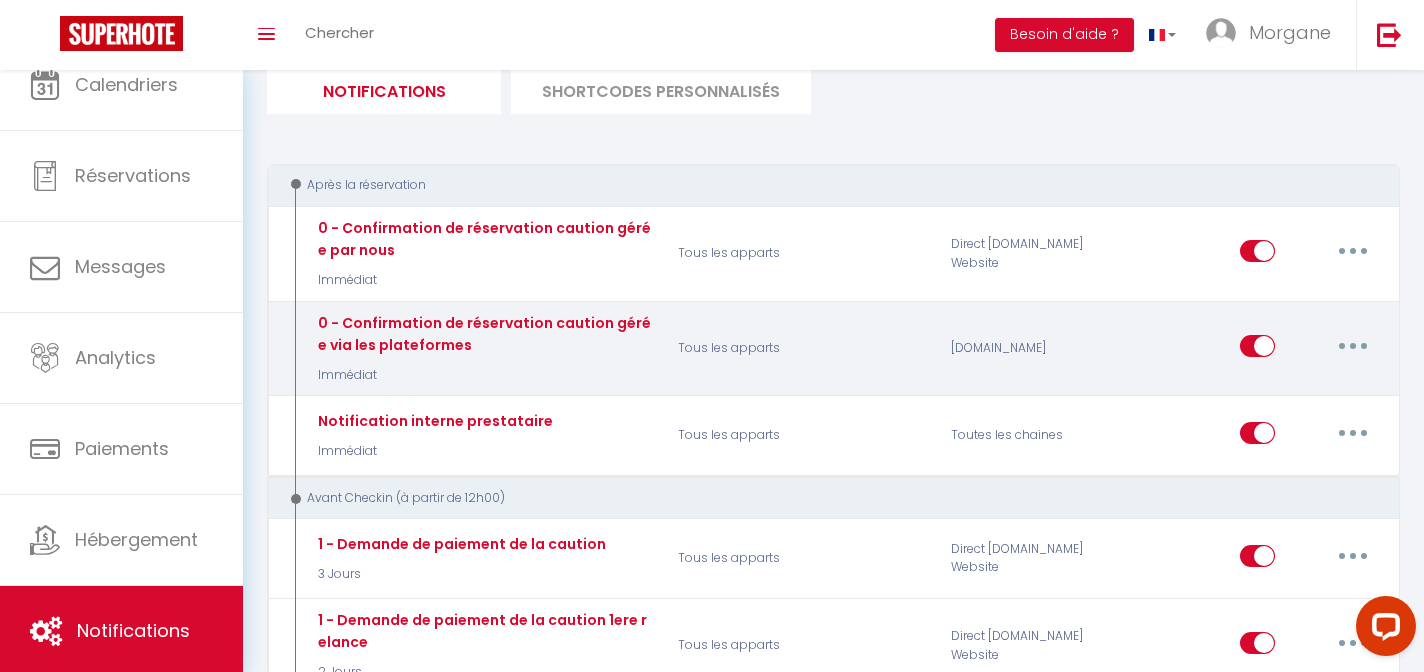 click at bounding box center (1353, 346) 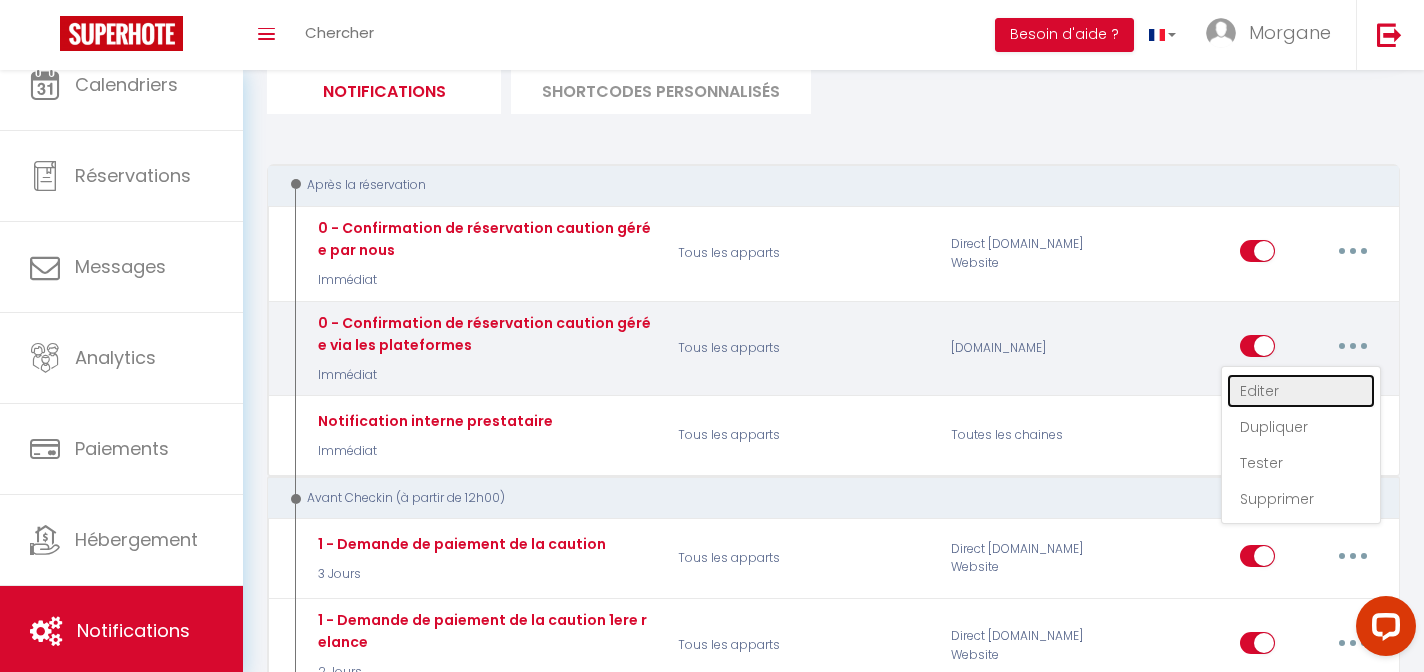 click on "Editer" at bounding box center [1301, 391] 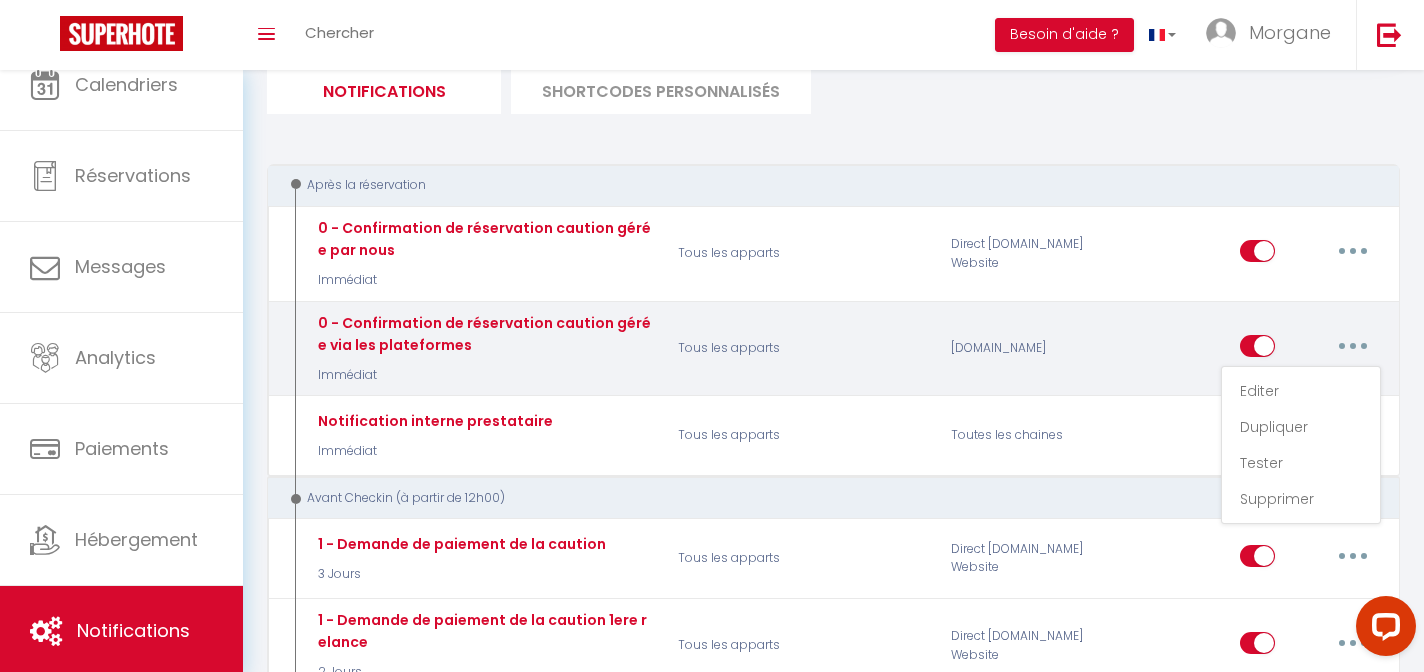 type on "0 - Confirmation de réservation caution gérée via les plateformes" 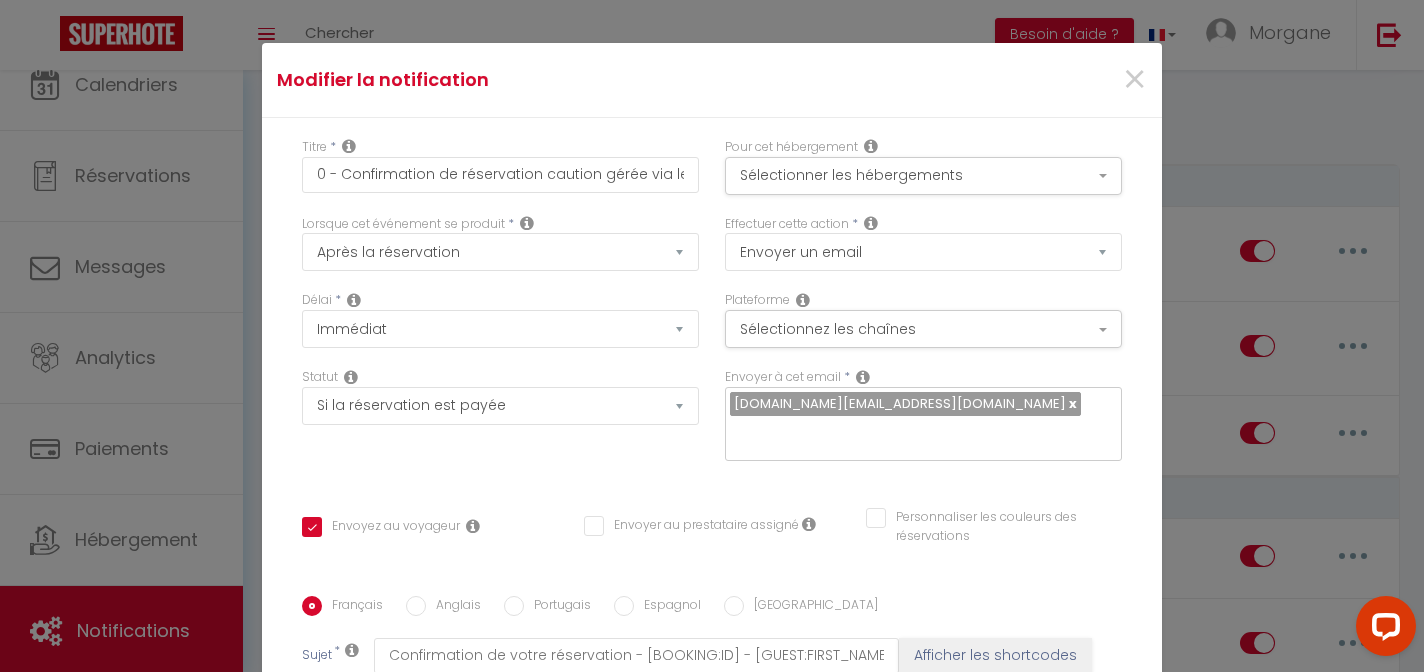 scroll, scrollTop: 393, scrollLeft: 0, axis: vertical 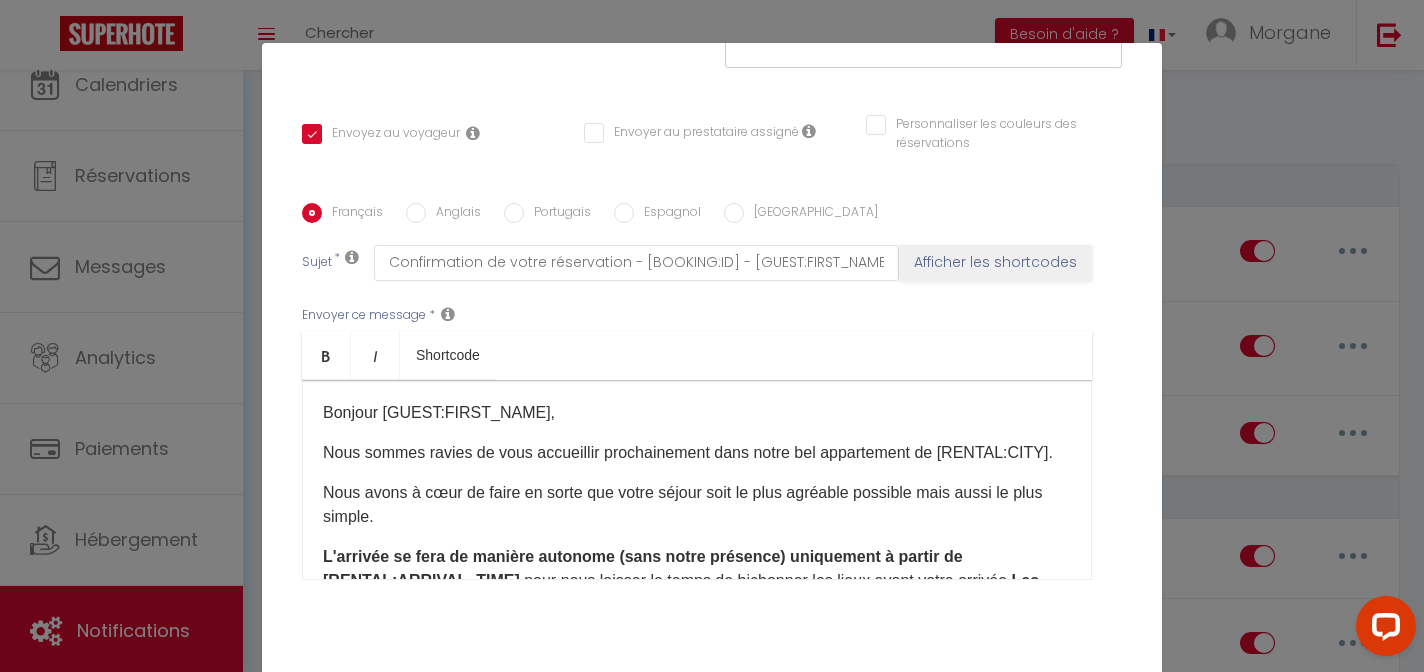 click on "Nous sommes ravies de vous accueillir prochainement dans notre bel appartement de [RENTAL:CITY]​." at bounding box center (697, 453) 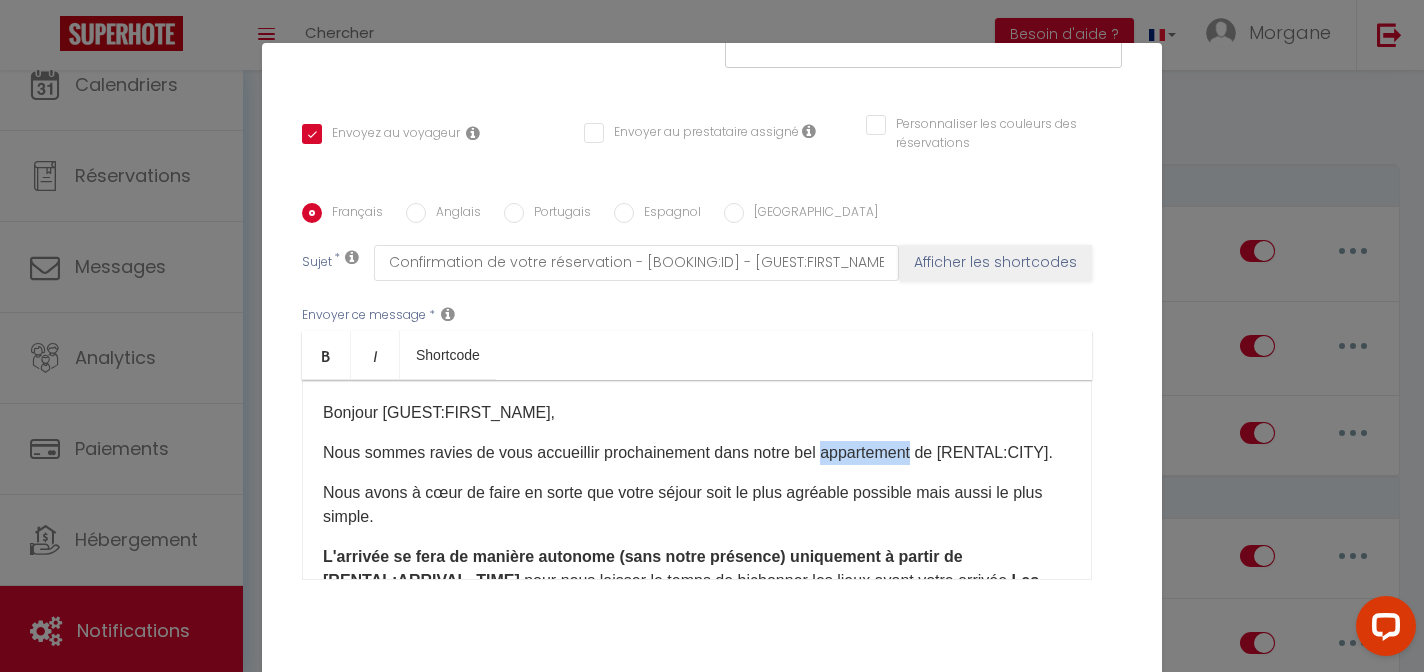 click on "Nous sommes ravies de vous accueillir prochainement dans notre bel appartement de [RENTAL:CITY]​." at bounding box center [697, 453] 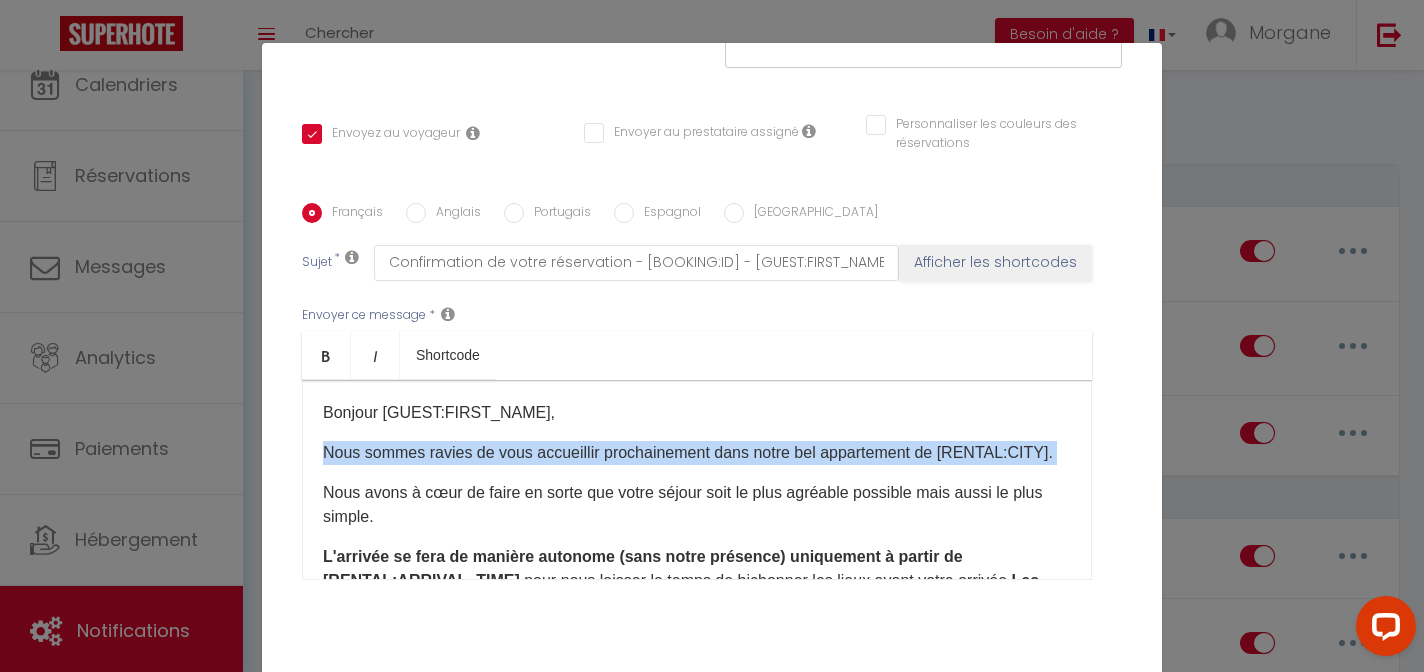 click on "Nous sommes ravies de vous accueillir prochainement dans notre bel appartement de [RENTAL:CITY]​." at bounding box center (697, 453) 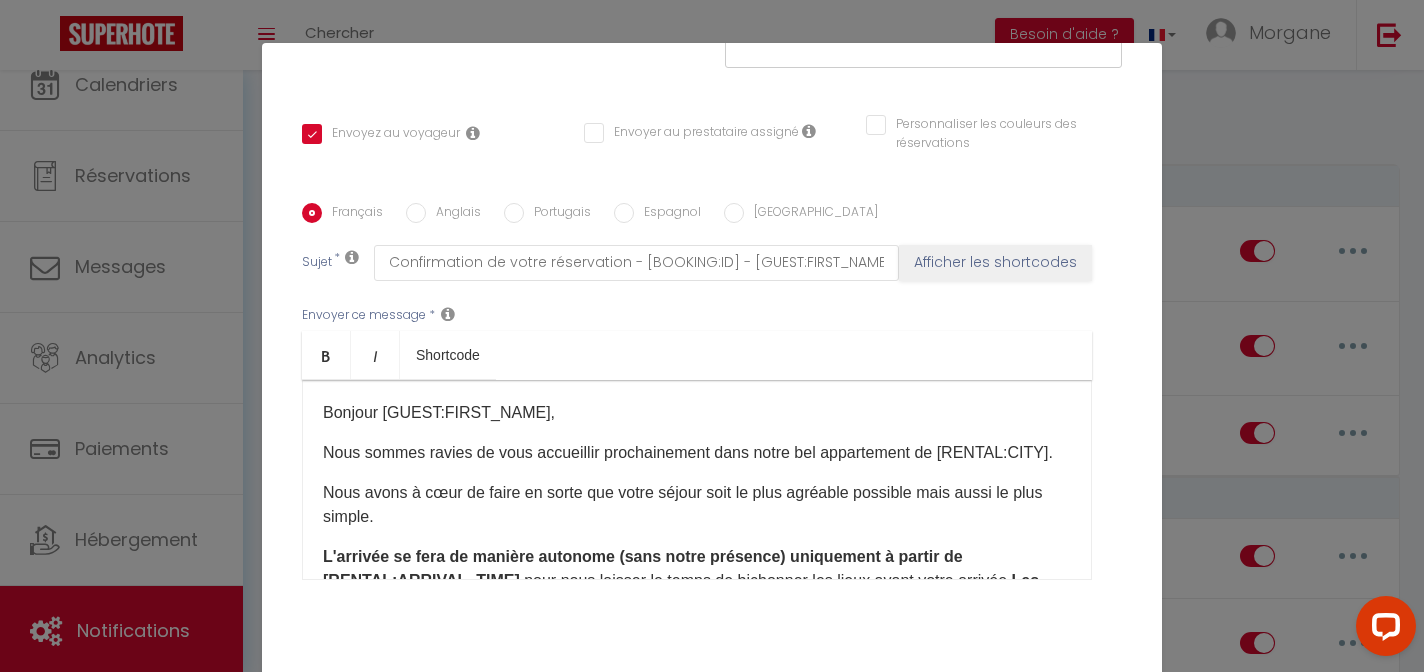 click on "Nous avons à cœur de faire en sorte que votre séjour soit le plus agréable possible mais aussi le plus simple." at bounding box center [697, 505] 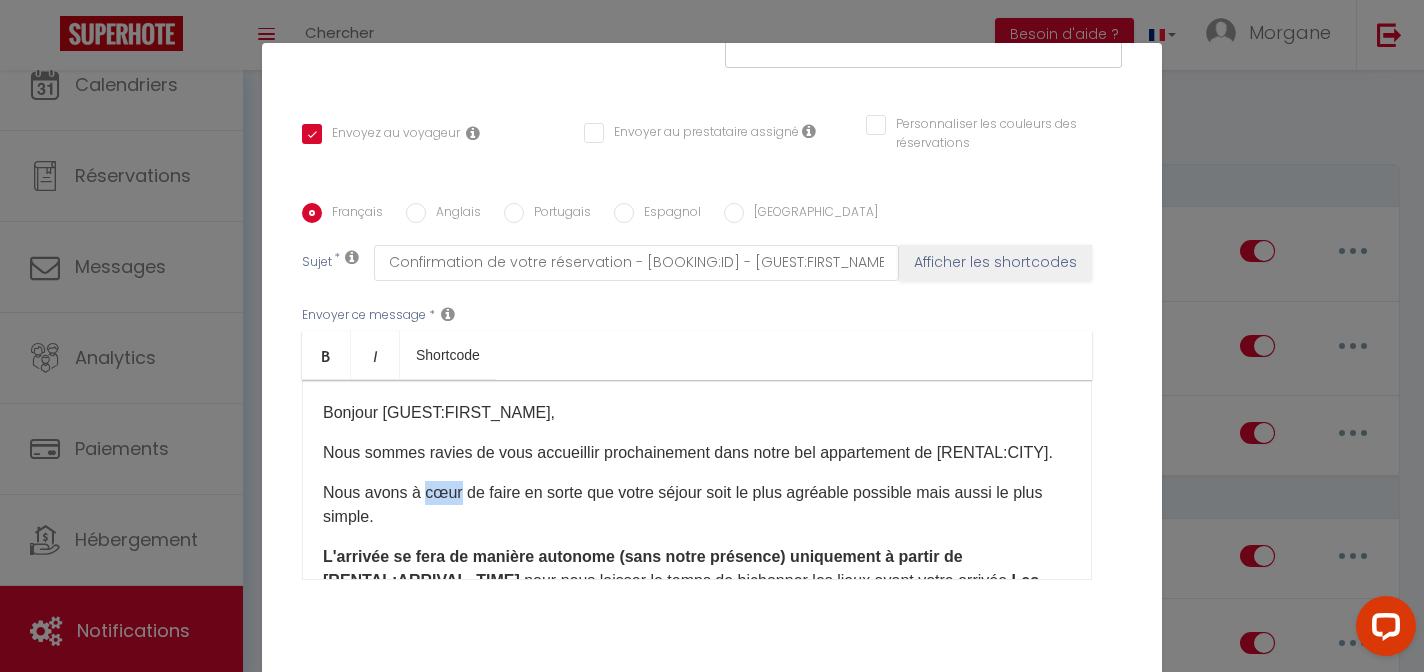 click on "Nous avons à cœur de faire en sorte que votre séjour soit le plus agréable possible mais aussi le plus simple." at bounding box center (697, 505) 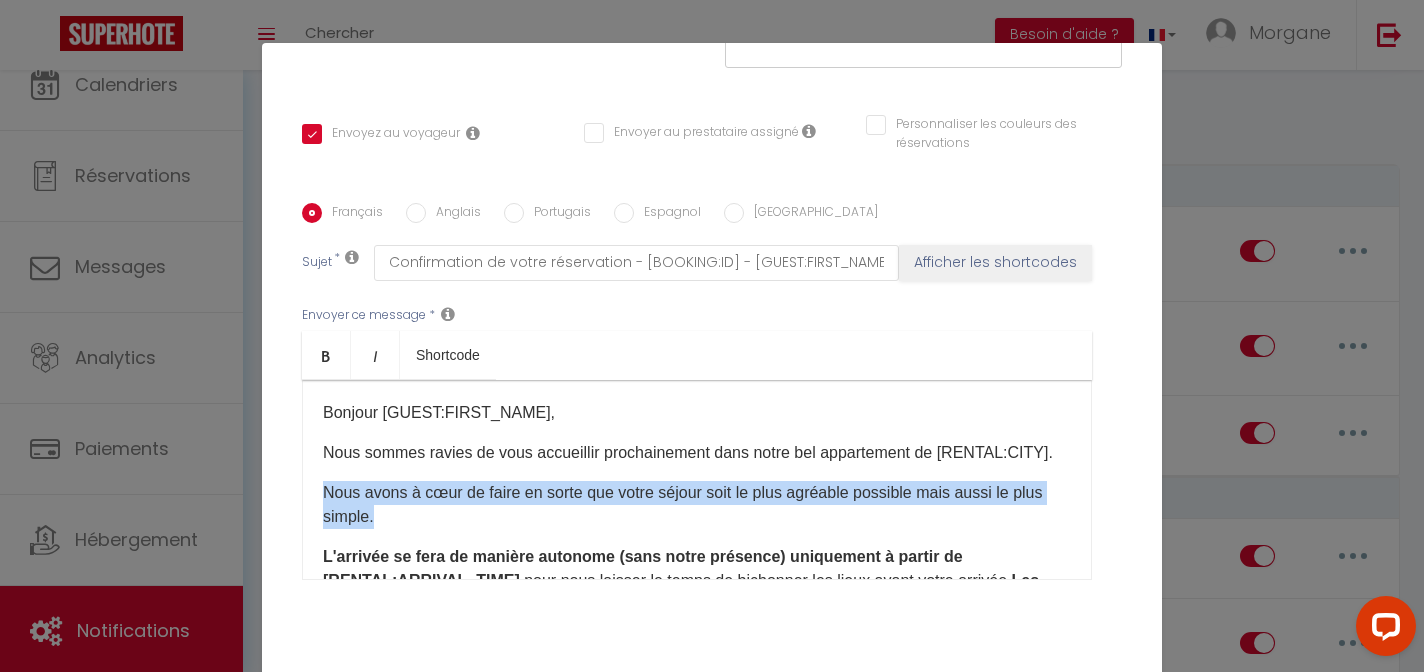 click on "Nous avons à cœur de faire en sorte que votre séjour soit le plus agréable possible mais aussi le plus simple." at bounding box center (697, 505) 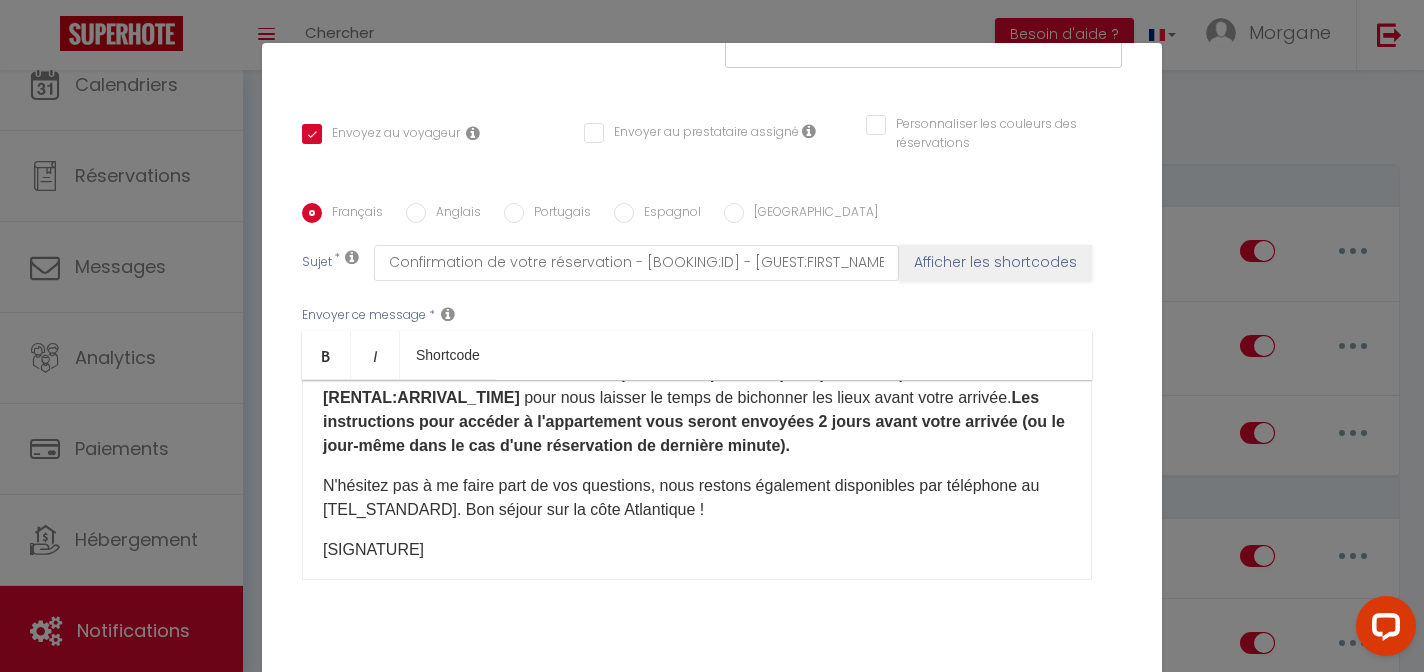 scroll, scrollTop: 151, scrollLeft: 0, axis: vertical 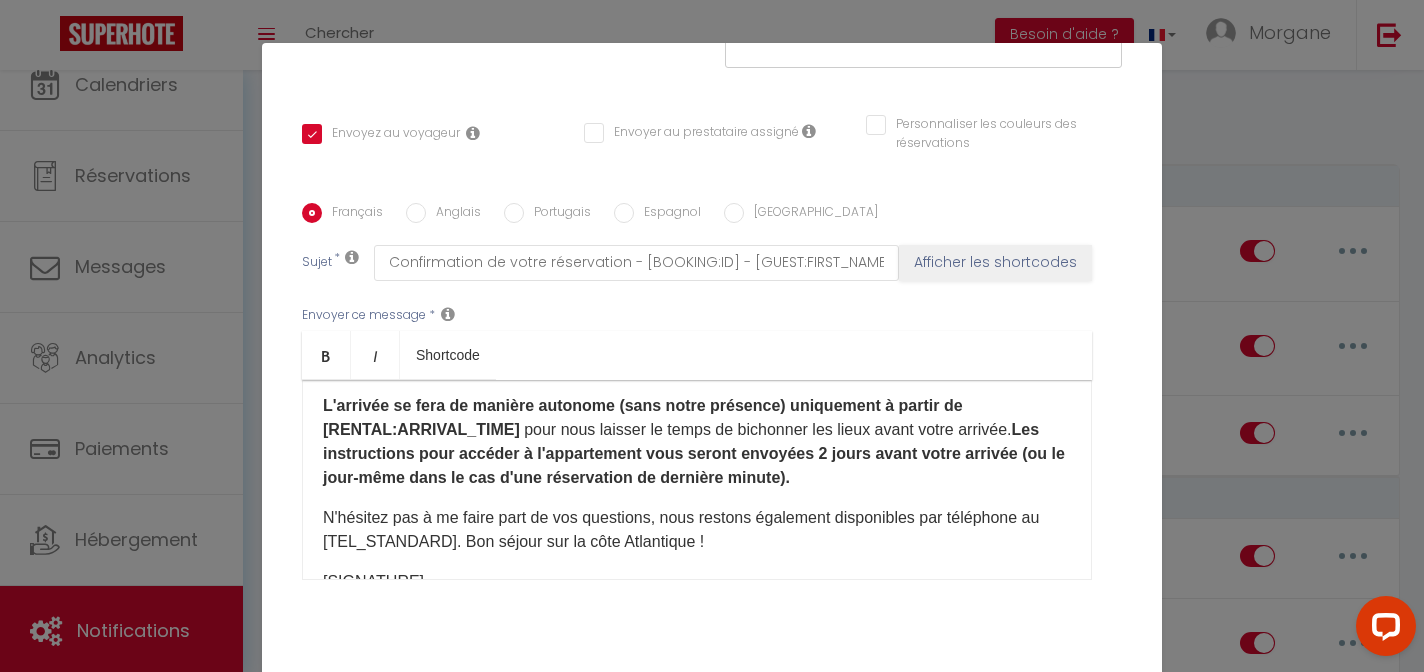 click on "N'hésitez pas à me faire part de vos questions, nous restons également disponibles par téléphone au [TEL_STANDARD]​.
Bon séjour sur la côte Atlantique !" at bounding box center (697, 530) 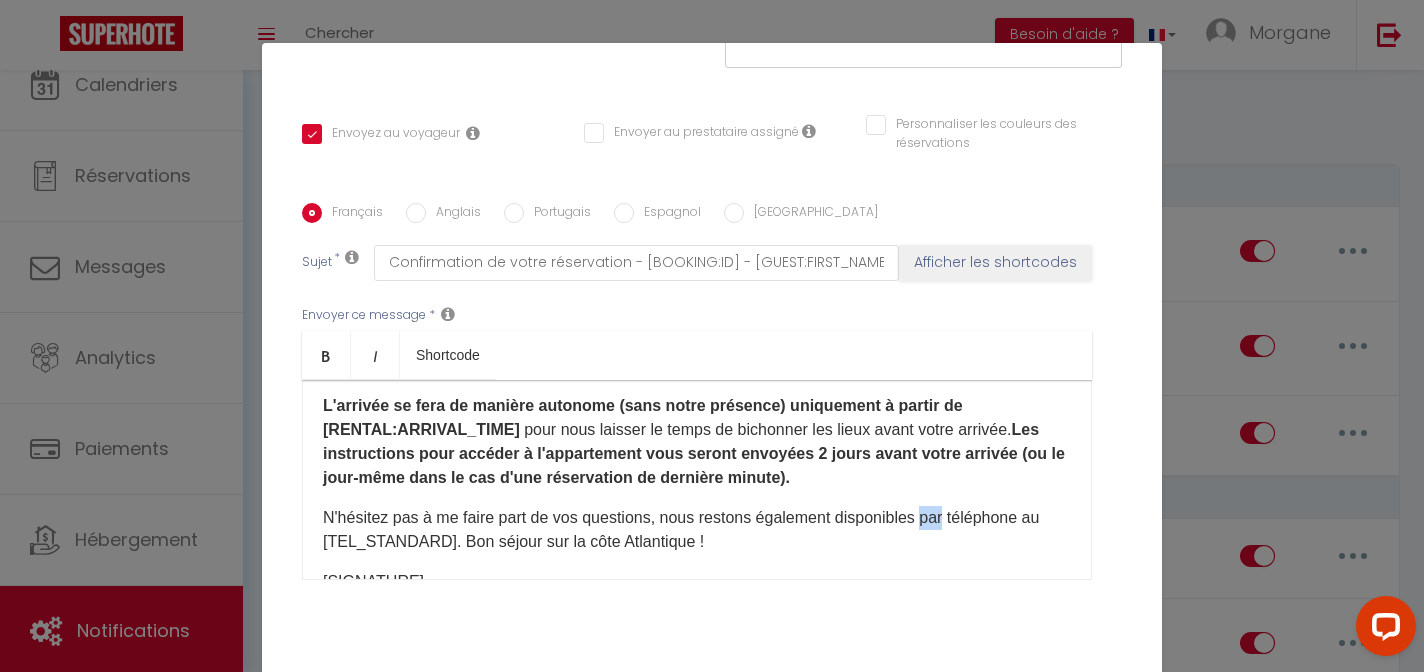 click on "N'hésitez pas à me faire part de vos questions, nous restons également disponibles par téléphone au [TEL_STANDARD]​.
Bon séjour sur la côte Atlantique !" at bounding box center [697, 530] 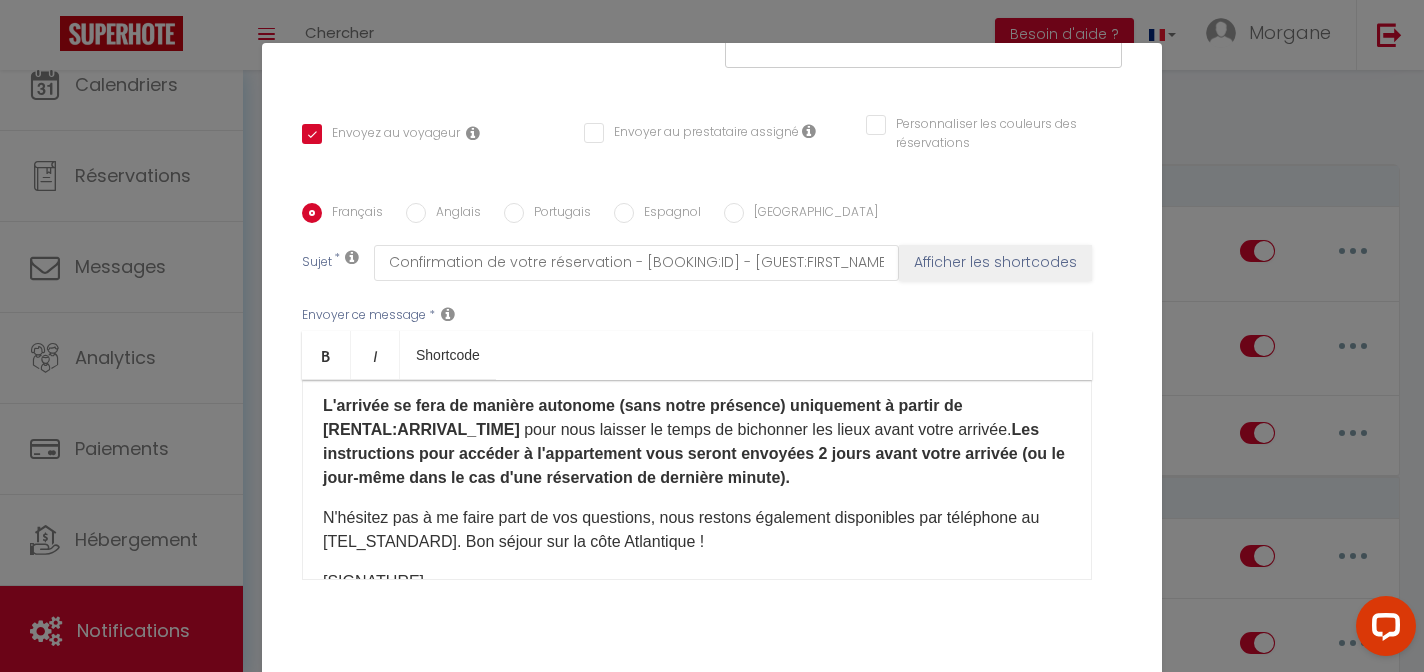 click on "N'hésitez pas à me faire part de vos questions, nous restons également disponibles par téléphone au [TEL_STANDARD]​.
Bon séjour sur la côte Atlantique !" at bounding box center (697, 530) 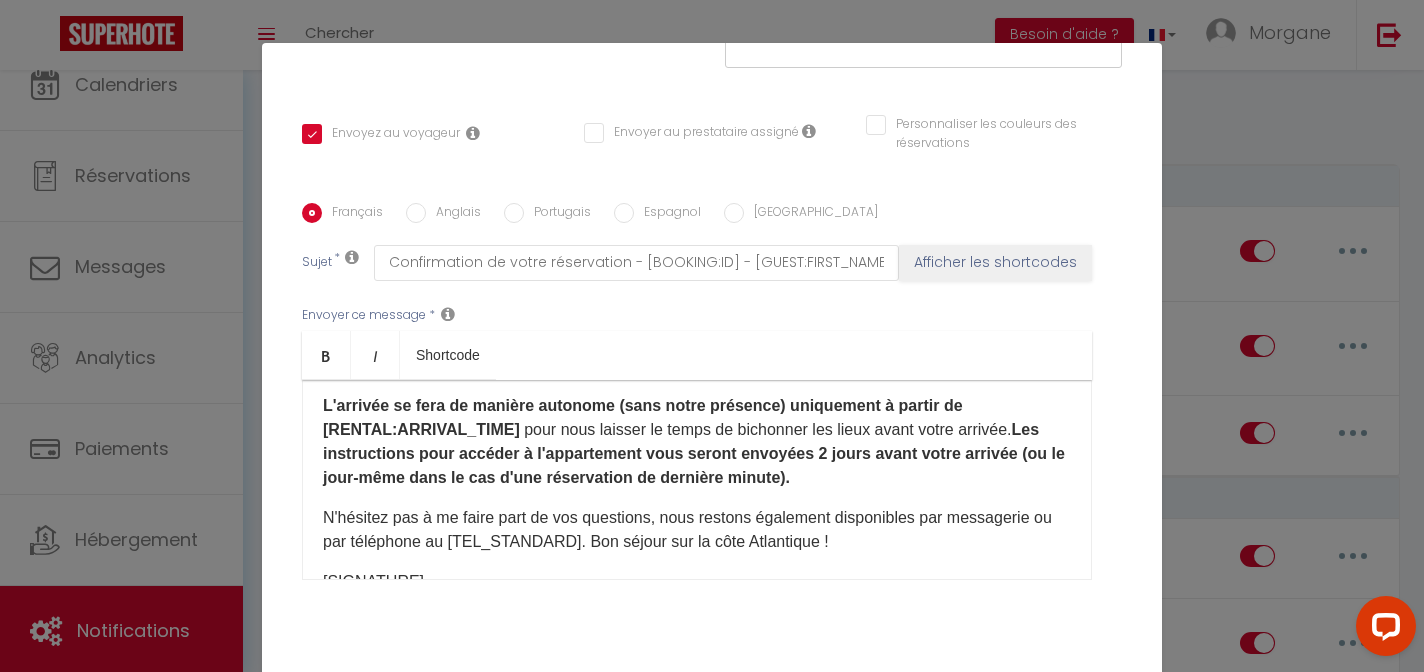 click on "L'arrivée se fera de manière autonome (sans notre présence) uniquement à partir de [RENTAL:ARRIVAL_TIME]​​​ ​ pour nous laisser le temps de bichonner les lieux avant votre arrivée.
Les instructions pour accéder à l'appartement vous seront envoyées 2 jours avant votre arrivée (ou le jour-même dans le cas d'une réservation de dernière minute)." at bounding box center [697, 442] 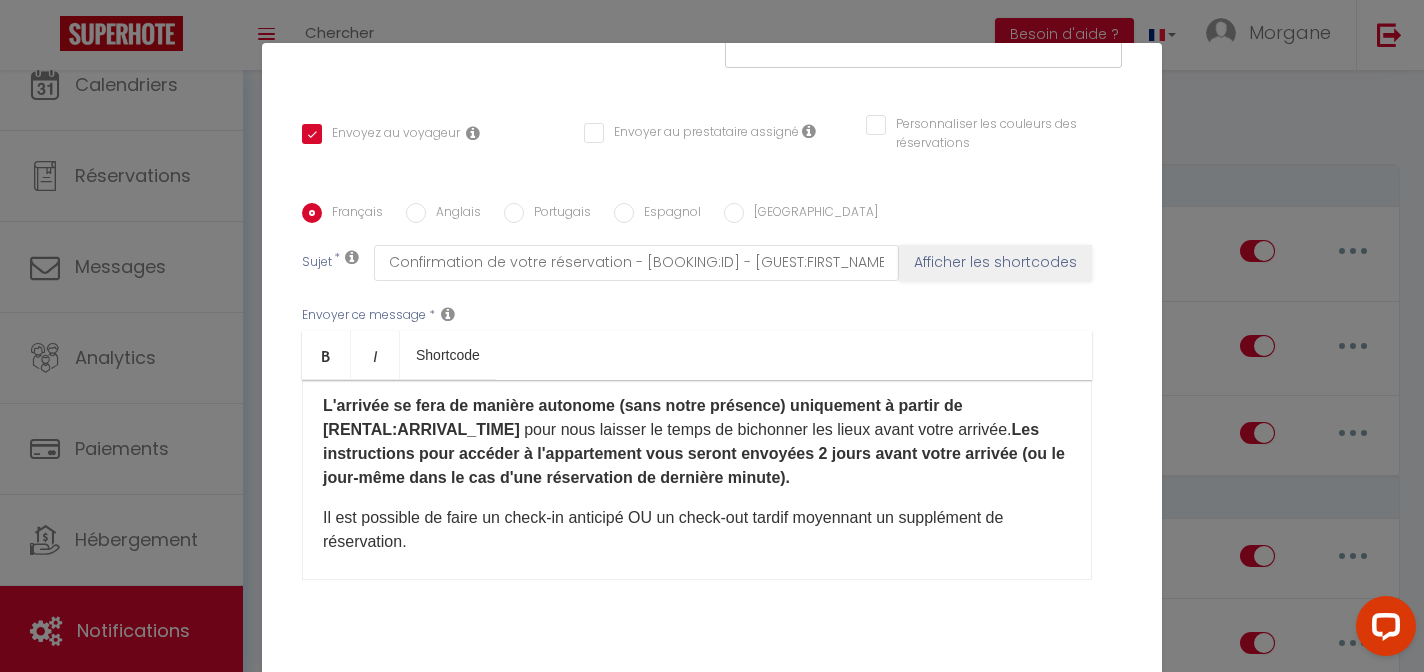 click on "​ Il est possible de faire un check-in anticipé OU un check-out tardif moyennant un supplément de réservation. ​ ​" at bounding box center [697, 542] 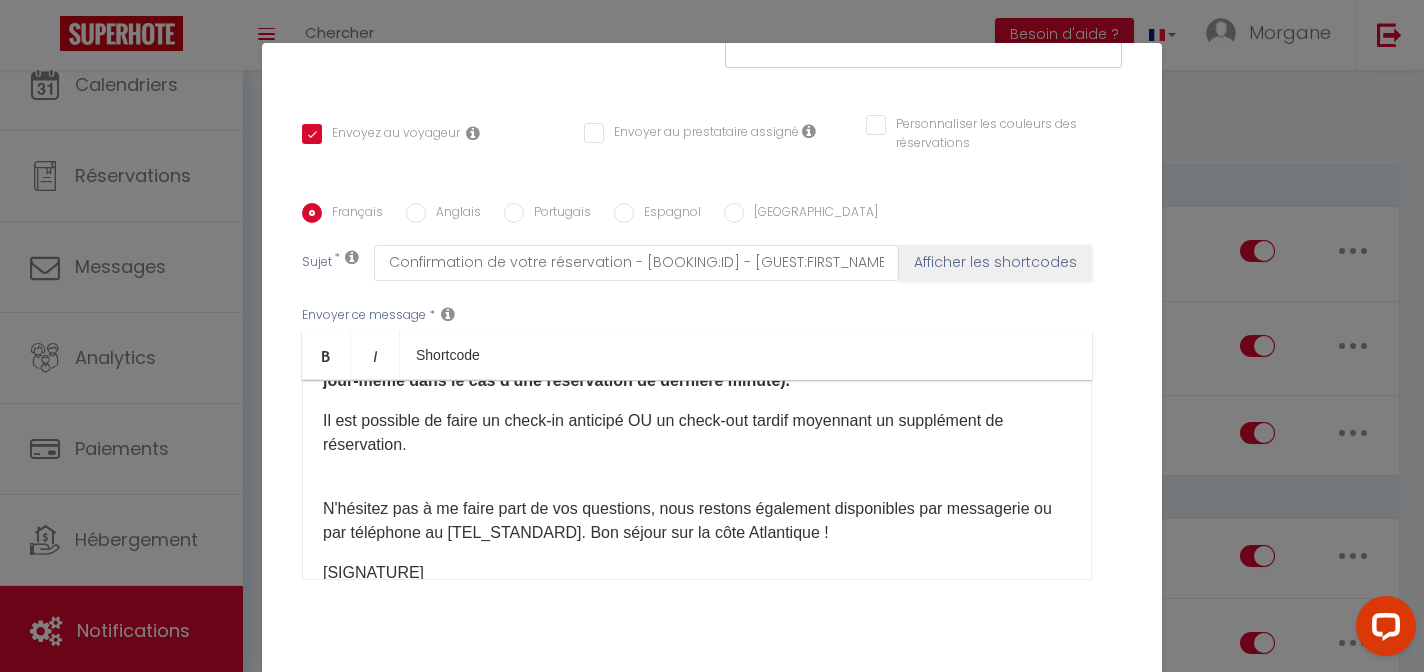 scroll, scrollTop: 249, scrollLeft: 0, axis: vertical 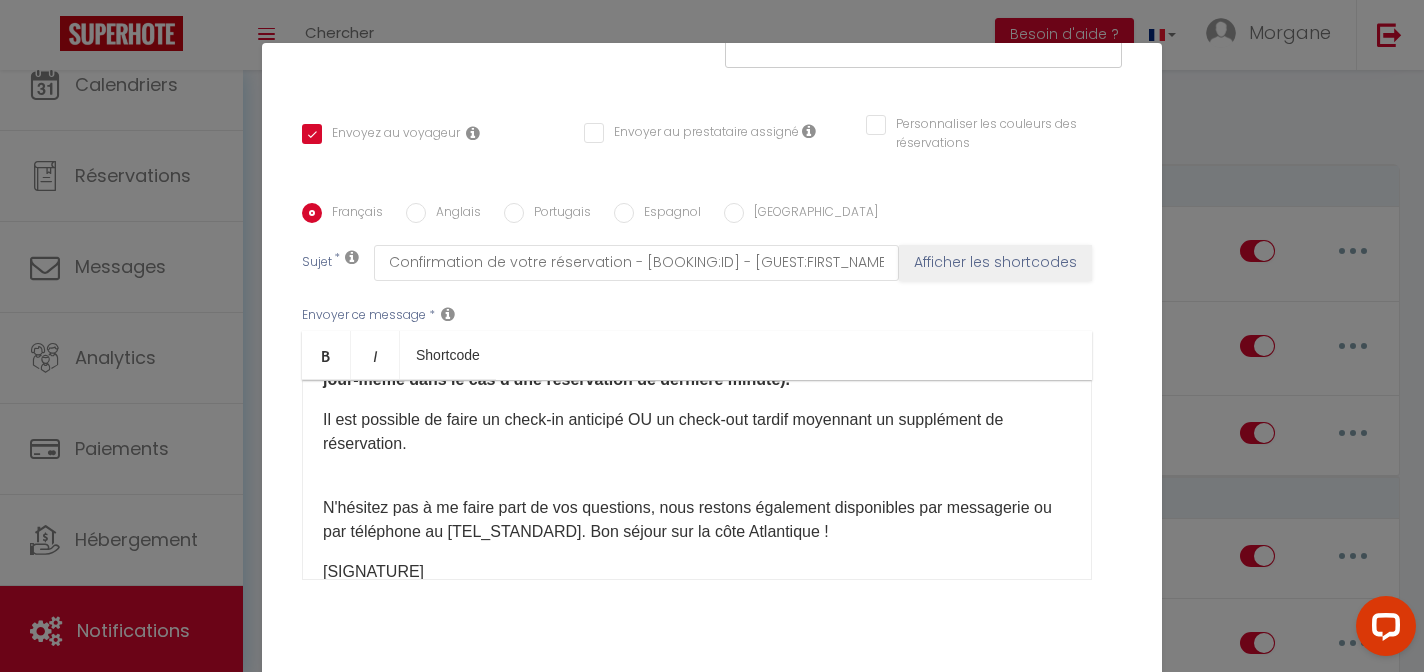 click on "​ Il est possible de faire un check-in anticipé OU un check-out tardif moyennant un supplément de réservation. ​ ​" at bounding box center [697, 444] 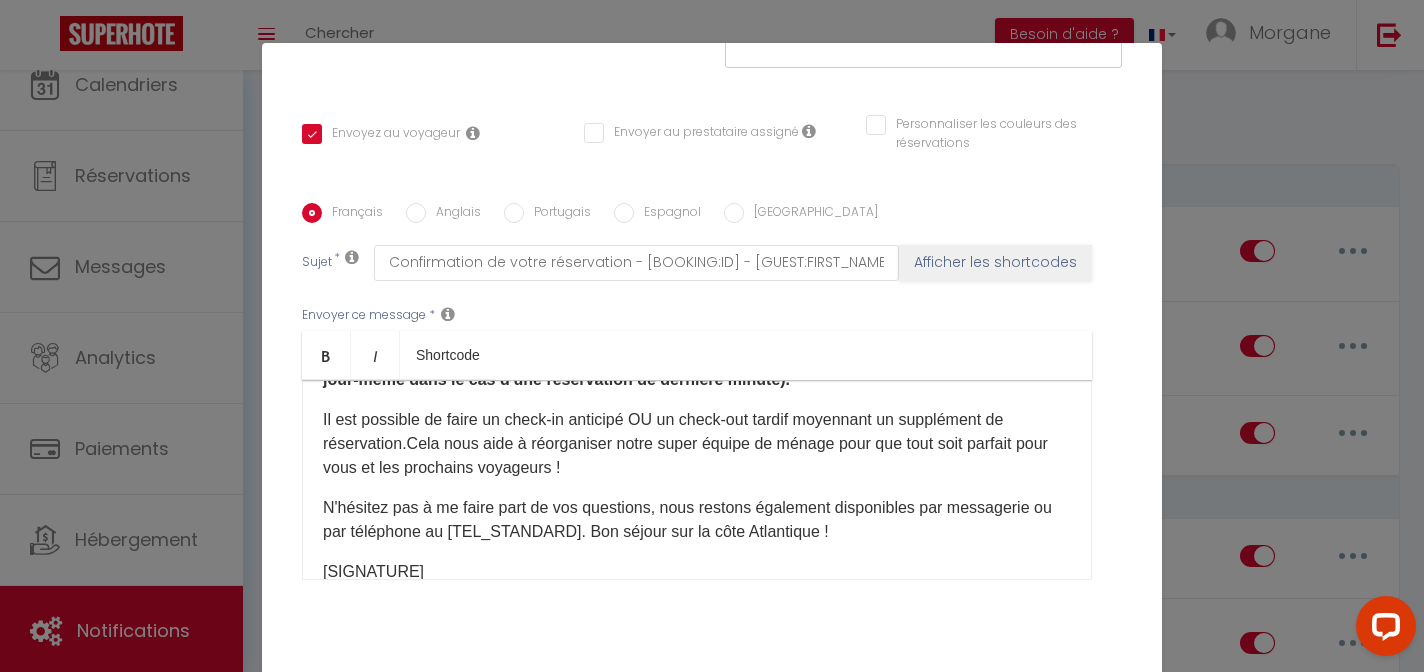 click on "​ Il est possible de faire un check-in anticipé OU un check-out tardif moyennant un supplément de réservation.  Cela nous aide à réorganiser notre super équipe de ménage pour que tout soit parfait pour vous et les prochains voyageurs ! ​ ​" at bounding box center (697, 444) 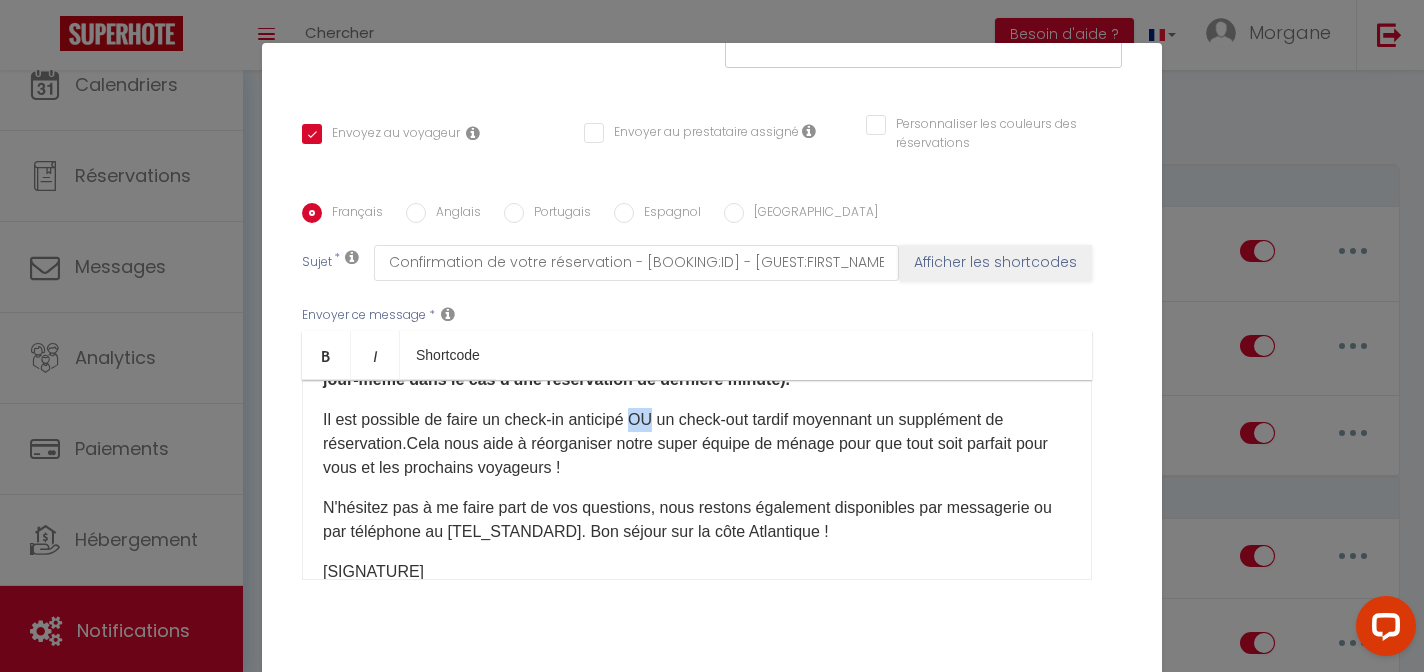 click on "​ Il est possible de faire un check-in anticipé OU un check-out tardif moyennant un supplément de réservation.  Cela nous aide à réorganiser notre super équipe de ménage pour que tout soit parfait pour vous et les prochains voyageurs ! ​ ​" at bounding box center (697, 444) 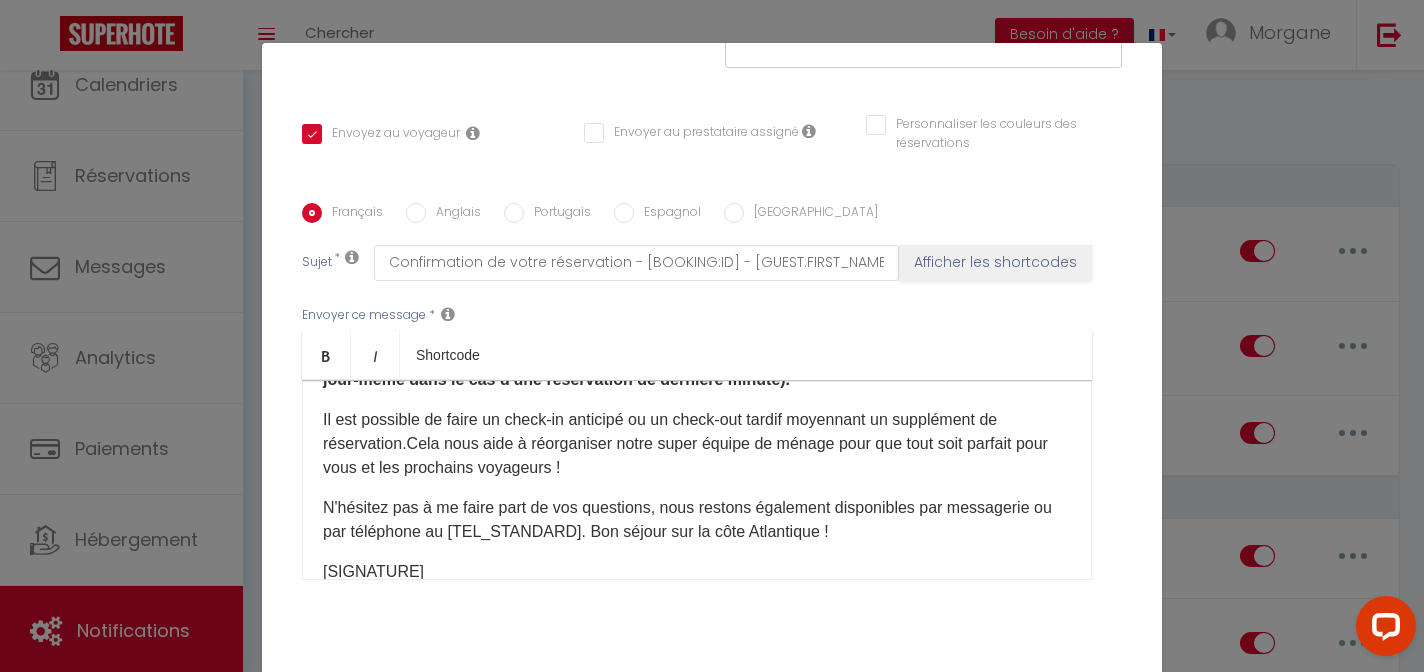 click on "​ Il est possible de faire un check-in anticipé ou un check-out tardif moyennant un supplément de réservation.  Cela nous aide à réorganiser notre super équipe de ménage pour que tout soit parfait pour vous et les prochains voyageurs ! ​ ​" at bounding box center (697, 444) 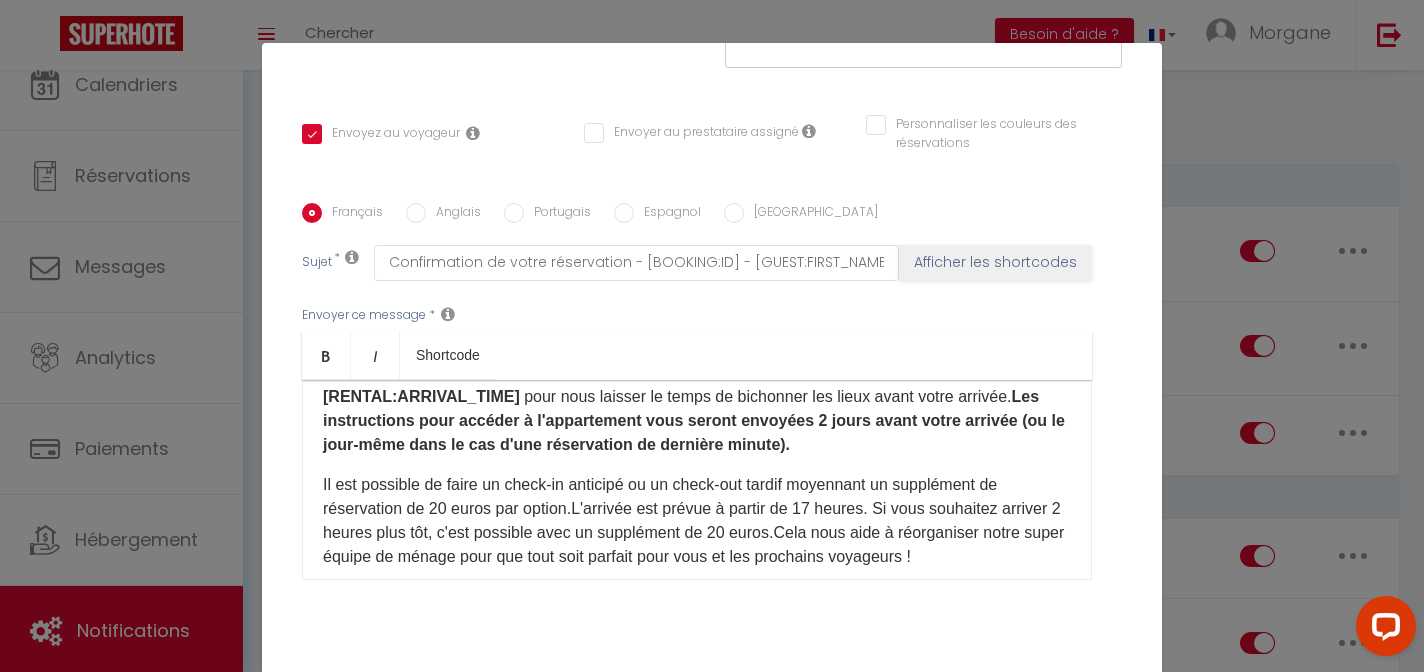 scroll, scrollTop: 192, scrollLeft: 0, axis: vertical 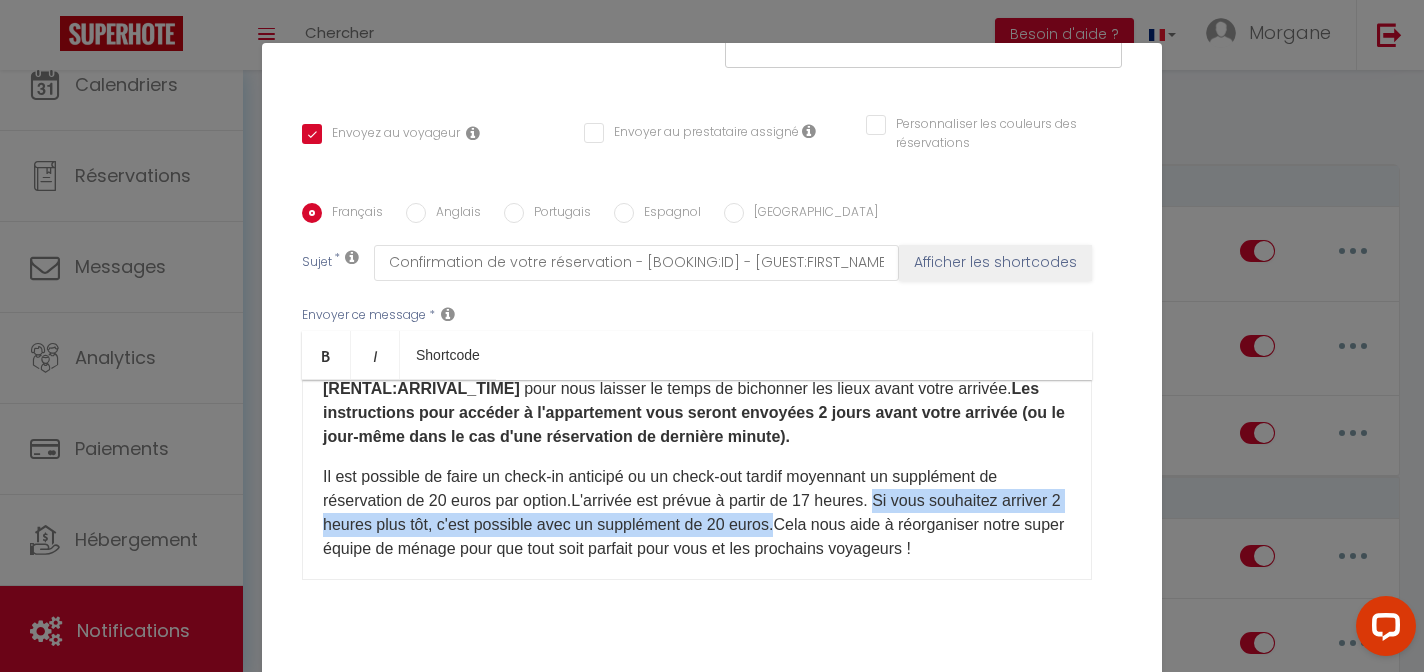 drag, startPoint x: 888, startPoint y: 475, endPoint x: 788, endPoint y: 498, distance: 102.610916 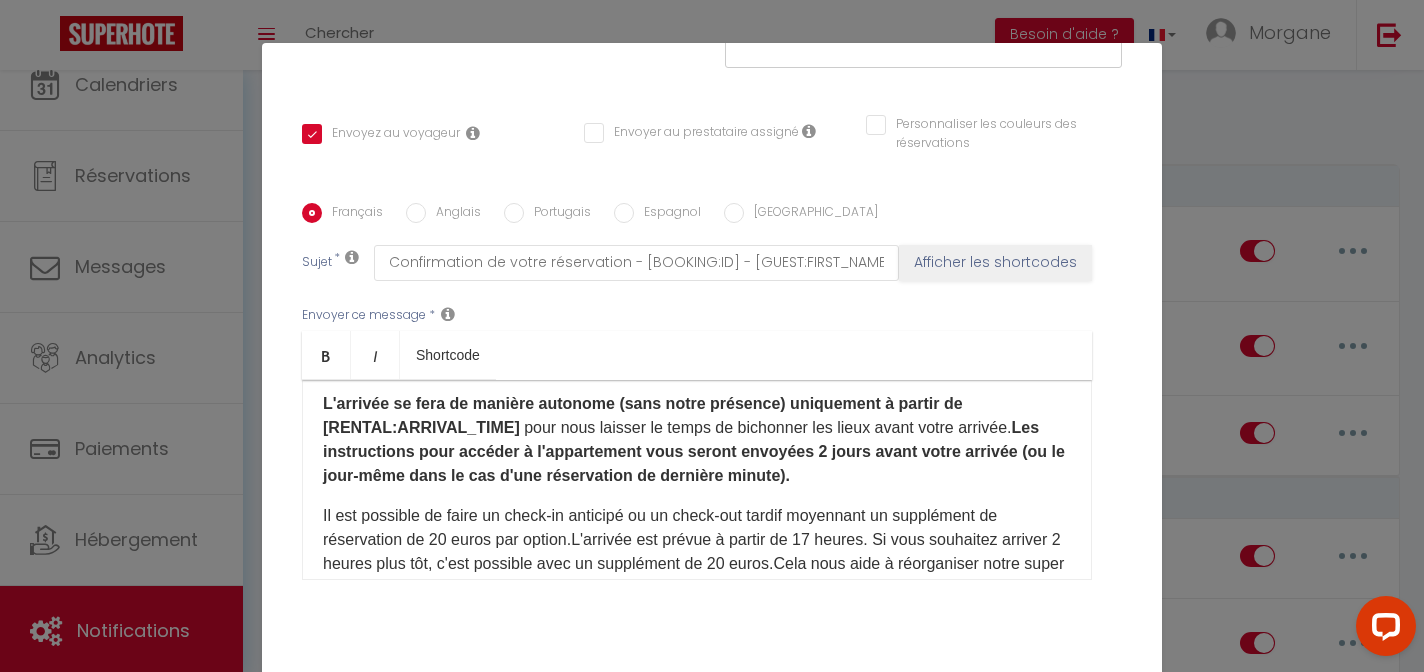 click on "L'arrivée se fera de manière autonome (sans notre présence) uniquement à partir de [RENTAL:ARRIVAL_TIME]​​​ ​ pour nous laisser le temps de bichonner les lieux avant votre arrivée.
Les instructions pour accéder à l'appartement vous seront envoyées 2 jours avant votre arrivée (ou le jour-même dans le cas d'une réservation de dernière minute)." at bounding box center [697, 440] 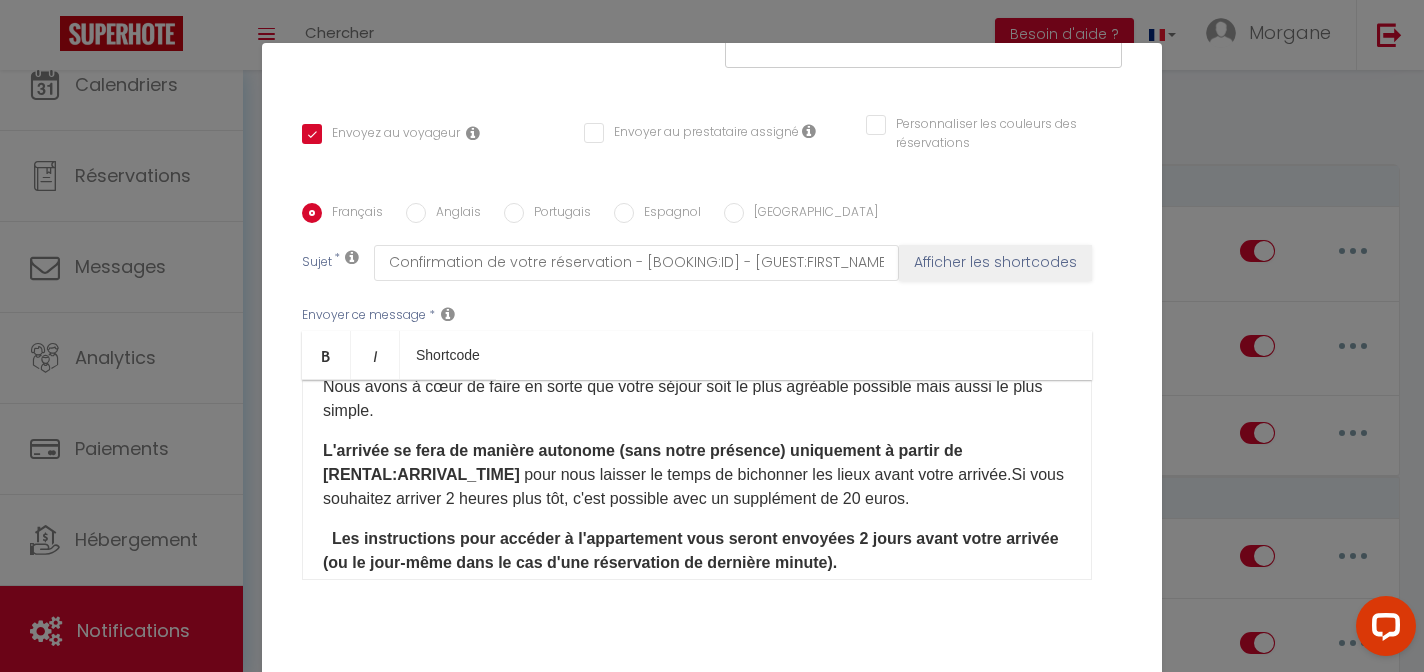 scroll, scrollTop: 103, scrollLeft: 0, axis: vertical 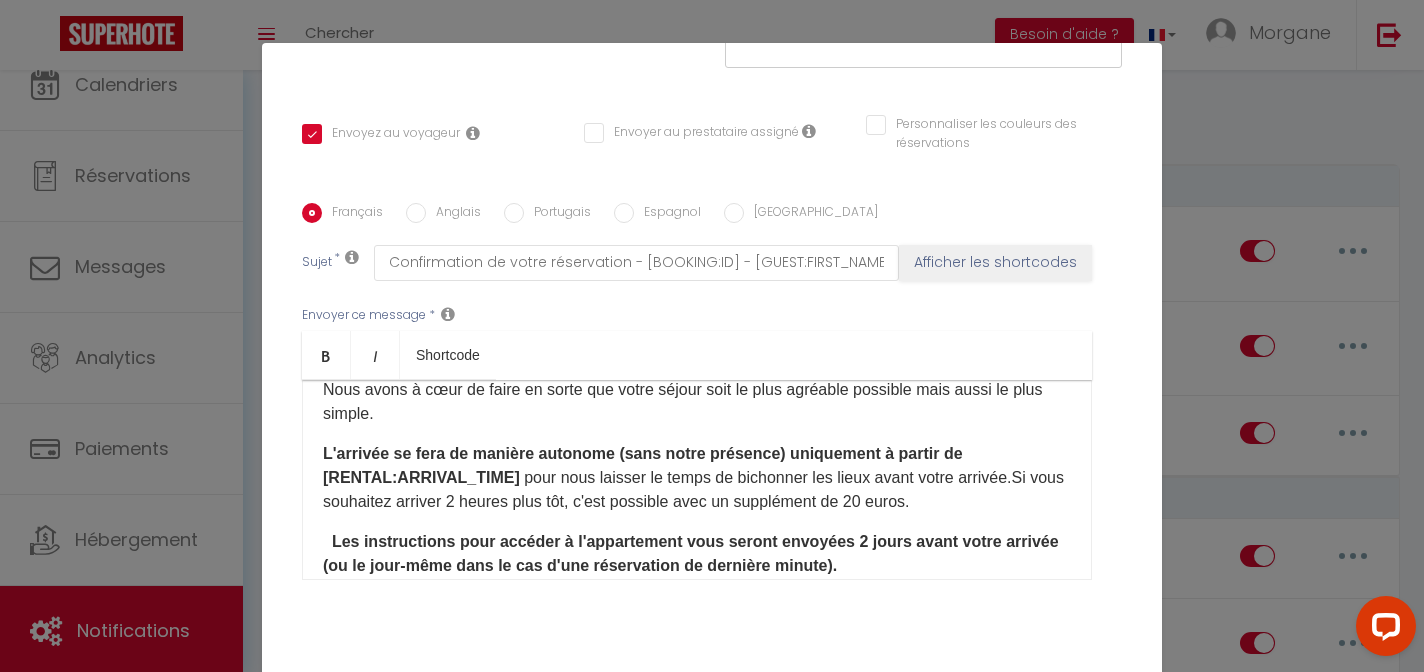 click on "L'arrivée se fera de manière autonome (sans notre présence) uniquement à partir de [RENTAL:ARRIVAL_TIME]​​​ ​ pour nous laisser le temps de bichonner les lieux avant votre arrivée.  Si vous souhaitez arriver 2 heures plus tôt, c'est possible avec un supplément de 20 euros​." at bounding box center (697, 478) 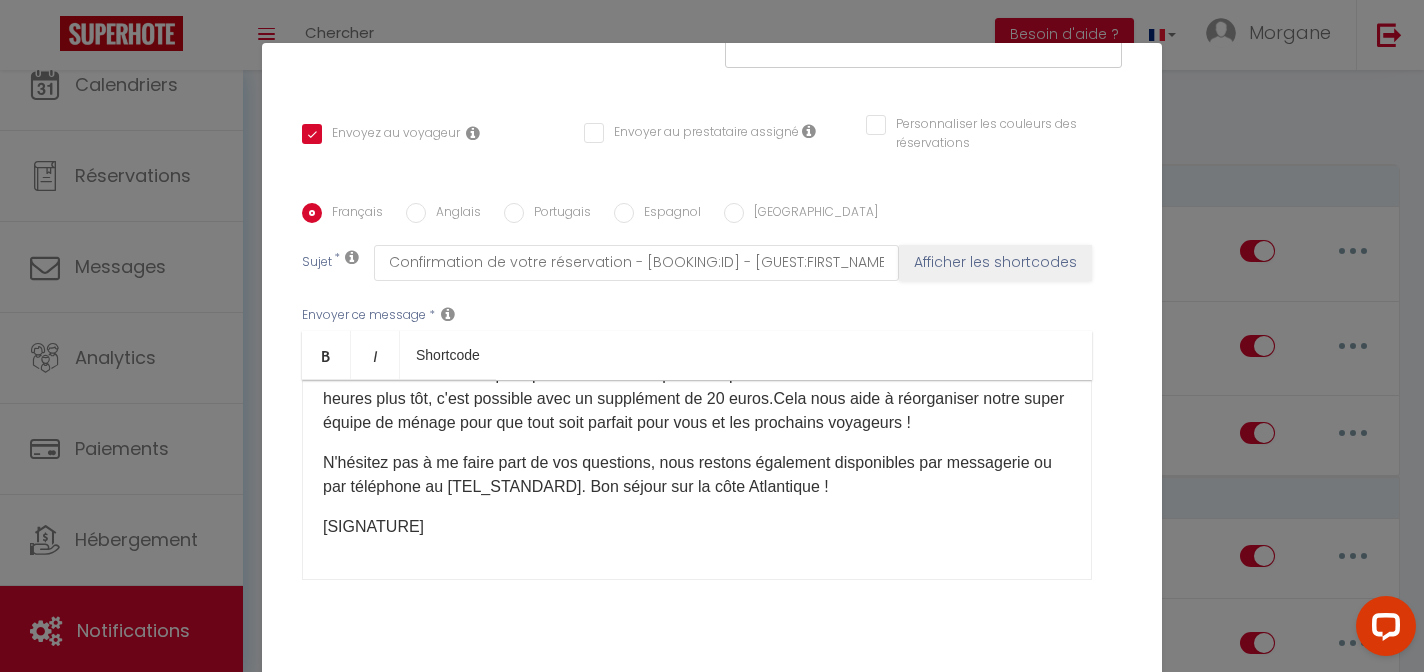 scroll, scrollTop: 353, scrollLeft: 0, axis: vertical 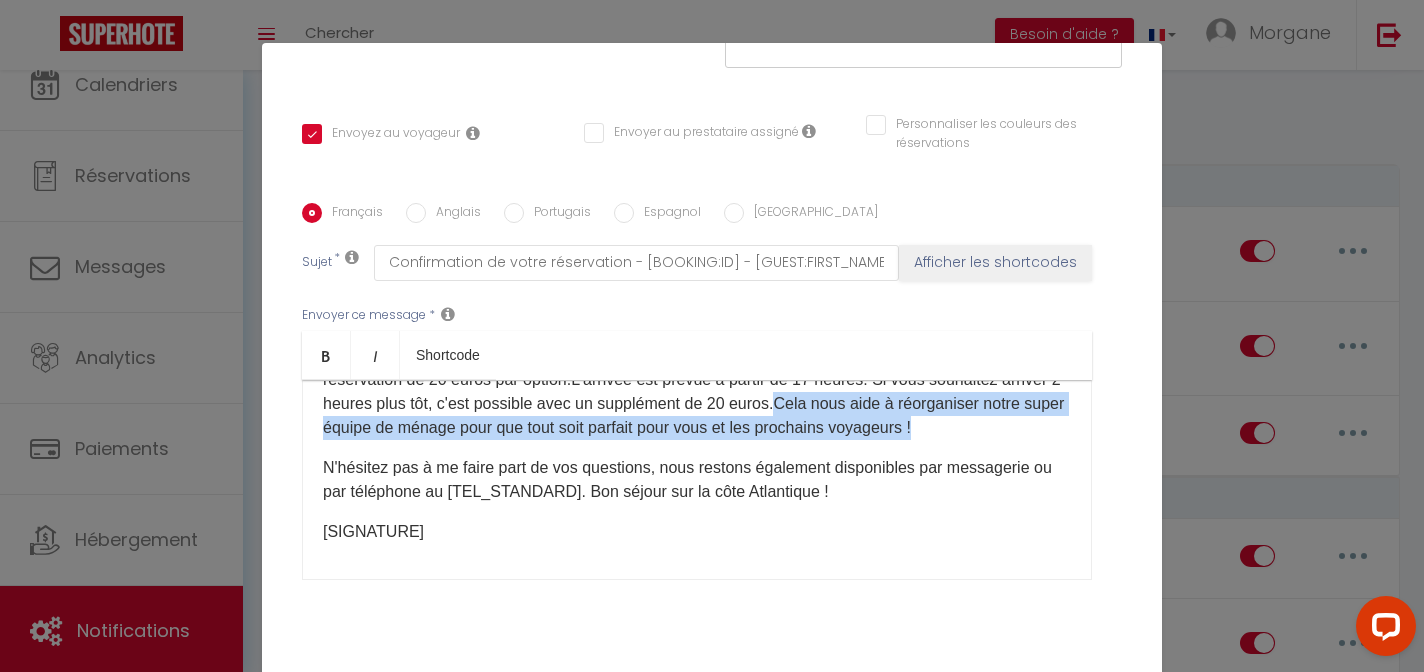 drag, startPoint x: 798, startPoint y: 377, endPoint x: 972, endPoint y: 410, distance: 177.10167 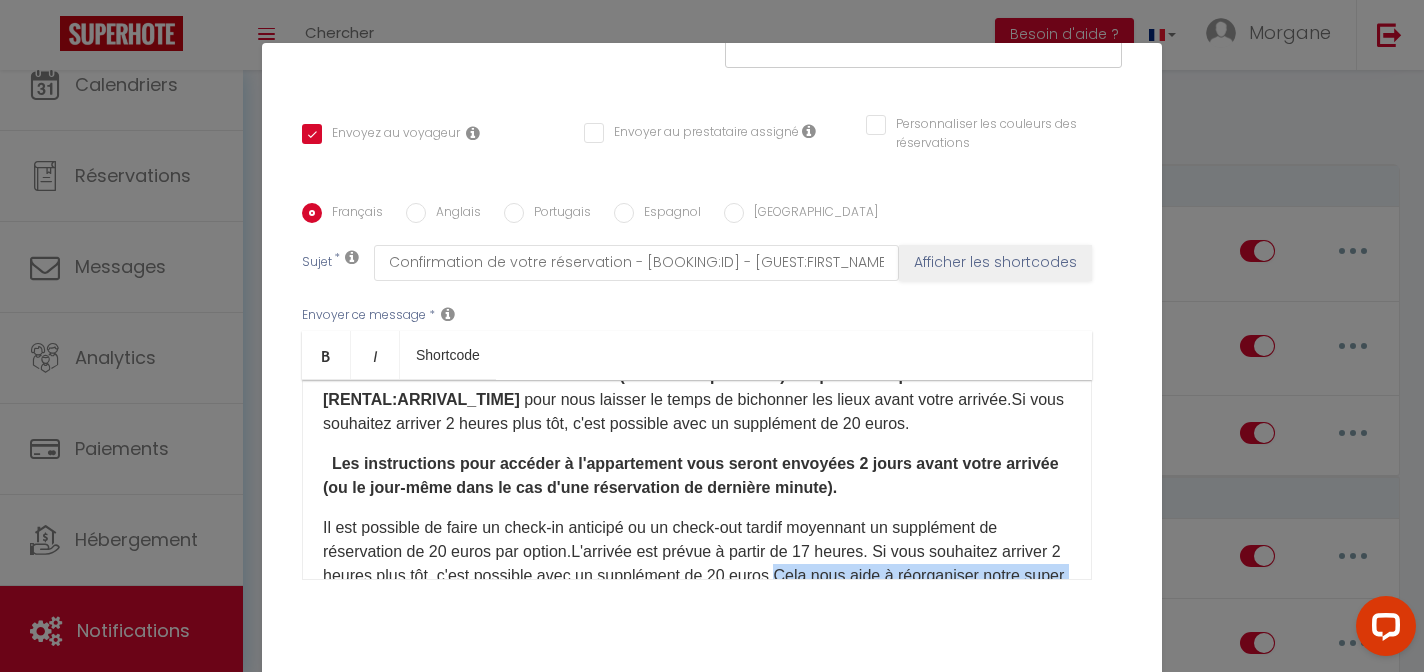 scroll, scrollTop: 146, scrollLeft: 0, axis: vertical 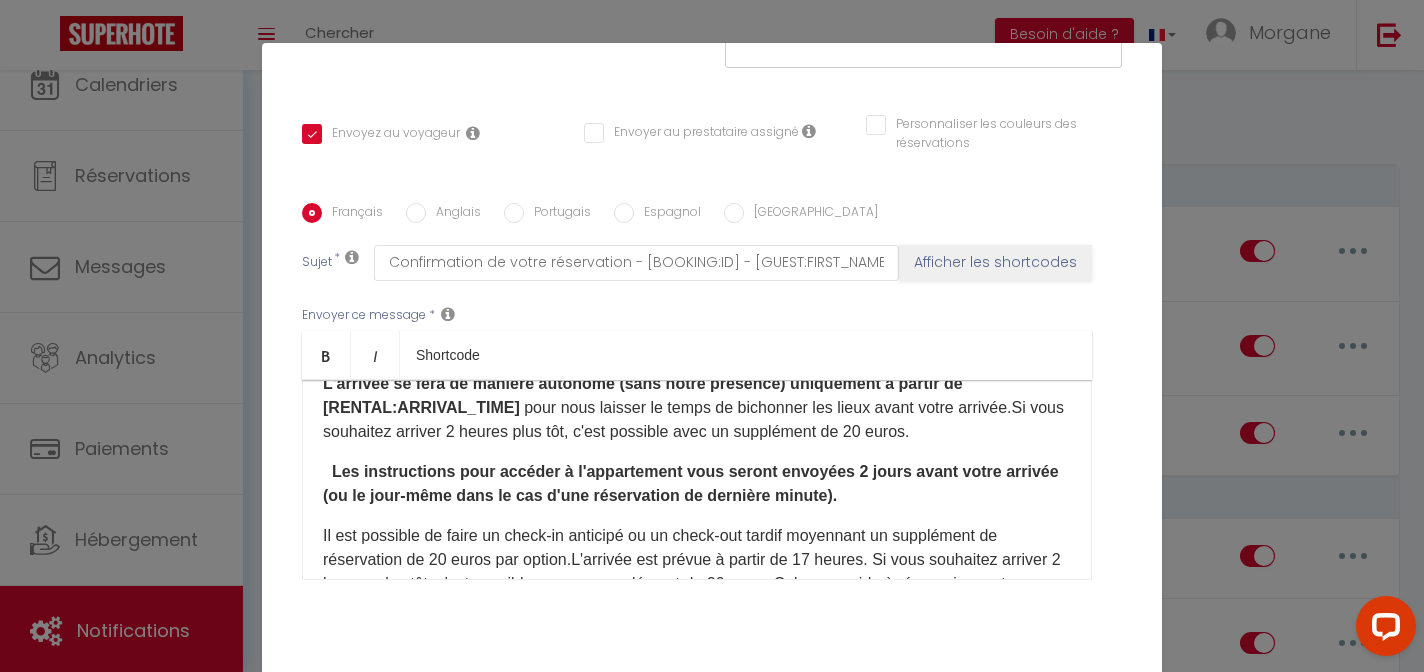 click on "​ Il est possible de faire un check-in anticipé ou un check-out tardif moyennant un supplément de réservation de 20 euros par option.  L'arrivée est prévue à partir de 17 heures. Si vous souhaitez arriver 2 heures plus tôt, c'est possible avec un supplément de 20 euros ​ .  Cela nous aide à réorganiser notre super équipe de ménage pour que tout soit parfait pour vous et les prochains voyageurs ! ​ ​" at bounding box center [697, 572] 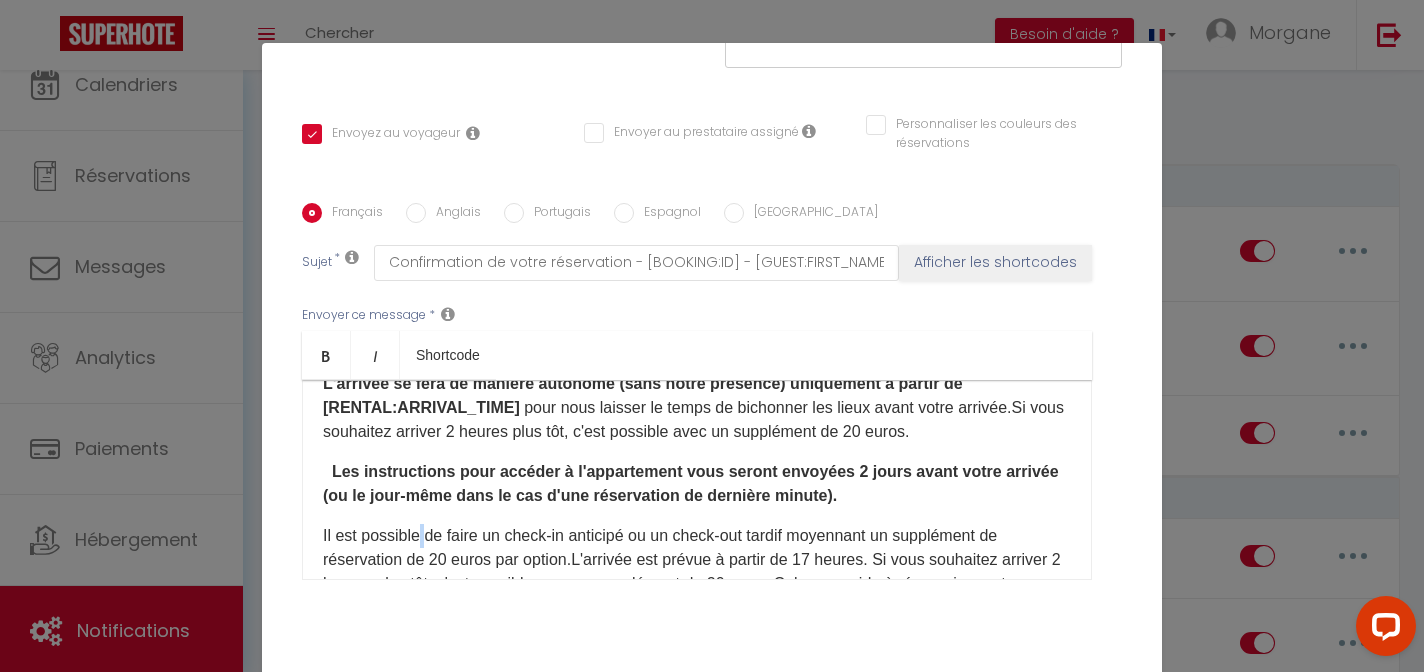 click on "​ Il est possible de faire un check-in anticipé ou un check-out tardif moyennant un supplément de réservation de 20 euros par option.  L'arrivée est prévue à partir de 17 heures. Si vous souhaitez arriver 2 heures plus tôt, c'est possible avec un supplément de 20 euros ​ .  Cela nous aide à réorganiser notre super équipe de ménage pour que tout soit parfait pour vous et les prochains voyageurs ! ​ ​" at bounding box center (697, 572) 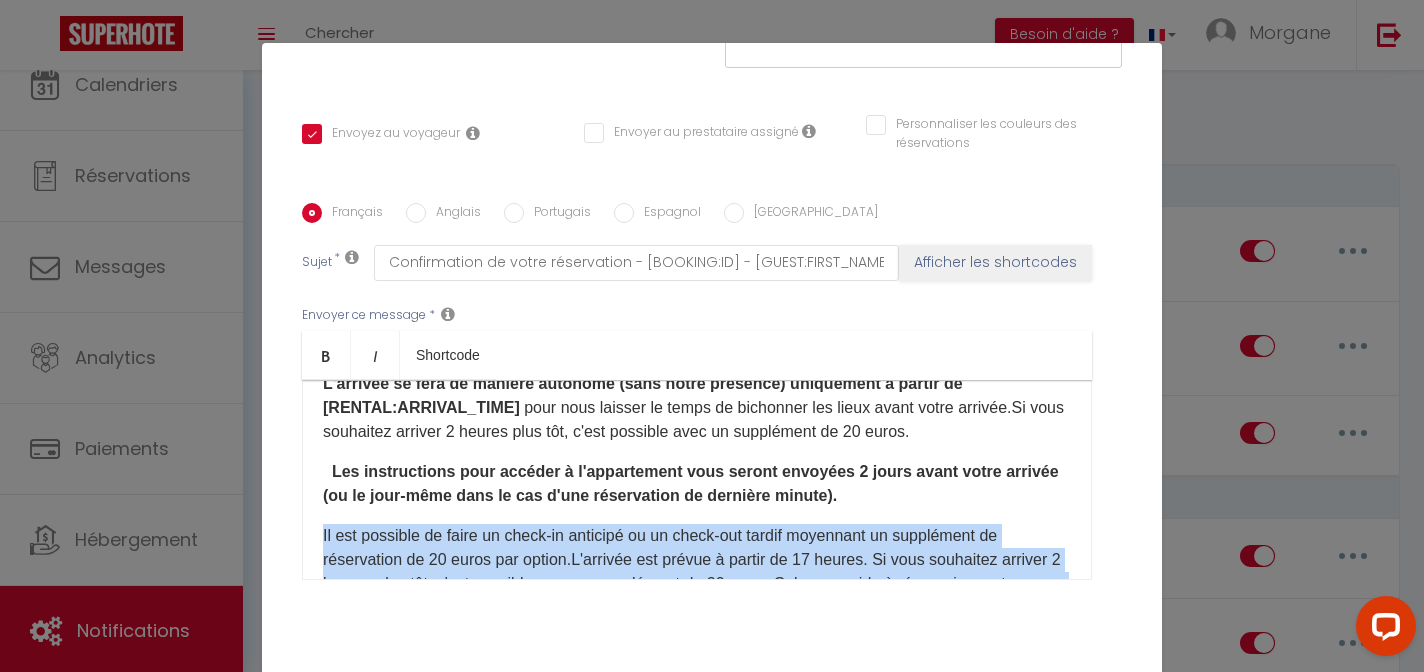 click on "​ Il est possible de faire un check-in anticipé ou un check-out tardif moyennant un supplément de réservation de 20 euros par option.  L'arrivée est prévue à partir de 17 heures. Si vous souhaitez arriver 2 heures plus tôt, c'est possible avec un supplément de 20 euros ​ .  Cela nous aide à réorganiser notre super équipe de ménage pour que tout soit parfait pour vous et les prochains voyageurs ! ​ ​" at bounding box center (697, 572) 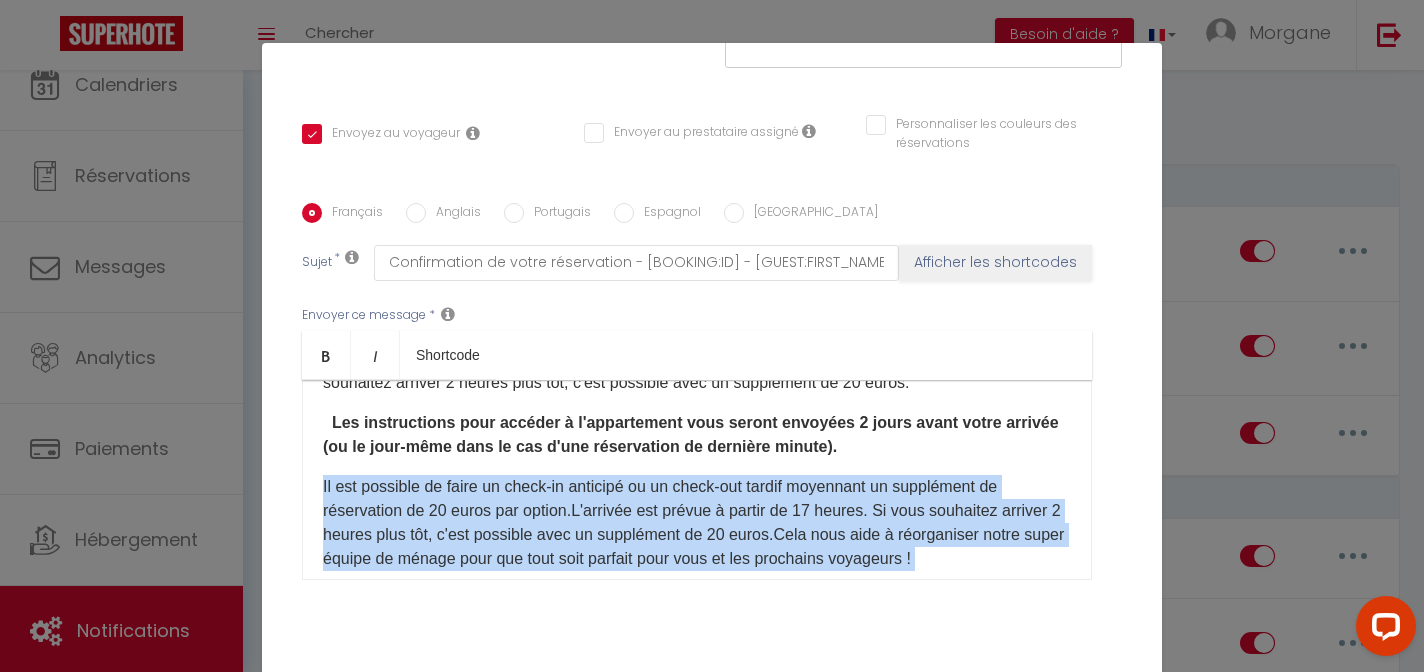scroll, scrollTop: 224, scrollLeft: 0, axis: vertical 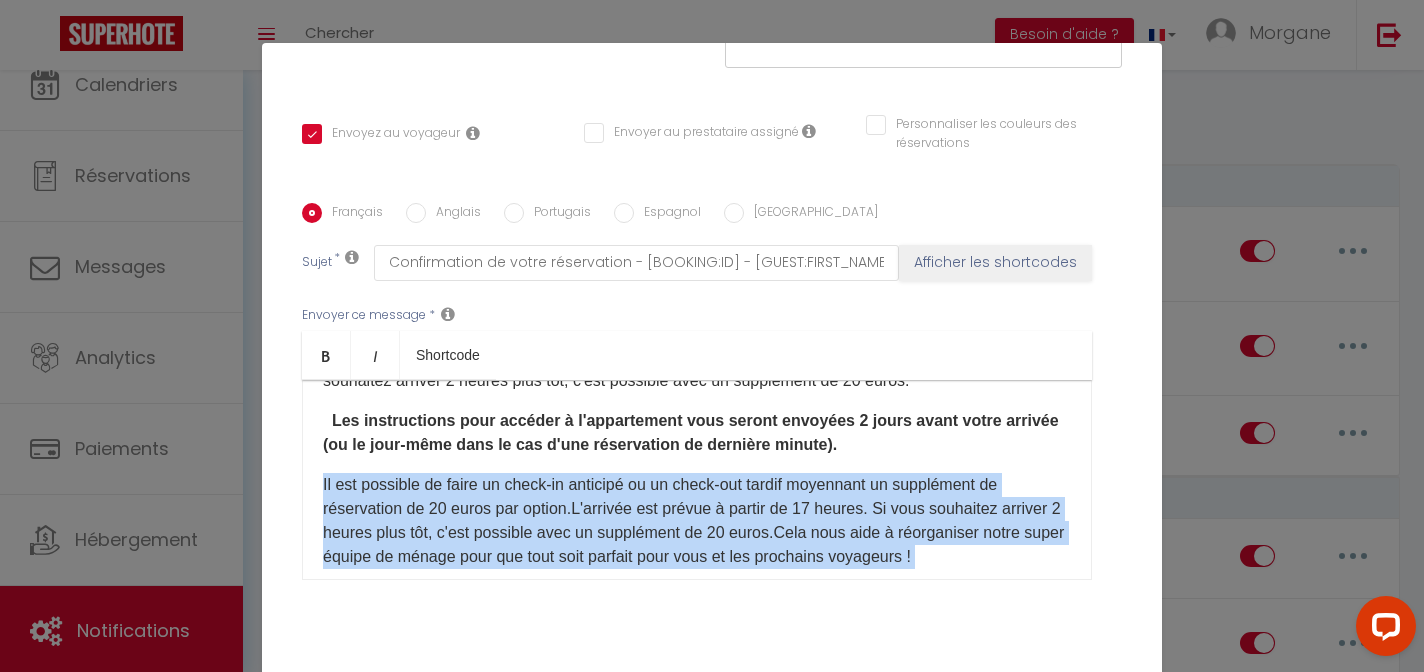 click on "Cela nous aide à réorganiser notre super équipe de ménage pour que tout soit parfait pour vous et les prochains voyageurs !" at bounding box center (693, 544) 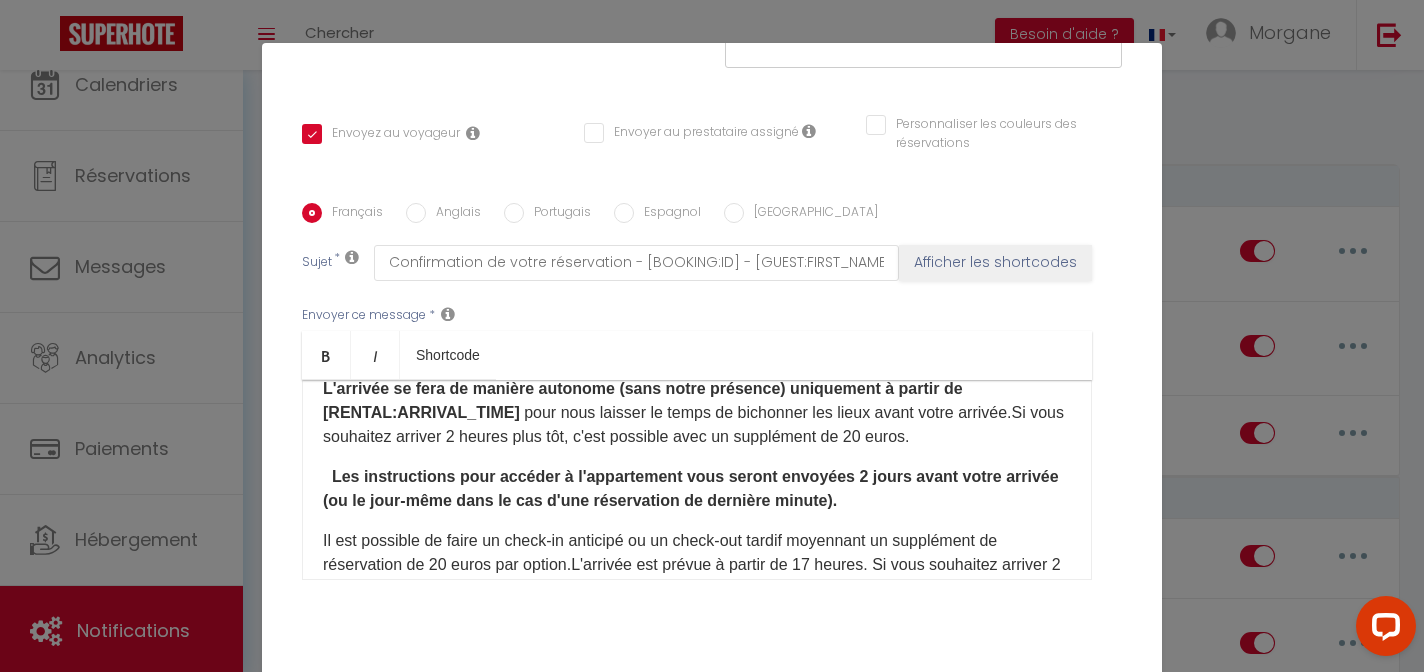 scroll, scrollTop: 151, scrollLeft: 0, axis: vertical 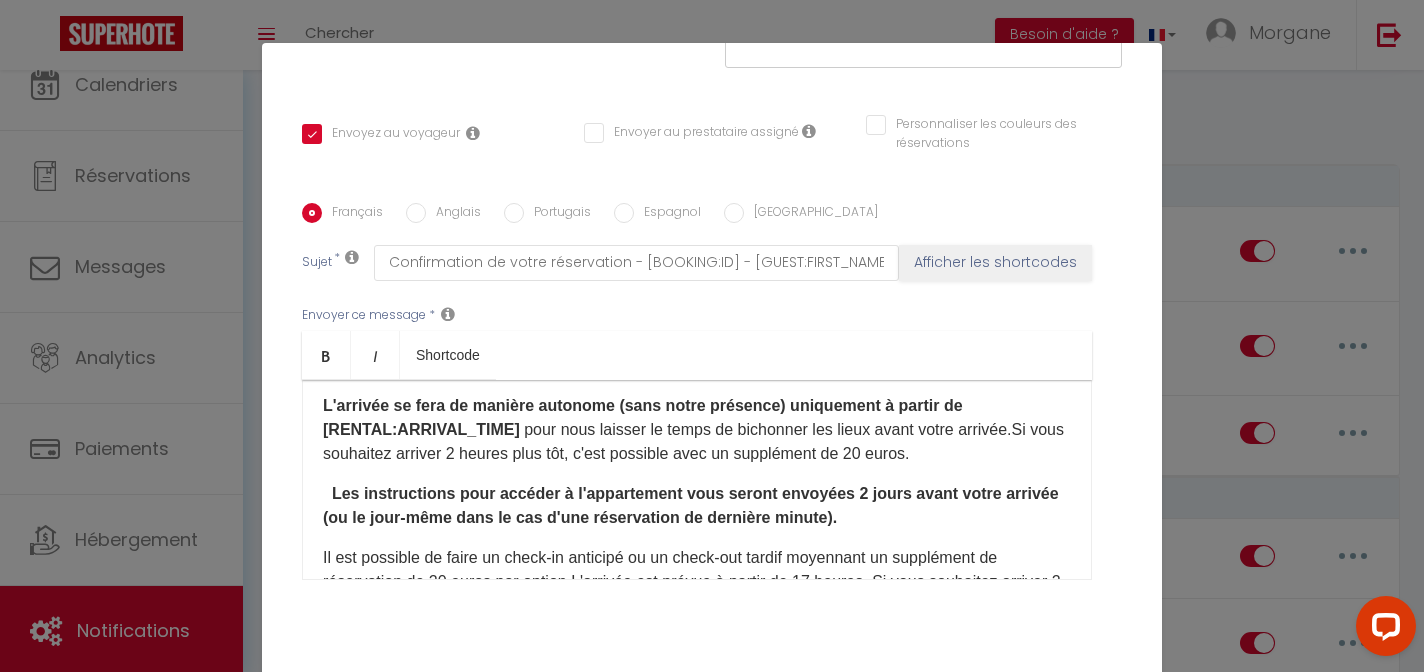 click on "L'arrivée se fera de manière autonome (sans notre présence) uniquement à partir de [RENTAL:ARRIVAL_TIME]​​​ ​ pour nous laisser le temps de bichonner les lieux avant votre arrivée.  Si vous souhaitez arriver 2 heures plus tôt, c'est possible avec un supplément de 20 euros​." at bounding box center [697, 430] 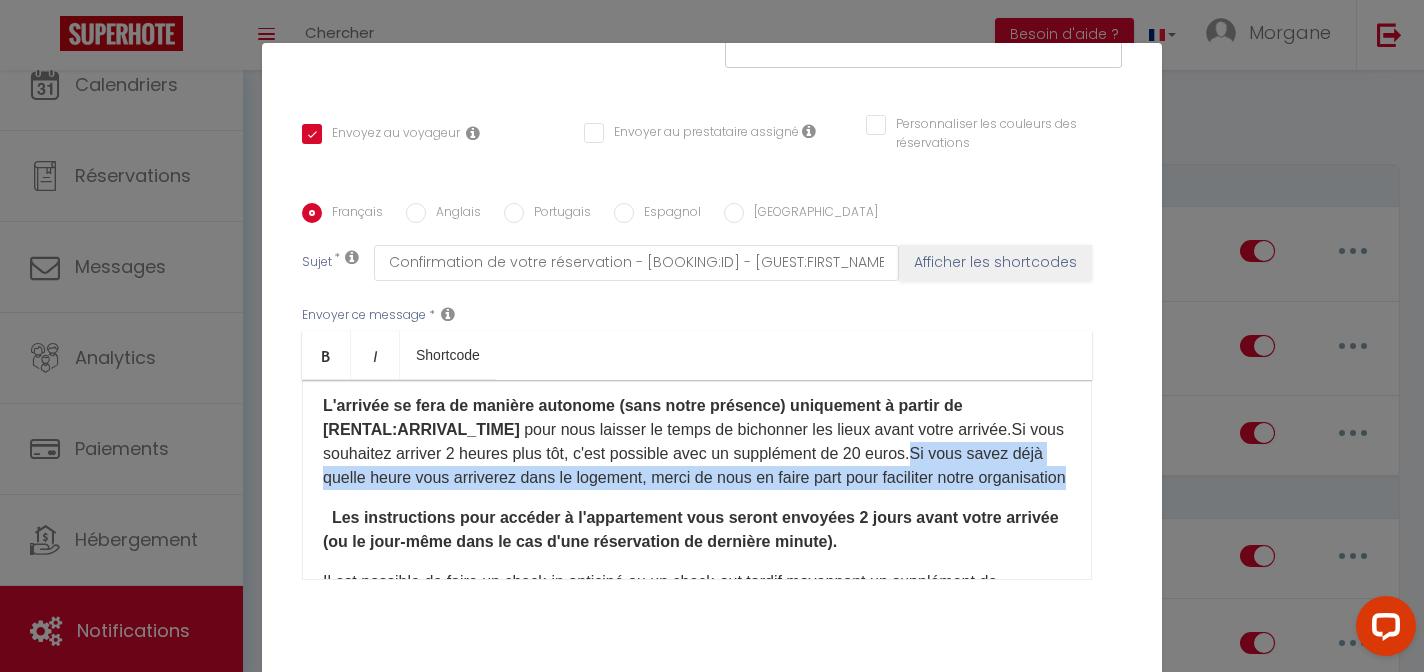 drag, startPoint x: 923, startPoint y: 428, endPoint x: 922, endPoint y: 479, distance: 51.009804 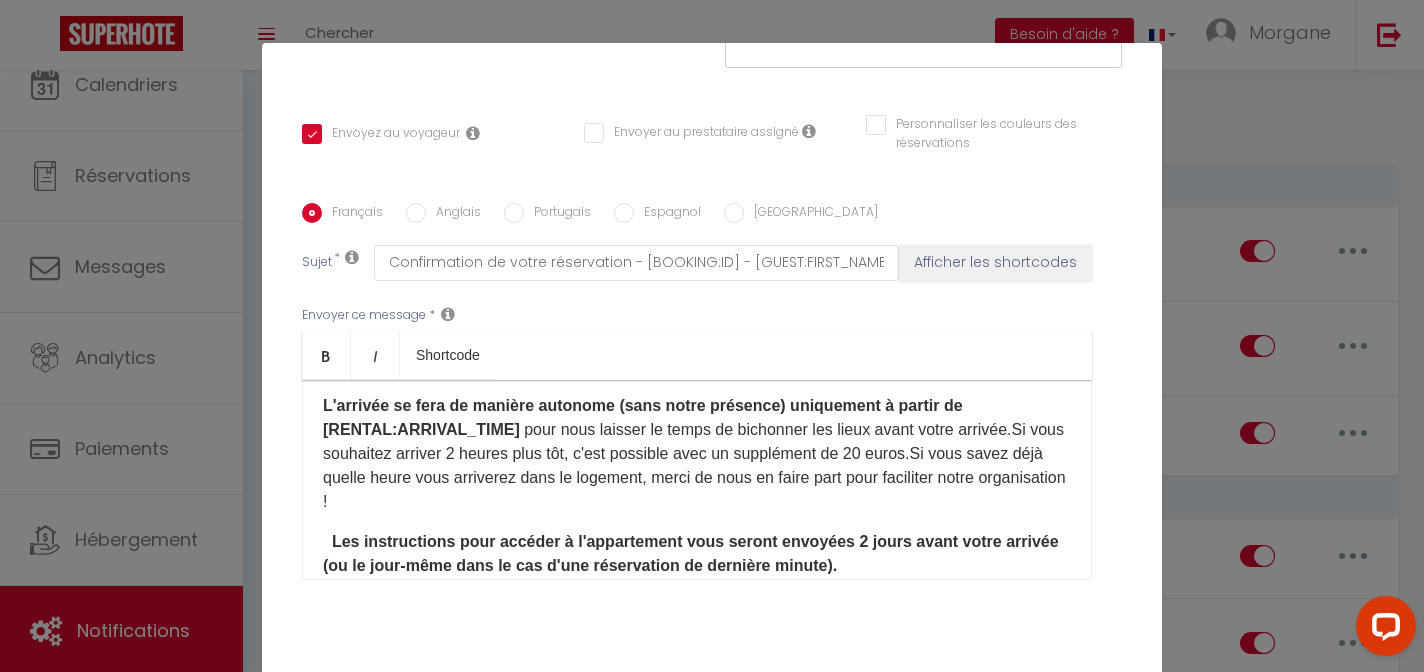 drag, startPoint x: 922, startPoint y: 431, endPoint x: 931, endPoint y: 466, distance: 36.138622 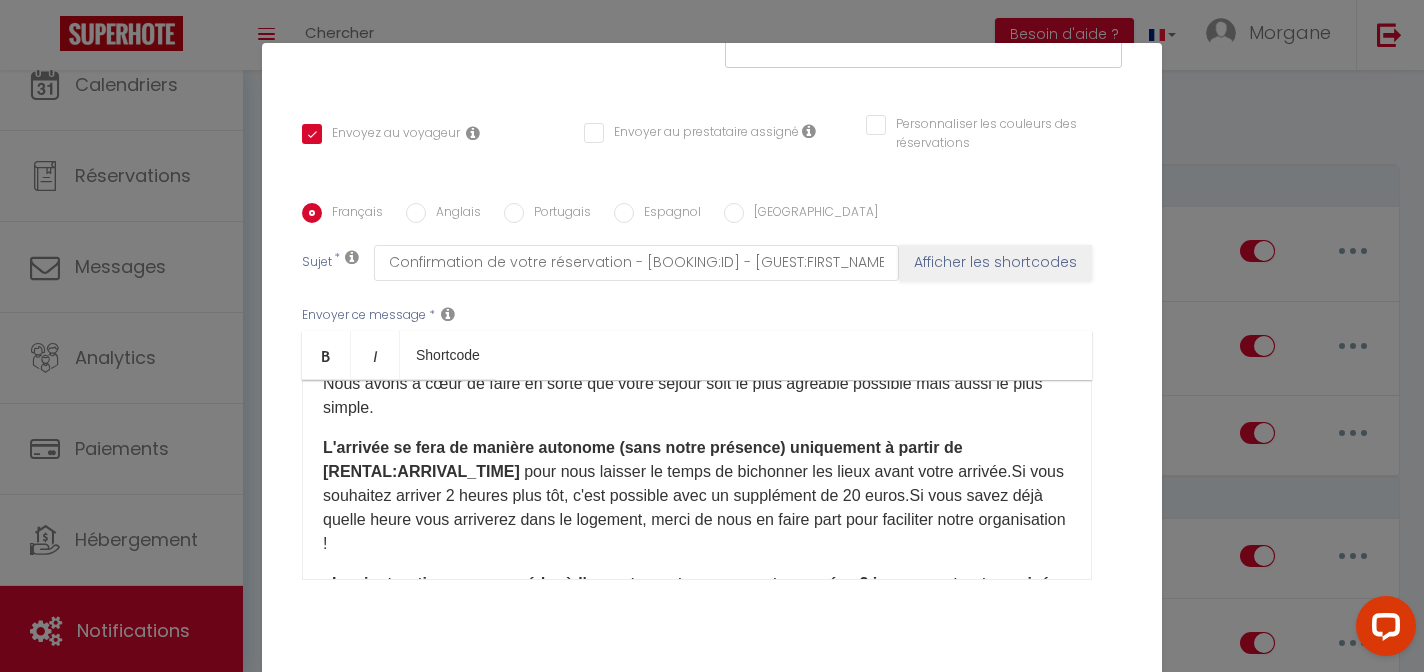 scroll, scrollTop: 108, scrollLeft: 0, axis: vertical 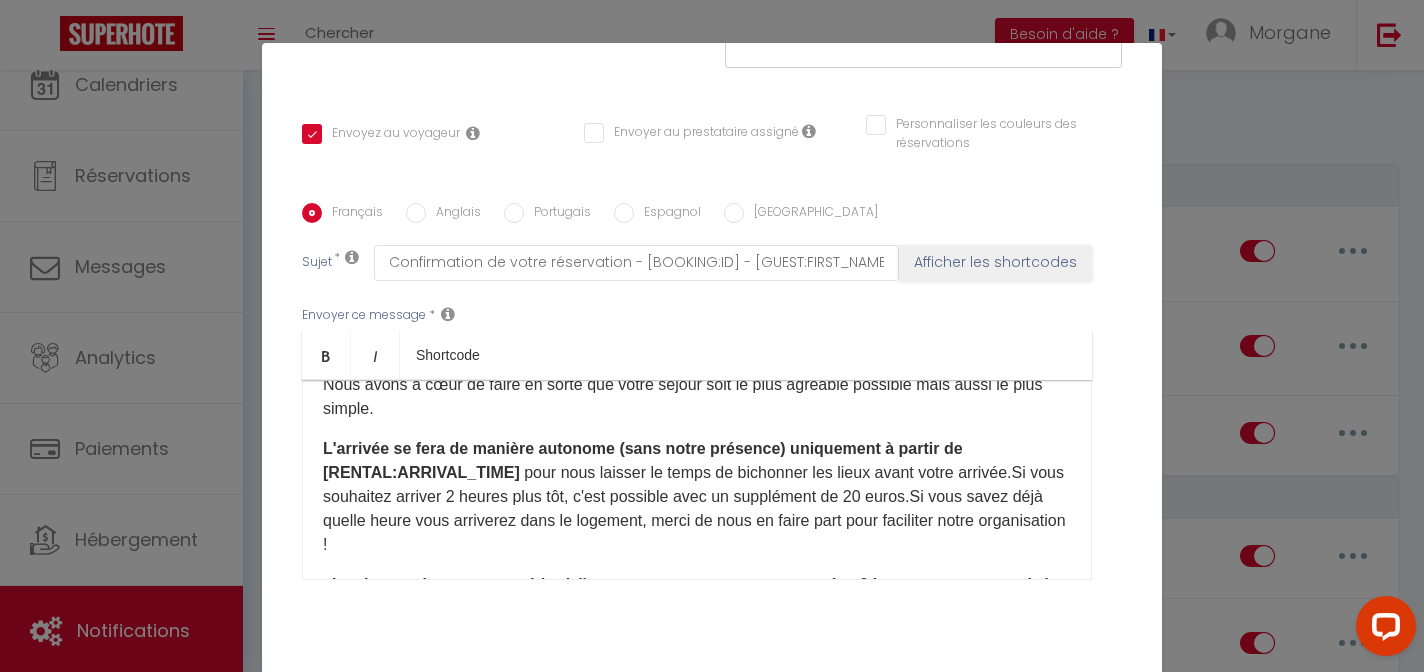 click on "Si vous savez déjà quelle heure vous arriverez dans le logement, merci de nous en faire part pour faciliter notre organisation !" at bounding box center [694, 520] 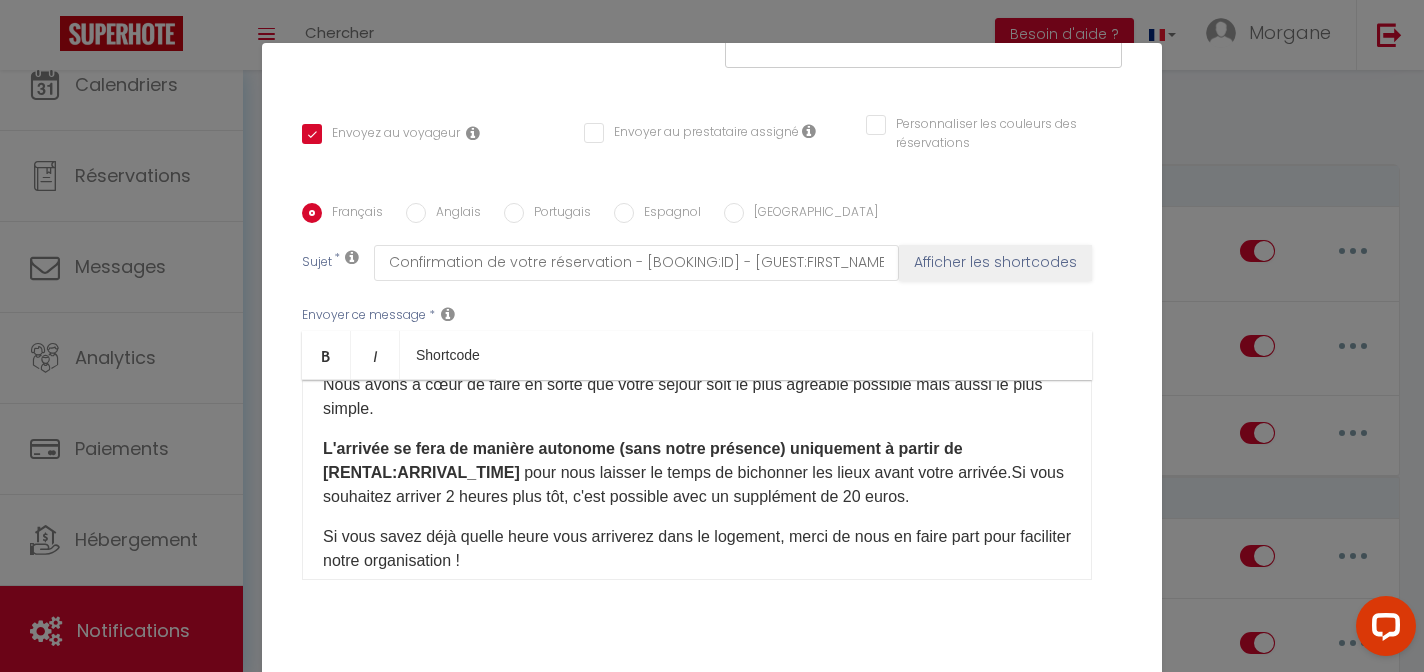 click on "L'arrivée se fera de manière autonome (sans notre présence) uniquement à partir de [RENTAL:ARRIVAL_TIME]​​​ ​ pour nous laisser le temps de bichonner les lieux avant votre arrivée.  Si vous souhaitez arriver 2 heures plus tôt, c'est possible avec un supplément de 20 euros​." at bounding box center (697, 473) 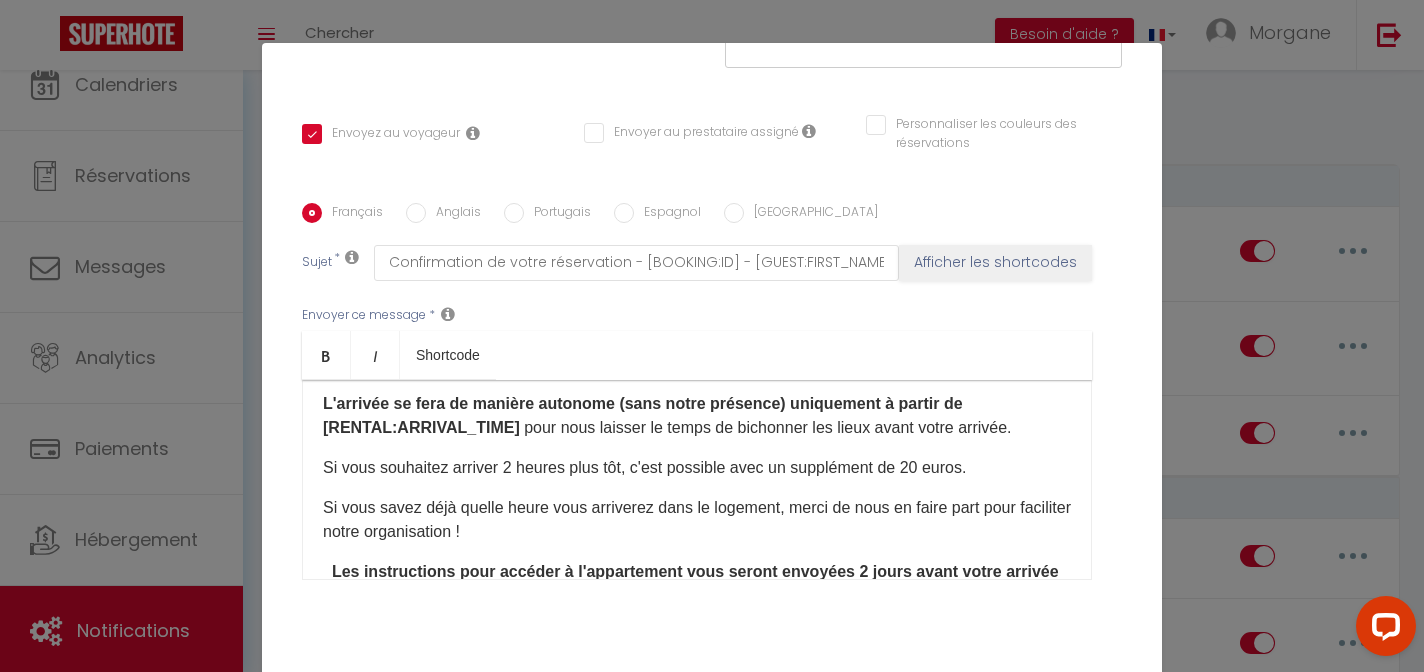 scroll, scrollTop: 200, scrollLeft: 0, axis: vertical 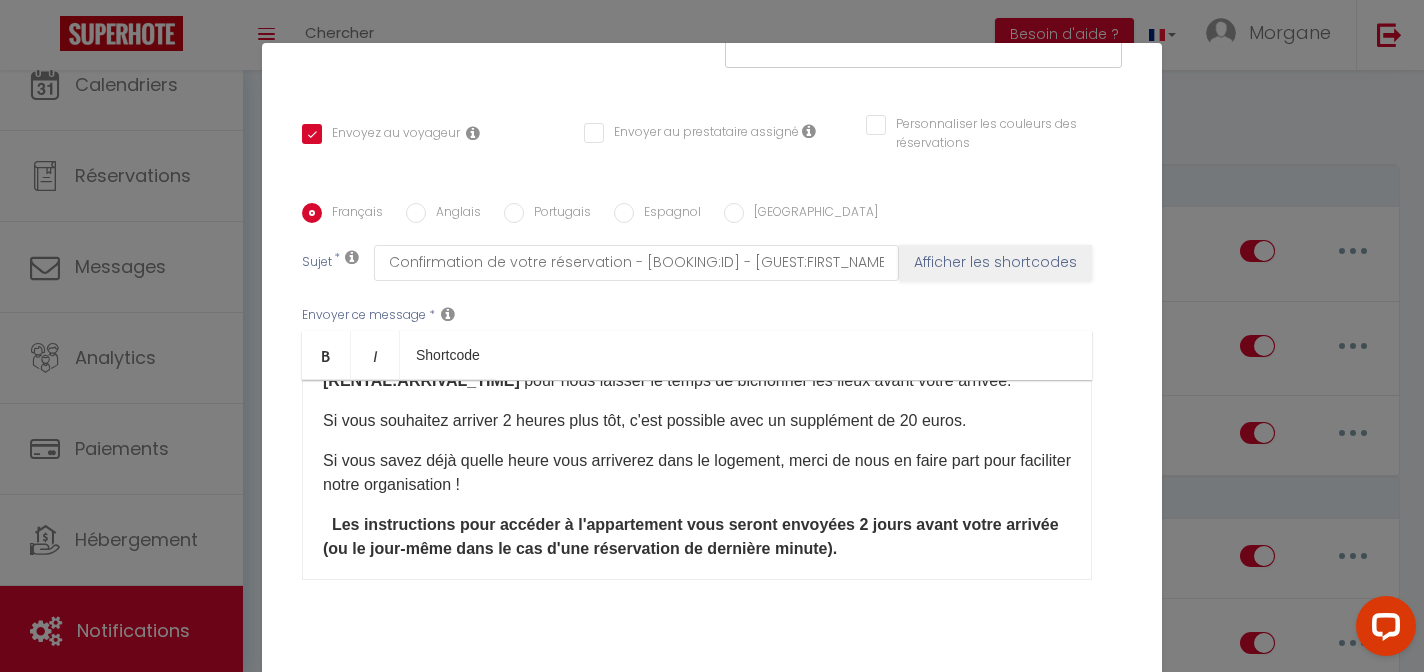 click on "Les instructions pour accéder à l'appartement vous seront envoyées 2 jours avant votre arrivée (ou le jour-même dans le cas d'une réservation de dernière minute)." at bounding box center (691, 536) 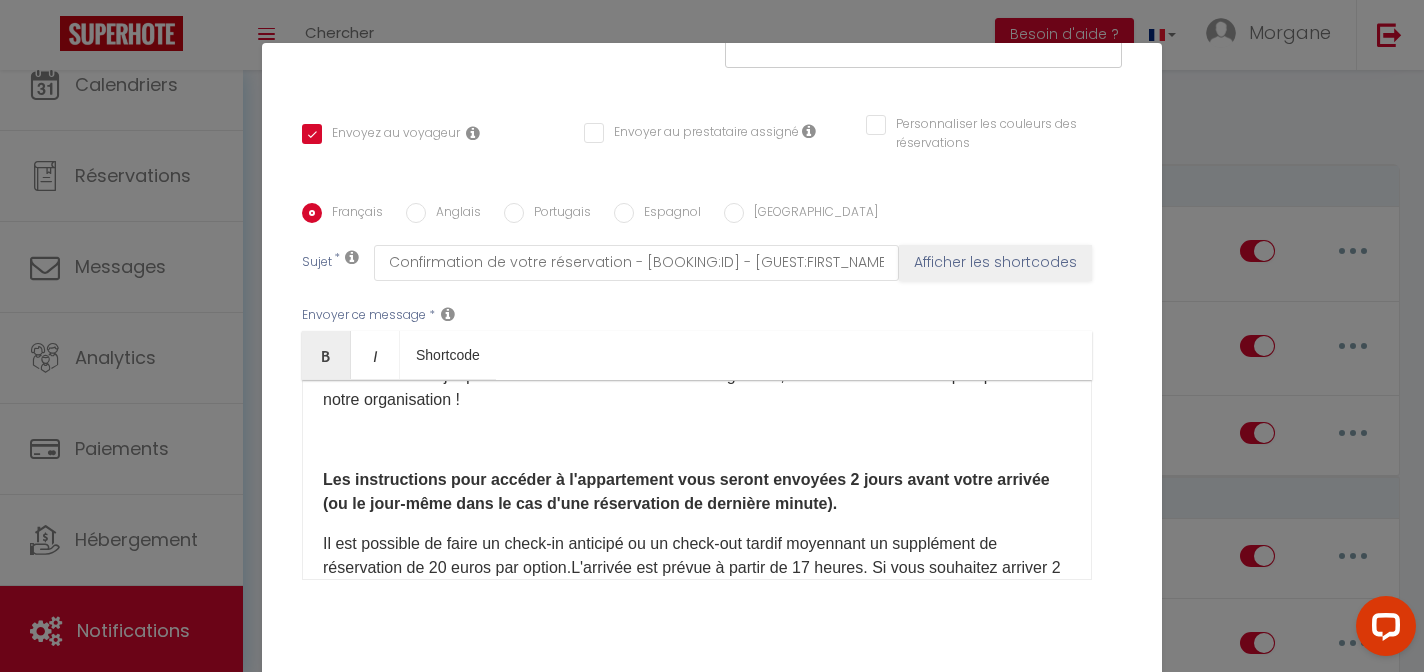 scroll, scrollTop: 381, scrollLeft: 0, axis: vertical 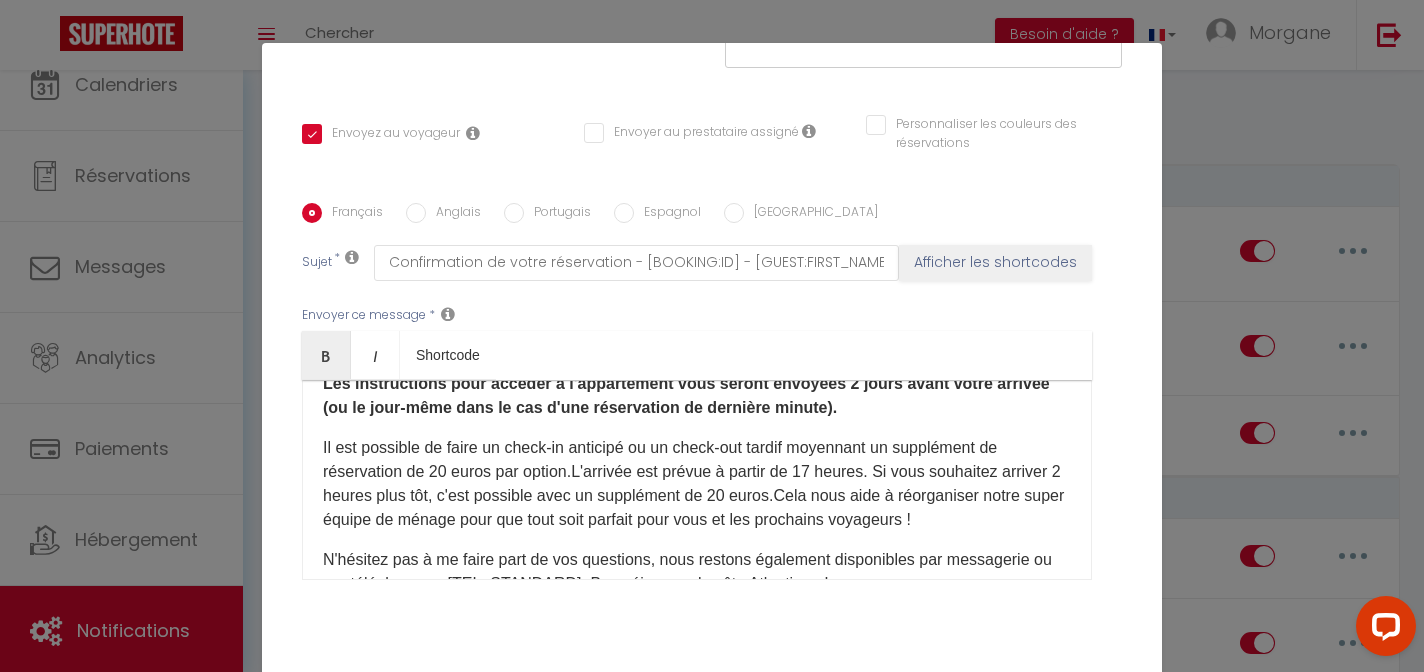 click on "​ Il est possible de faire un check-in anticipé ou un check-out tardif moyennant un supplément de réservation de 20 euros par option.  L'arrivée est prévue à partir de 17 heures. Si vous souhaitez arriver 2 heures plus tôt, c'est possible avec un supplément de 20 euros ​ .  Cela nous aide à réorganiser notre super équipe de ménage pour que tout soit parfait pour vous et les prochains voyageurs ! ​ ​" at bounding box center (697, 484) 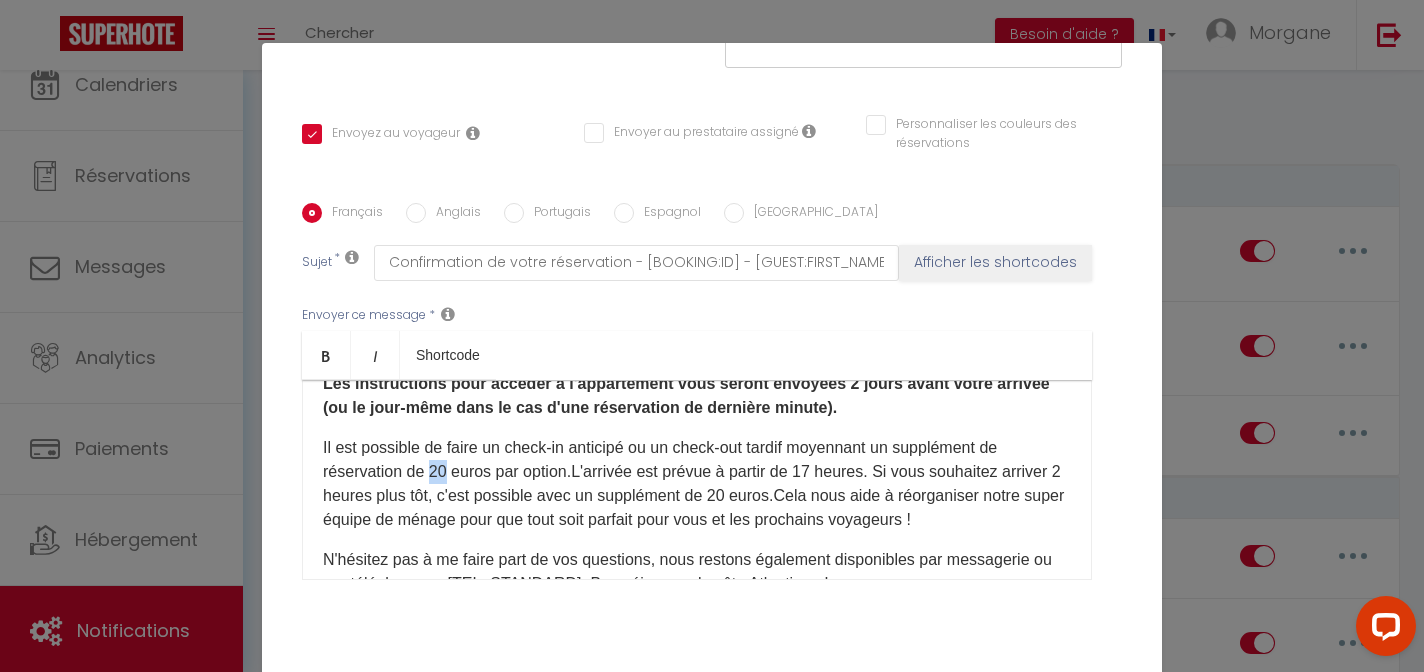 click on "​ Il est possible de faire un check-in anticipé ou un check-out tardif moyennant un supplément de réservation de 20 euros par option.  L'arrivée est prévue à partir de 17 heures. Si vous souhaitez arriver 2 heures plus tôt, c'est possible avec un supplément de 20 euros ​ .  Cela nous aide à réorganiser notre super équipe de ménage pour que tout soit parfait pour vous et les prochains voyageurs ! ​ ​" at bounding box center [697, 484] 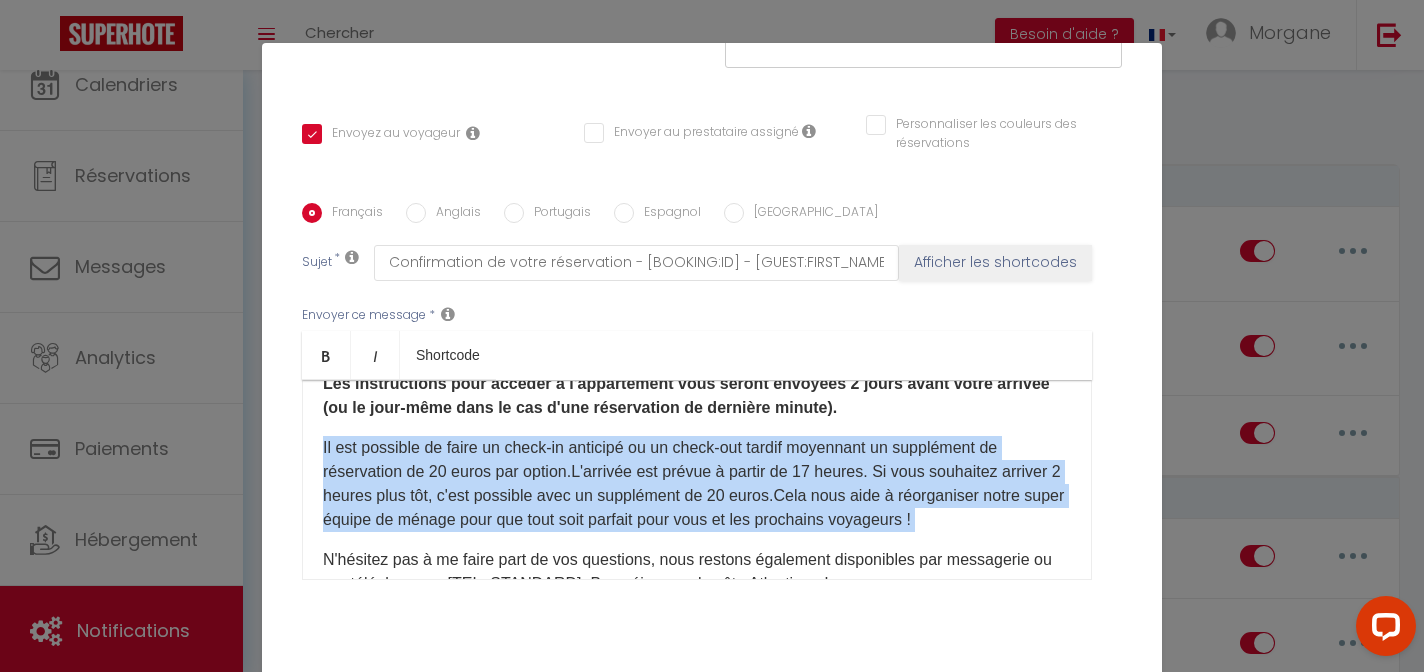 click on "​ Il est possible de faire un check-in anticipé ou un check-out tardif moyennant un supplément de réservation de 20 euros par option.  L'arrivée est prévue à partir de 17 heures. Si vous souhaitez arriver 2 heures plus tôt, c'est possible avec un supplément de 20 euros ​ .  Cela nous aide à réorganiser notre super équipe de ménage pour que tout soit parfait pour vous et les prochains voyageurs ! ​ ​" at bounding box center [697, 484] 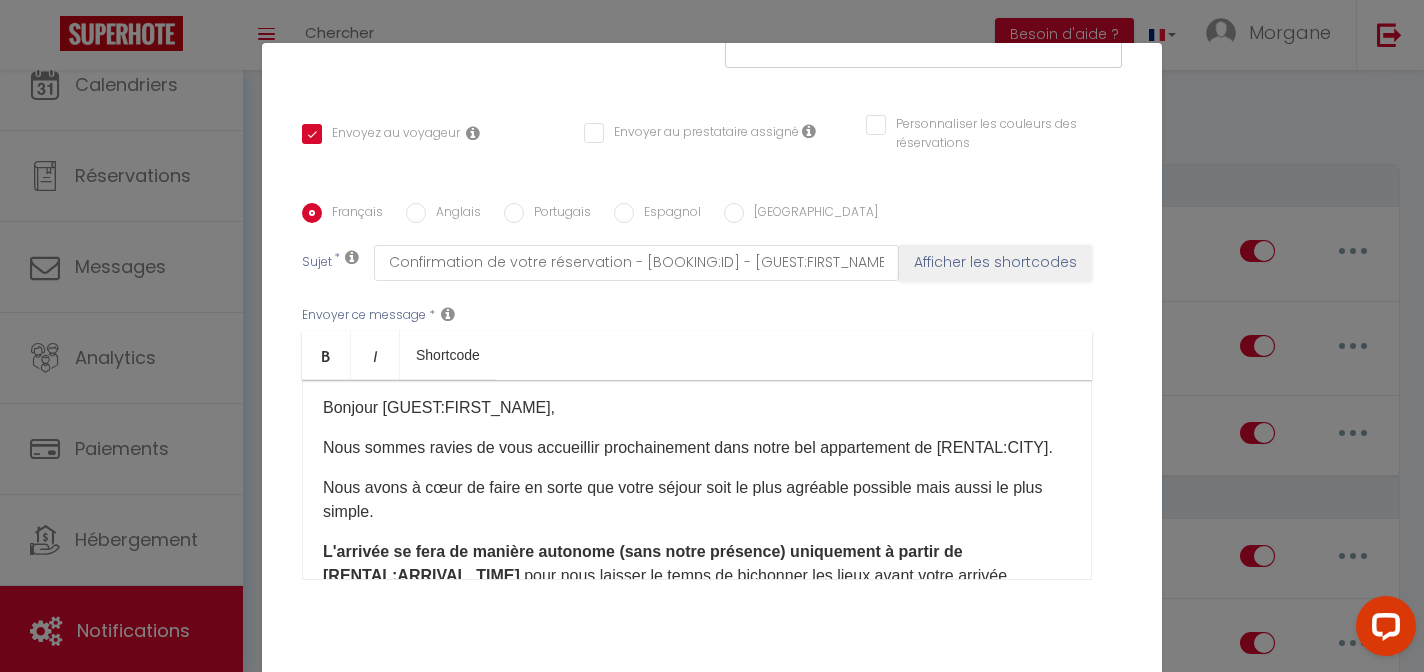 scroll, scrollTop: 0, scrollLeft: 0, axis: both 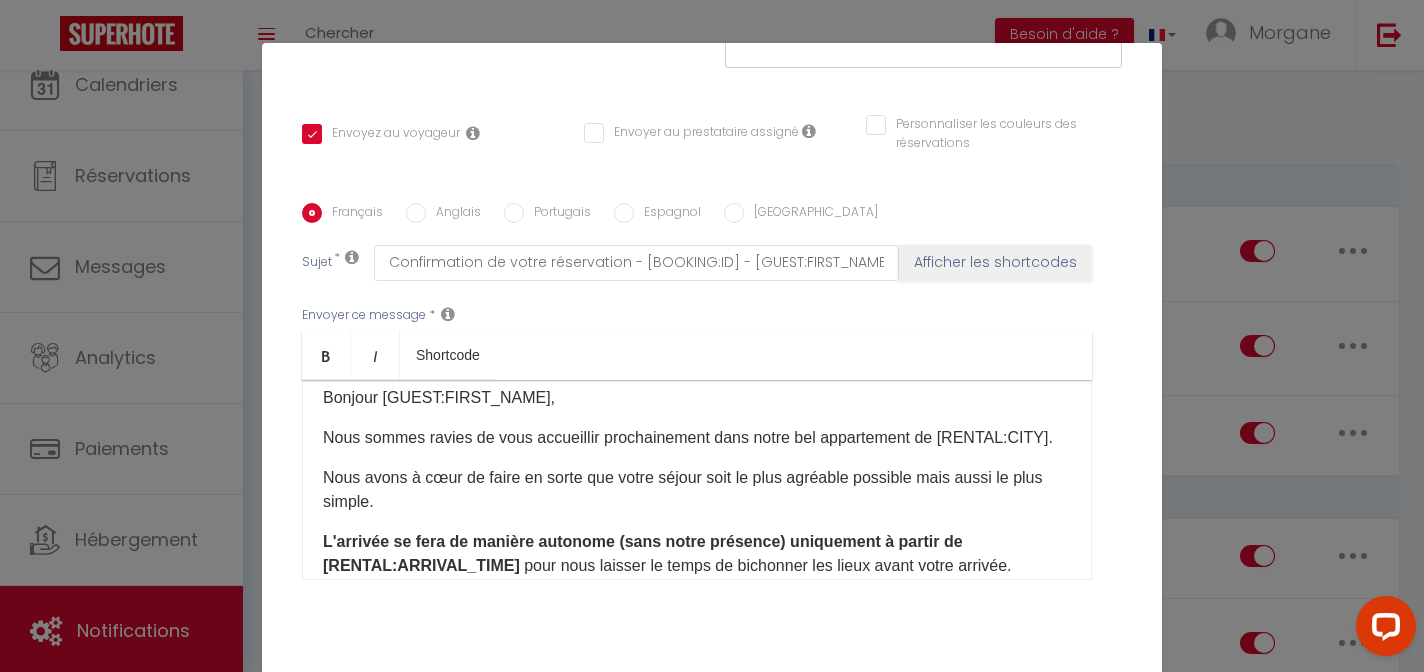click on "Nous avons à cœur de faire en sorte que votre séjour soit le plus agréable possible mais aussi le plus simple." at bounding box center (697, 490) 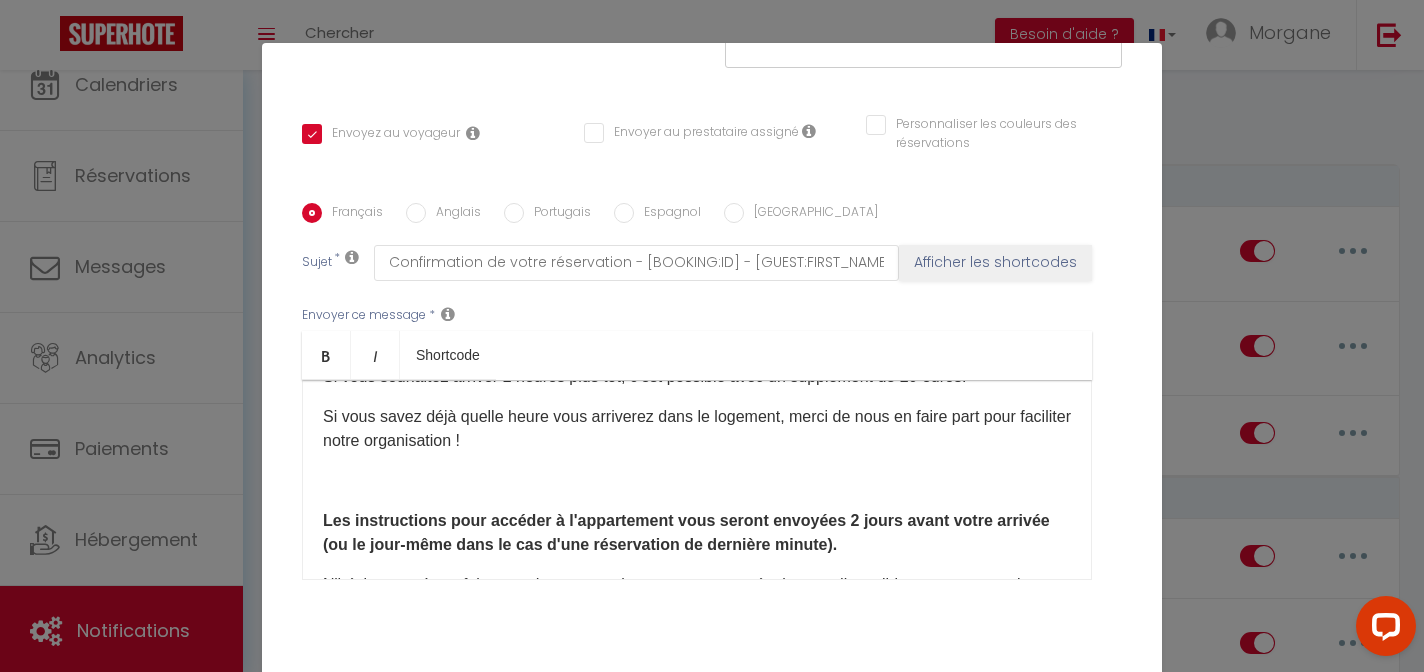 click on "Bonjour [GUEST:FIRST_NAME]​,
Nous sommes ravies de vous accueillir prochainement dans notre bel appartement de [RENTAL:CITY]​.
Nous avons à cœur de faire en sorte que votre séjour soit le plus agréable possible mais aussi le plus simple.
L'arrivée se fera de manière autonome (sans notre présence) uniquement à partir de [RENTAL:ARRIVAL_TIME]​​​ ​ pour nous laisser le temps de bichonner les lieux avant votre arrivée.  Si vous souhaitez arriver 2 heures plus tôt, c'est possible avec un supplément de 20 euros​.  Si vous savez déjà quelle heure vous arriverez dans le logement, merci de nous en faire part pour faciliter notre organisation !  ​ Les instructions pour accéder à l'appartement vous seront envoyées 2 jours avant votre arrivée (ou le jour-même dans le cas d'une réservation de dernière minute).
[SIGNATURE]​​" at bounding box center [697, 480] 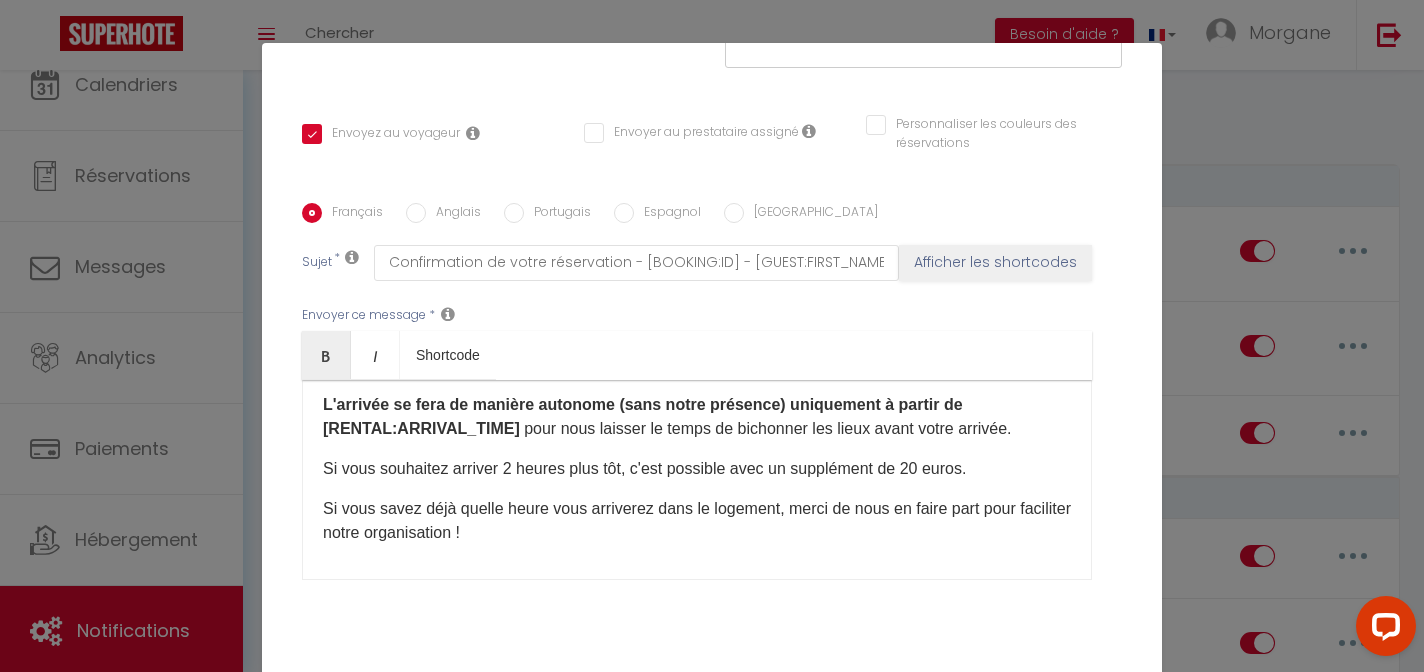 scroll, scrollTop: 143, scrollLeft: 0, axis: vertical 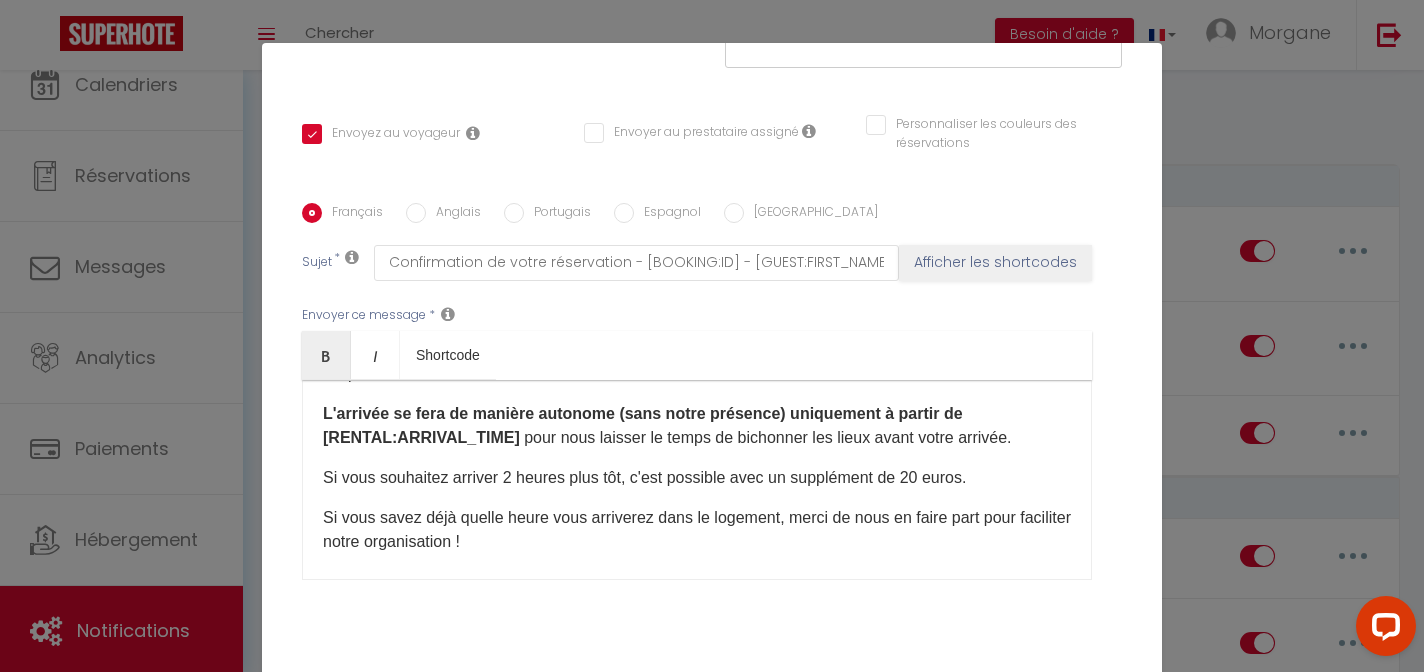 drag, startPoint x: 322, startPoint y: 450, endPoint x: 551, endPoint y: 511, distance: 236.98523 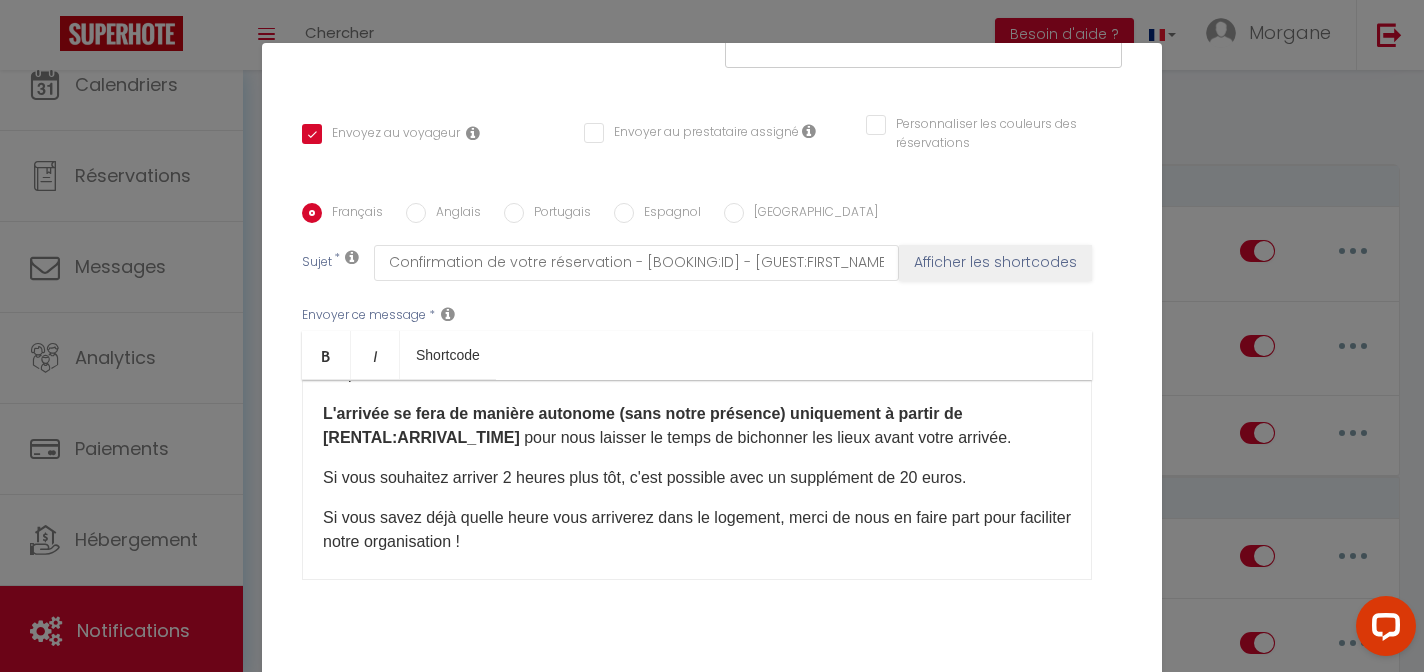 copy on "Si vous souhaitez arriver 2 heures plus tôt, c'est possible avec un supplément de 20 euros​.  Si vous savez déjà quelle heure vous arriverez dans le logement, merci de nous en faire part pour faciliter notre organisation !" 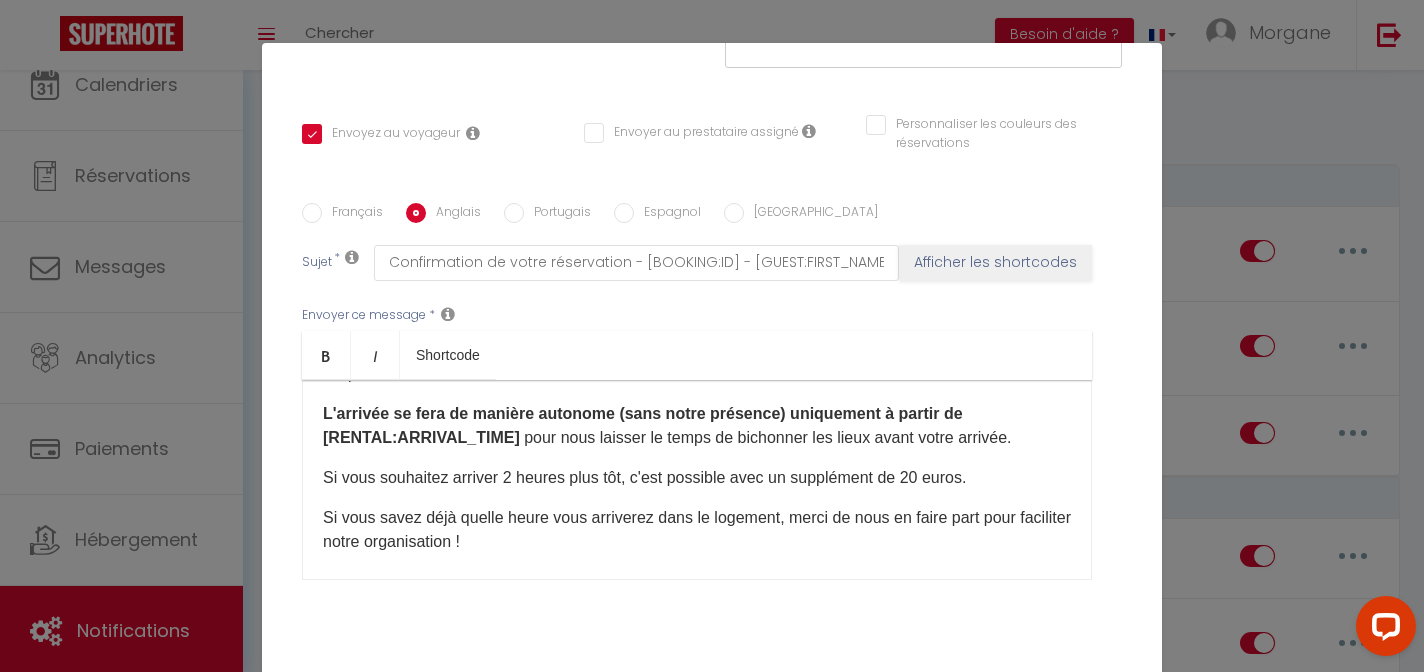 checkbox on "true" 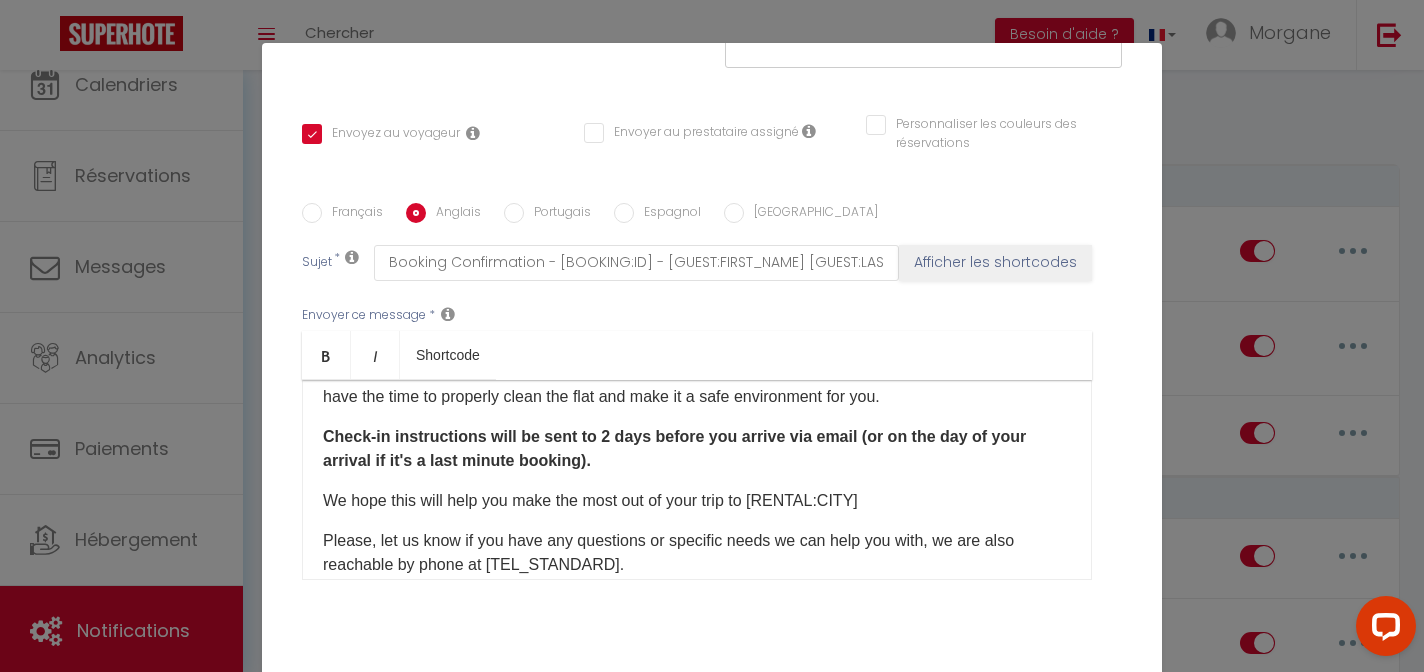 scroll, scrollTop: 162, scrollLeft: 0, axis: vertical 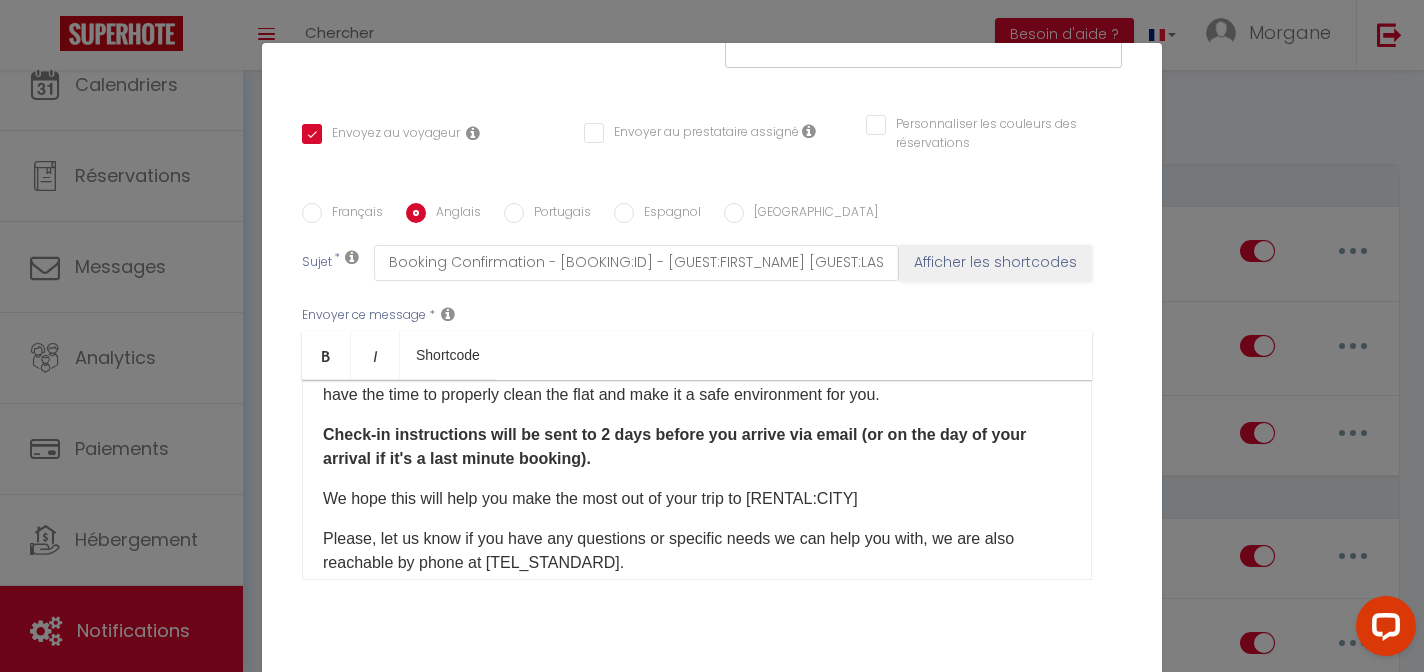 click on "Check-in instructions will be sent to 2 days before you arrive via email (or on the day of your arrival if it's a last minute booking). ​" at bounding box center (697, 447) 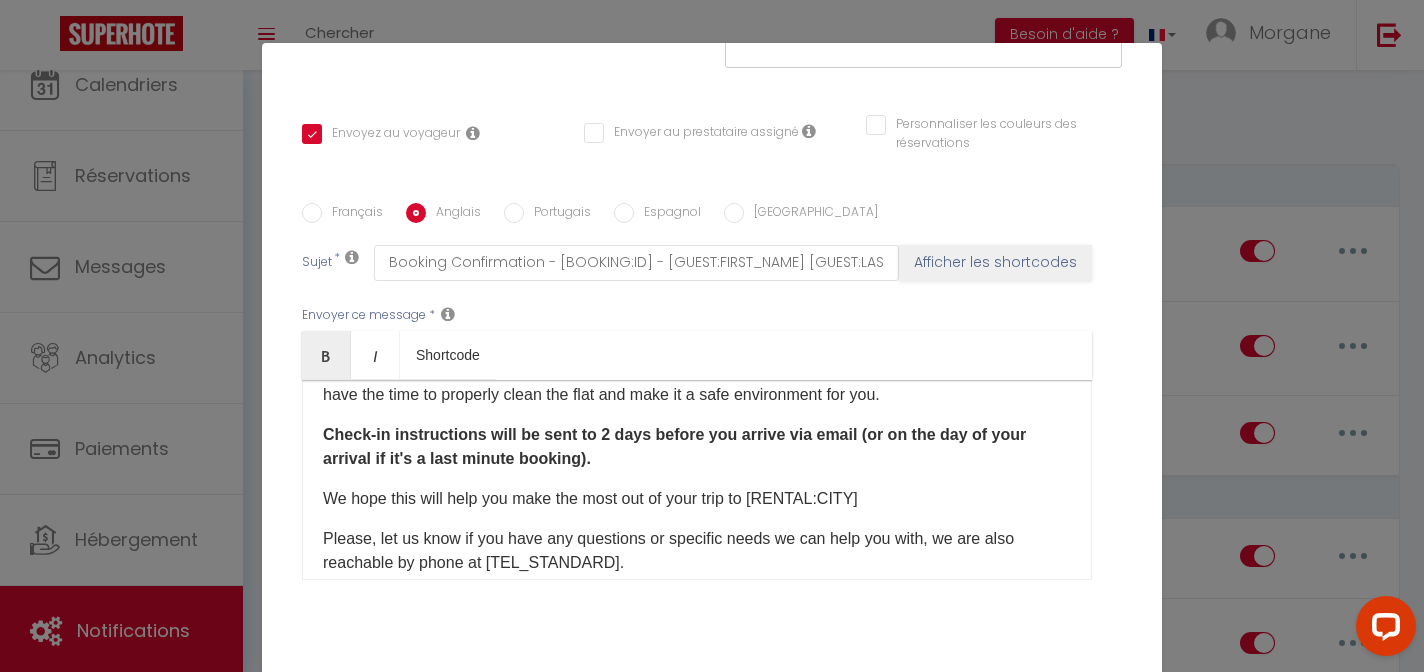 scroll, scrollTop: 120, scrollLeft: 0, axis: vertical 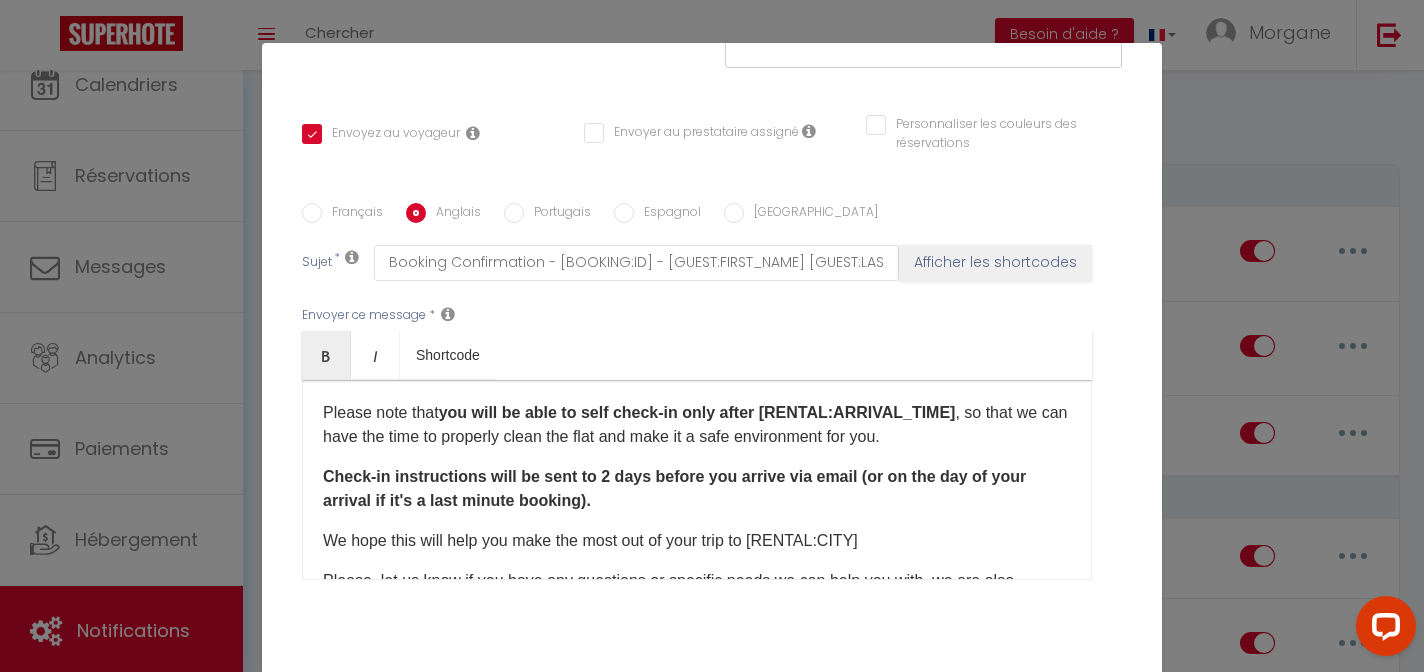 click on "Please note that  you will be able to self check-in only after [RENTAL:ARRIVAL_TIME]​ , so that we can have the time to properly clean the flat and make it a safe environment for you." at bounding box center [697, 425] 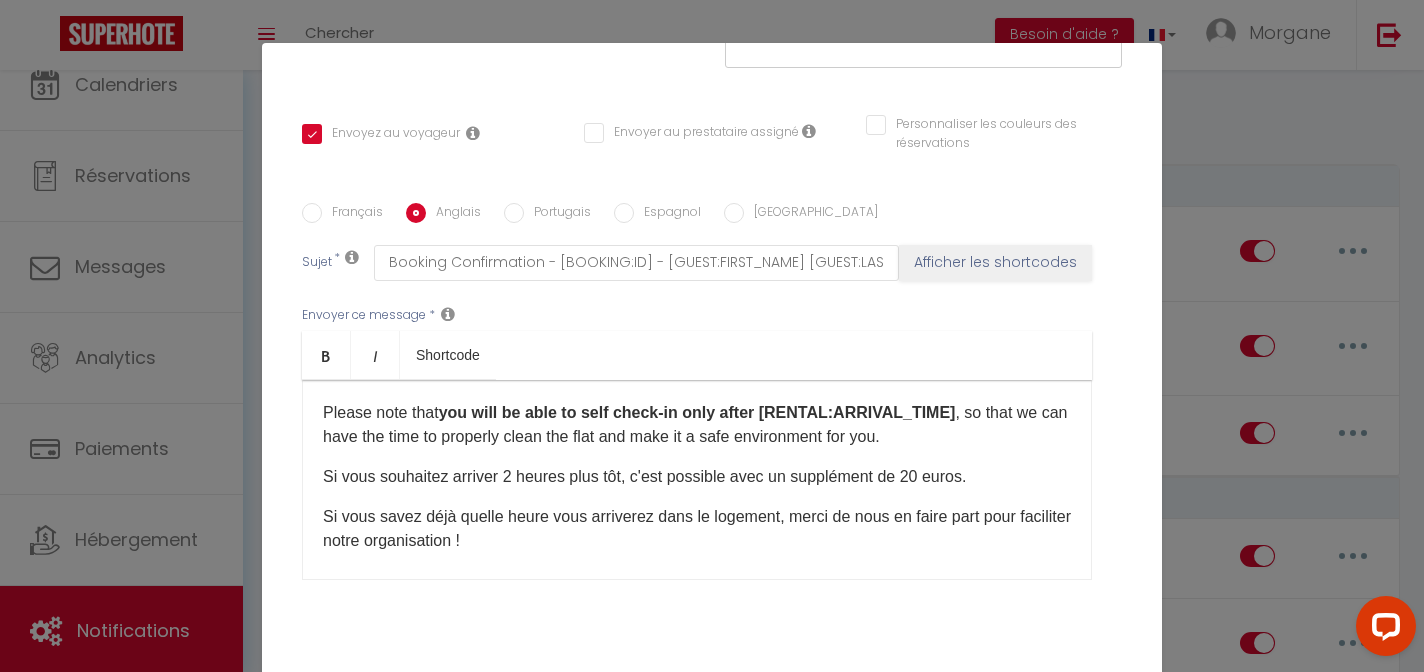 click on "Hello [GUEST:FIRST_NAME],
We are happy to welcome you to stay in our lovely flat in [RENTAL:CITY]​.
We want to make your stay as smooth and enjoyable as possible.
Please note that  you will be able to self check-in only after [RENTAL:ARRIVAL_TIME]​ , so that we can have the time to properly clean the flat and make it a safe environment for you. Si vous souhaitez arriver 2 heures plus tôt, c'est possible avec un supplément de 20 euros​.
Si vous savez déjà quelle heure vous arriverez dans le logement, merci de nous en faire part pour faciliter notre organisation !
Check-in instructions will be sent to 2 days before you arrive via email (or on the day of your arrival if it's a last minute booking). ​
We hope this will help you make the most out of your trip to [RENTAL:CITY]​
Please, let us know if you have any questions or specific needs we can help you with, we are also reachable by phone at [TEL_STANDARD]​.  Welcome to [GEOGRAPHIC_DATA] !
Kind regards
​" at bounding box center [697, 480] 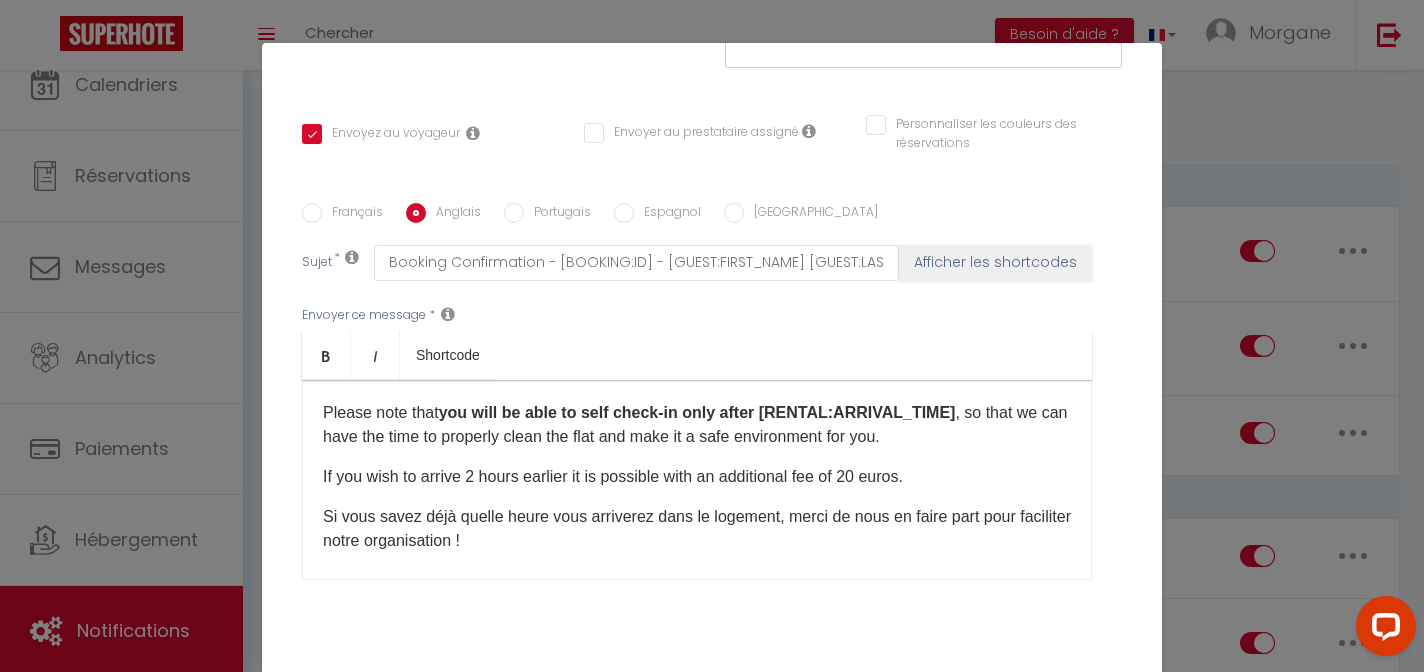click on "Si vous savez déjà quelle heure vous arriverez dans le logement, merci de nous en faire part pour faciliter notre organisation !" at bounding box center [697, 529] 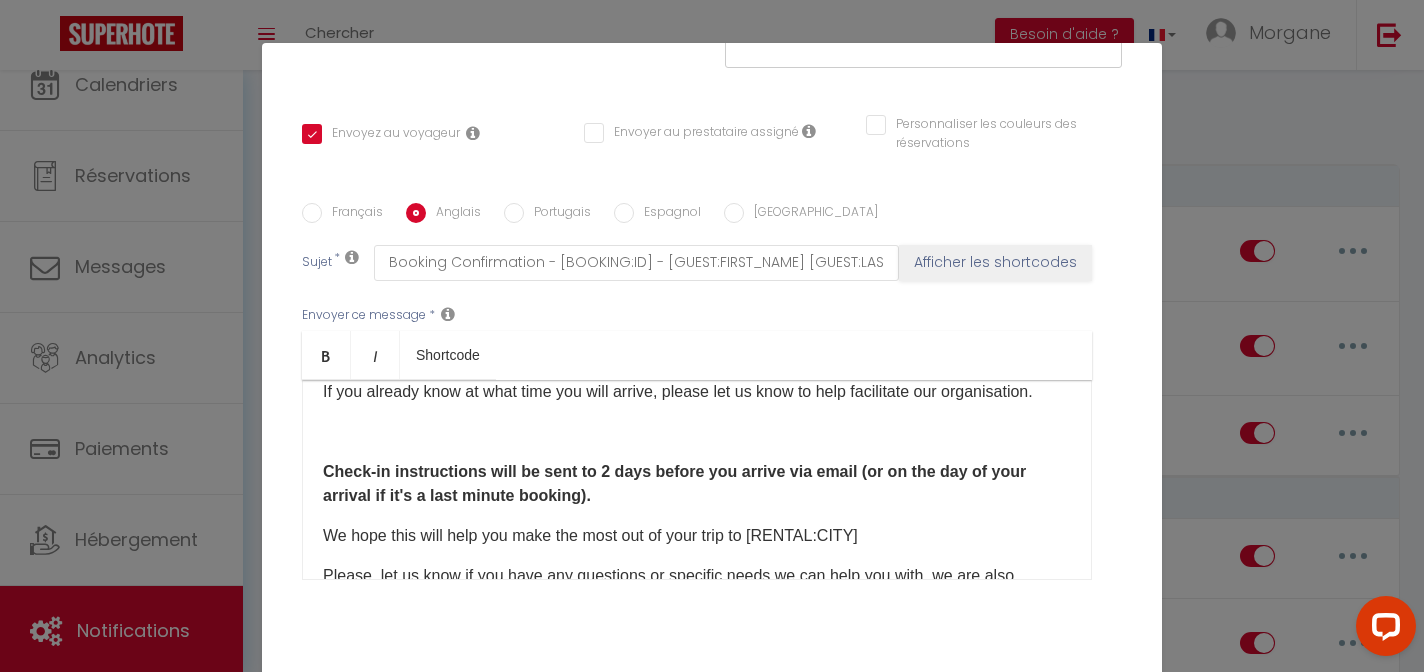 scroll, scrollTop: 205, scrollLeft: 0, axis: vertical 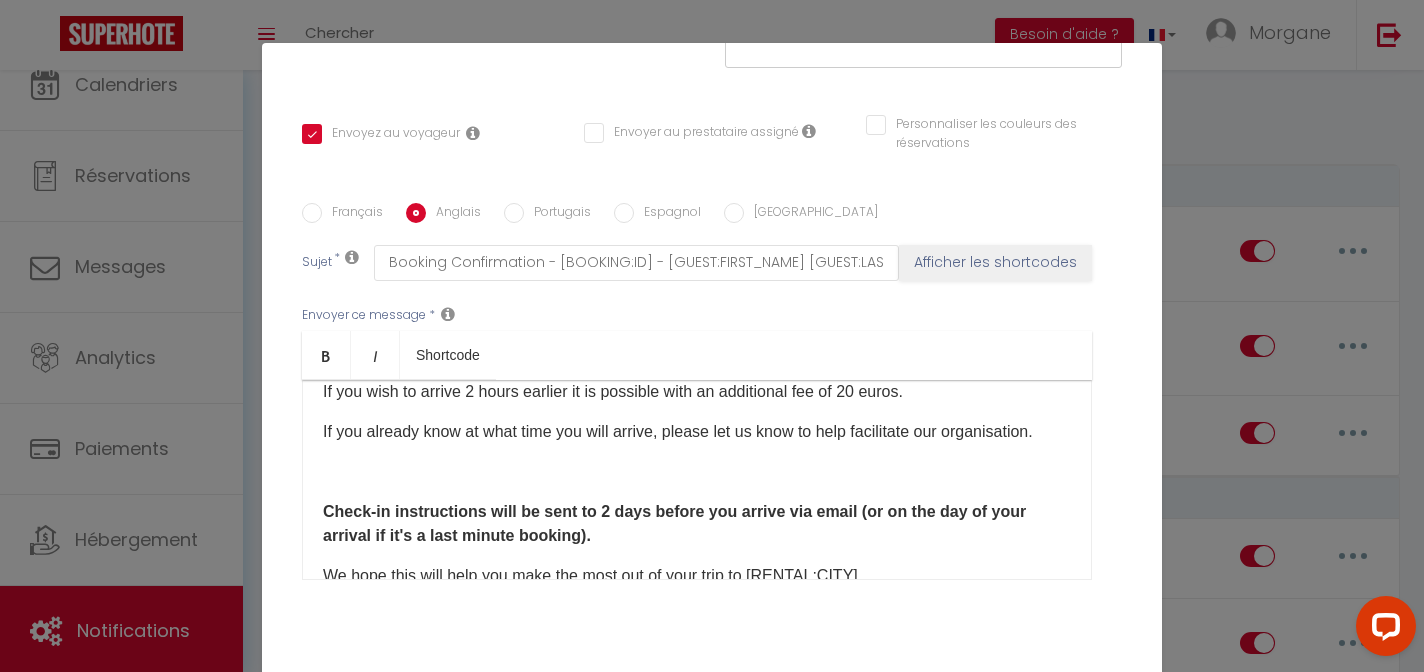 click on "If you already know at what time you will arrive, please let us know to help facilitate our organisation." at bounding box center (697, 432) 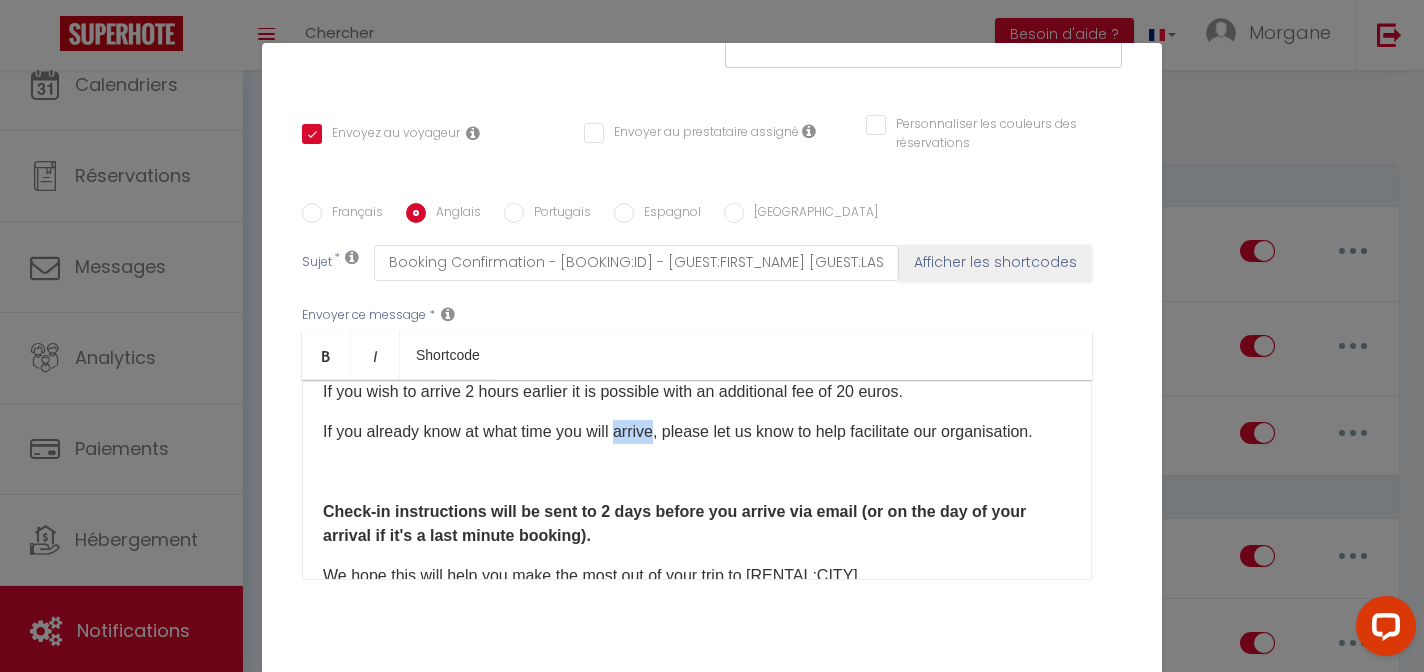 click on "If you already know at what time you will arrive, please let us know to help facilitate our organisation." at bounding box center (697, 432) 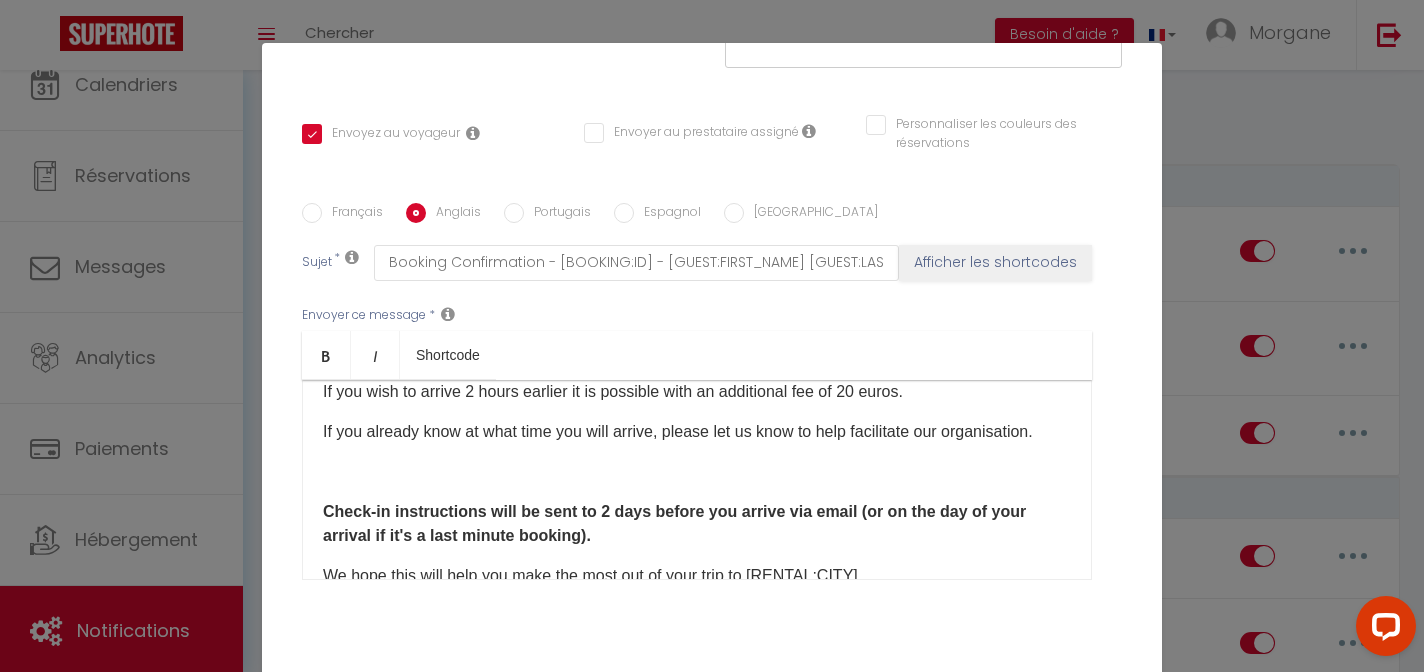 click on "If you already know at what time you will arrive, please let us know to help facilitate our organisation." at bounding box center [697, 432] 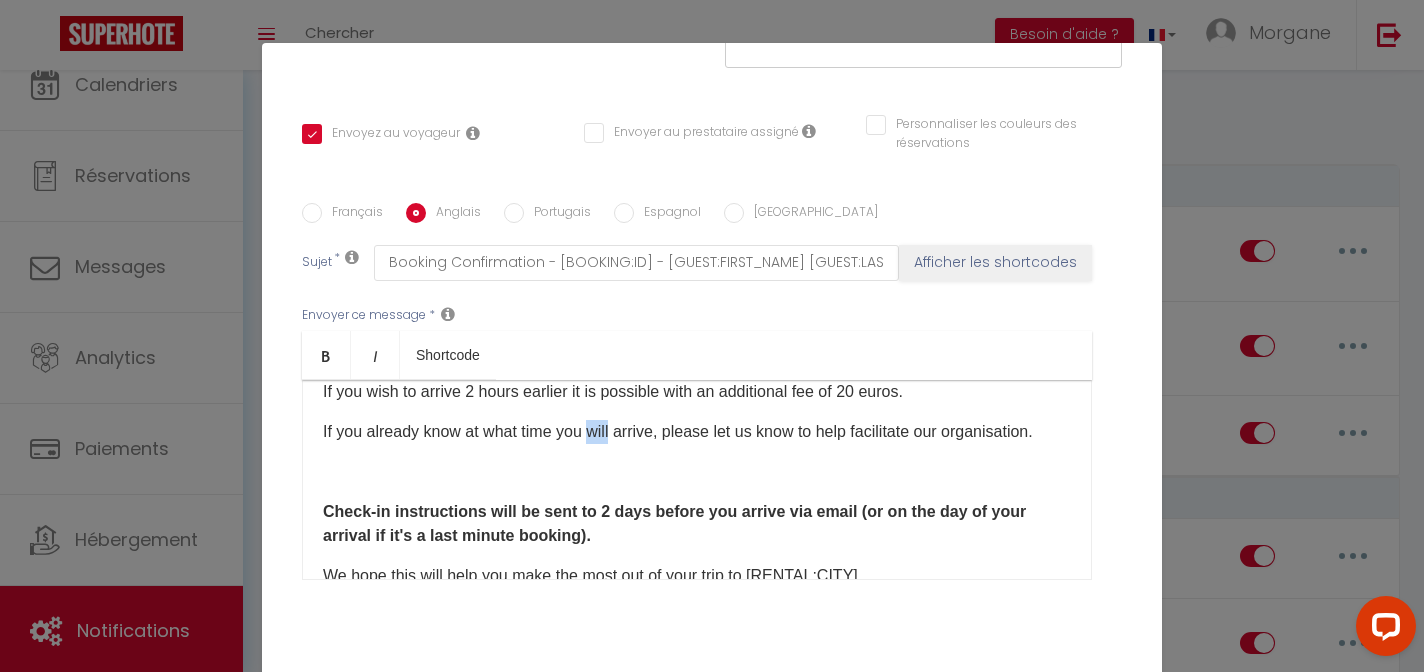 click on "If you already know at what time you will arrive, please let us know to help facilitate our organisation." at bounding box center (697, 432) 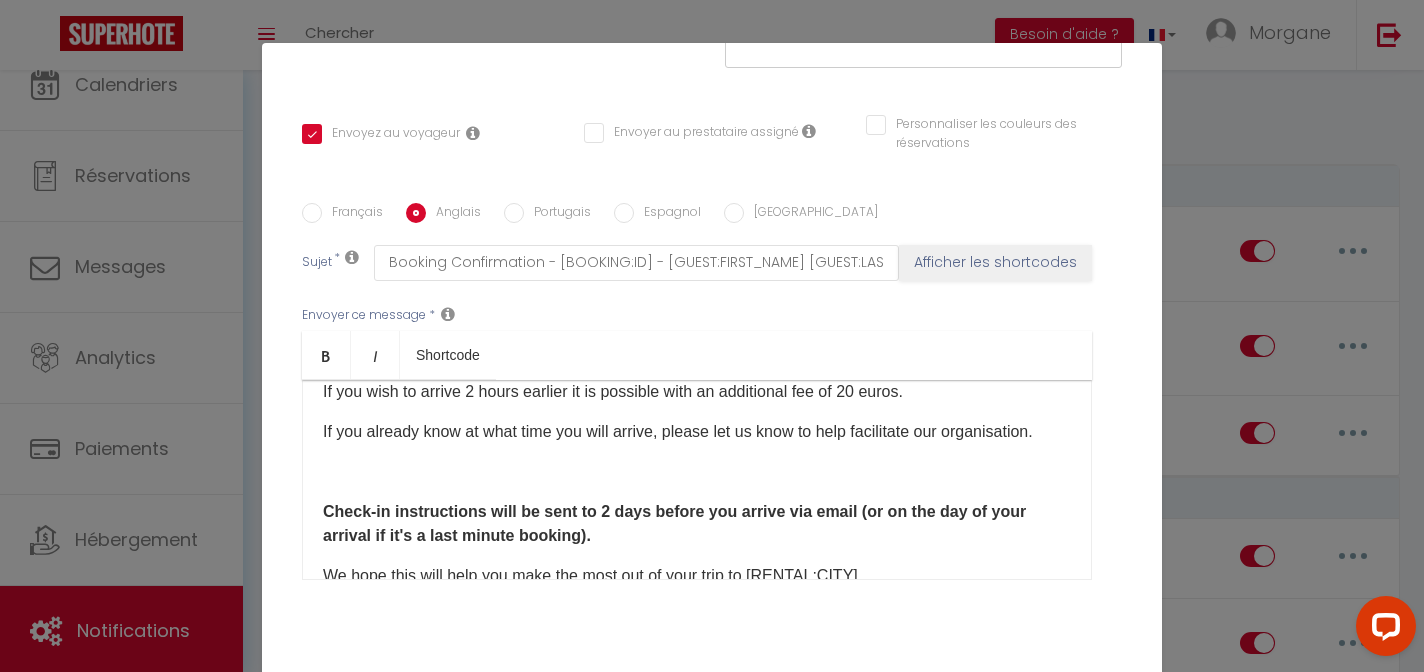 click on "If you already know at what time you will arrive, please let us know to help facilitate our organisation." at bounding box center [697, 432] 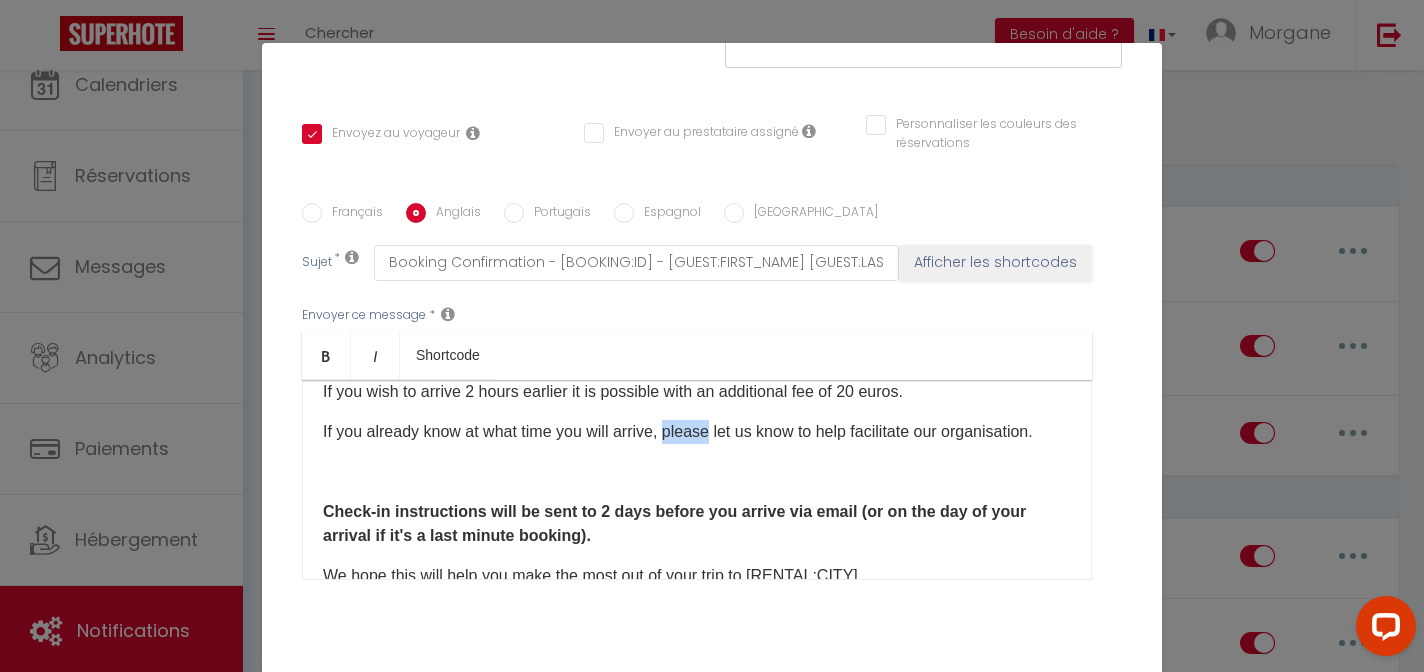 click on "If you already know at what time you will arrive, please let us know to help facilitate our organisation." at bounding box center [697, 432] 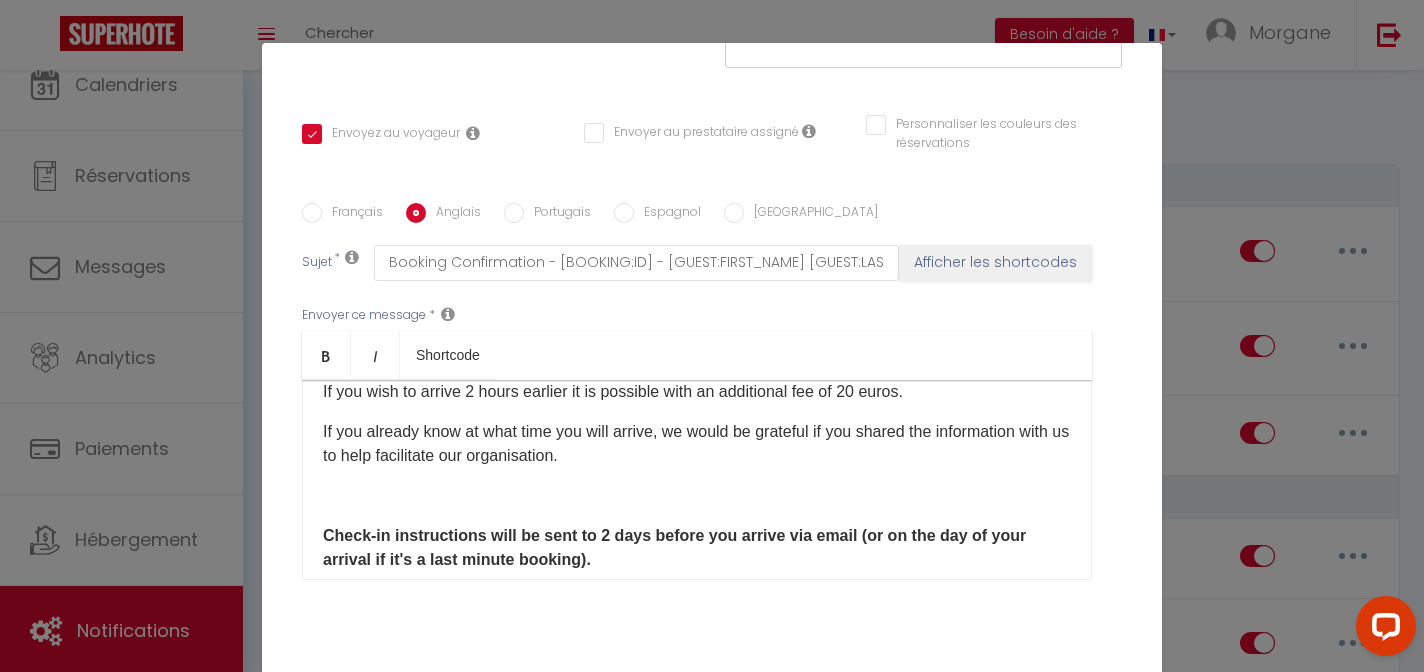 click on "Hello [GUEST:FIRST_NAME],
We are happy to welcome you to stay in our lovely flat in [RENTAL:CITY]​.
We want to make your stay as smooth and enjoyable as possible.
Please note that  you will be able to self check-in only after [RENTAL:ARRIVAL_TIME]​ , so that we can have the time to properly clean the flat and make it a safe environment for you. If you wish to arrive 2 hours earlier it is possible with an additional fee of 20 euros.
If you already know at what time you will arrive, we would be grateful if you shared the information with us to help facilitate our organisation.
Check-in instructions will be sent to 2 days before you arrive via email (or on the day of your arrival if it's a last minute booking). ​
We hope this will help you make the most out of your trip to [RENTAL:CITY]​
Please, let us know if you have any questions or specific needs we can help you with, we are also reachable by phone at [TEL_STANDARD]​.  Welcome to [GEOGRAPHIC_DATA] !
Kind regards" at bounding box center [697, 480] 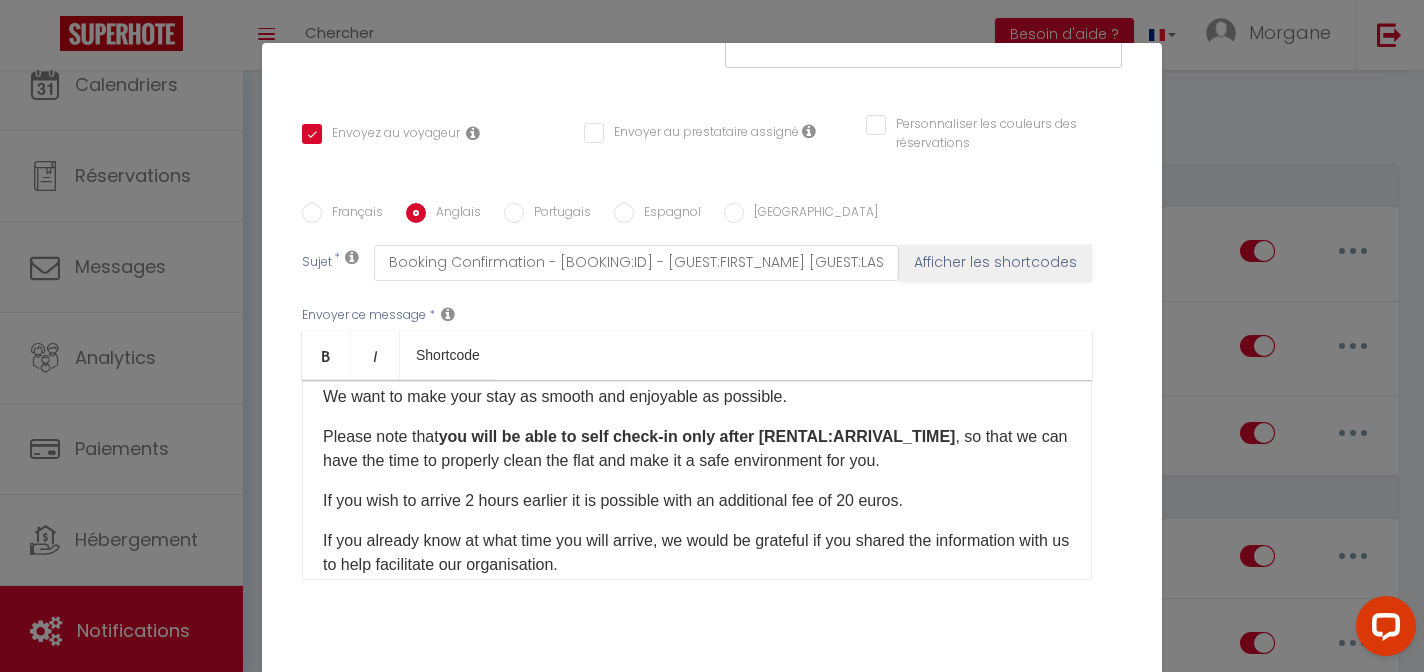 scroll, scrollTop: 90, scrollLeft: 0, axis: vertical 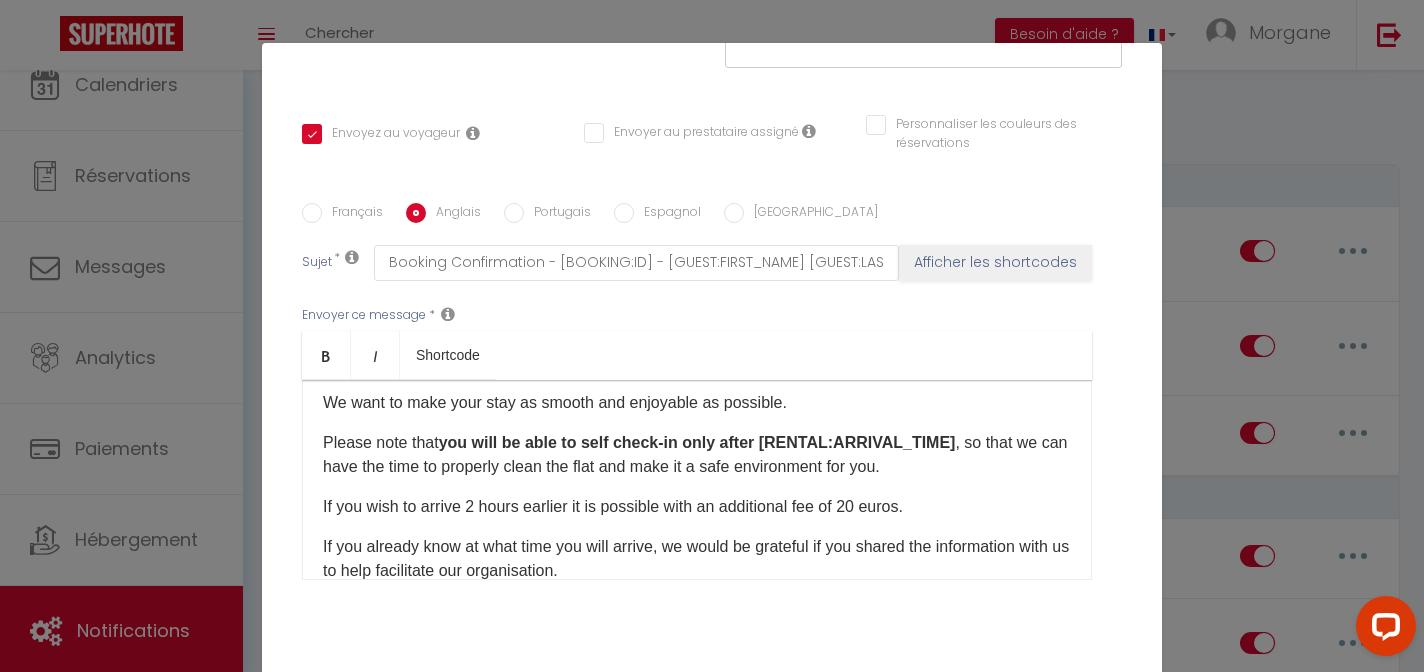click on "If you wish to arrive 2 hours earlier it is possible with an additional fee of 20 euros." at bounding box center (697, 507) 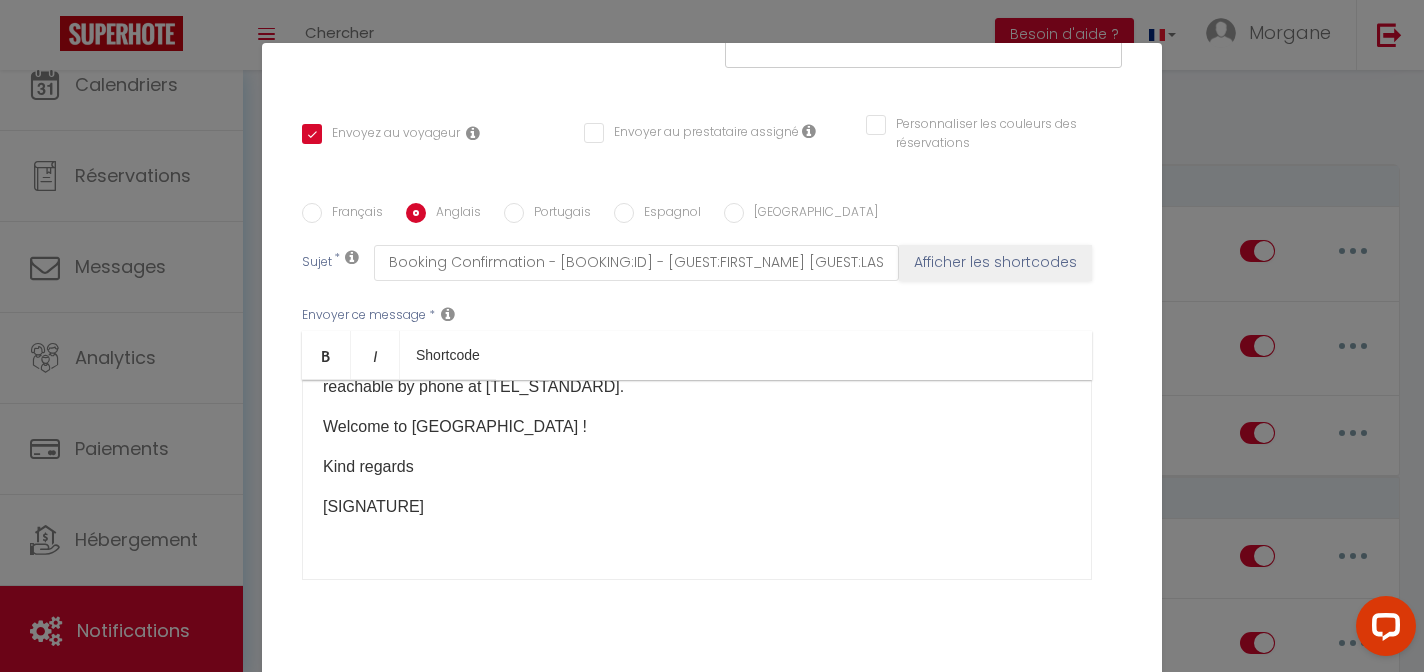 scroll, scrollTop: 486, scrollLeft: 0, axis: vertical 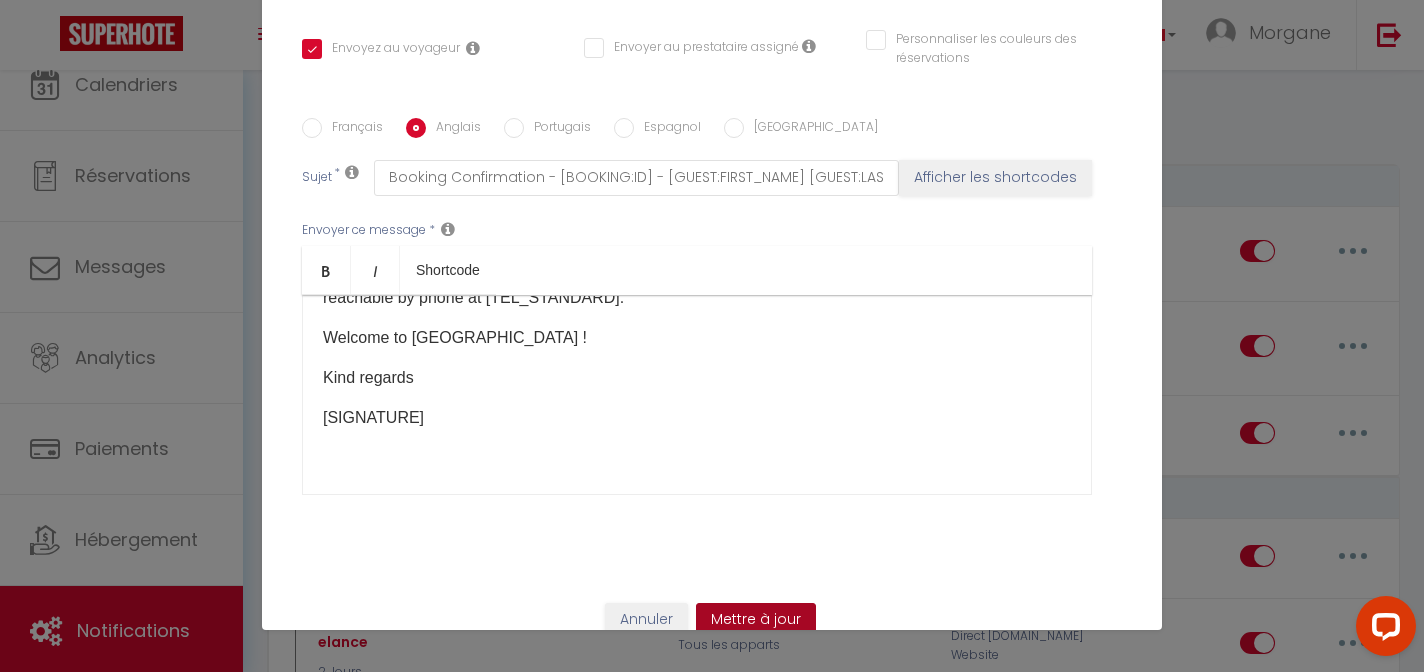 click on "Mettre à jour" at bounding box center [756, 620] 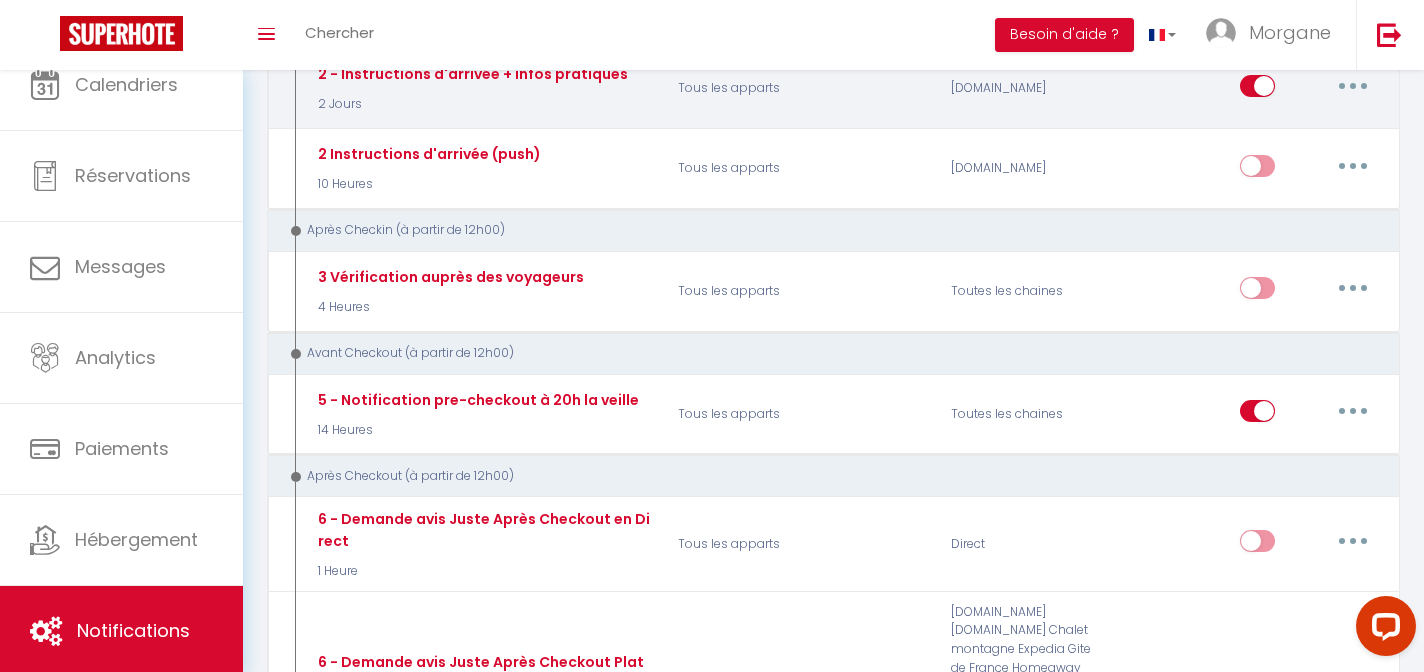 scroll, scrollTop: 1073, scrollLeft: 0, axis: vertical 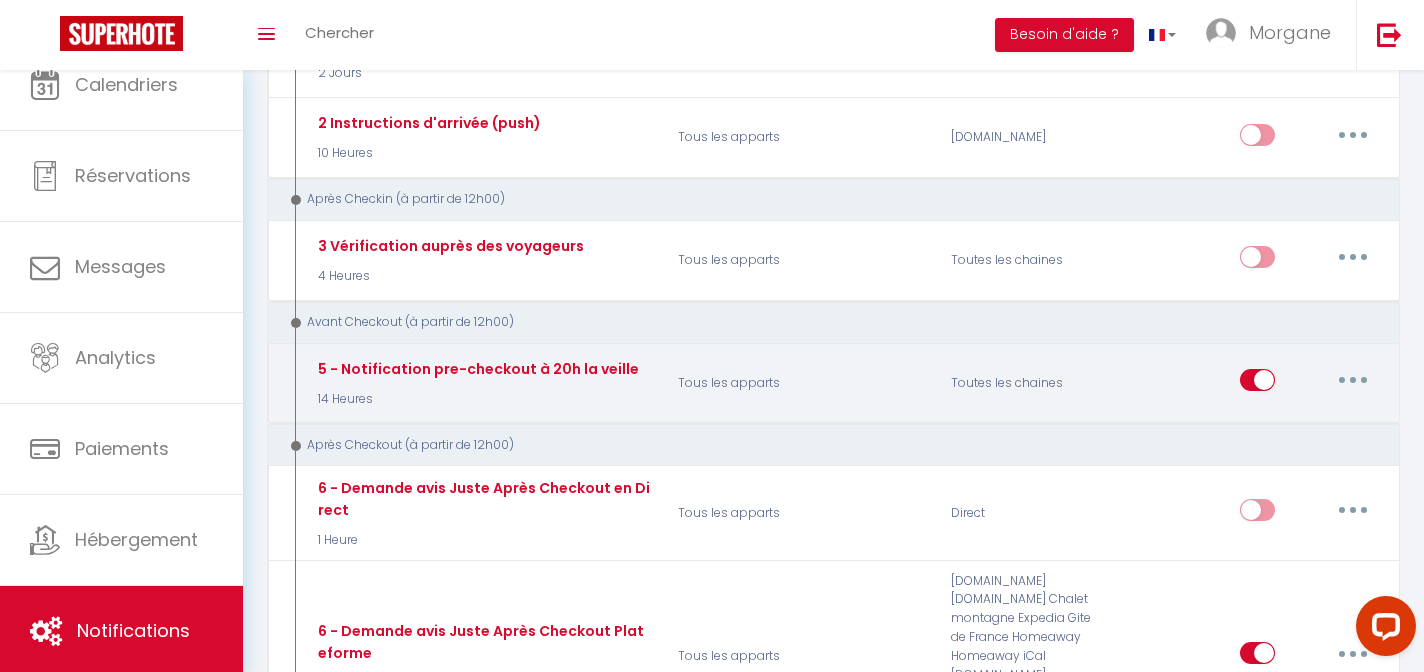 click at bounding box center [1353, 380] 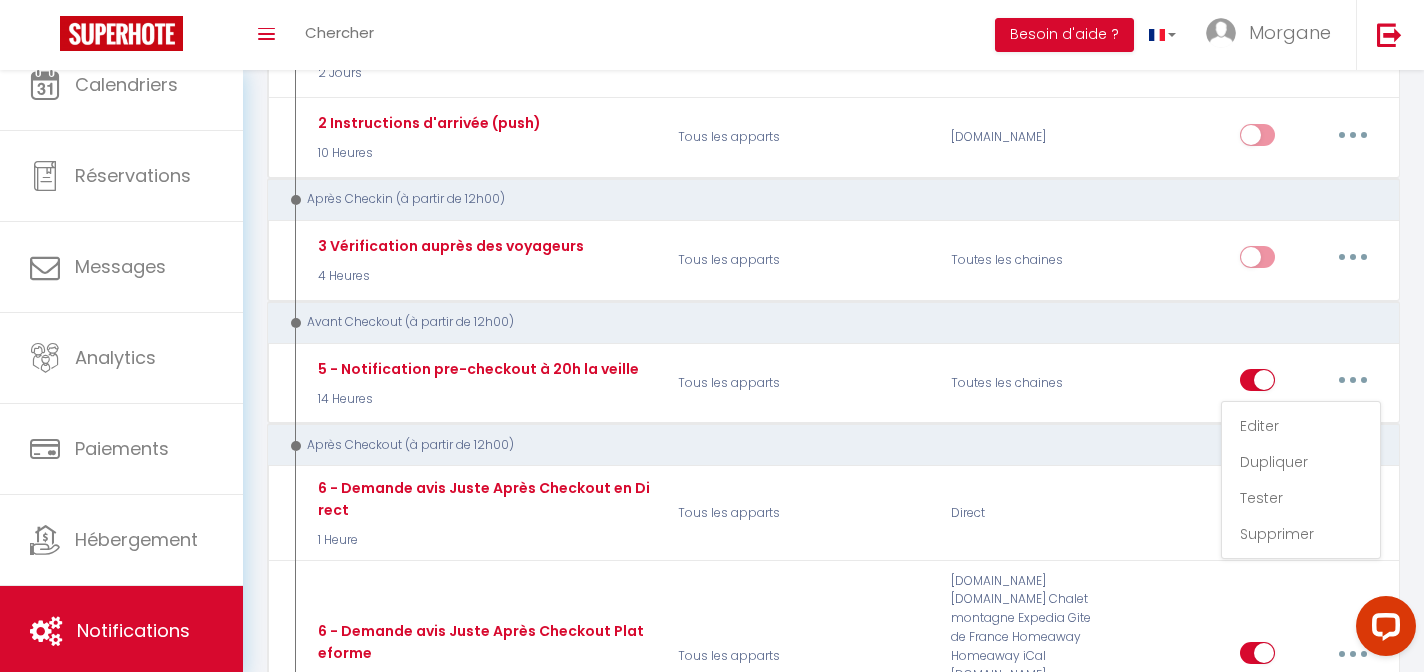 click on "Avant Checkout (à partir de 12h00)" at bounding box center [823, 322] 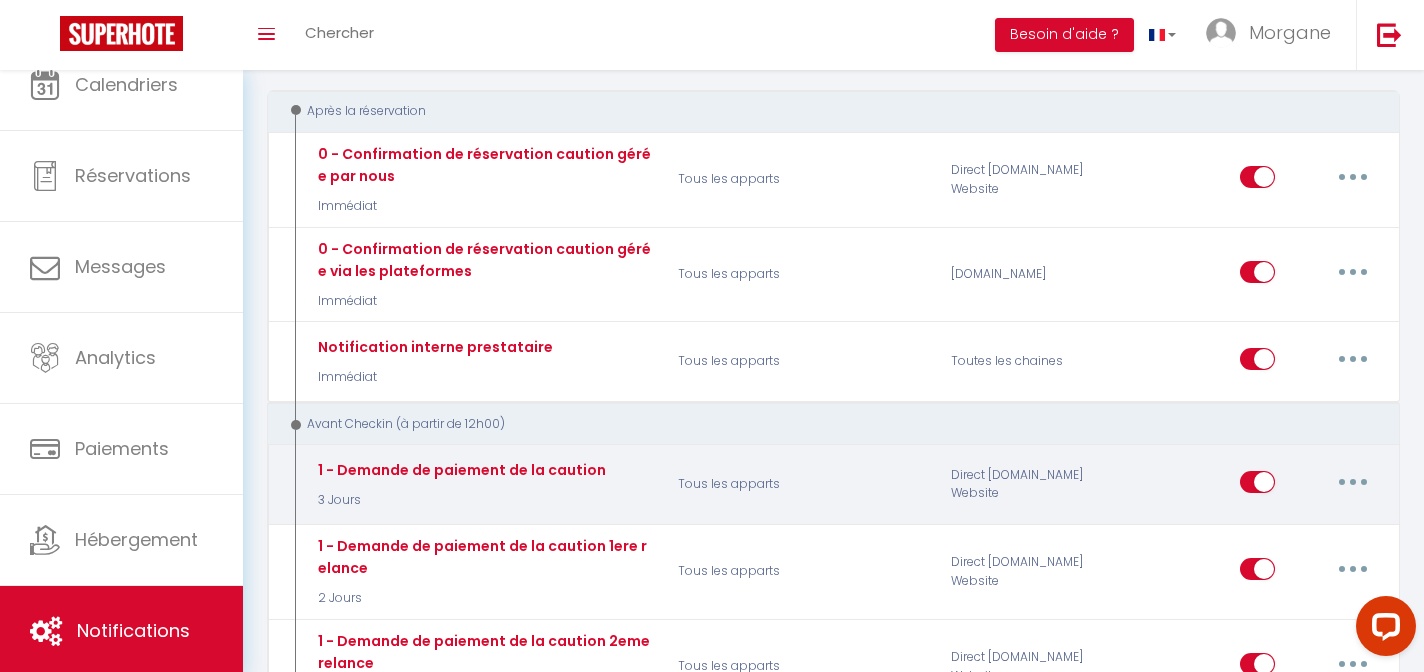 scroll, scrollTop: 214, scrollLeft: 0, axis: vertical 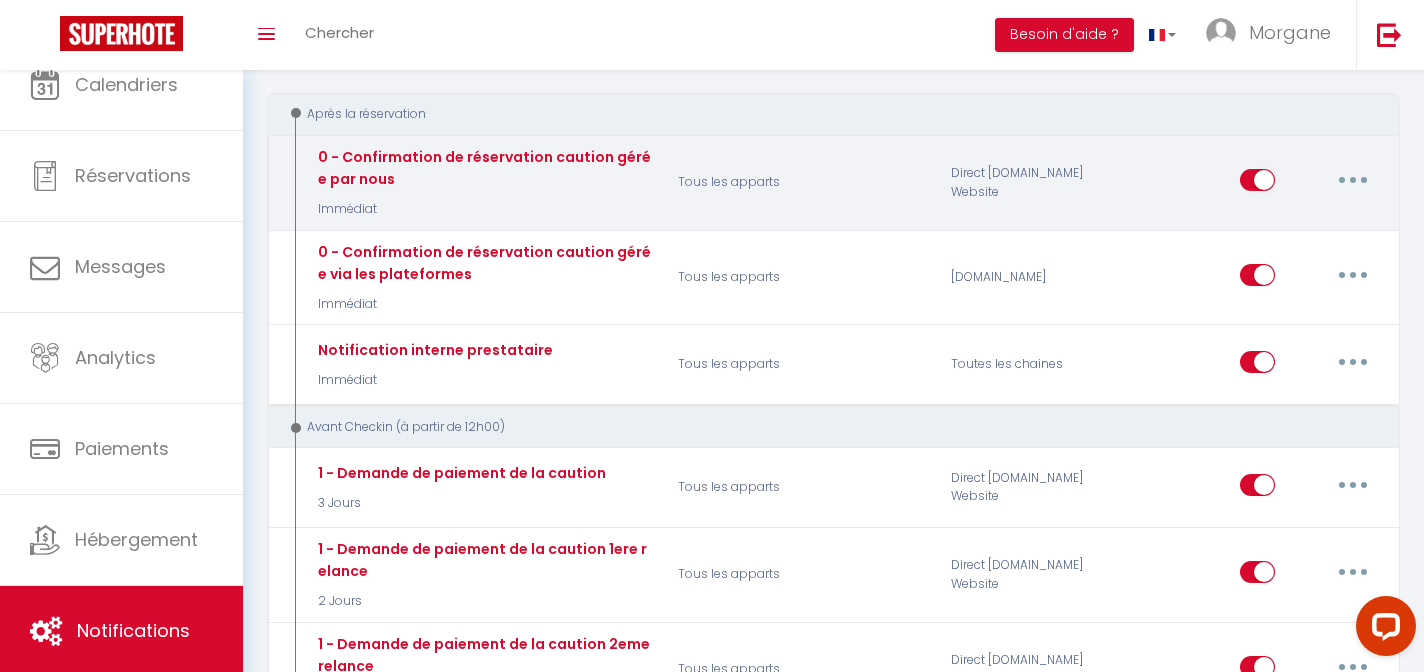 click at bounding box center [1353, 180] 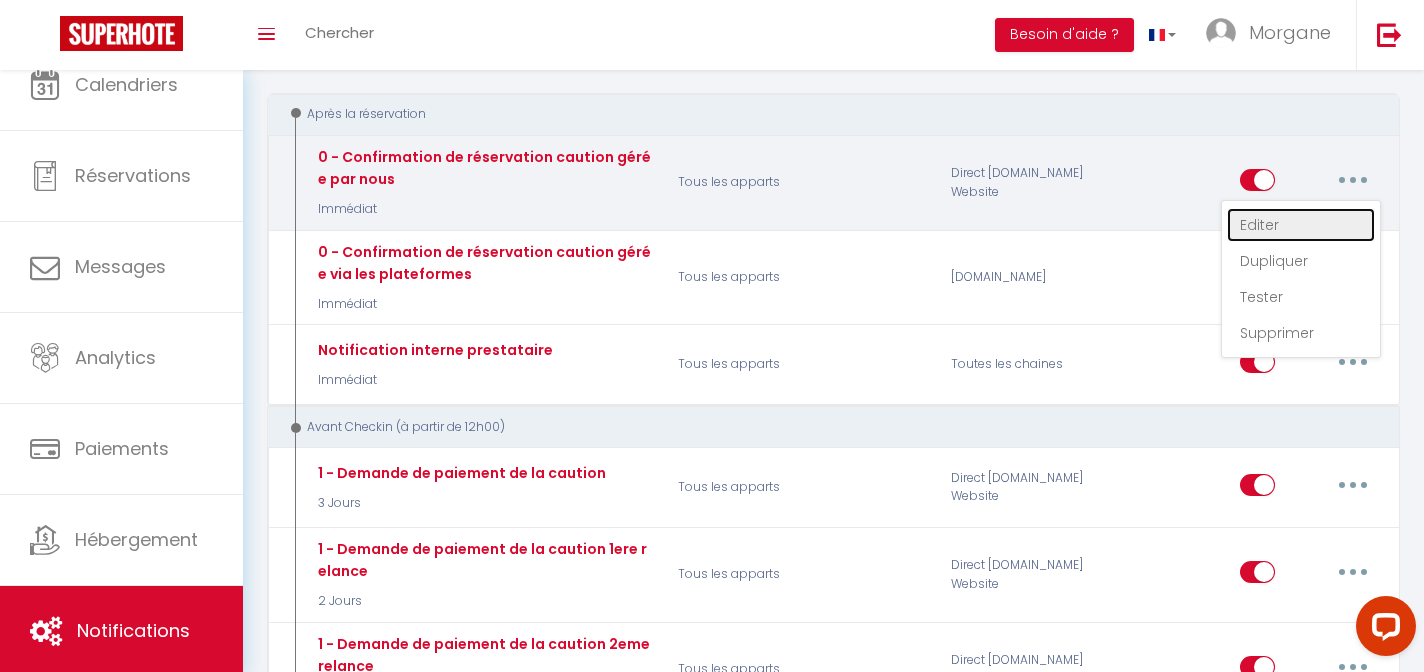 click on "Editer" at bounding box center (1301, 225) 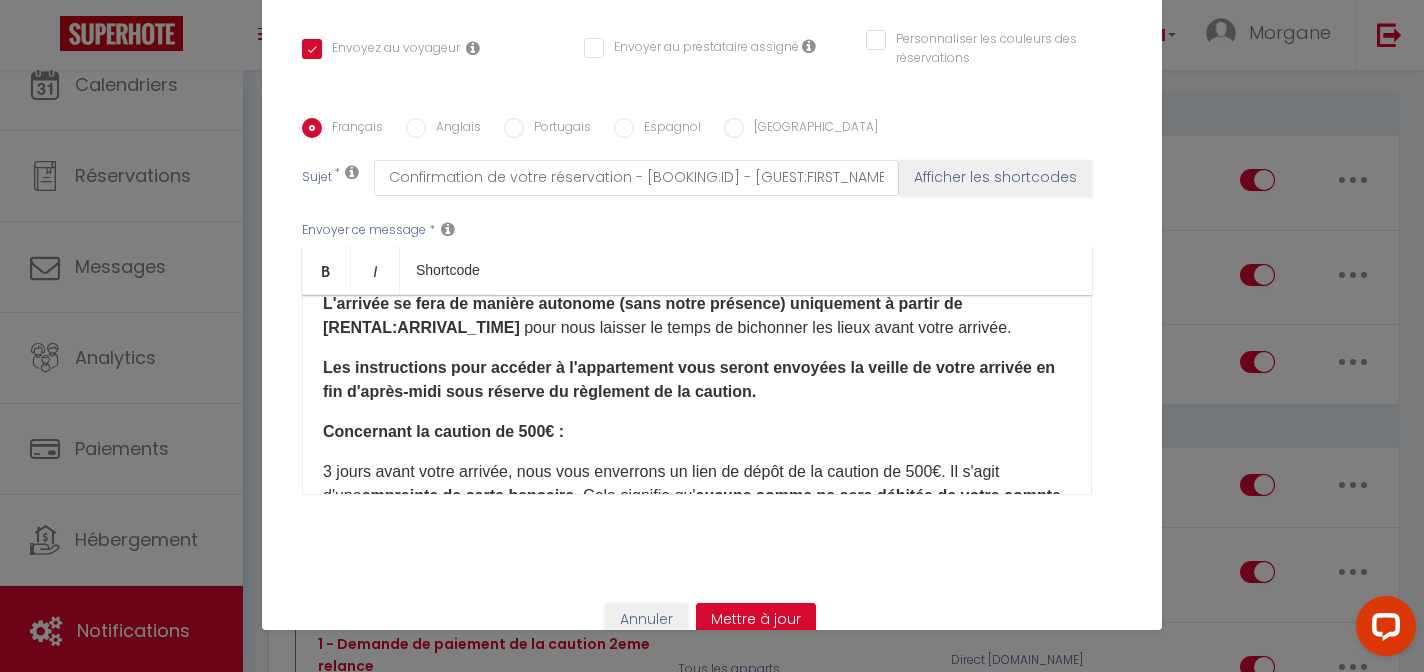 scroll, scrollTop: 162, scrollLeft: 0, axis: vertical 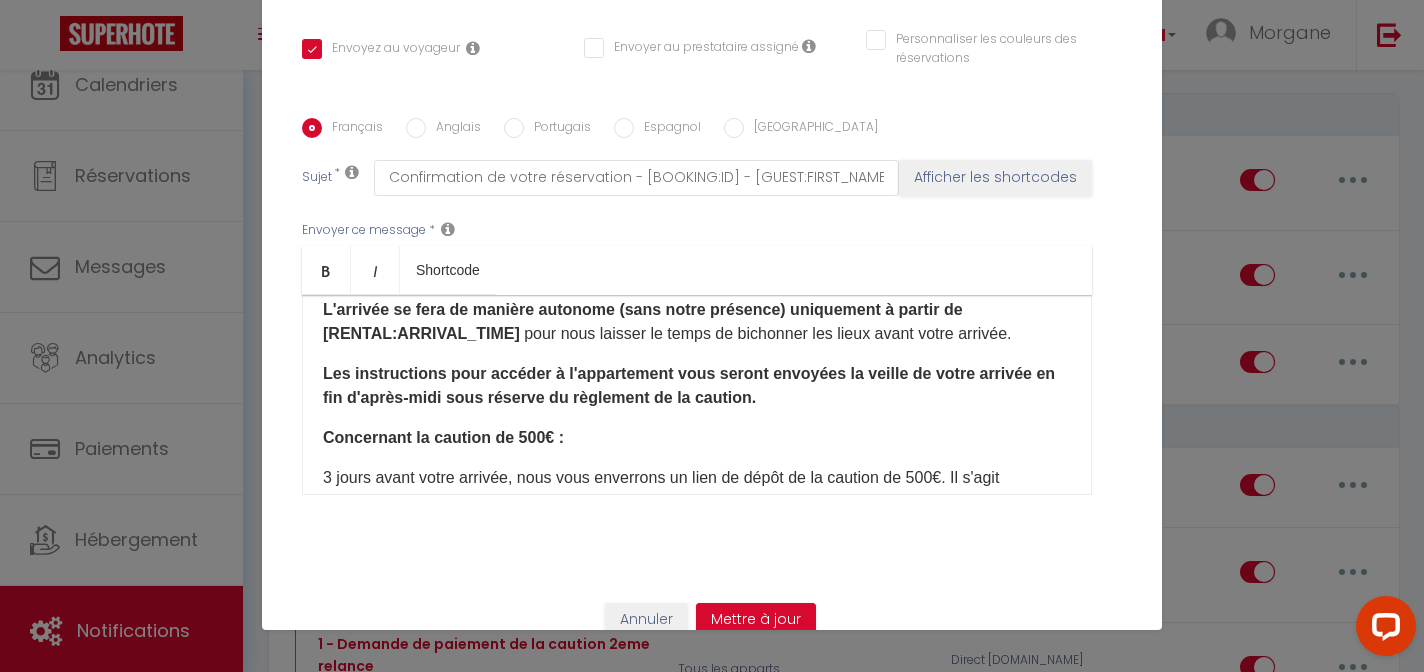 click on "Modifier la notification   ×   Titre   *     0 - Confirmation de réservation caution gérée par nous   Pour cet hébergement
Sélectionner les hébergements
Tous les apparts
Autres
Appartement T4 | centre-ville [GEOGRAPHIC_DATA]
Lorsque cet événement se produit   *      Après la réservation   Avant Checkin (à partir de 12h00)   Après Checkin (à partir de 12h00)   Avant Checkout (à partir de 12h00)   Après Checkout (à partir de 12h00)   Température   Co2   [MEDICAL_DATA] sonore   Après visualisation lien paiement   Après Paiement Lien KO   Après Caution Lien KO   Après Paiement Automatique KO   Après Caution Automatique KO   Après Visualisation du Contrat   Après Signature du Contrat   Paiement OK   Après soumission formulaire bienvenue   Aprés annulation réservation" at bounding box center [712, 336] 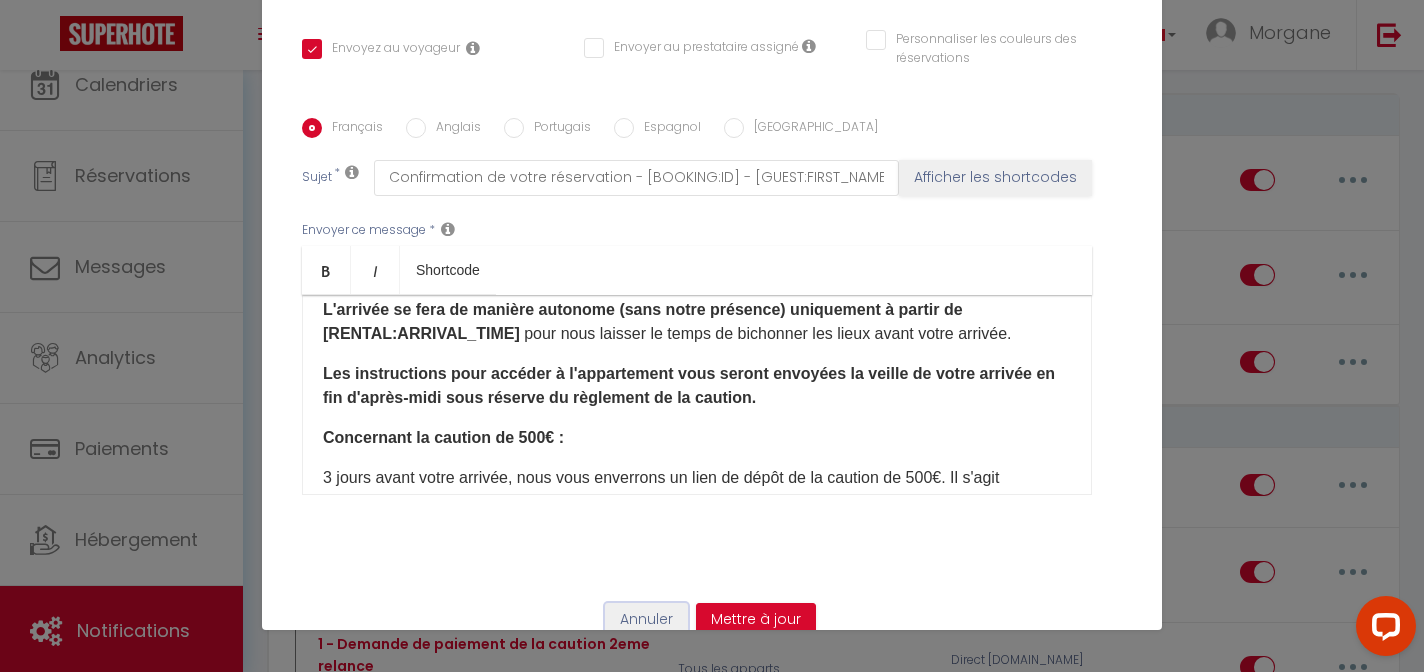 click on "Annuler" at bounding box center (646, 620) 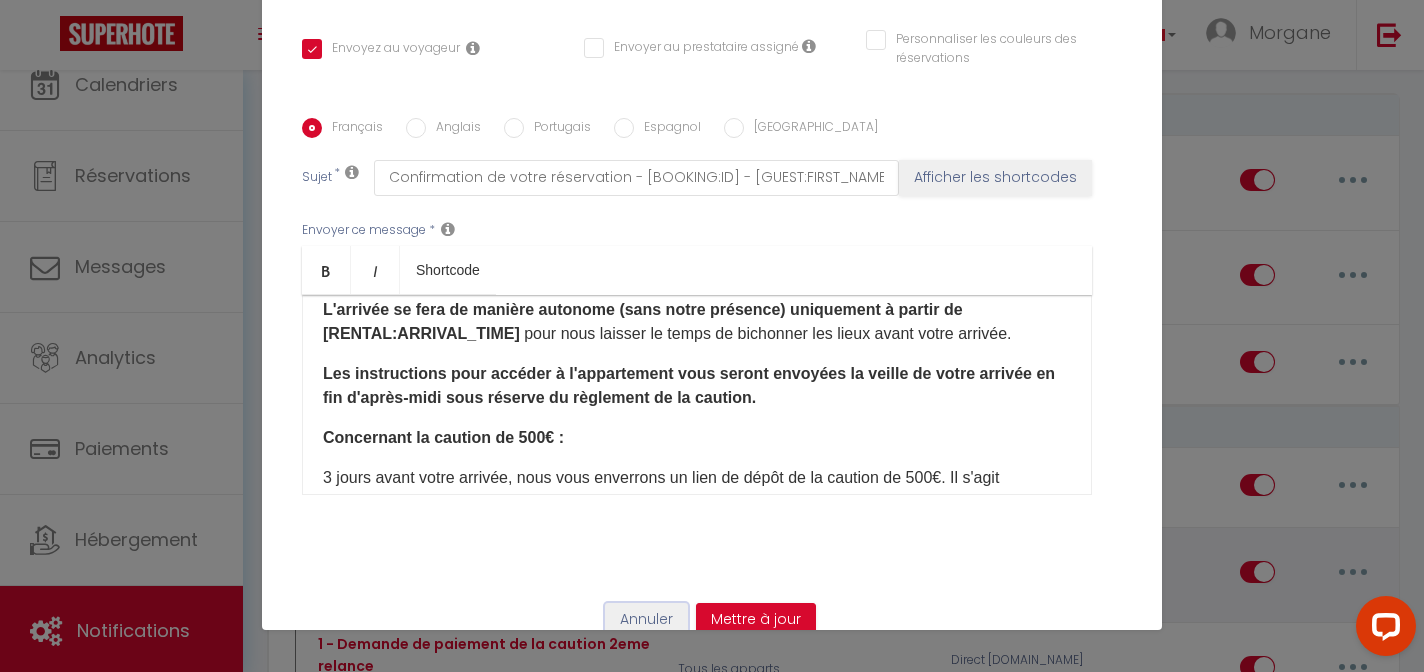 type on "0 - Confirmation de réservation caution gérée par nous" 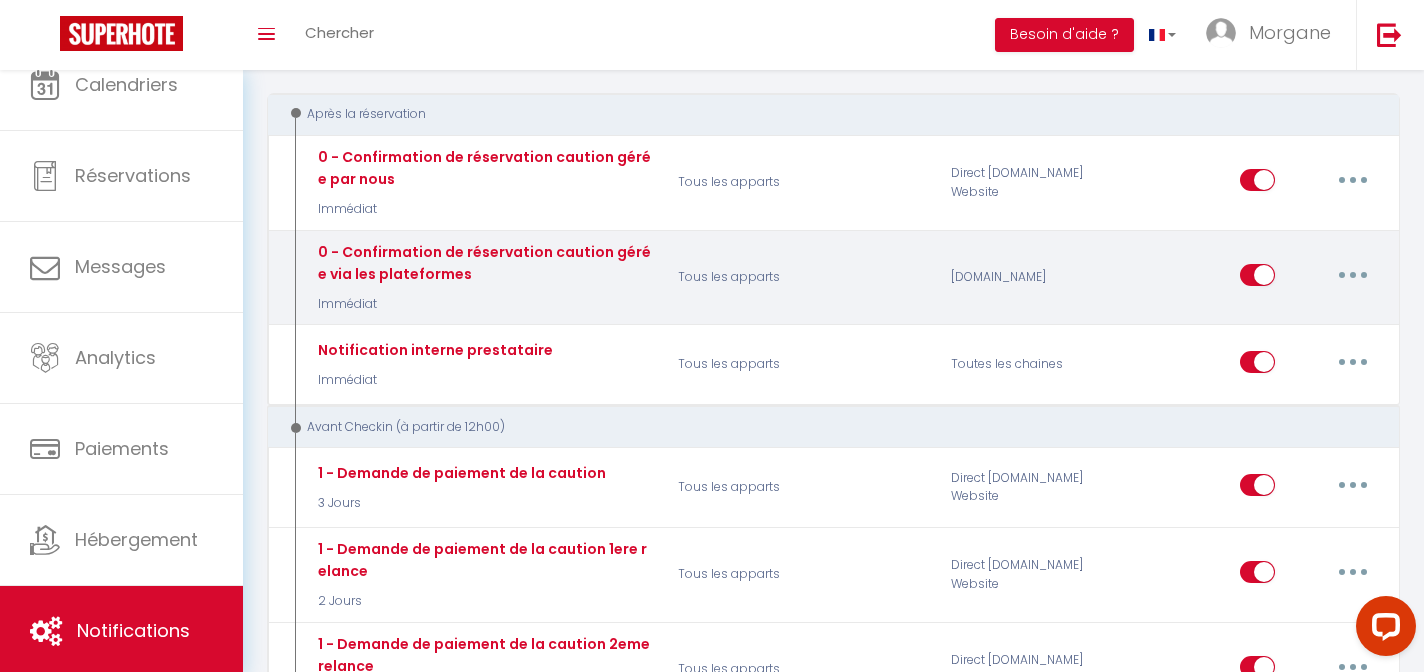 click at bounding box center (1353, 275) 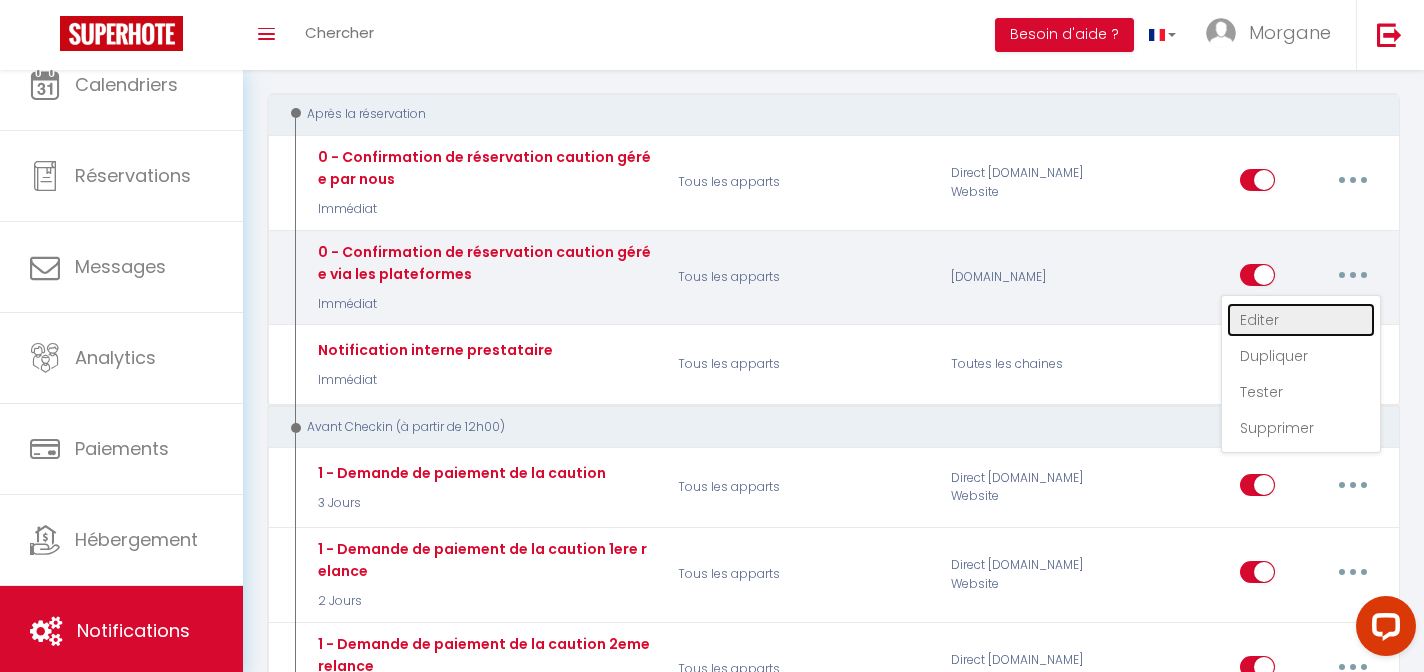 click on "Editer" at bounding box center (1301, 320) 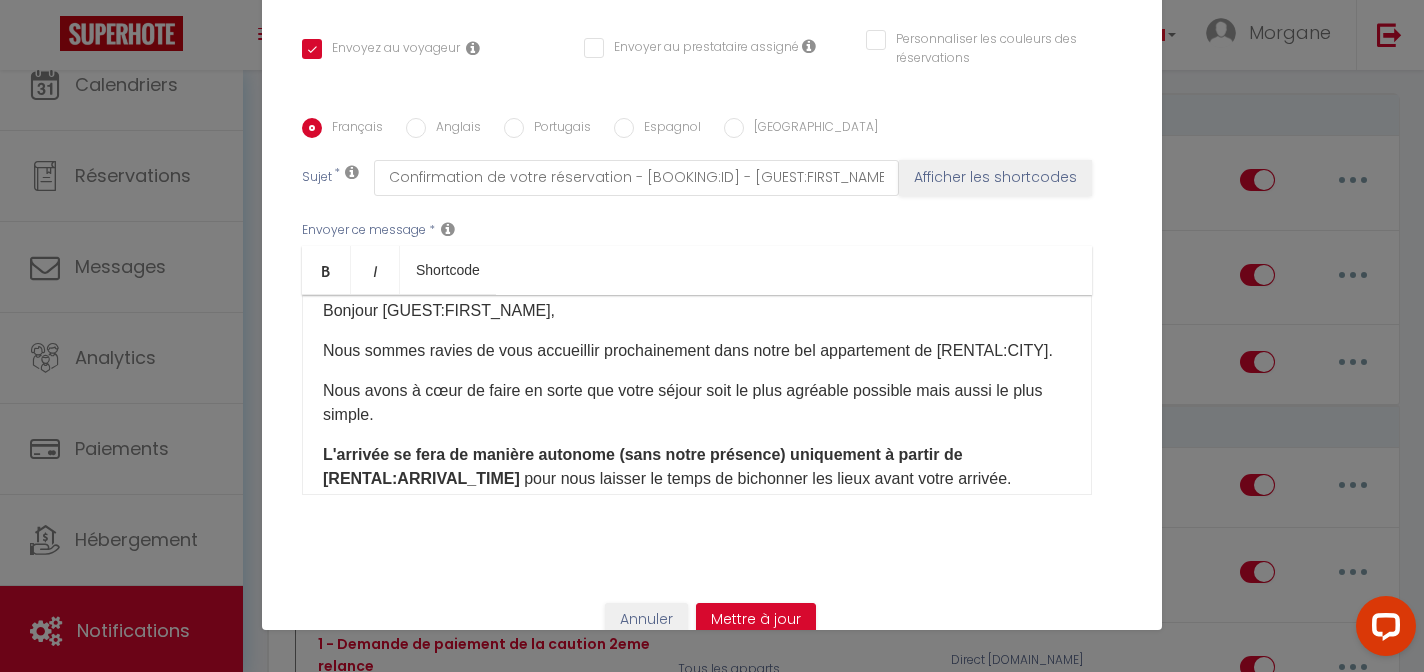 scroll, scrollTop: 4, scrollLeft: 0, axis: vertical 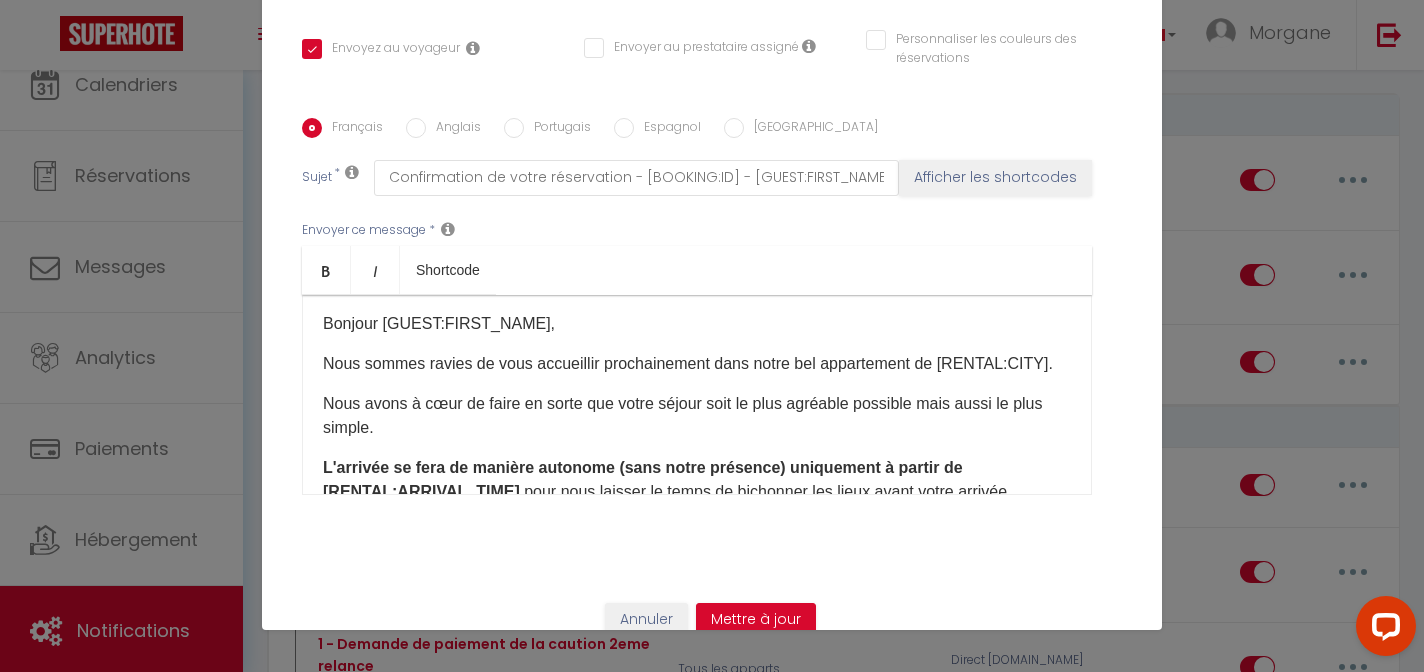 drag, startPoint x: 399, startPoint y: 408, endPoint x: 313, endPoint y: 334, distance: 113.454834 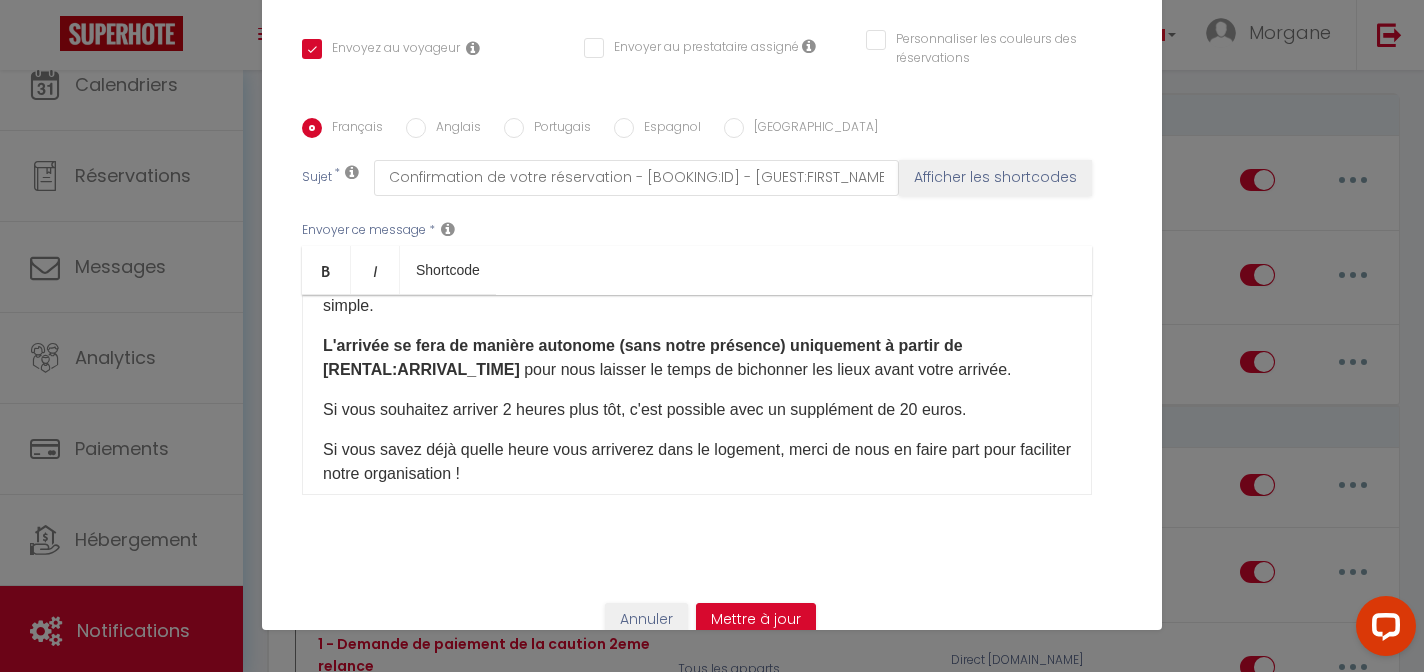 scroll, scrollTop: 133, scrollLeft: 0, axis: vertical 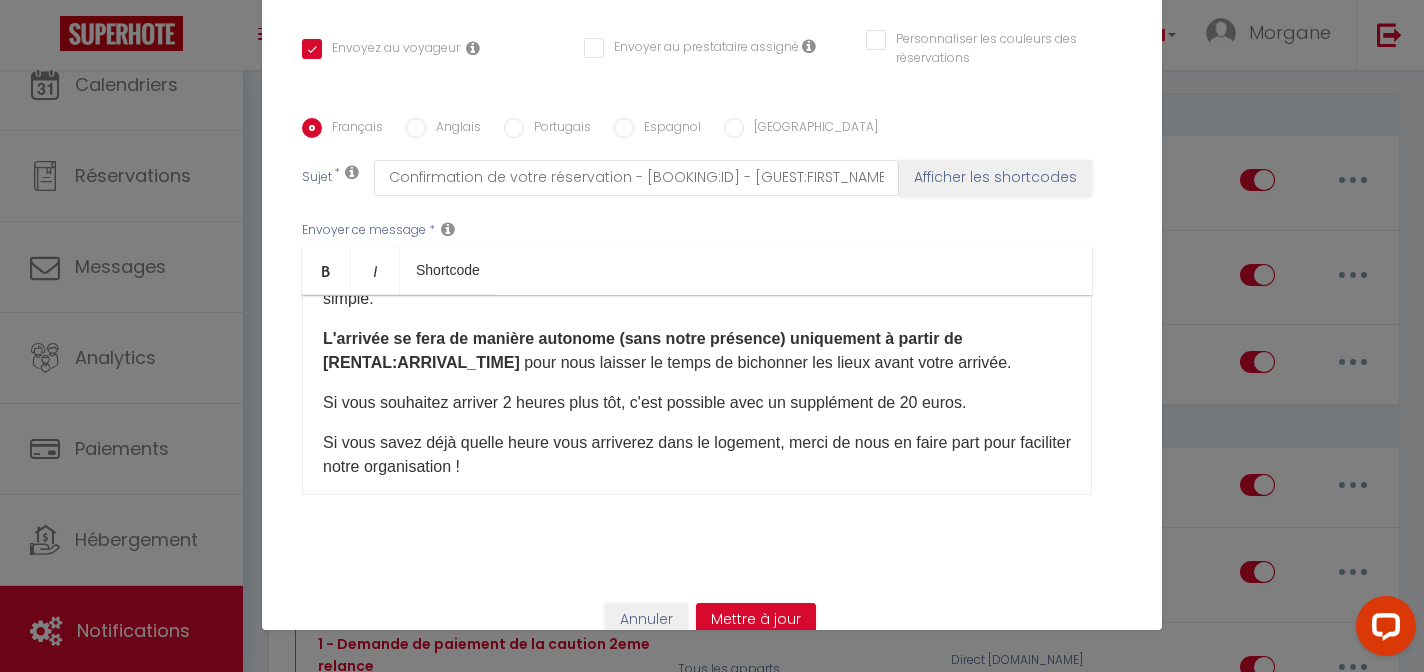 drag, startPoint x: 320, startPoint y: 368, endPoint x: 545, endPoint y: 436, distance: 235.05106 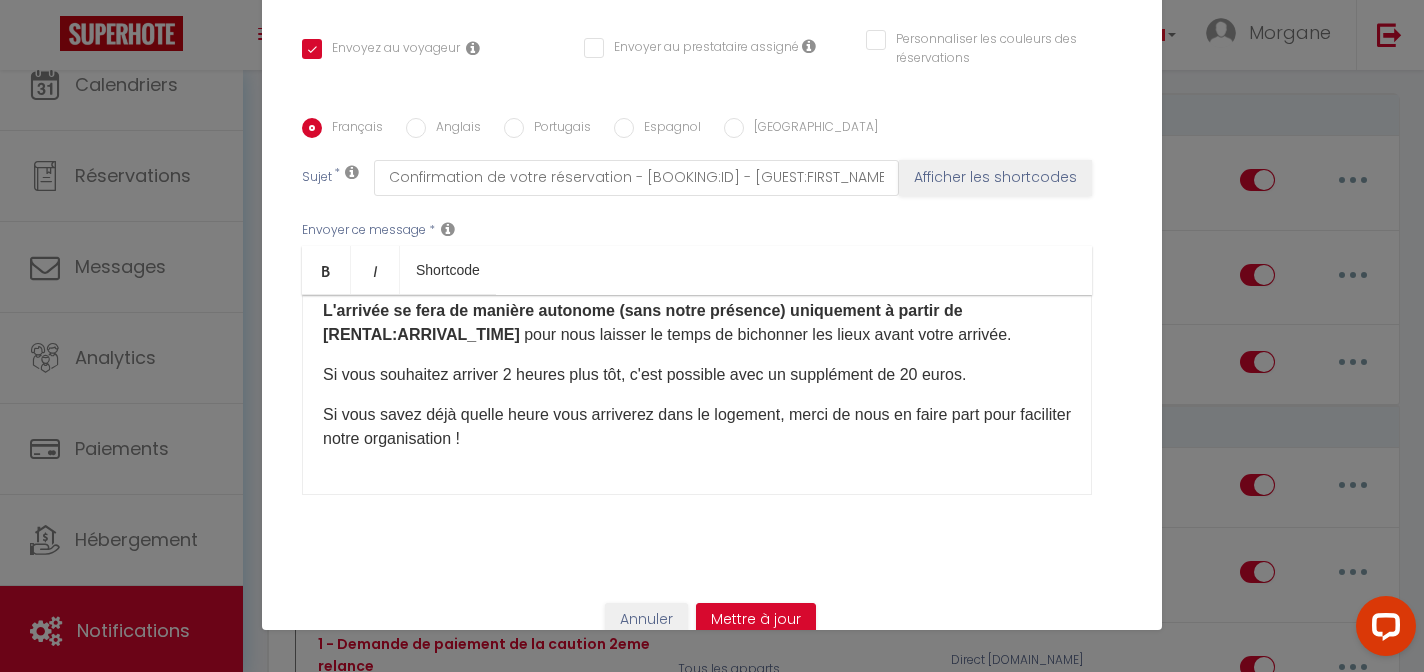 scroll, scrollTop: 162, scrollLeft: 0, axis: vertical 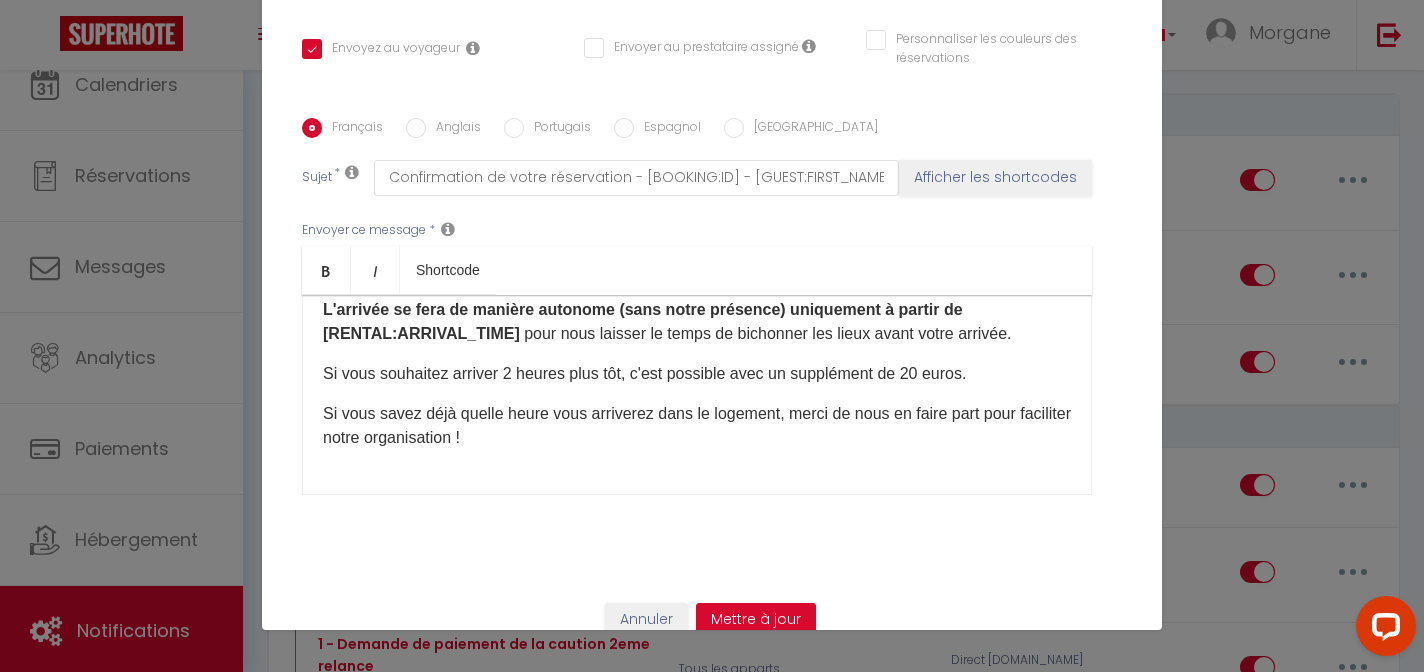 click on "Si vous souhaitez arriver 2 heures plus tôt, c'est possible avec un supplément de 20 euros​." at bounding box center (697, 374) 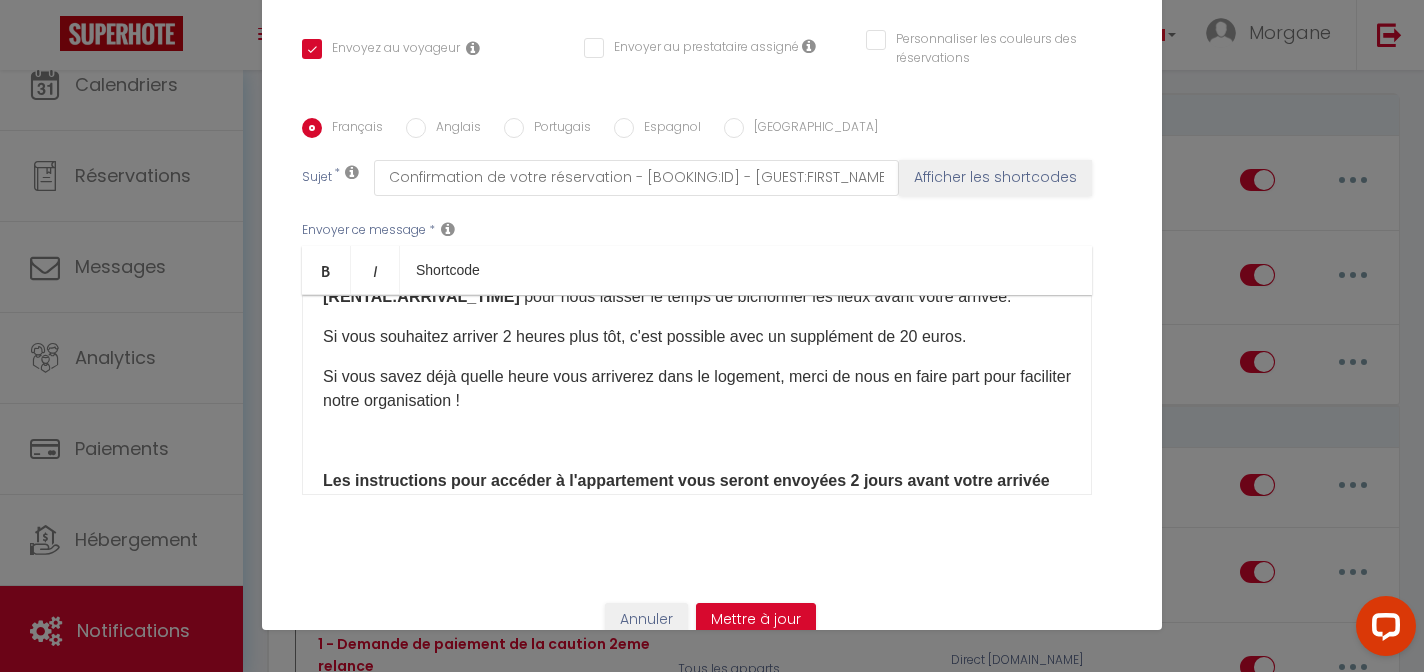 scroll, scrollTop: 204, scrollLeft: 0, axis: vertical 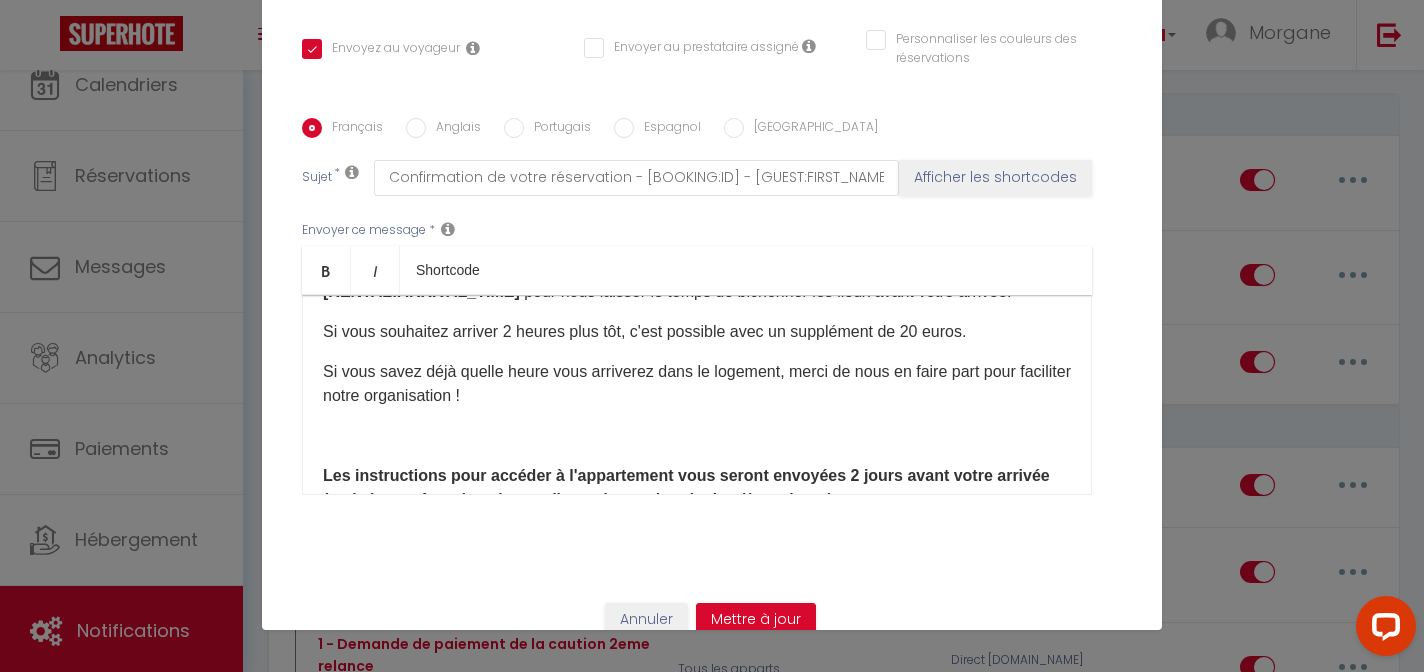 click at bounding box center [697, 436] 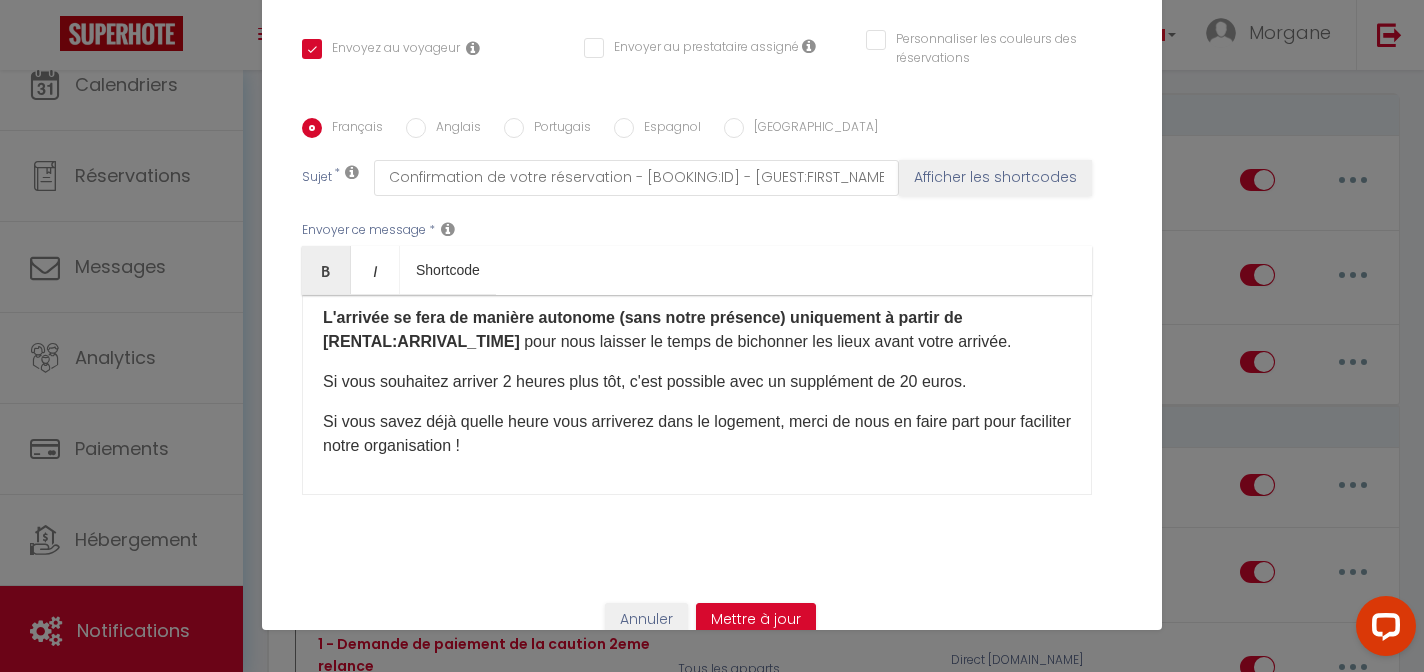 scroll, scrollTop: 177, scrollLeft: 0, axis: vertical 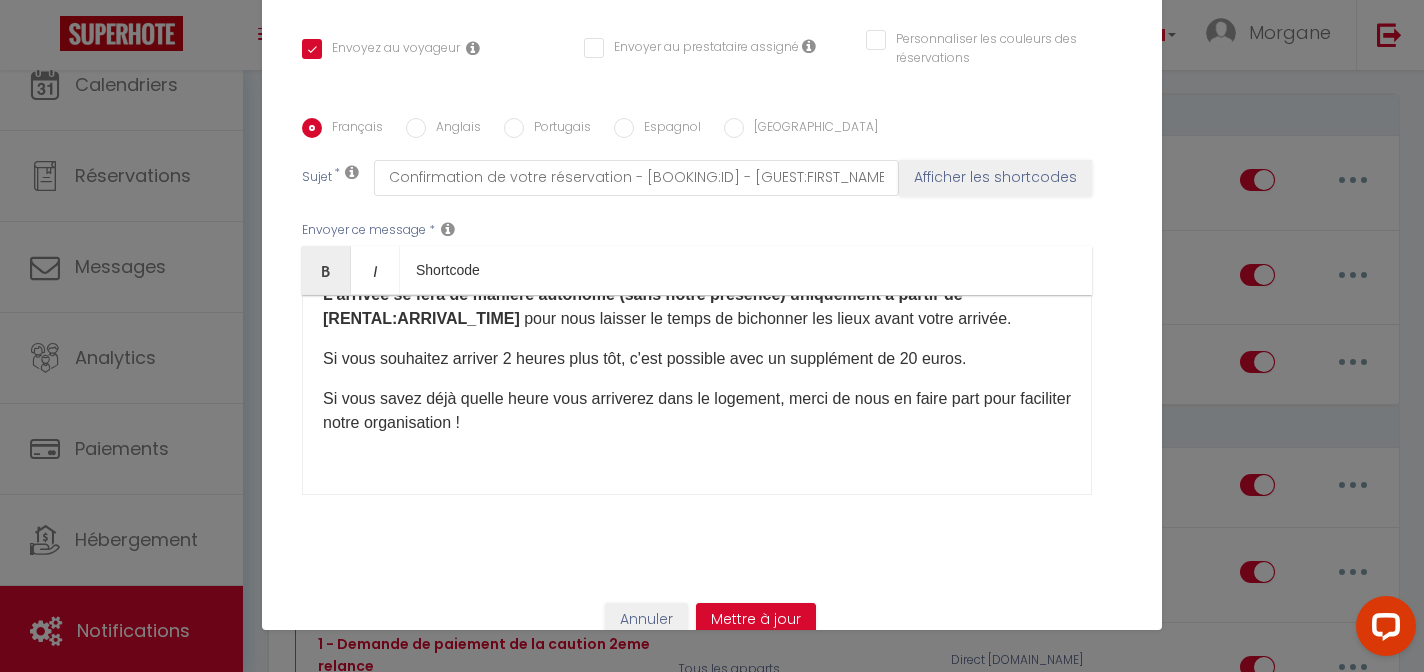drag, startPoint x: 320, startPoint y: 330, endPoint x: 609, endPoint y: 397, distance: 296.6648 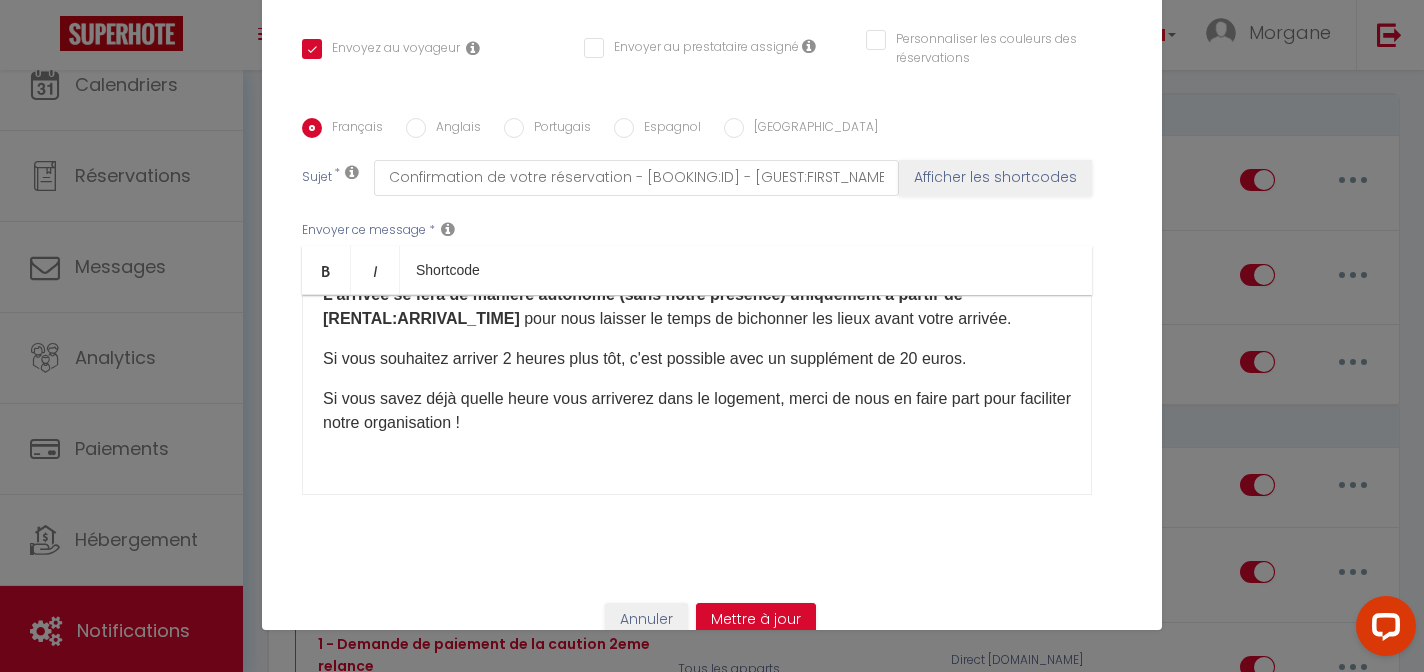 copy on "Si vous souhaitez arriver 2 heures plus tôt, c'est possible avec un supplément de 20 euros​.  Si vous savez déjà quelle heure vous arriverez dans le logement, merci de nous en faire part pour faciliter notre organisation !" 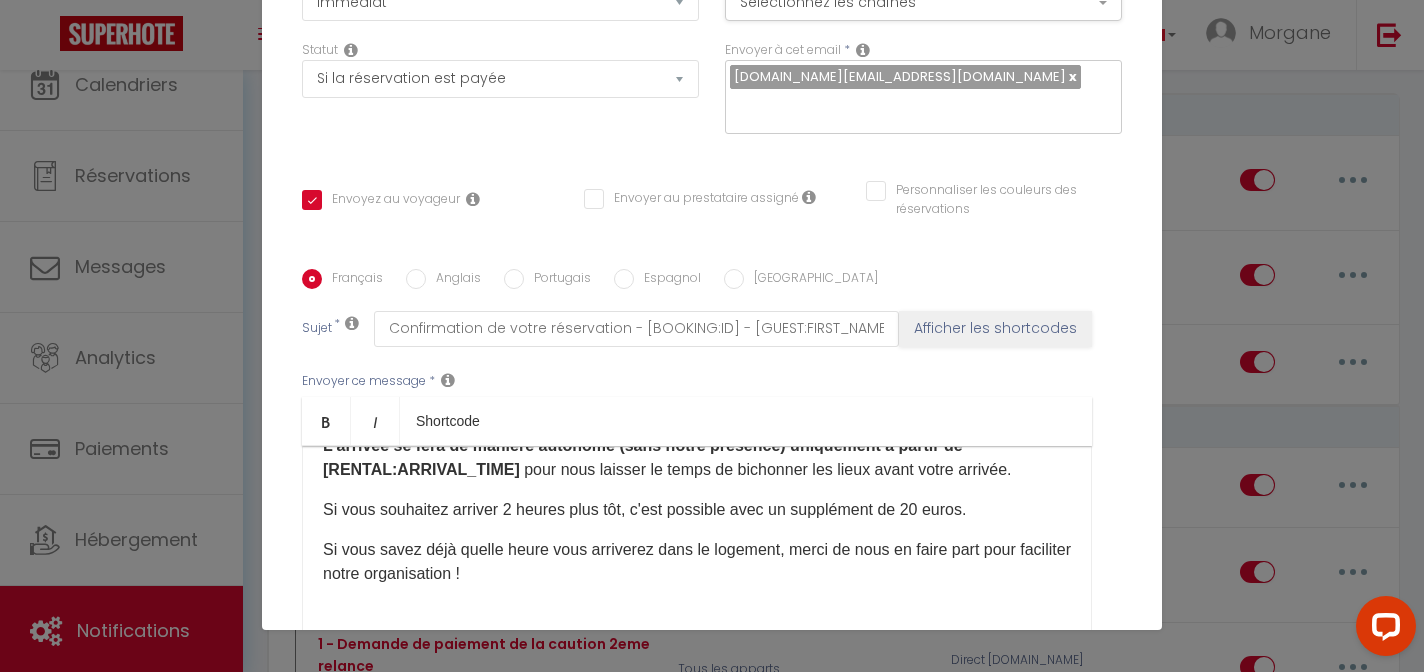 scroll, scrollTop: 393, scrollLeft: 0, axis: vertical 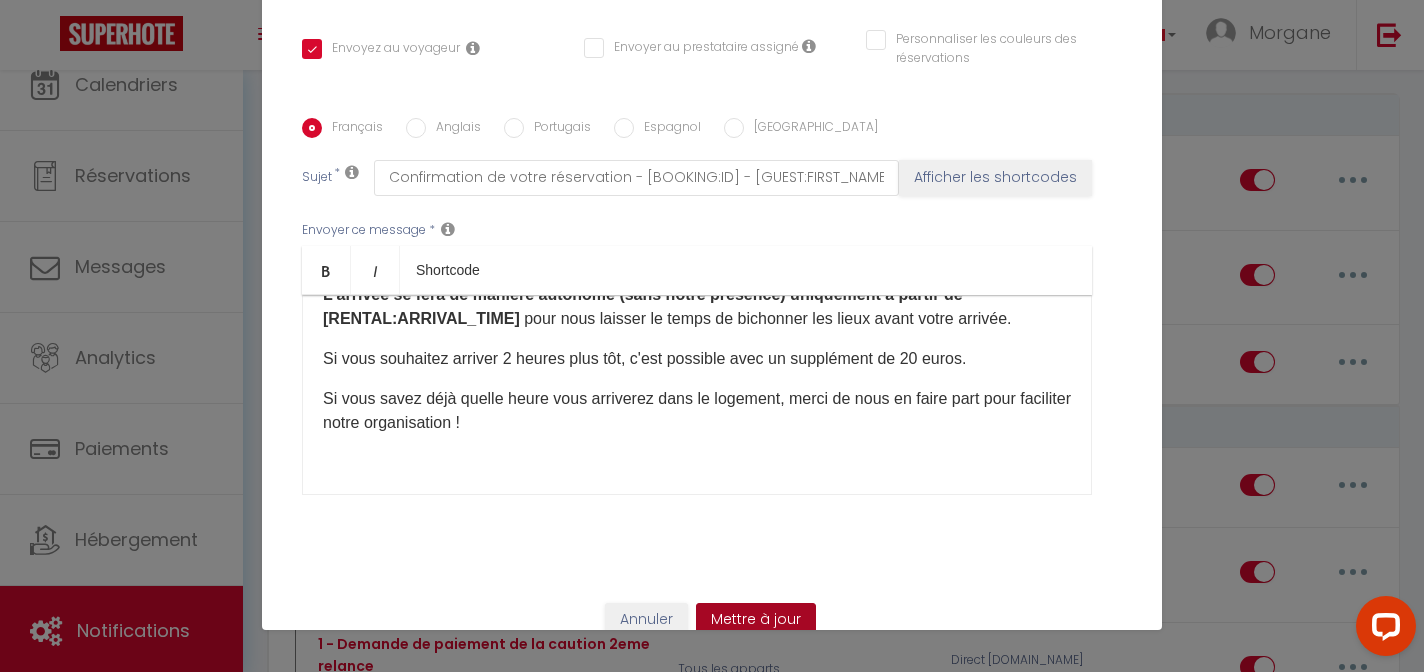 click on "Mettre à jour" at bounding box center (756, 620) 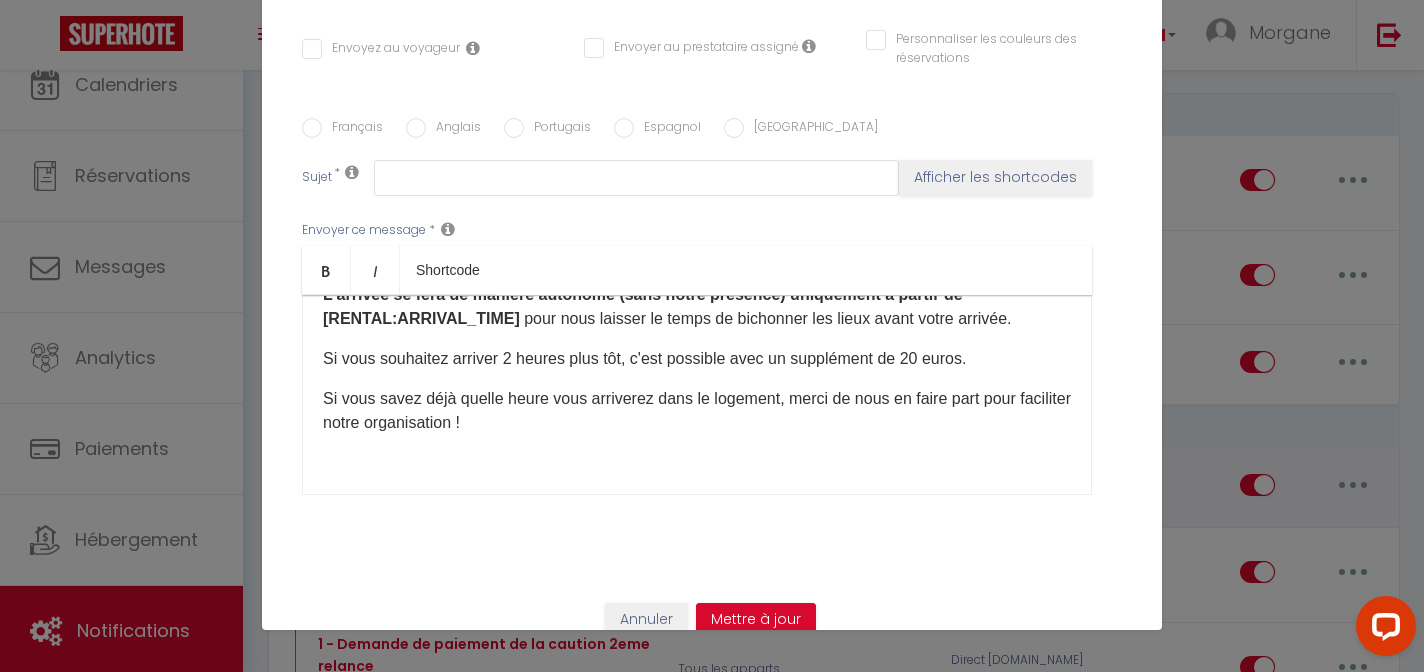 select 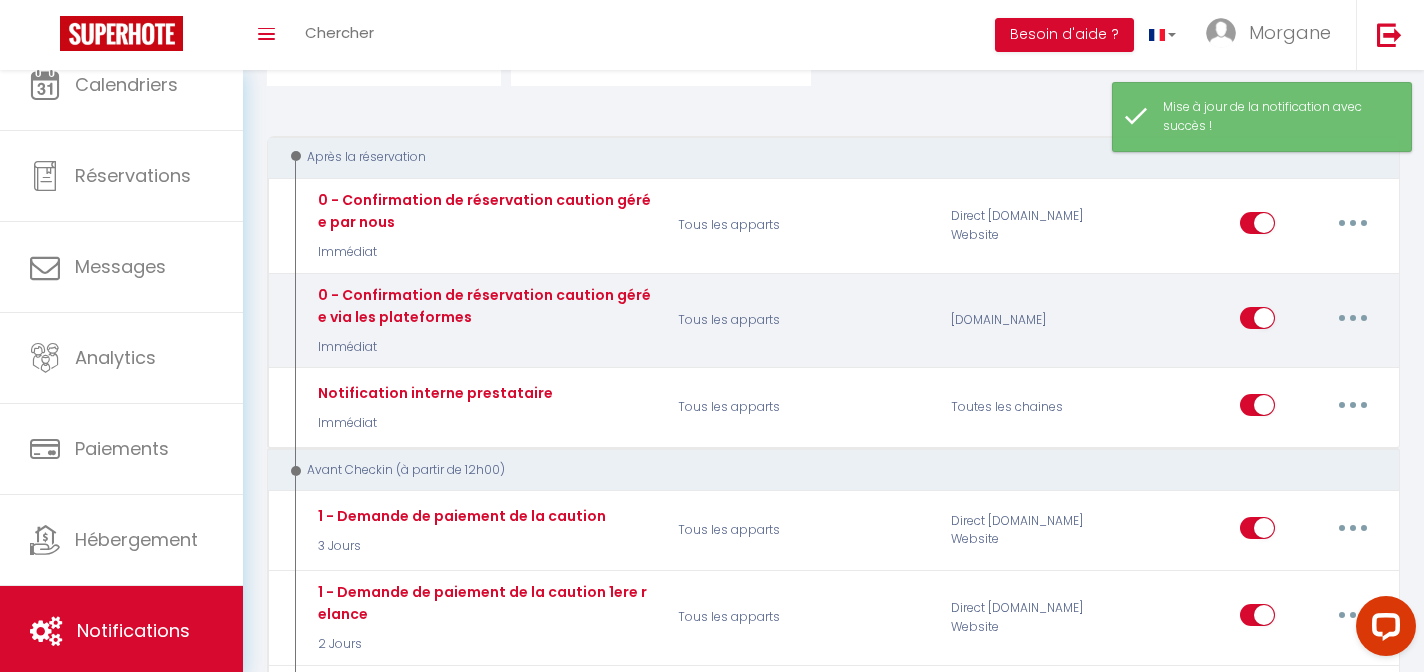 scroll, scrollTop: 159, scrollLeft: 0, axis: vertical 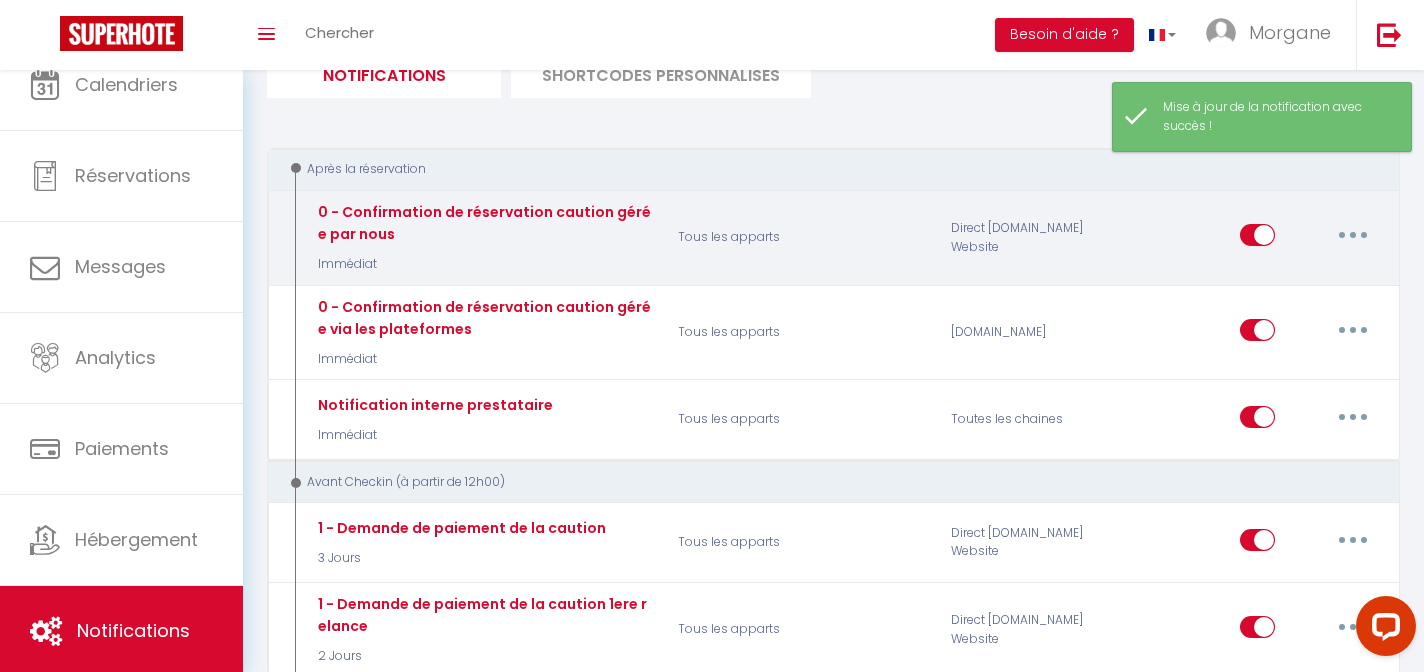 click at bounding box center [1353, 235] 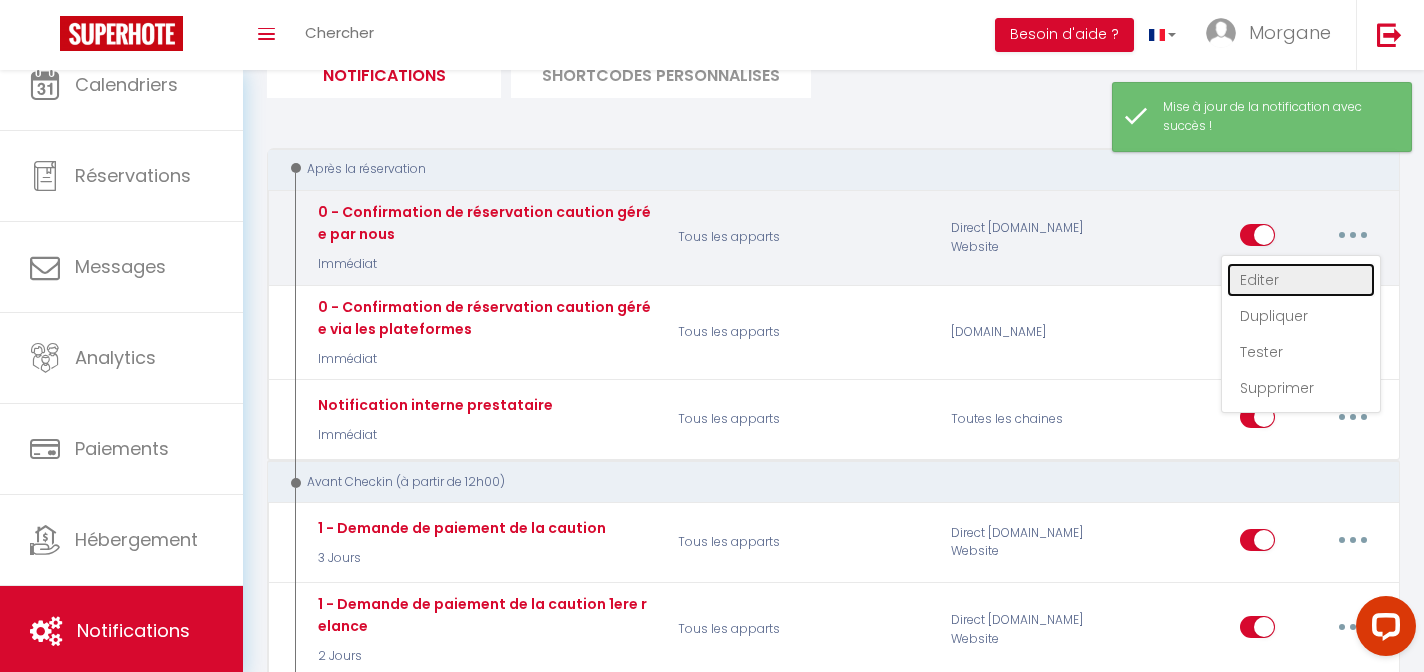 click on "Editer" at bounding box center [1301, 280] 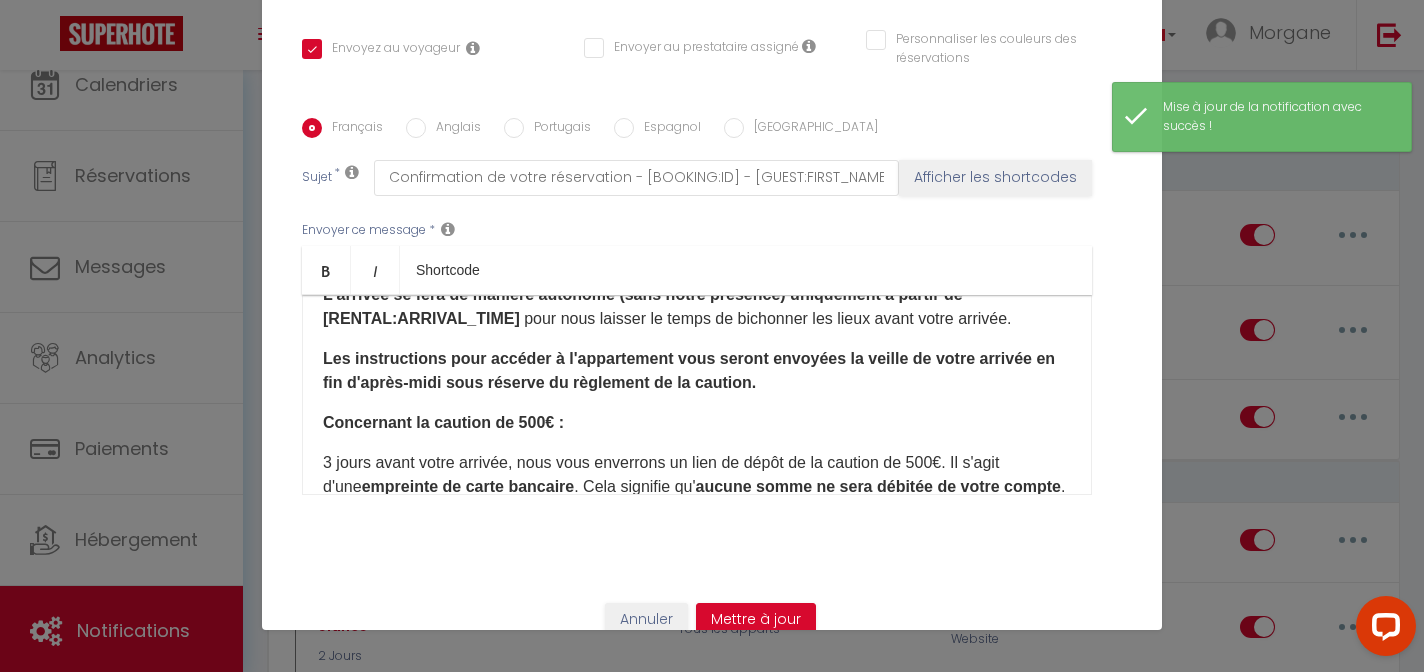 scroll, scrollTop: 365, scrollLeft: 0, axis: vertical 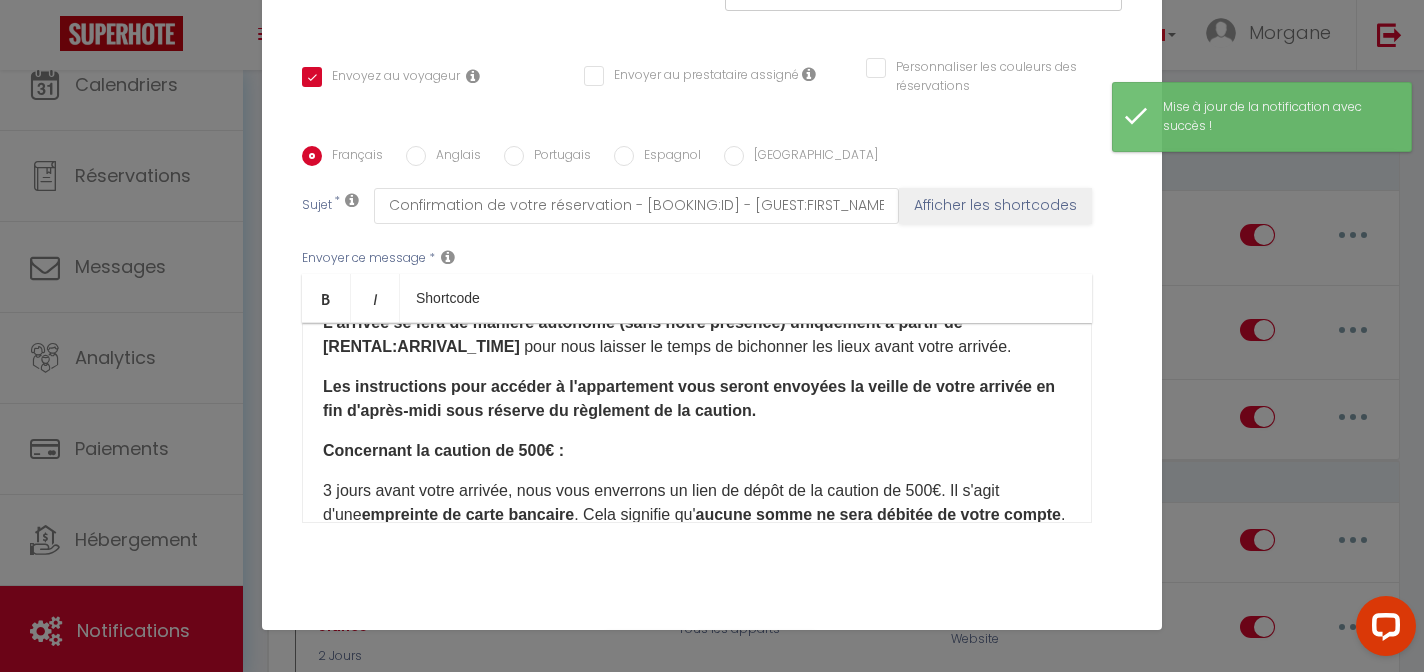 click on "Les instructions pour accéder à l'appartement vous seront envoyées la veille de votre arrivée en fin d'après-midi sous réserve du règlement de la caution." at bounding box center (697, 399) 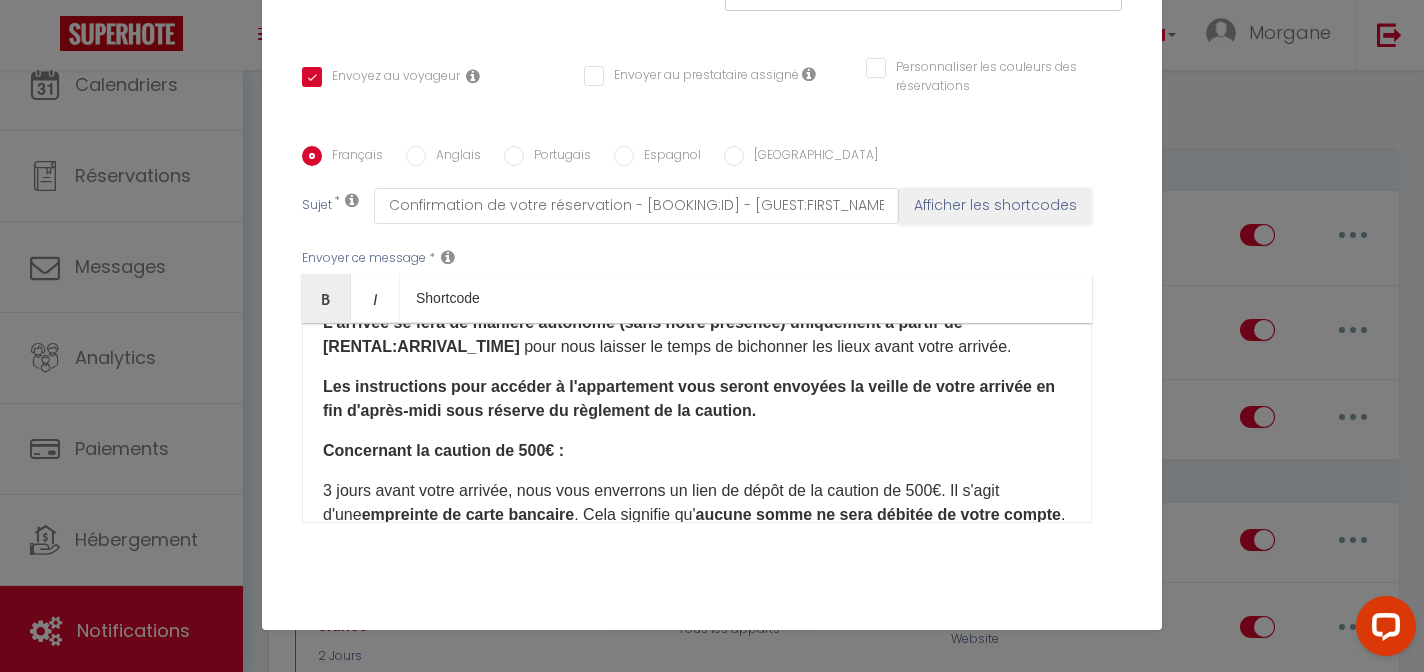click on "L'arrivée se fera de manière autonome (sans notre présence) uniquement à partir de [RENTAL:ARRIVAL_TIME]​​​ ​ pour nous laisser le temps de bichonner les lieux avant votre arrivée." at bounding box center [697, 335] 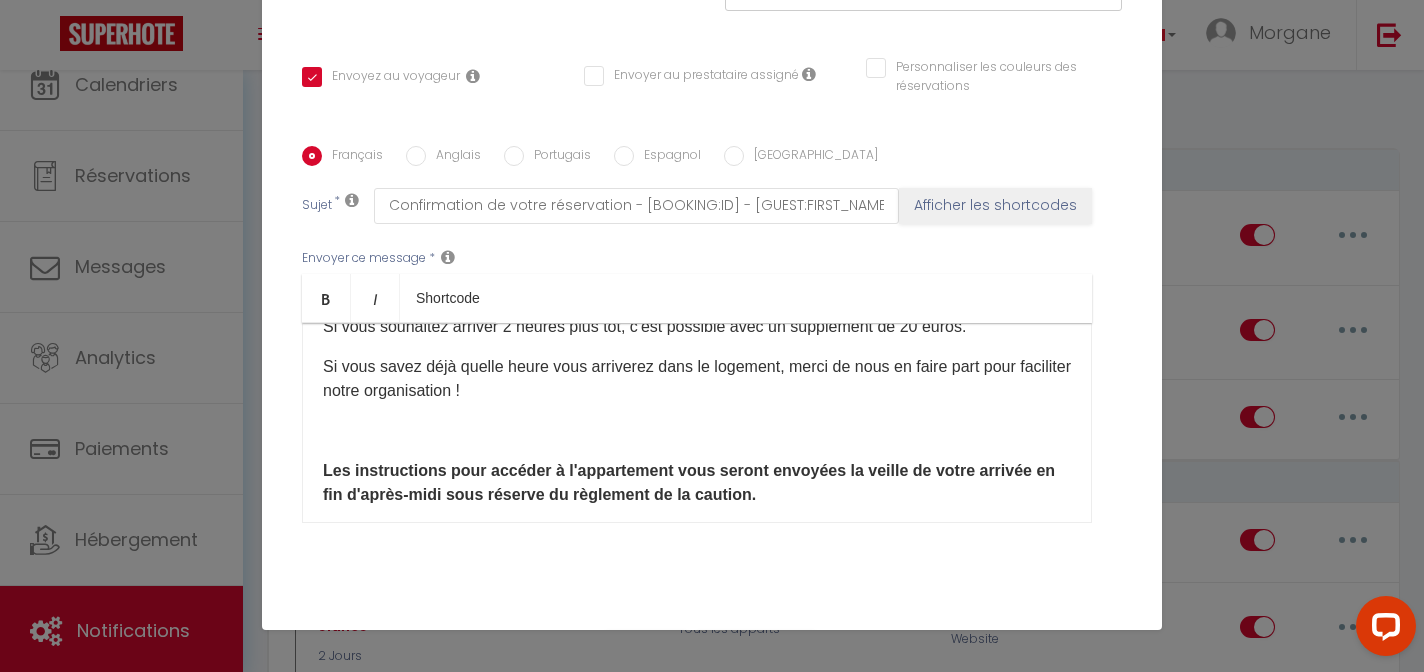 scroll, scrollTop: 238, scrollLeft: 0, axis: vertical 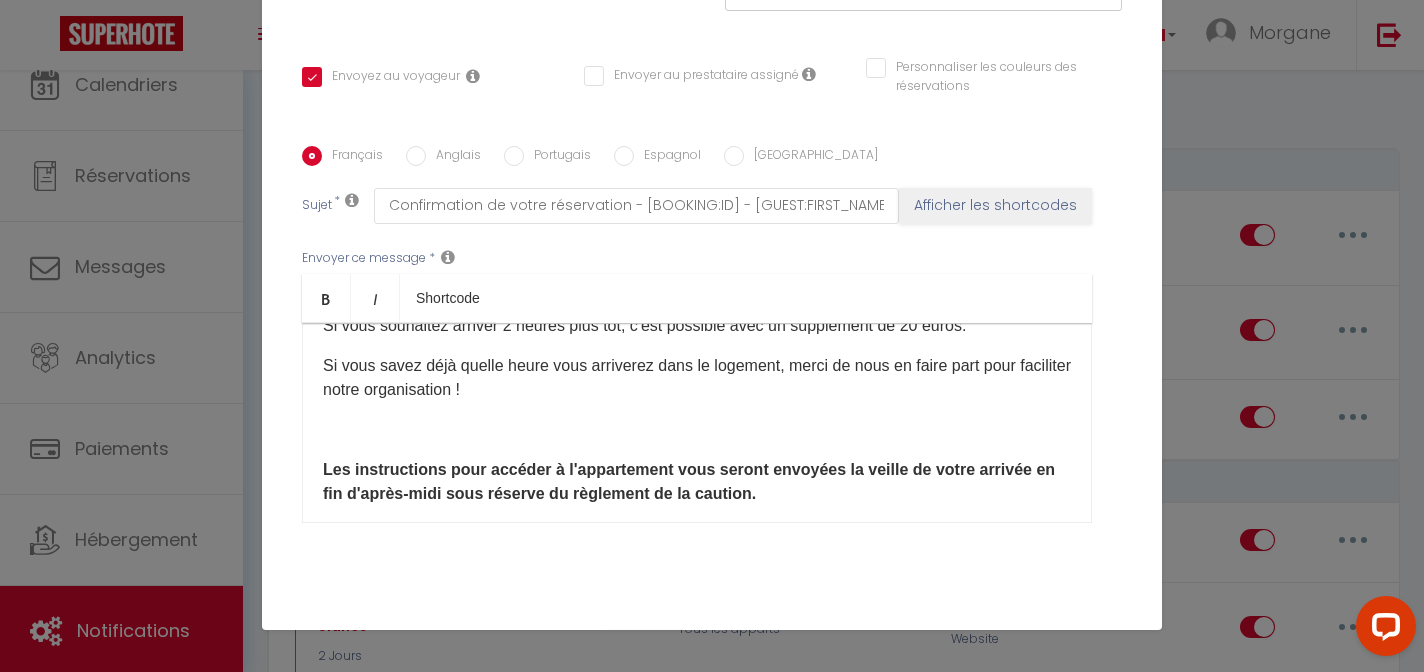 click on "Mettre à jour" at bounding box center (756, 648) 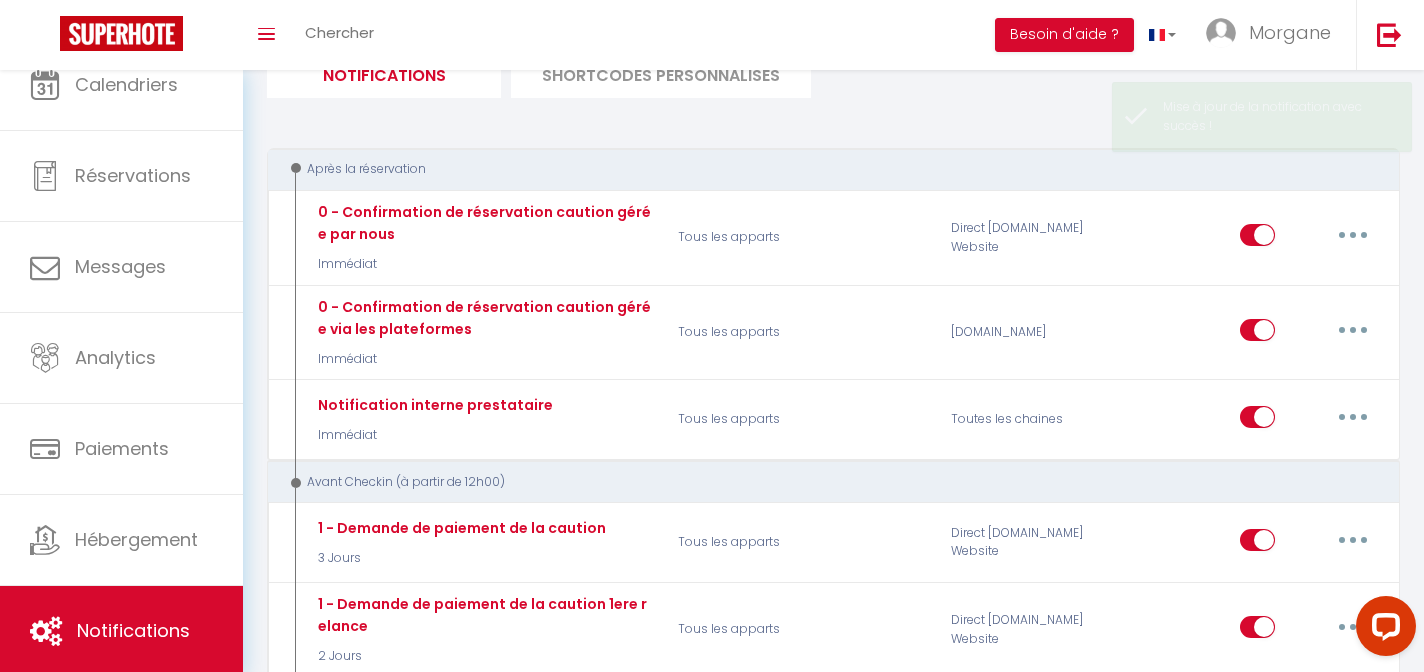 select 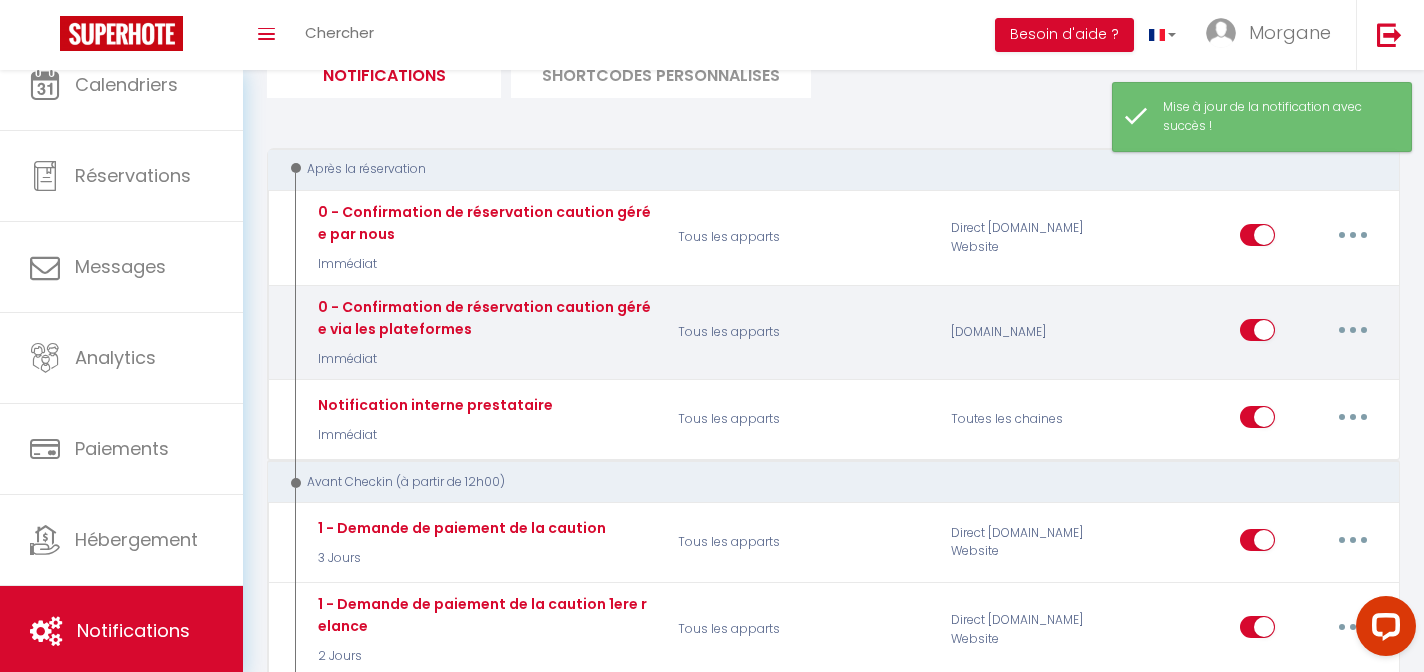 click at bounding box center (1353, 330) 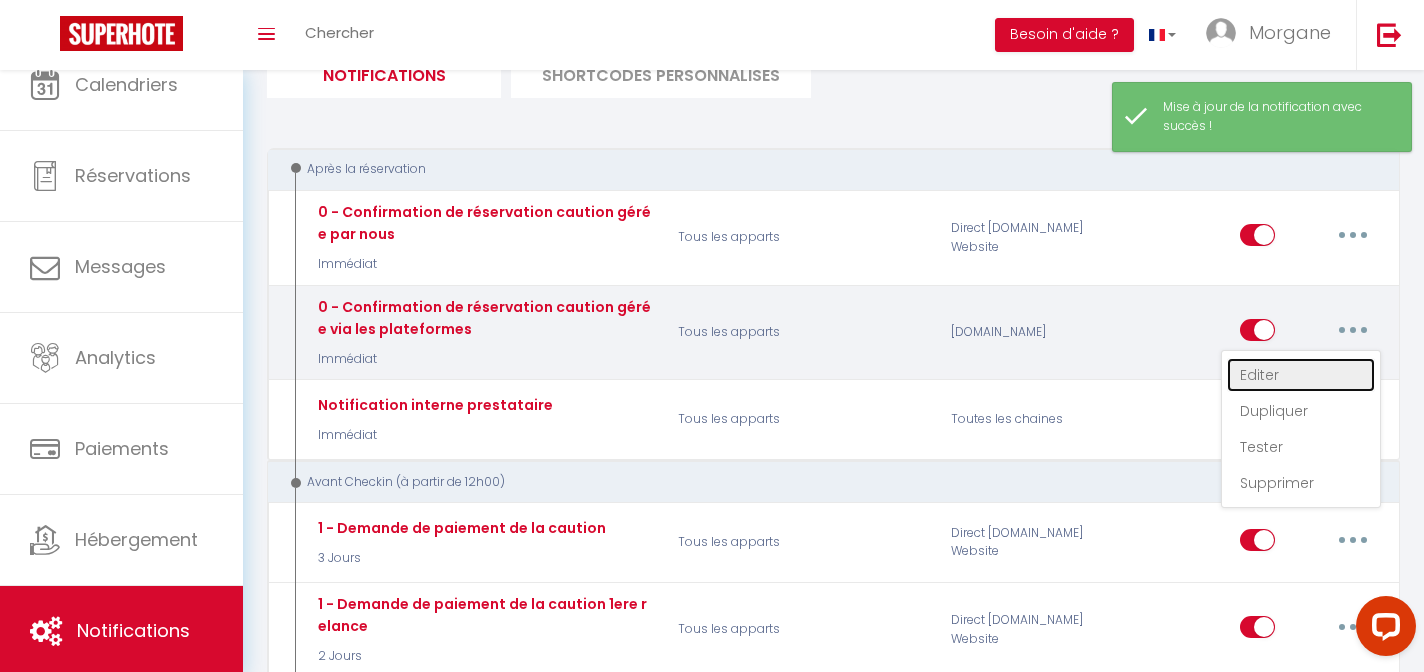 click on "Editer" at bounding box center (1301, 375) 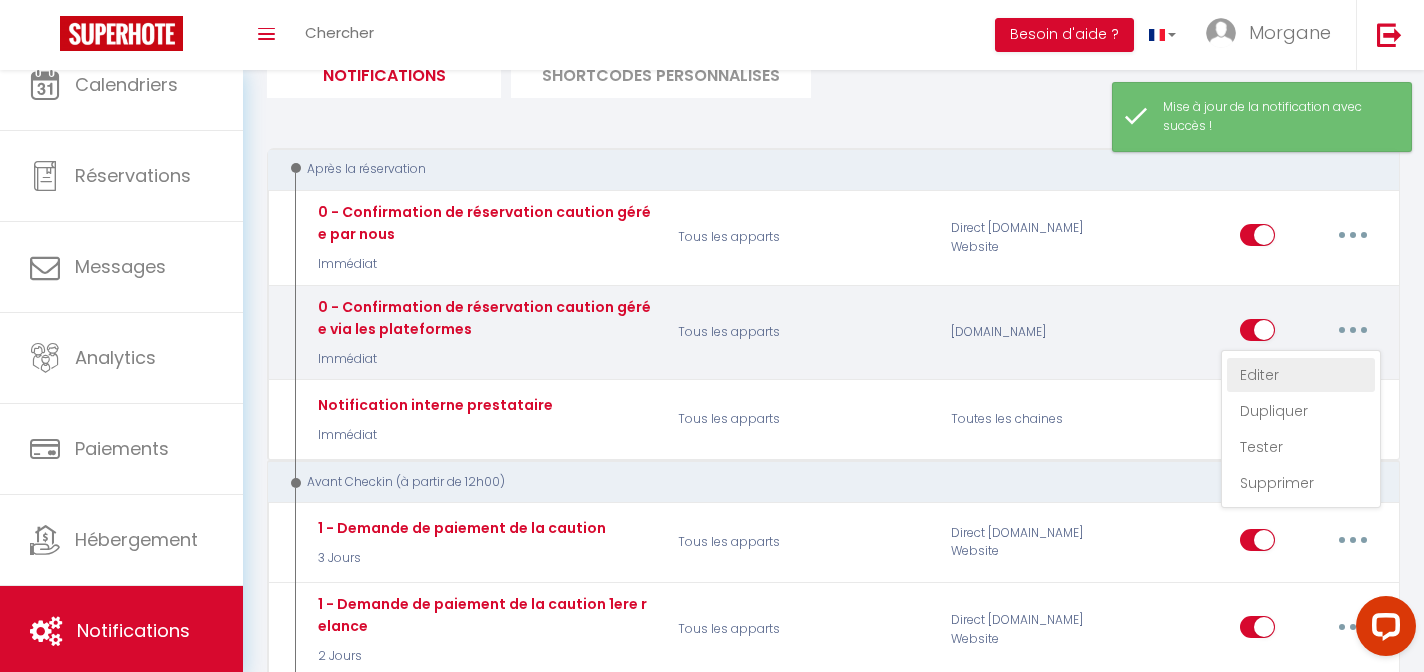 type on "0 - Confirmation de réservation caution gérée via les plateformes" 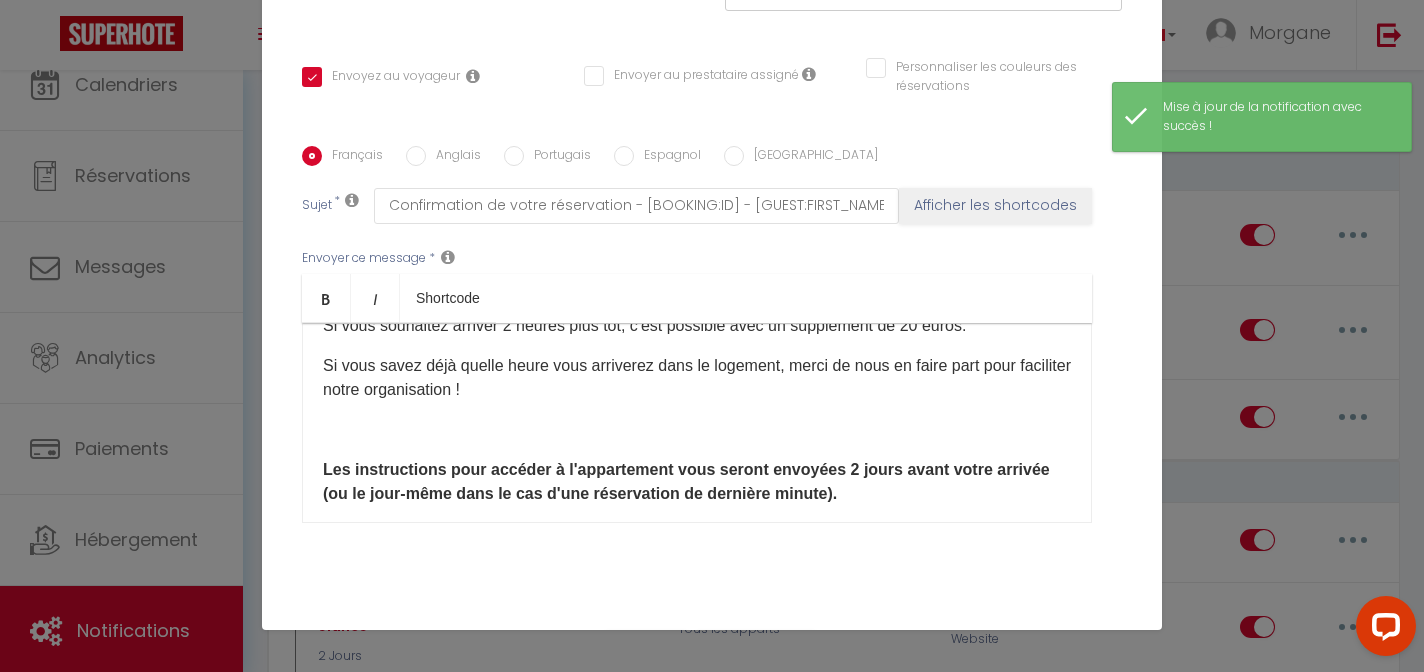 click on "Anglais" at bounding box center (453, 157) 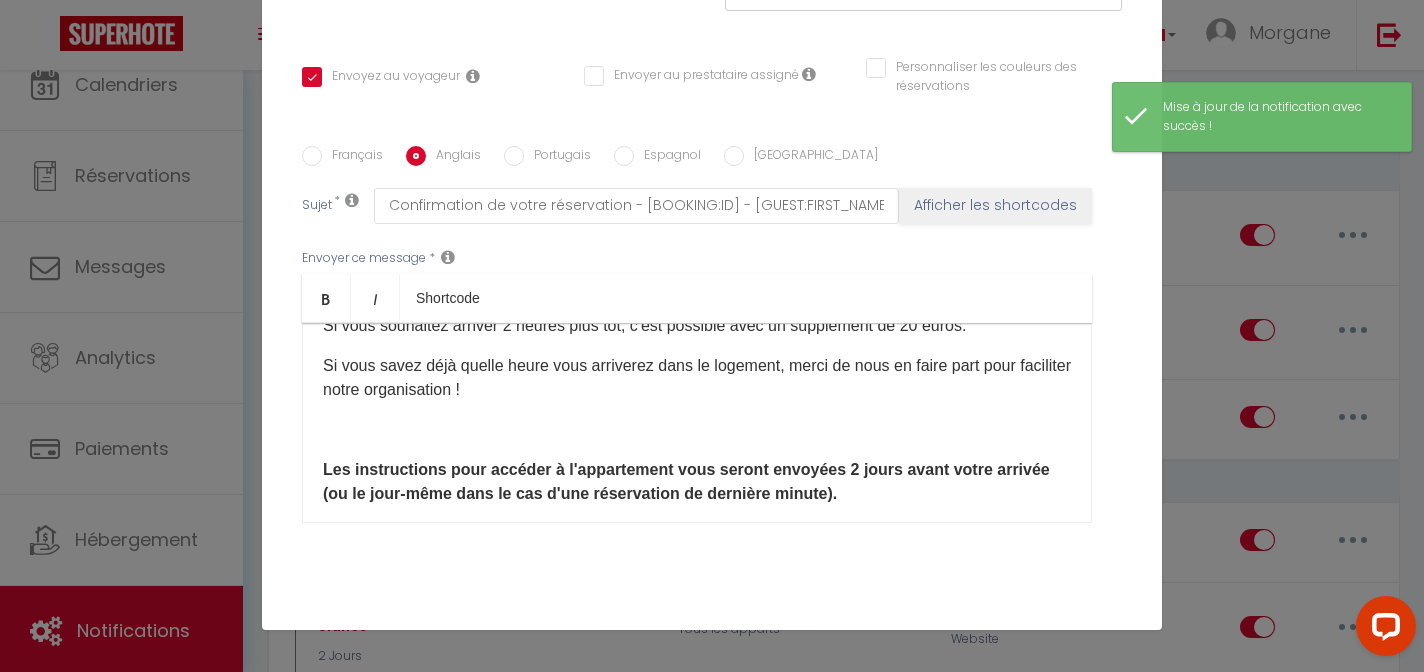 checkbox on "true" 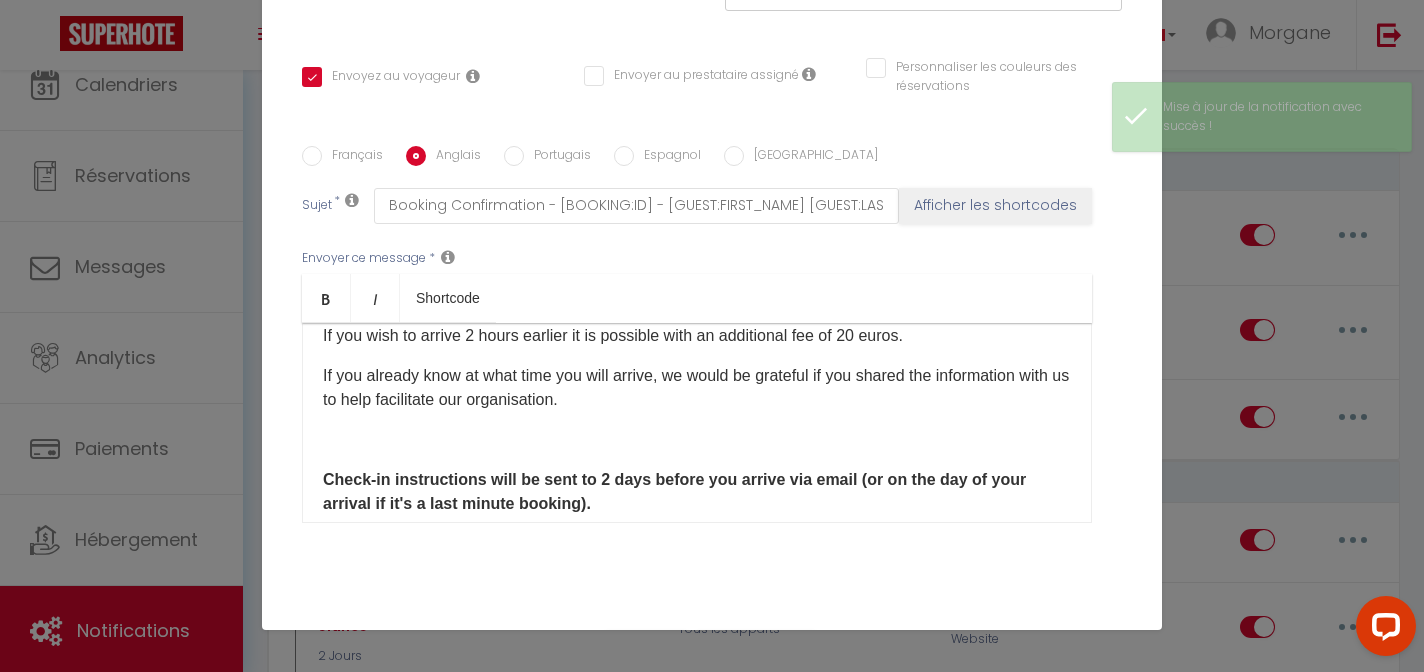scroll, scrollTop: 196, scrollLeft: 0, axis: vertical 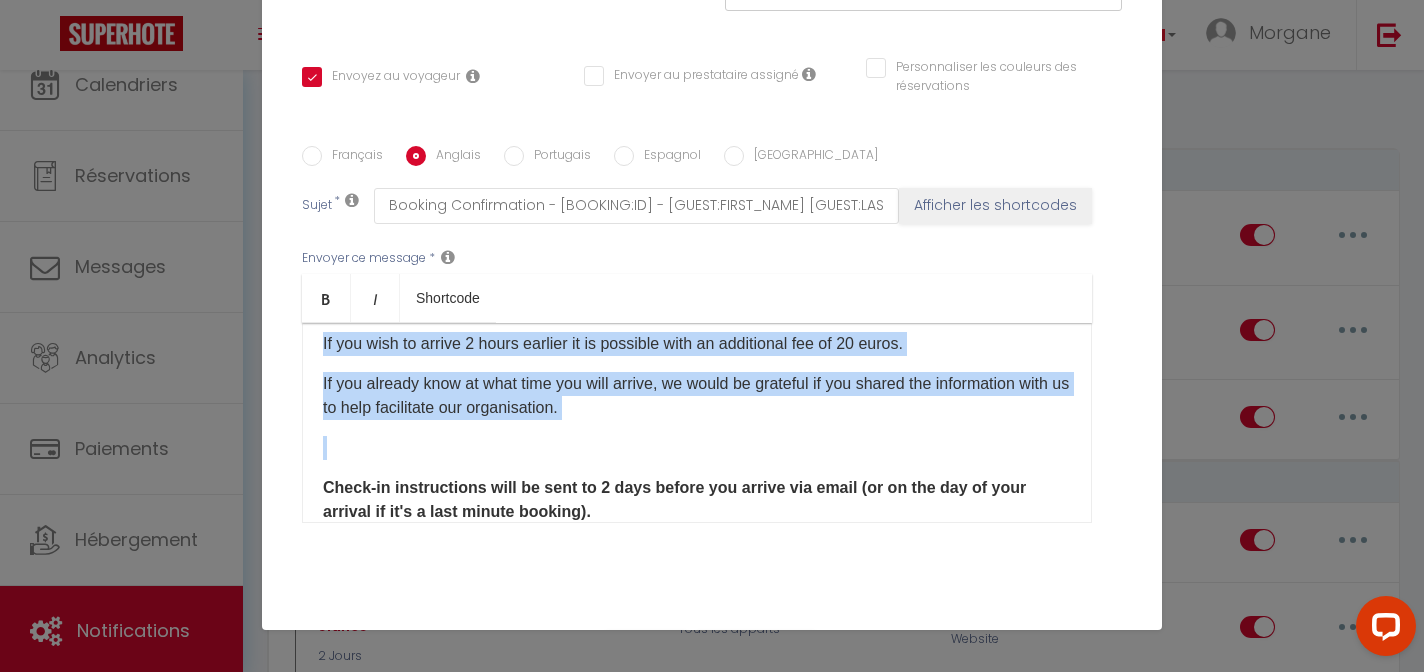 drag, startPoint x: 355, startPoint y: 429, endPoint x: 318, endPoint y: 314, distance: 120.805626 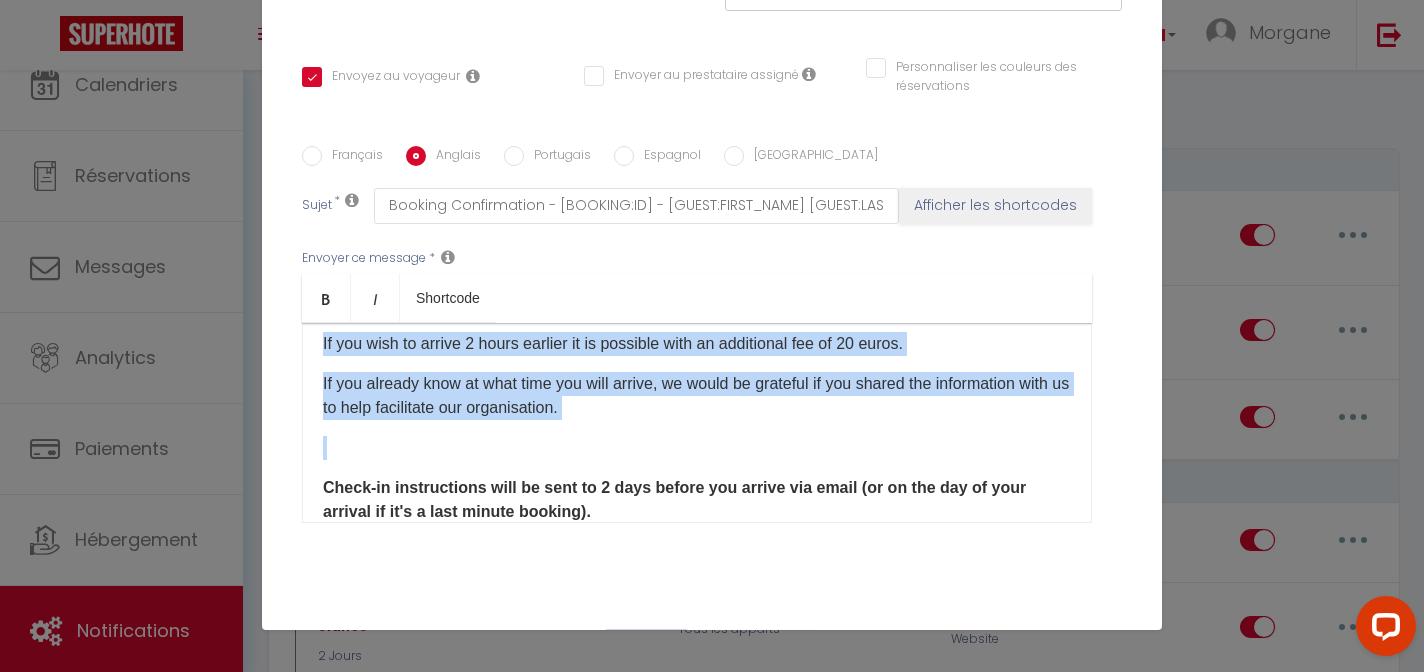 click on "Annuler" at bounding box center [646, 648] 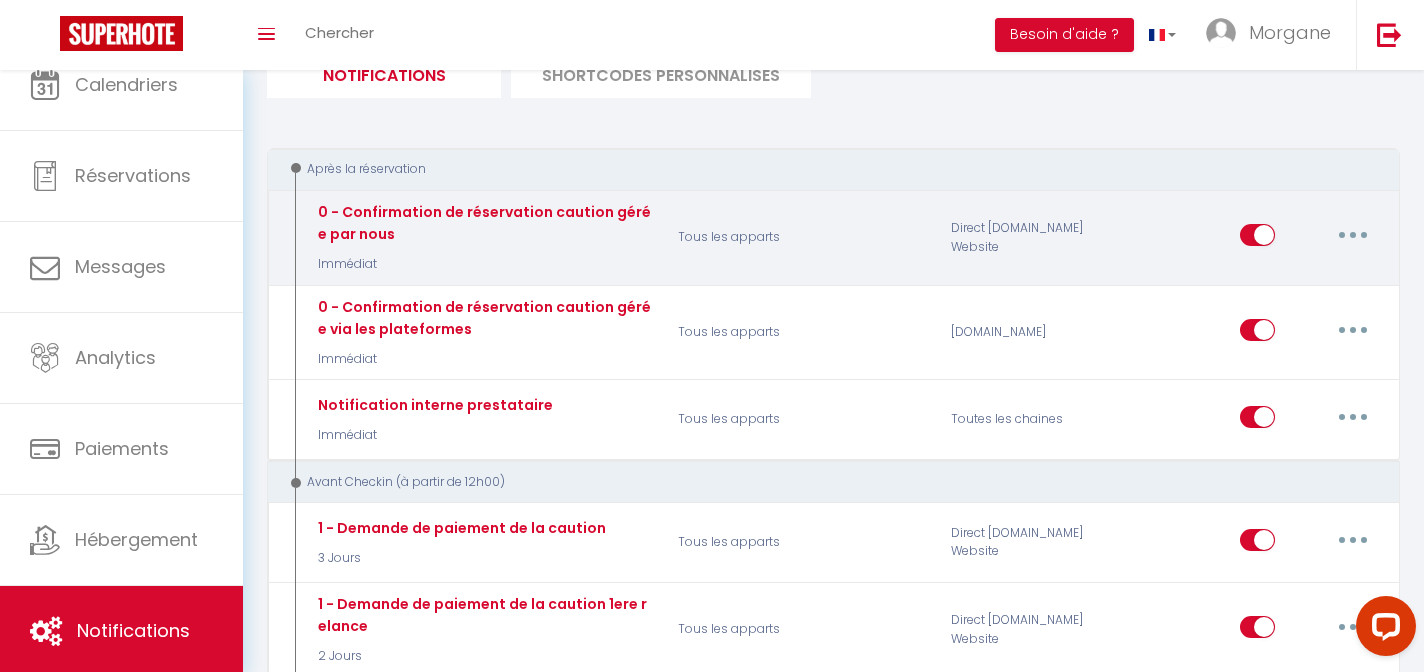 click at bounding box center (1353, 235) 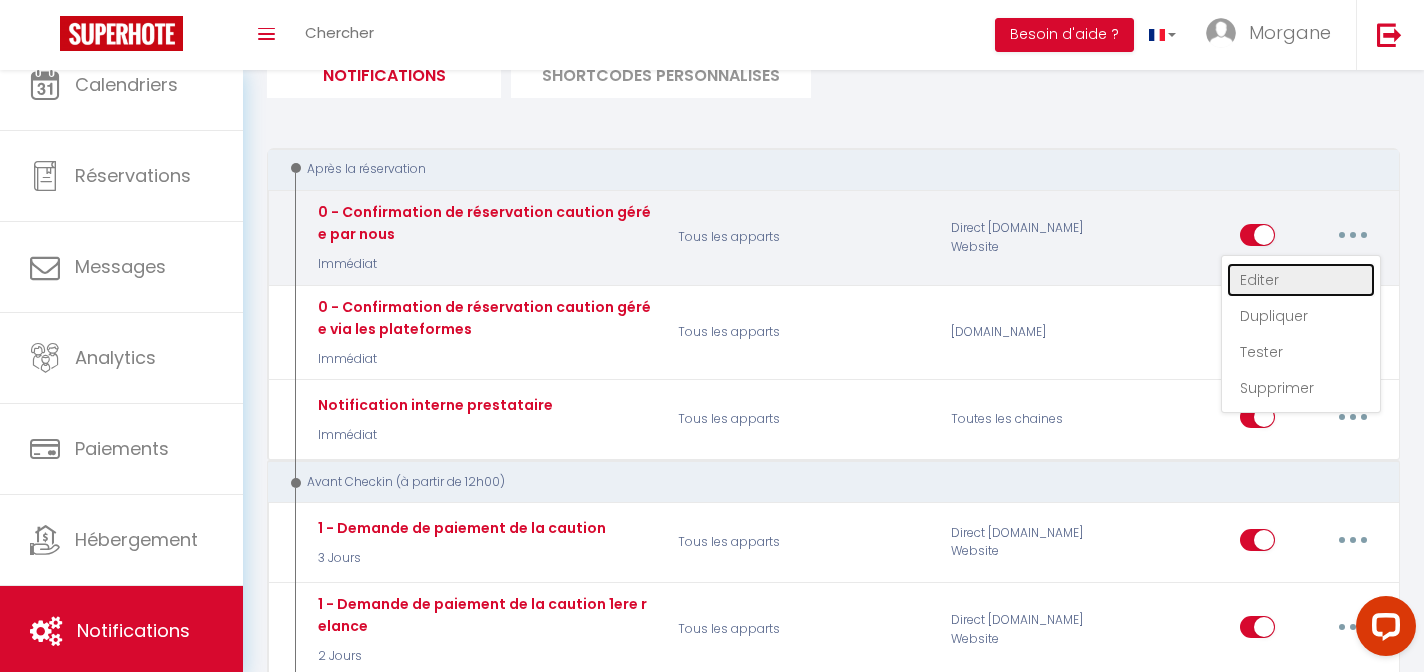 click on "Editer" at bounding box center [1301, 280] 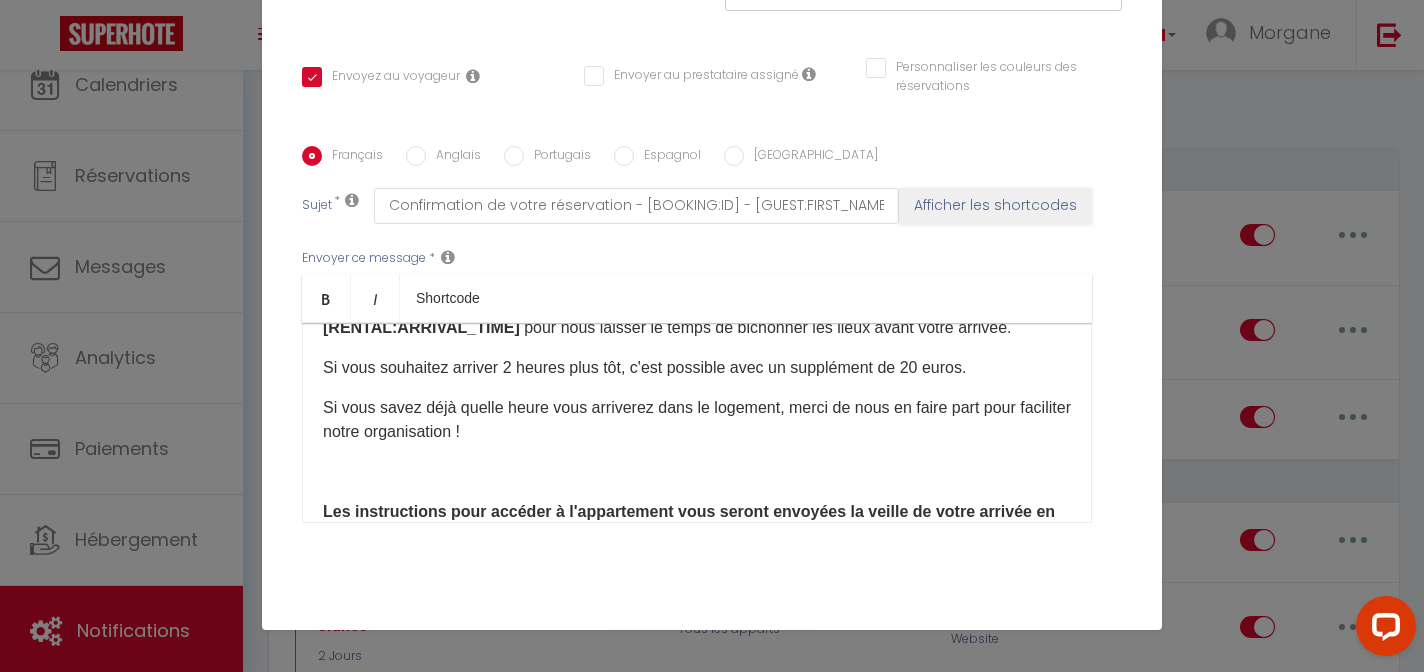click on "Anglais" at bounding box center (453, 157) 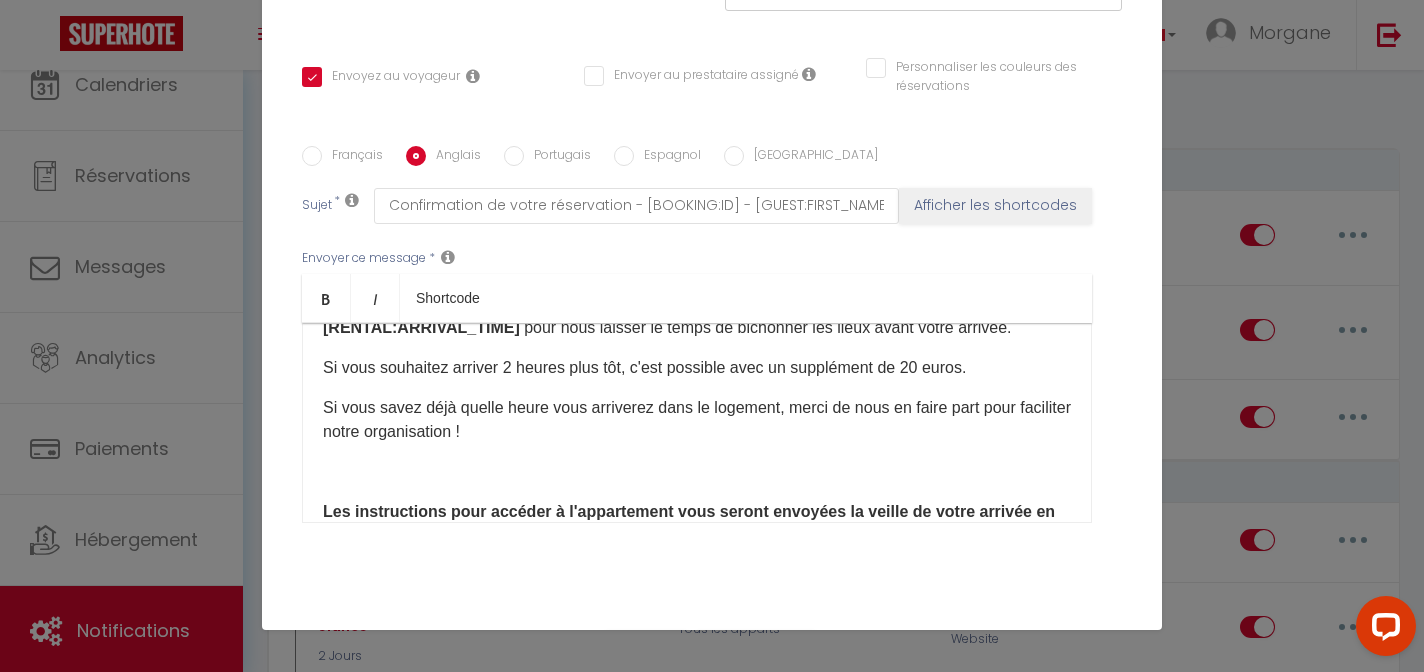 checkbox on "true" 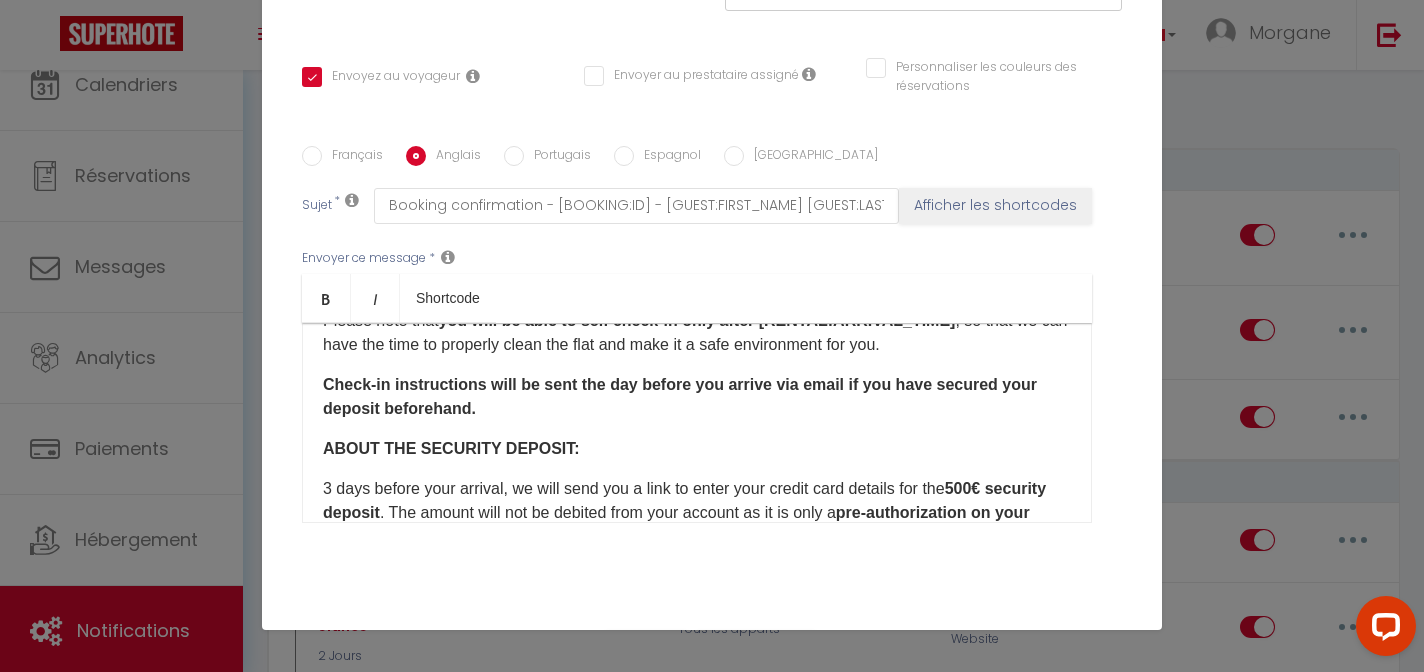 scroll, scrollTop: 154, scrollLeft: 0, axis: vertical 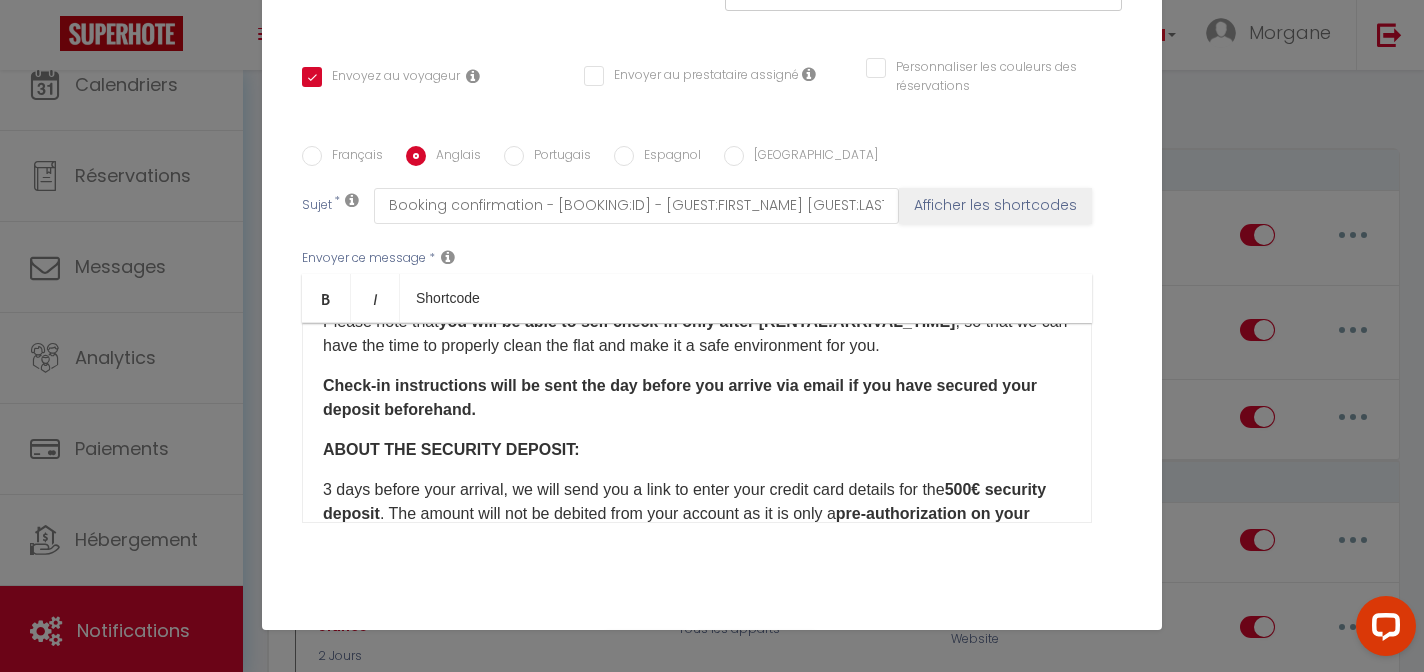click on "Please note that  you will be able to self check-in only after [RENTAL:ARRIVAL_TIME]​ , so that we can have the time to properly clean the flat and make it a safe environment for you." at bounding box center (697, 334) 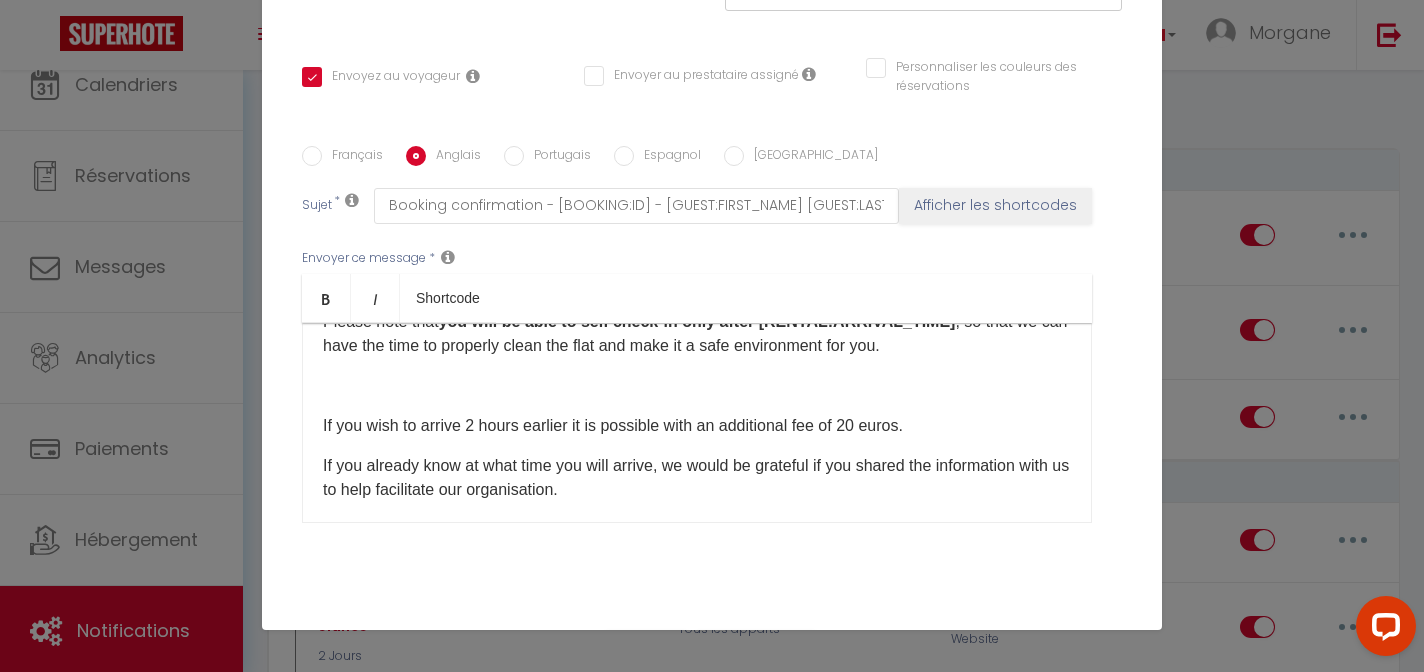 click on "If you wish to arrive 2 hours earlier it is possible with an additional fee of 20 euros." at bounding box center (697, 426) 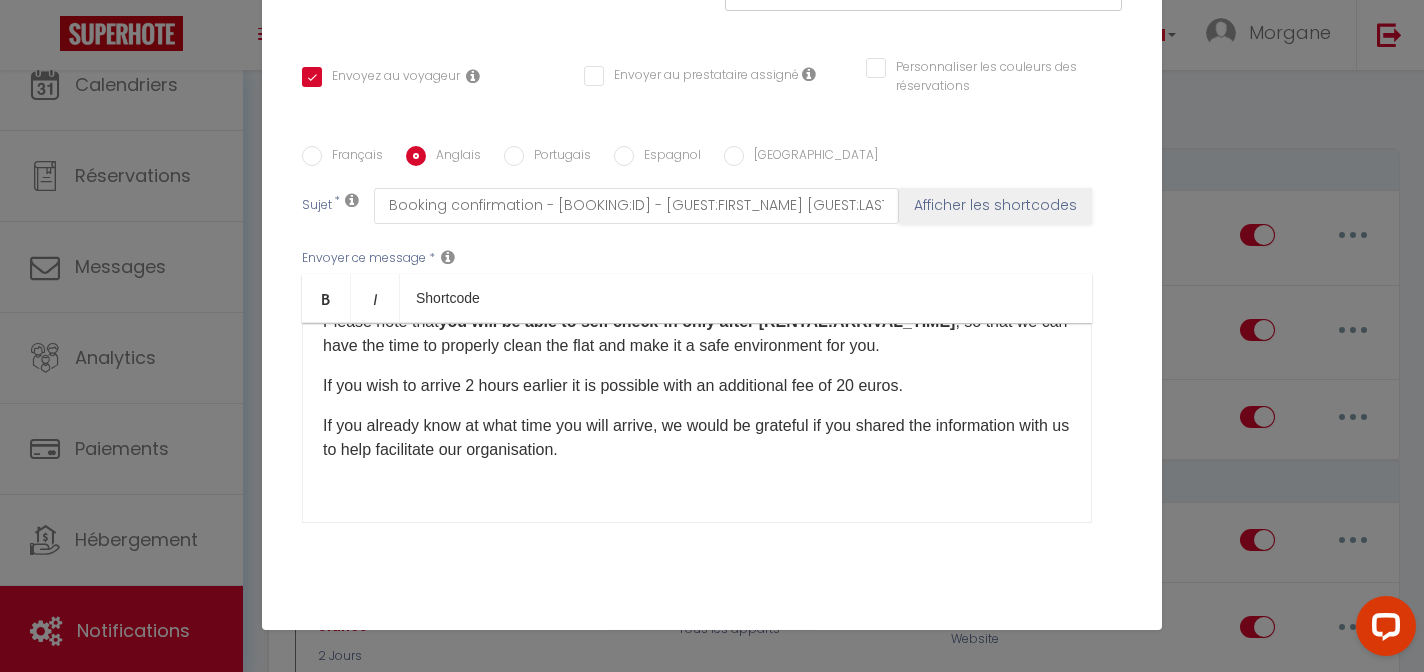 click on "If you already know at what time you will arrive, we would be grateful if you shared the information with us to help facilitate our organisation." at bounding box center [697, 438] 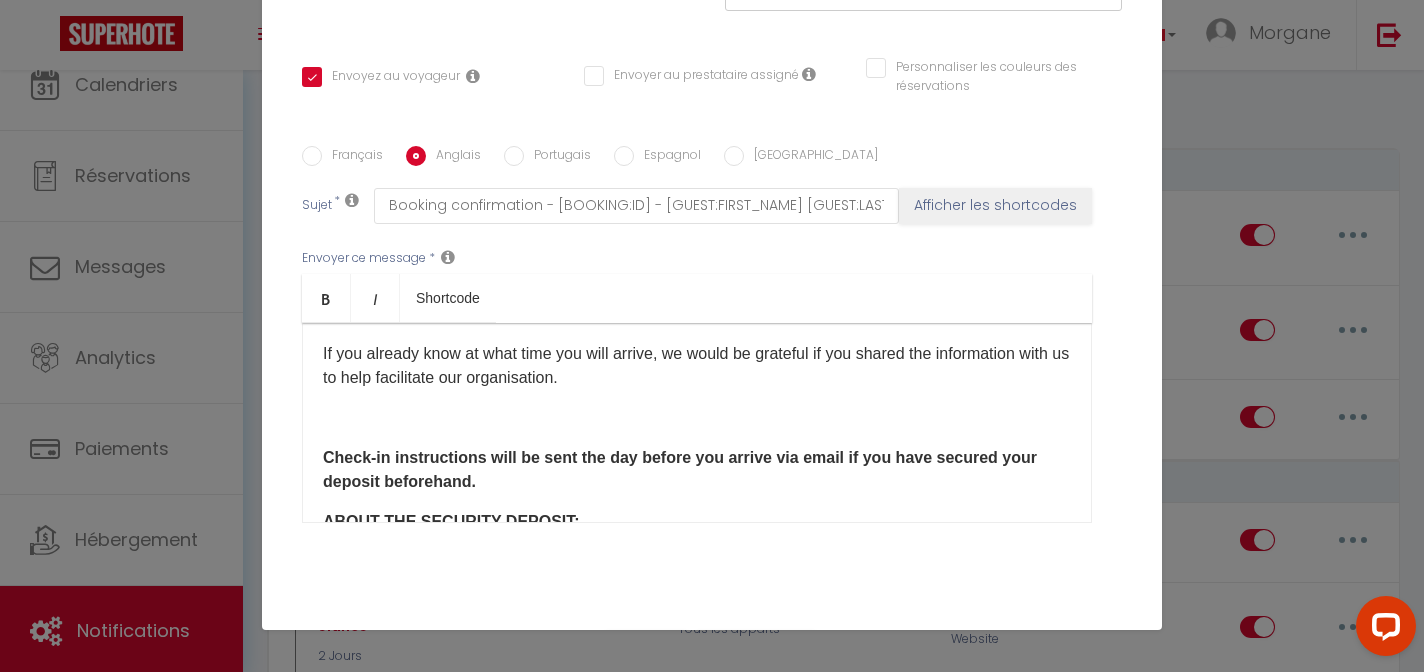 scroll, scrollTop: 273, scrollLeft: 0, axis: vertical 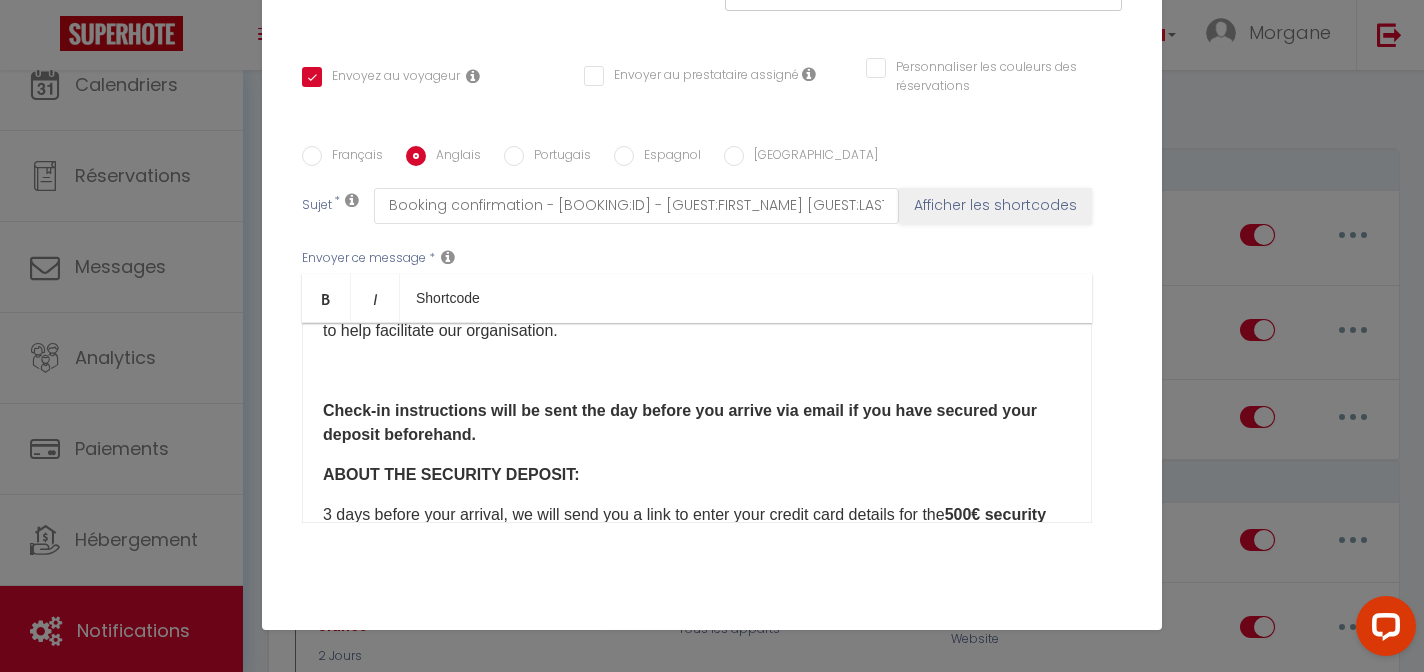 click on "Mettre à jour" at bounding box center (756, 648) 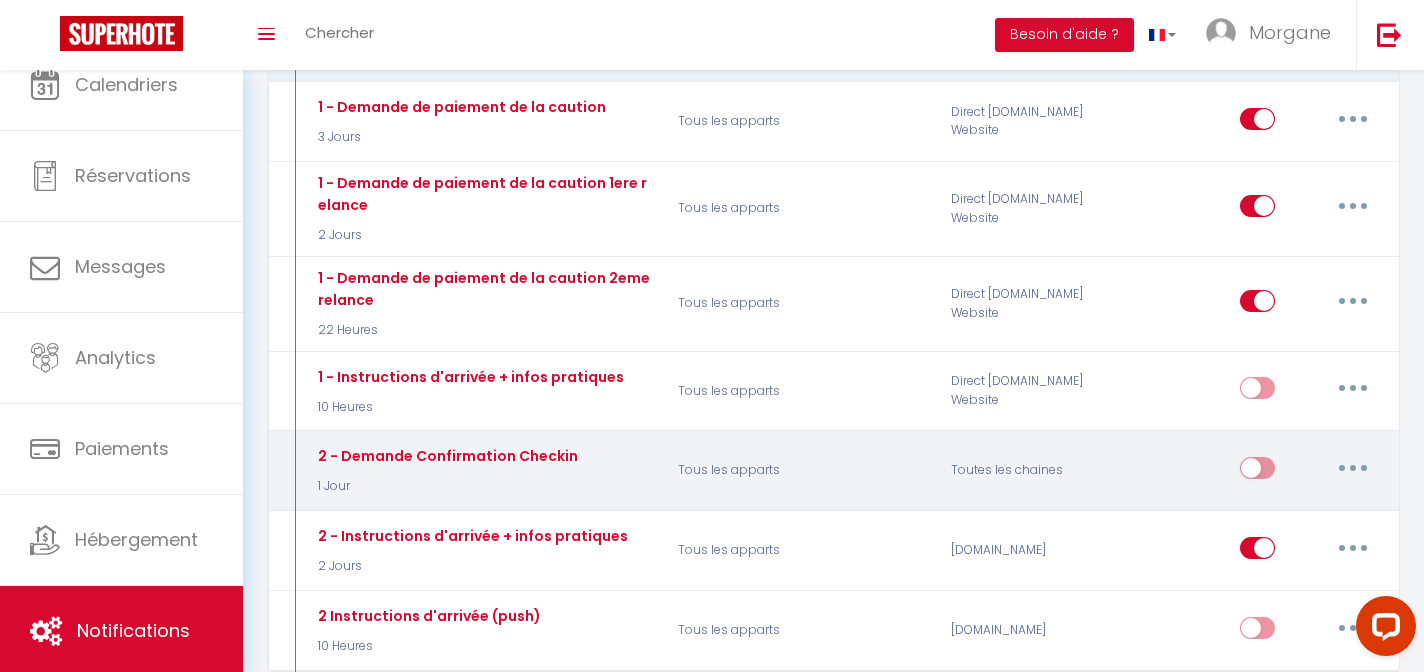 scroll, scrollTop: 581, scrollLeft: 0, axis: vertical 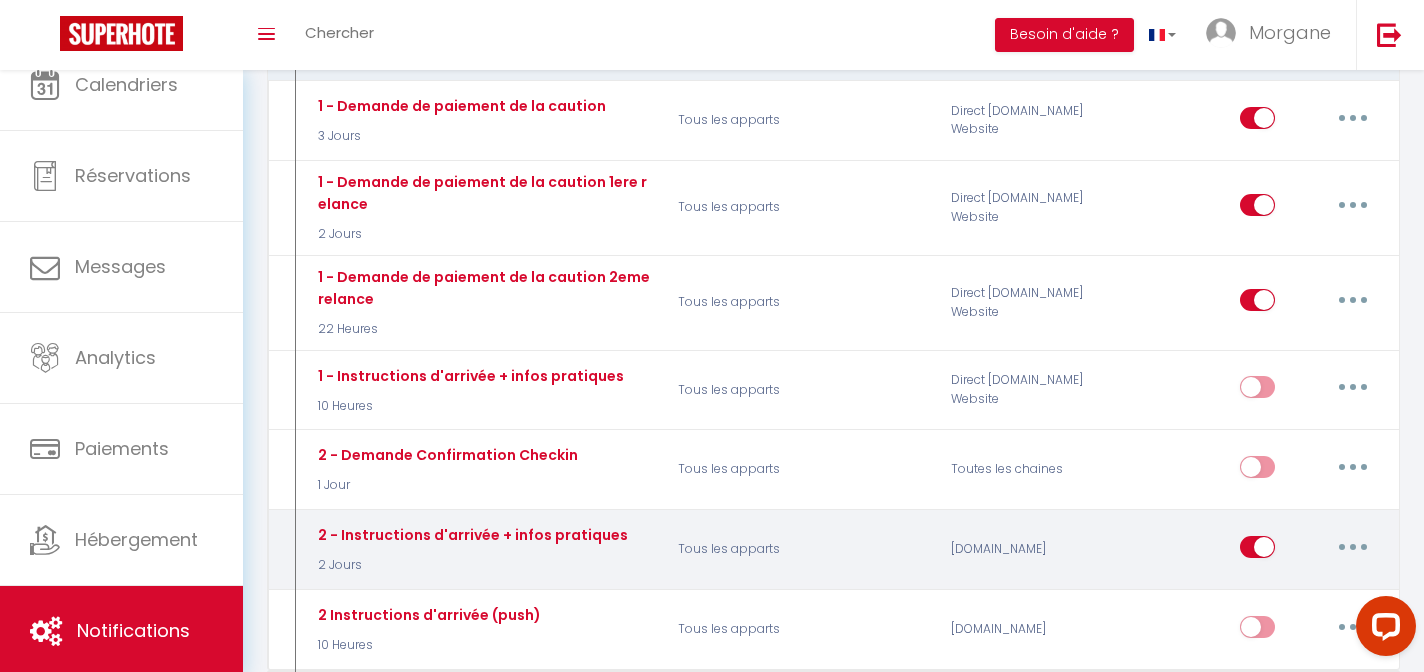 click at bounding box center [1353, 547] 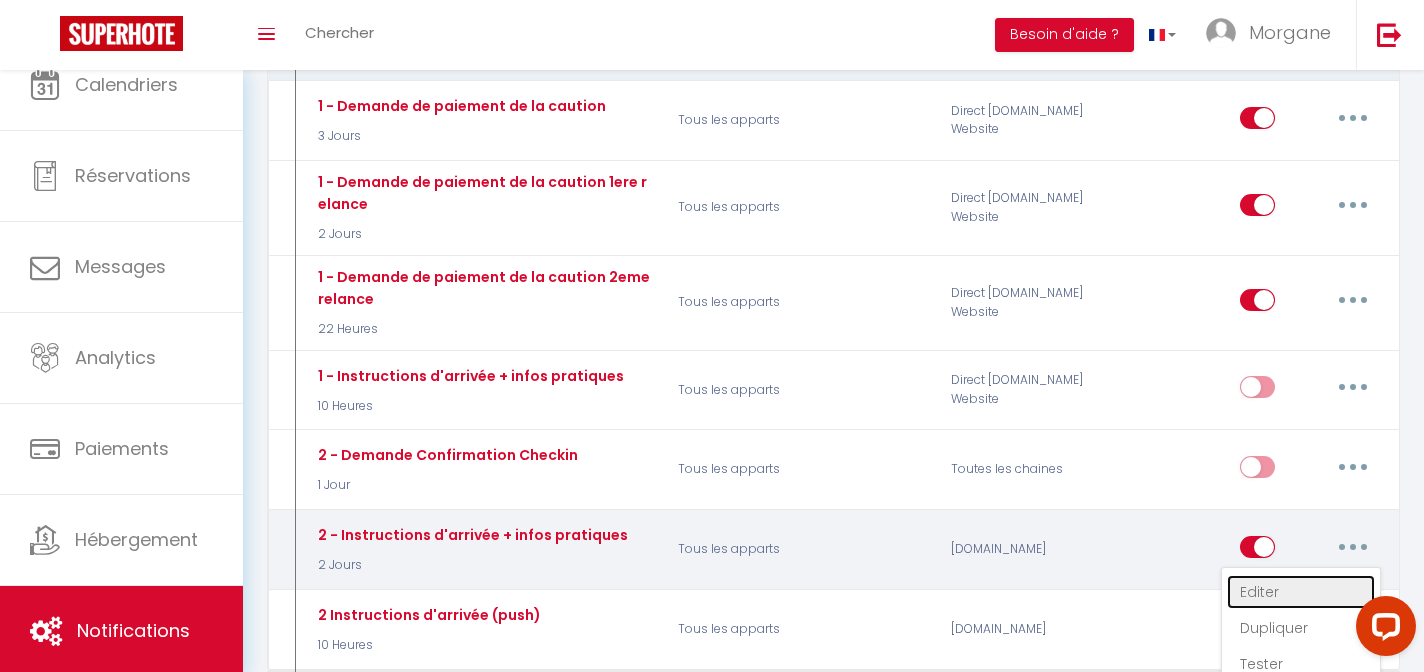 click on "Editer" at bounding box center (1301, 592) 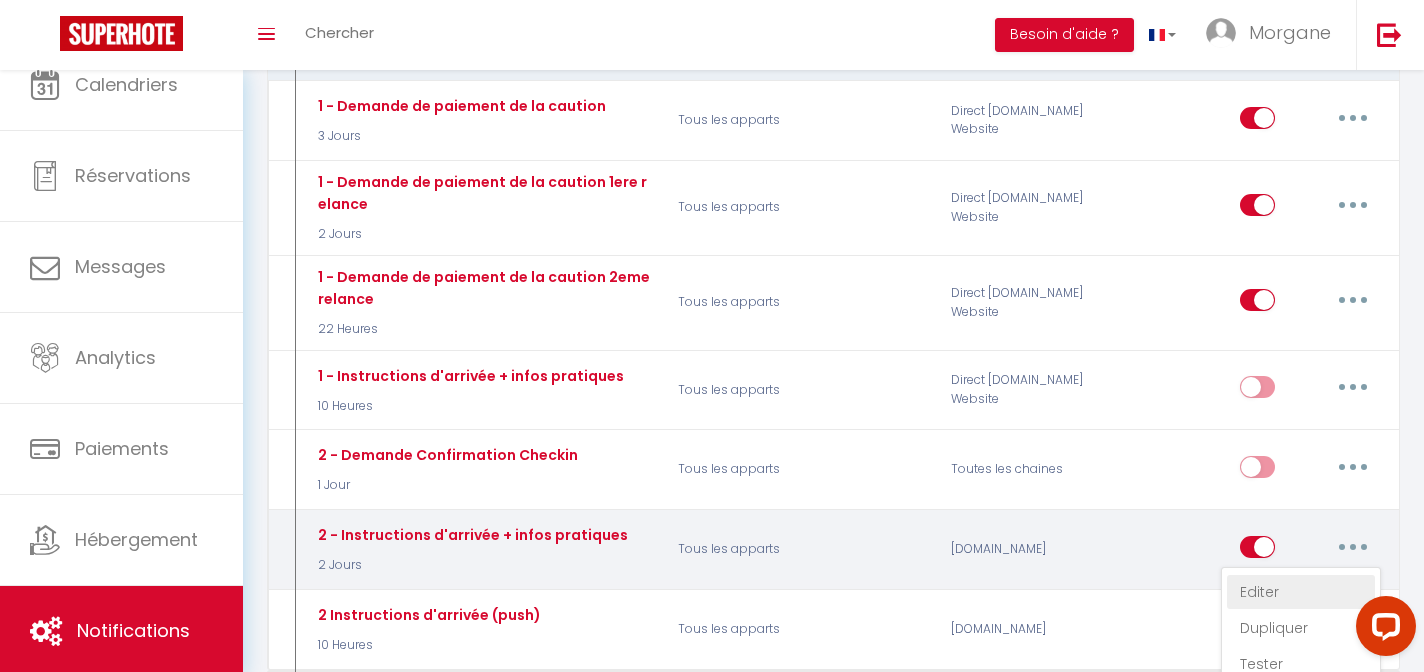 type on "2 - Instructions d'arrivée + infos pratiques" 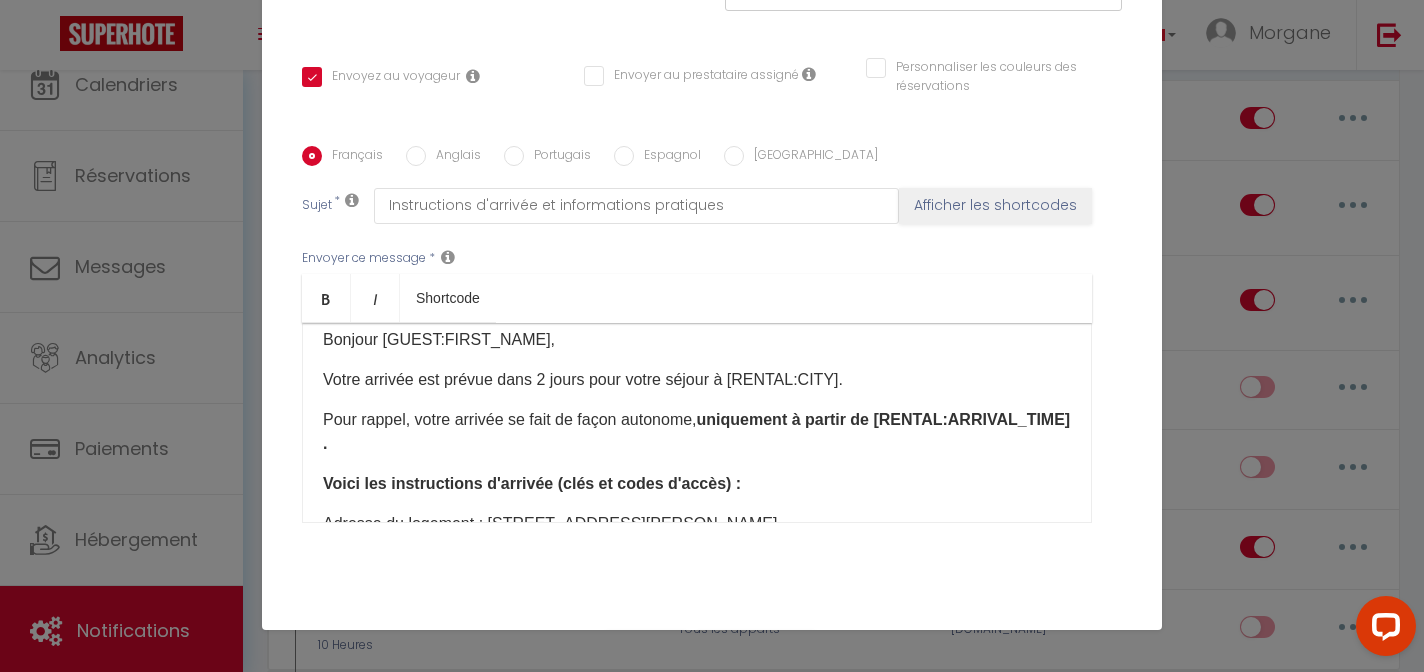 scroll, scrollTop: 10, scrollLeft: 0, axis: vertical 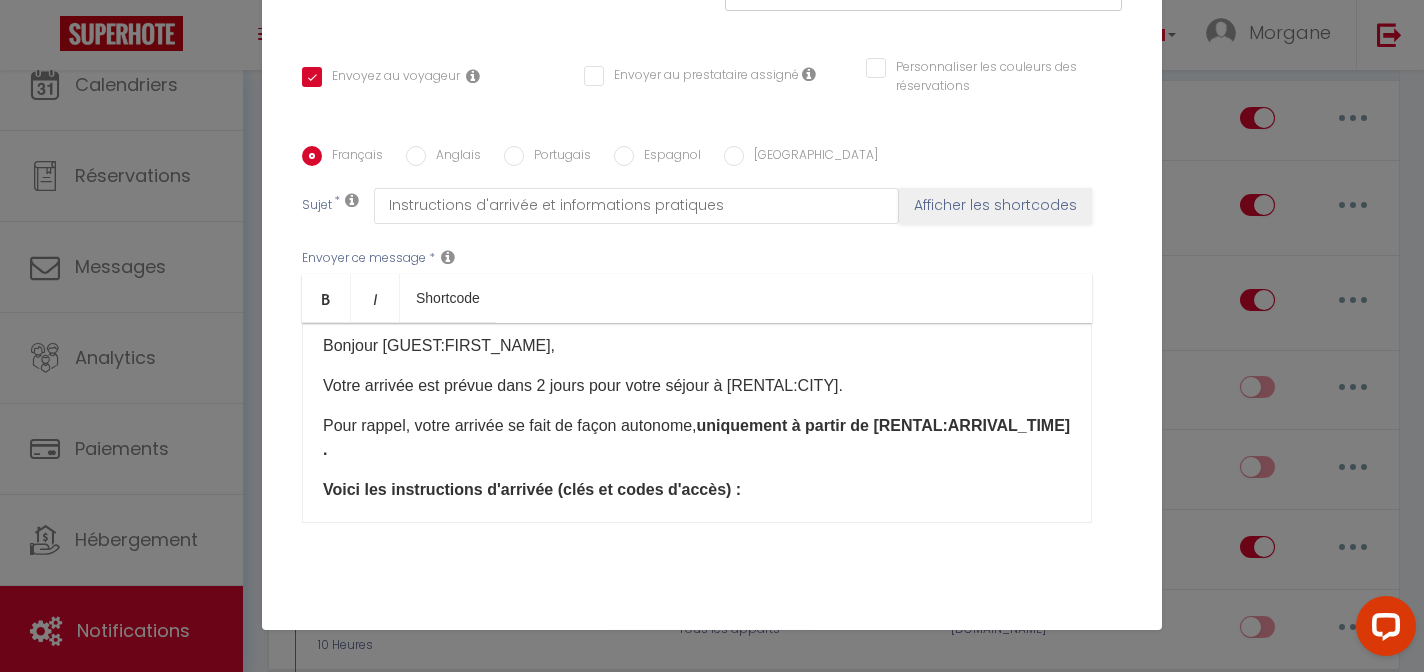 click on "Pour rappel, votre arrivée se fait de façon autonome,  uniquement à partir de [RENTAL:ARRIVAL_TIME]​." at bounding box center [697, 438] 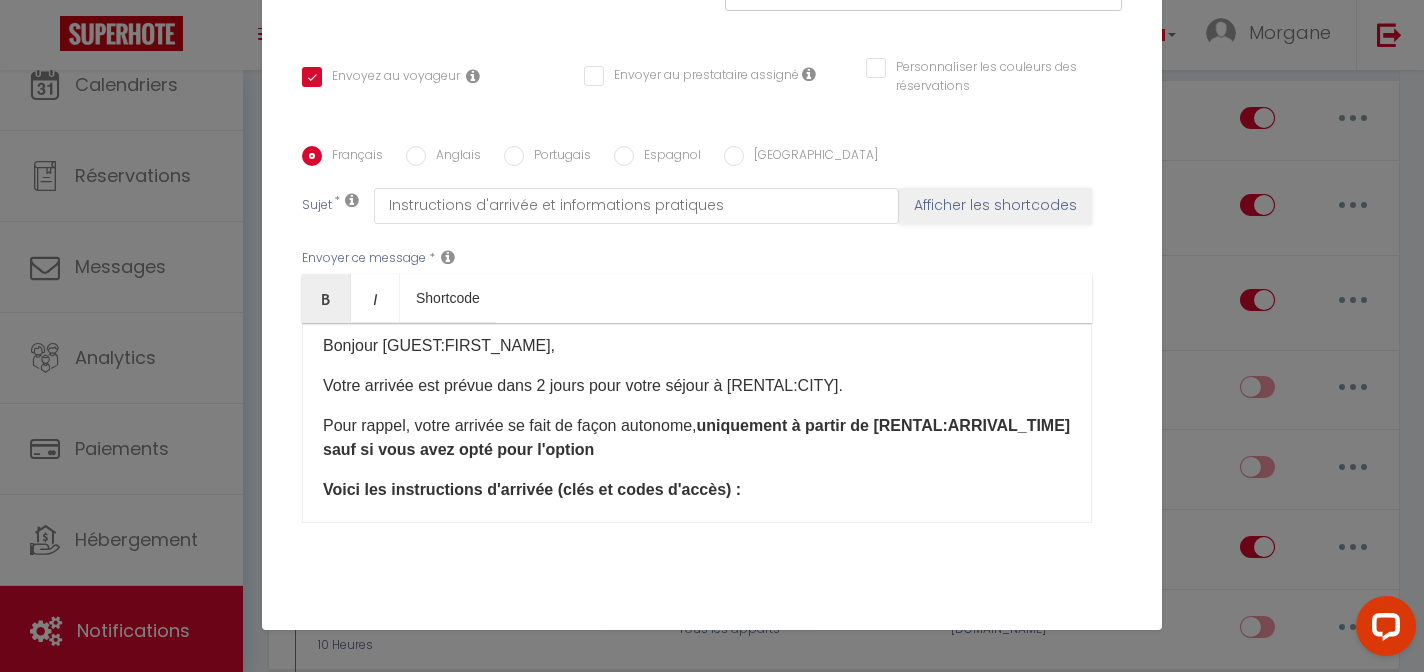 click on "uniquement à partir de [RENTAL:ARRIVAL_TIME]​ sauf si vous avez opté pour l'option" at bounding box center (696, 437) 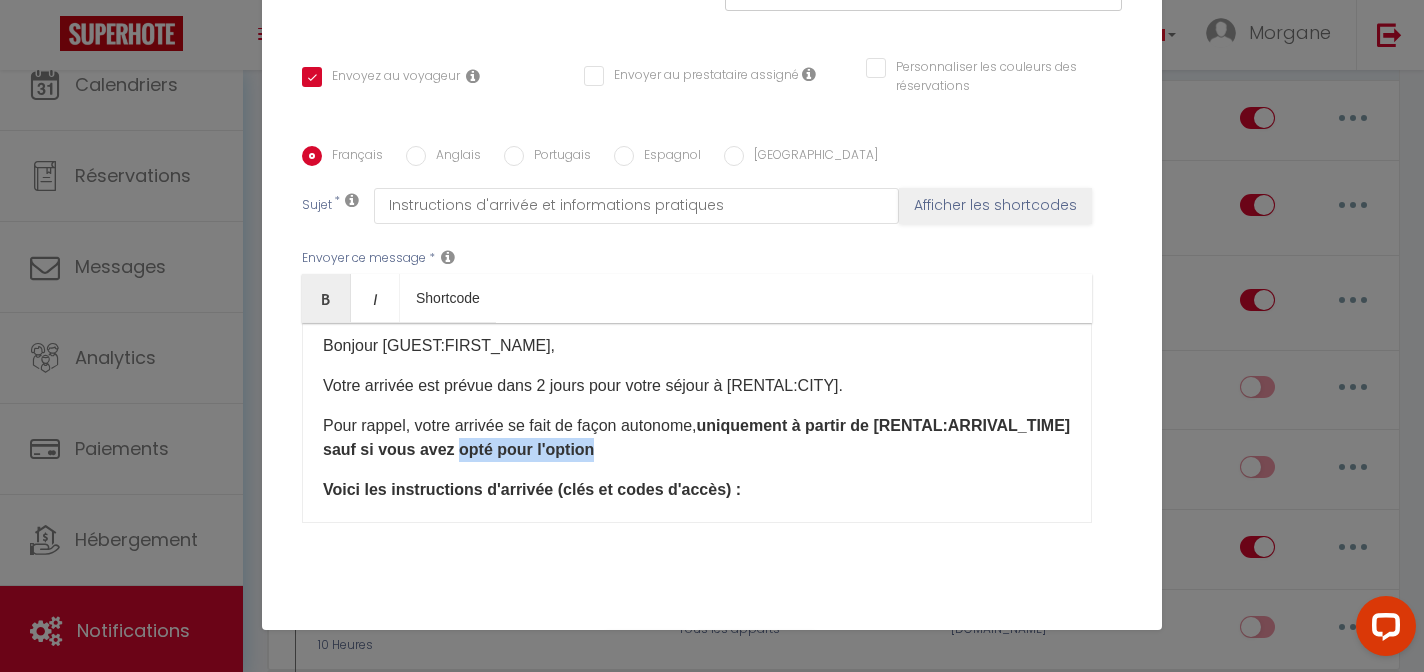 drag, startPoint x: 659, startPoint y: 425, endPoint x: 792, endPoint y: 425, distance: 133 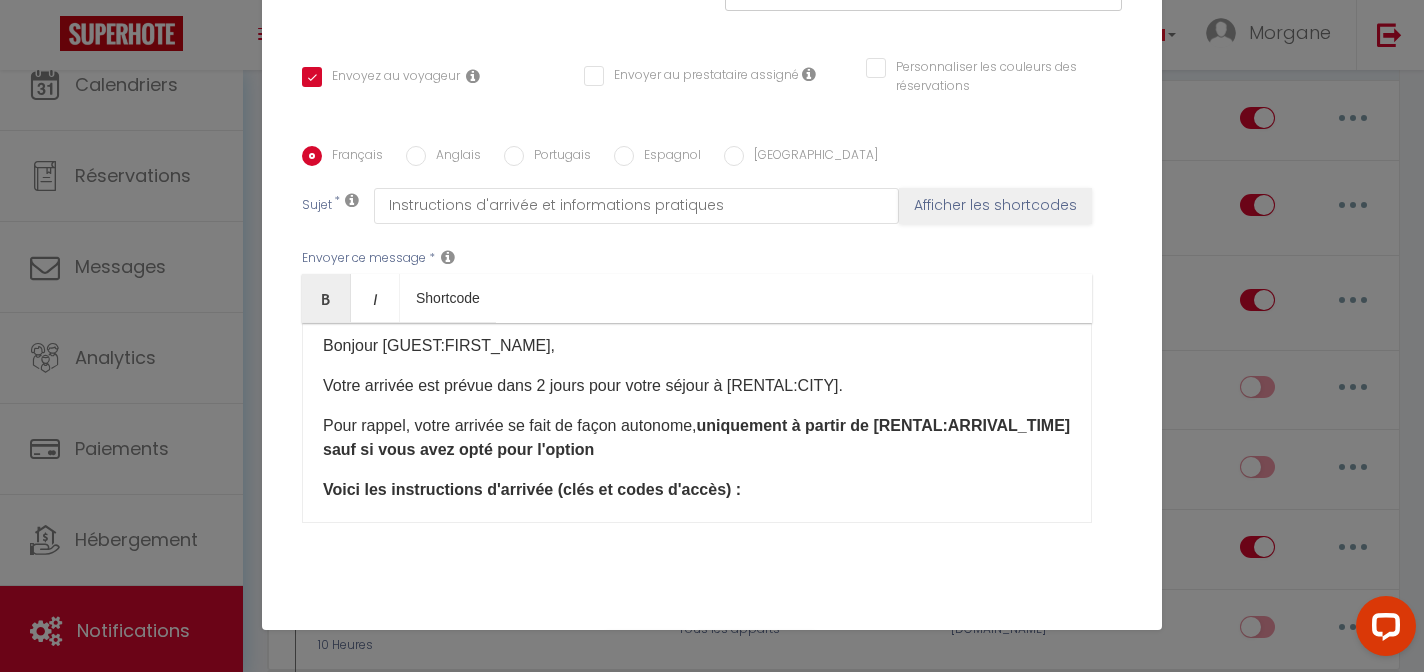 click on "Bonjour [GUEST:FIRST_NAME],
Votre arrivée est prévue dans 2 jours pour votre séjour à [RENTAL:CITY].
Pour rappel, votre arrivée se fait de façon autonome,  uniquement à partir de [RENTAL:ARRIVAL_TIME]​ sauf si vous avez opté pour l'option
​Voici les instructions d'arrivée (clés et codes d'accès) :  ​Adresse du logement : [STREET_ADDRESS][PERSON_NAME] Récupération des clés : Boite à clé avec code au niveau du parking voiture  Le code de la boite à clé spécialement pour votre séjour est [RENTALDOOR:CODE]​ Accès parking : [GEOGRAPHIC_DATA][PERSON_NAME] à gauche.  La place de parking est celle de droite parmi les deux places à côté de la porte d'entrée.    Pour votre confort, vous trouverez à votre arrivée :
- Les lits faits
- Des serviettes, tapis de bain, essuie-main et torchon
- Quelques capsules de café, thé et de sucre (en appoint)
- du sel, poivre, huile d'olive, pour la cuisine
Voici les codes wifi pour votre séjour:" at bounding box center [697, 423] 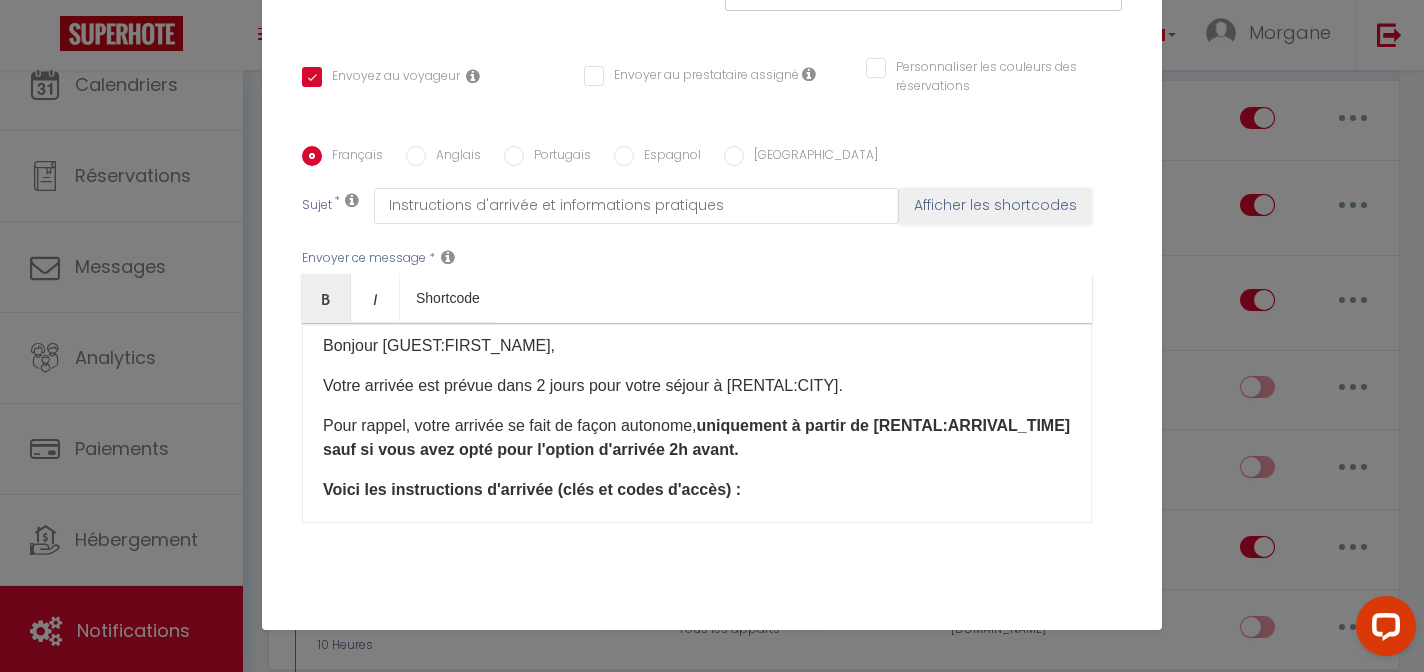 click on "uniquement à partir de [RENTAL:ARRIVAL_TIME]​ sauf si vous avez opté pour l'option d'arrivée 2h avant.  ​" at bounding box center (696, 437) 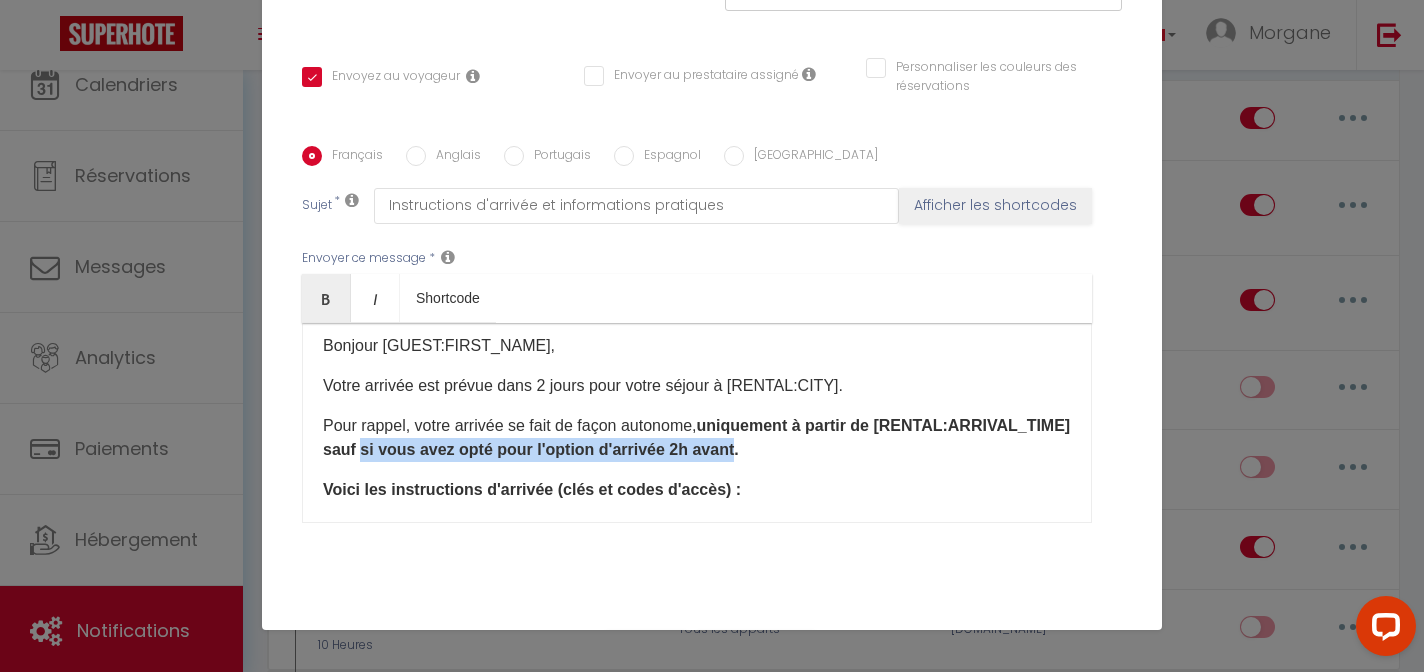 drag, startPoint x: 552, startPoint y: 424, endPoint x: 901, endPoint y: 427, distance: 349.0129 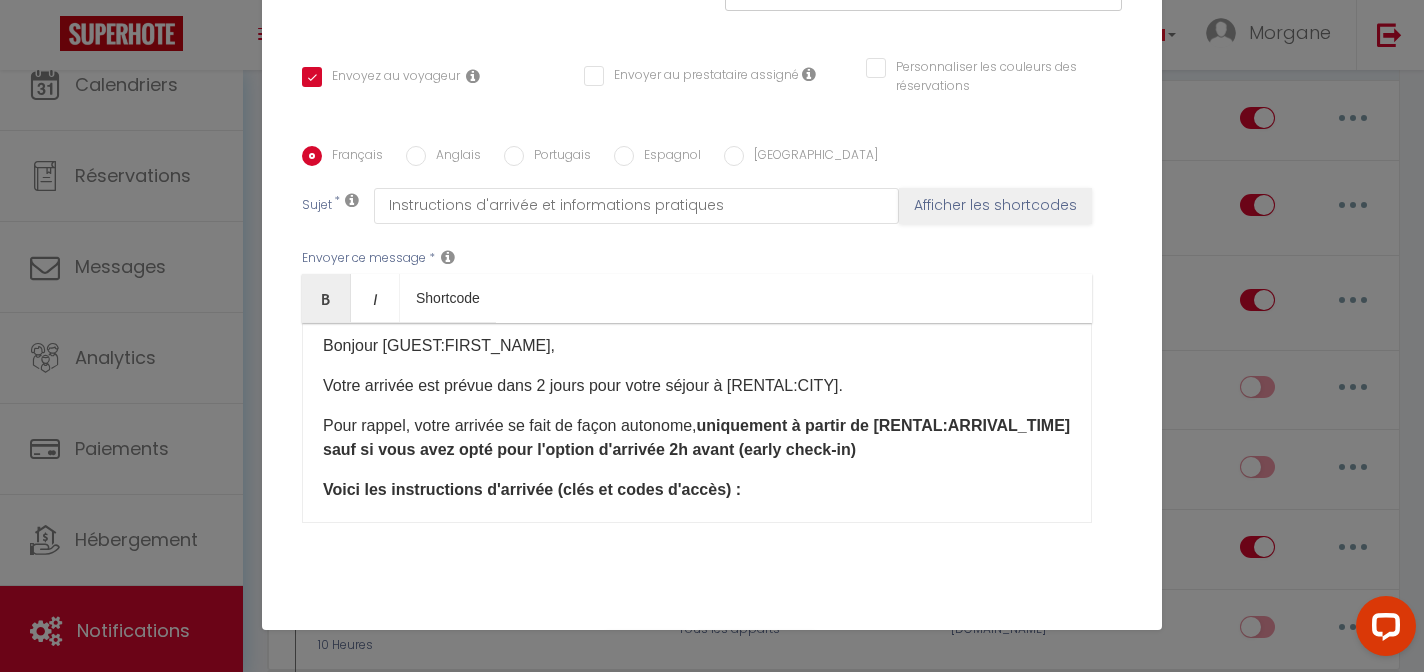 click on "uniquement à partir de [RENTAL:ARRIVAL_TIME]​ sauf si vous avez opté pour l'option d'arrivée 2h avant (early check-in)   ​" at bounding box center (696, 437) 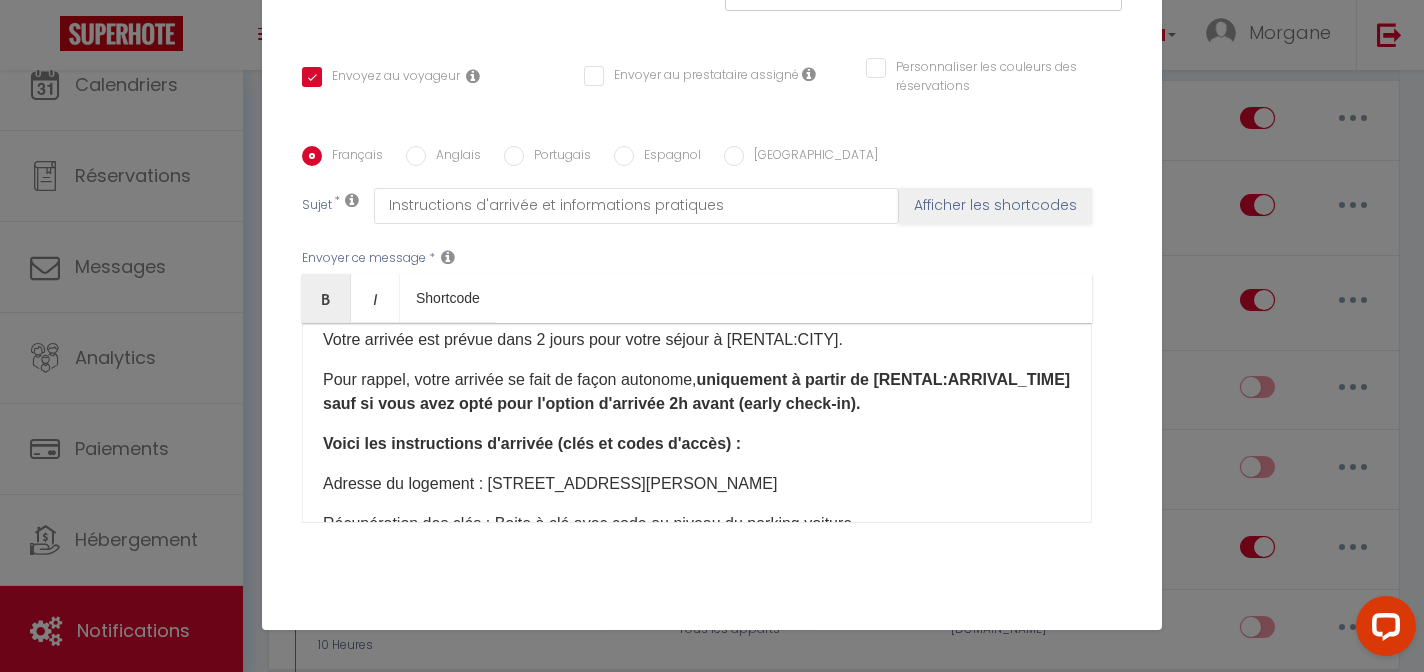 scroll, scrollTop: 51, scrollLeft: 0, axis: vertical 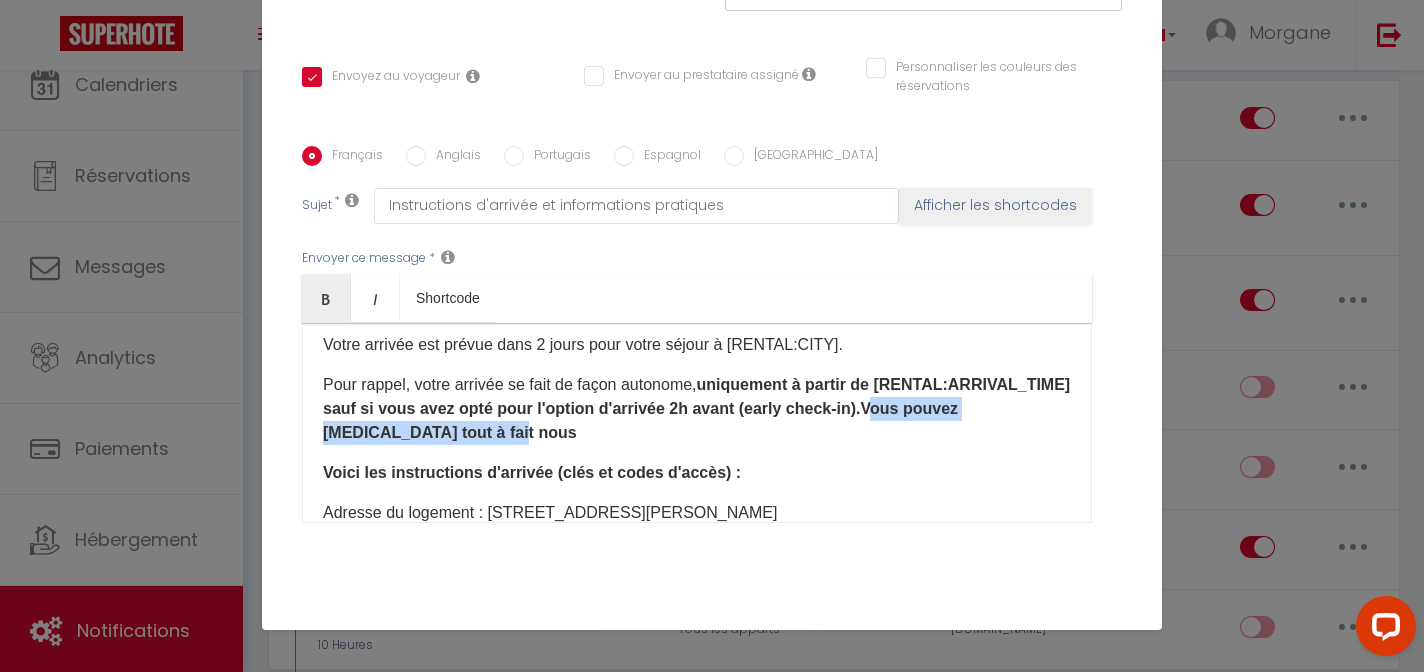 drag, startPoint x: 352, startPoint y: 405, endPoint x: 625, endPoint y: 413, distance: 273.1172 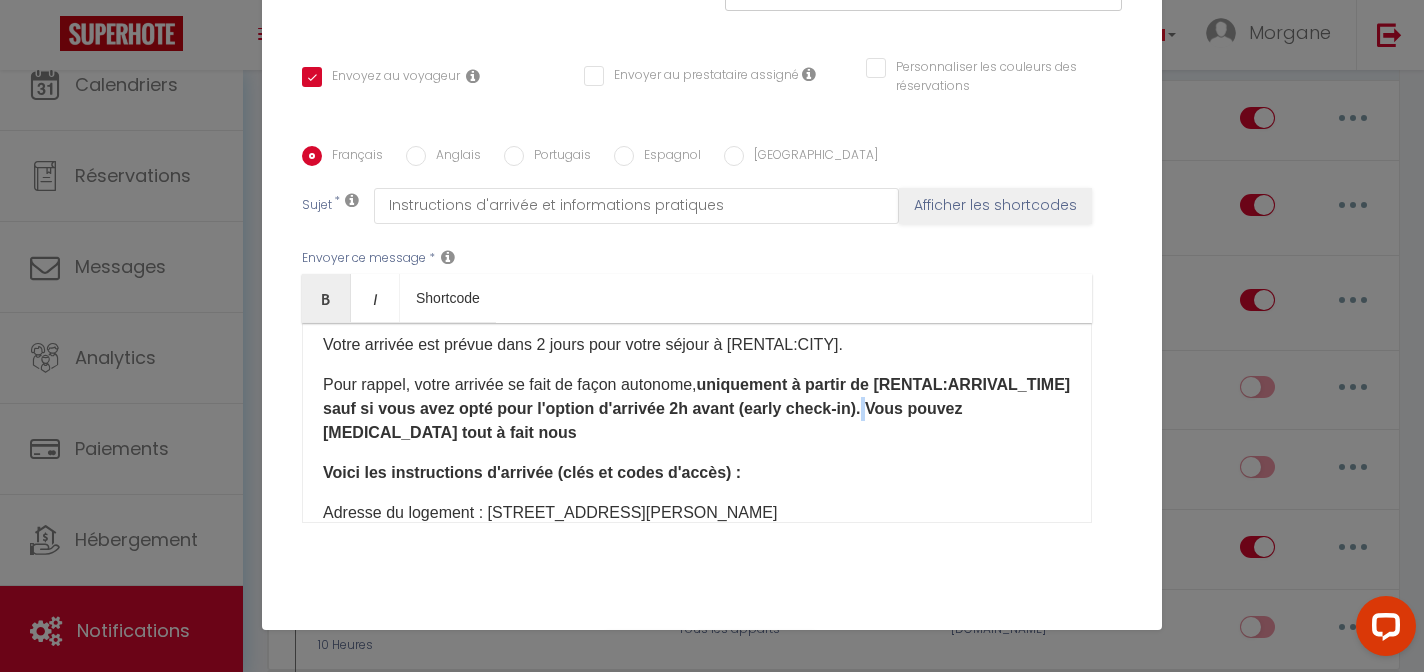 click on "Vous pouvez [MEDICAL_DATA] tout à fait nous" at bounding box center (643, 420) 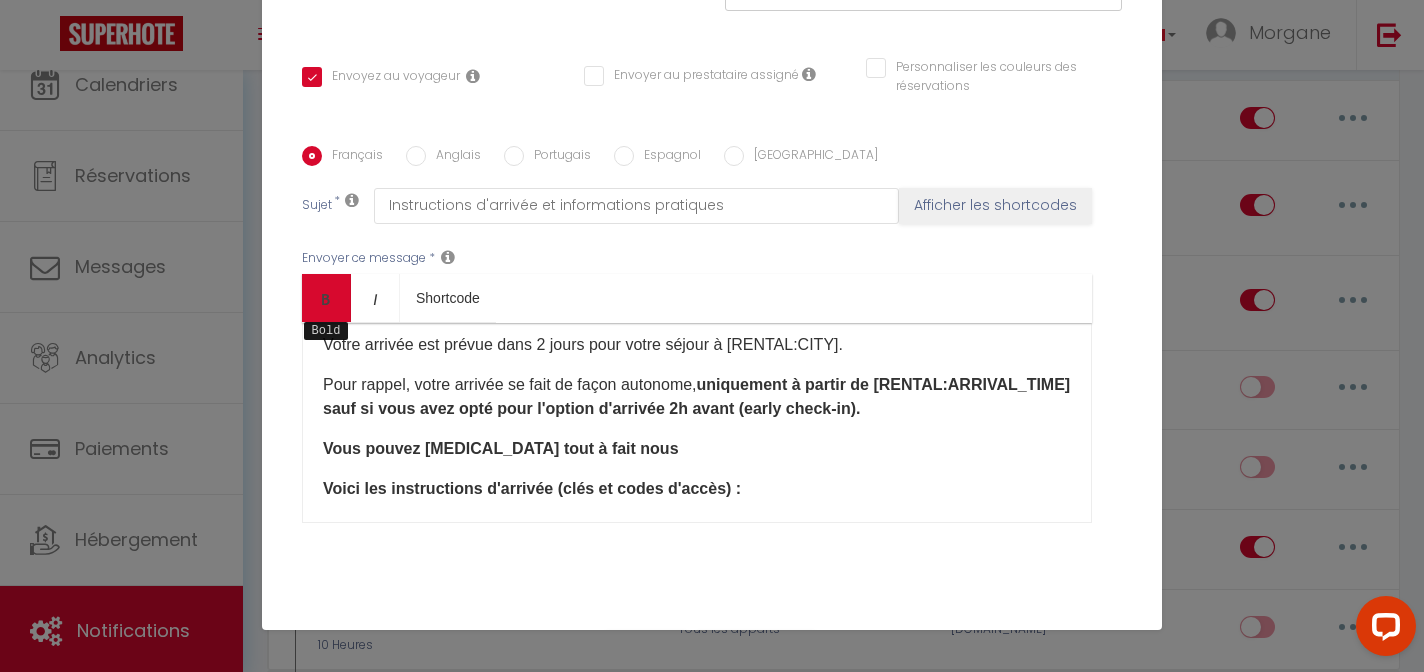 click on "Bold" at bounding box center [326, 298] 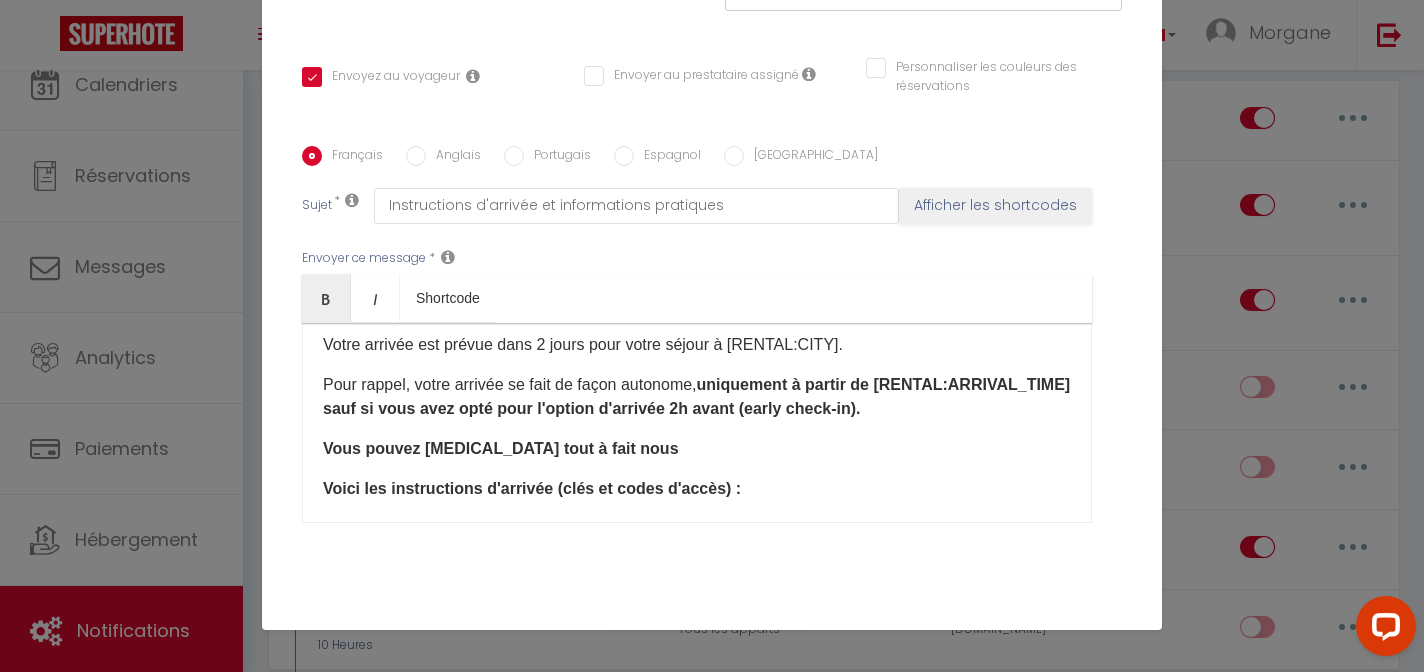 click on "Bonjour [GUEST:FIRST_NAME],
Votre arrivée est prévue dans 2 jours pour votre séjour à [RENTAL:CITY].
Pour rappel, votre arrivée se fait de façon autonome,  uniquement à partir de [RENTAL:ARRIVAL_TIME]​ sauf si vous avez opté pour l'option d'arrivée 2h avant (early check-in).   Vous pouvez [MEDICAL_DATA] tout à fait nous  ​
​Voici les instructions d'arrivée (clés et codes d'accès) :  ​Adresse du logement : [STREET_ADDRESS][PERSON_NAME] Récupération des clés : Boite à clé avec code au niveau du parking voiture  Le code de la boite à clé spécialement pour votre séjour est [RENTALDOOR:CODE]​ Accès parking : [GEOGRAPHIC_DATA][PERSON_NAME] à gauche.  La place de parking est celle de droite parmi les deux places à côté de la porte d'entrée.    Pour votre confort, vous trouverez à votre arrivée :
- Les lits faits
- Des serviettes, tapis de bain, essuie-main et torchon
- Quelques capsules de café, thé et de sucre (en appoint)" at bounding box center (697, 423) 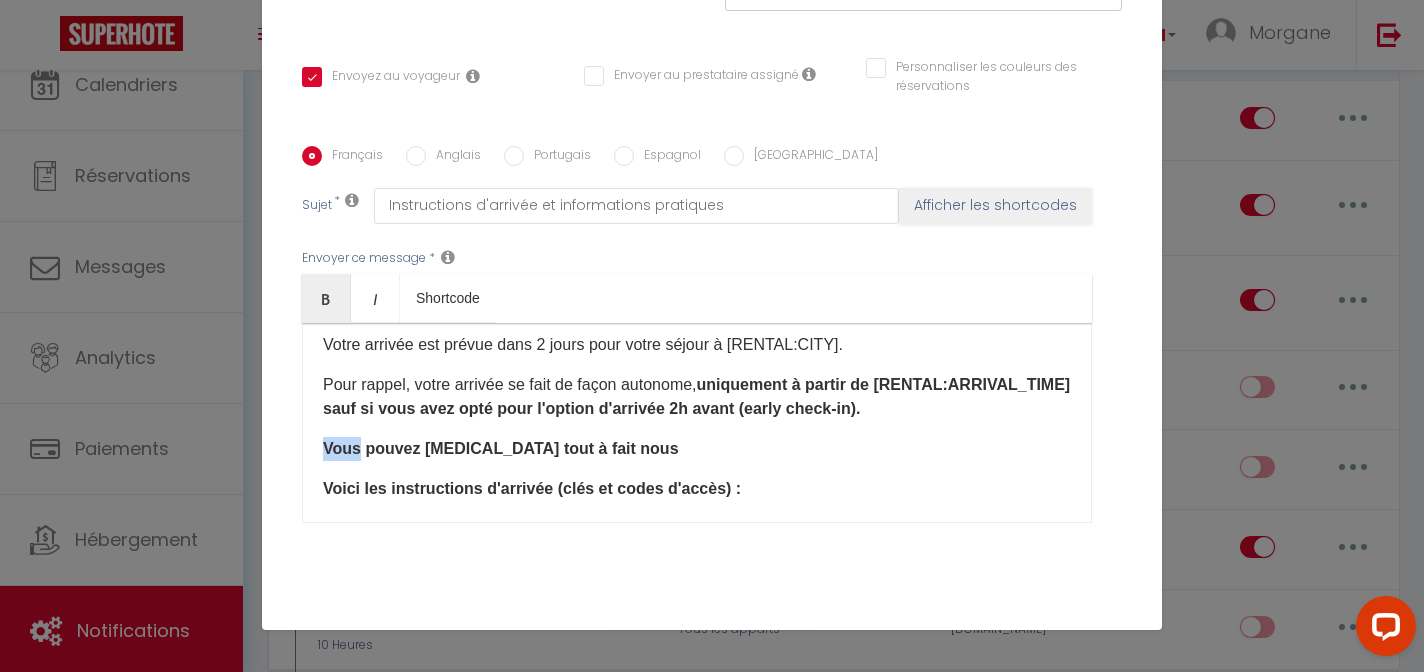 click on "Bonjour [GUEST:FIRST_NAME],
Votre arrivée est prévue dans 2 jours pour votre séjour à [RENTAL:CITY].
Pour rappel, votre arrivée se fait de façon autonome,  uniquement à partir de [RENTAL:ARRIVAL_TIME]​ sauf si vous avez opté pour l'option d'arrivée 2h avant (early check-in).   Vous pouvez [MEDICAL_DATA] tout à fait nous  ​
​Voici les instructions d'arrivée (clés et codes d'accès) :  ​Adresse du logement : [STREET_ADDRESS][PERSON_NAME] Récupération des clés : Boite à clé avec code au niveau du parking voiture  Le code de la boite à clé spécialement pour votre séjour est [RENTALDOOR:CODE]​ Accès parking : [GEOGRAPHIC_DATA][PERSON_NAME] à gauche.  La place de parking est celle de droite parmi les deux places à côté de la porte d'entrée.    Pour votre confort, vous trouverez à votre arrivée :
- Les lits faits
- Des serviettes, tapis de bain, essuie-main et torchon
- Quelques capsules de café, thé et de sucre (en appoint)" at bounding box center [697, 423] 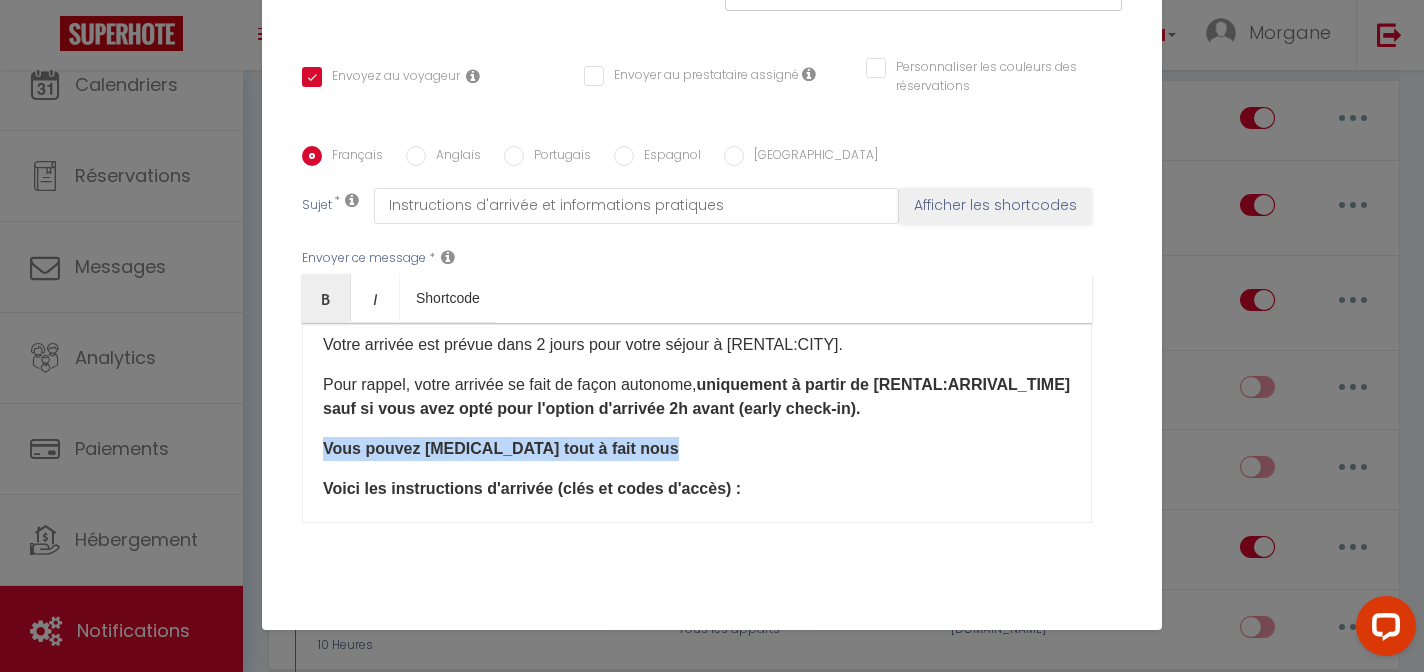 click on "Bonjour [GUEST:FIRST_NAME],
Votre arrivée est prévue dans 2 jours pour votre séjour à [RENTAL:CITY].
Pour rappel, votre arrivée se fait de façon autonome,  uniquement à partir de [RENTAL:ARRIVAL_TIME]​ sauf si vous avez opté pour l'option d'arrivée 2h avant (early check-in).   Vous pouvez [MEDICAL_DATA] tout à fait nous  ​
​Voici les instructions d'arrivée (clés et codes d'accès) :  ​Adresse du logement : [STREET_ADDRESS][PERSON_NAME] Récupération des clés : Boite à clé avec code au niveau du parking voiture  Le code de la boite à clé spécialement pour votre séjour est [RENTALDOOR:CODE]​ Accès parking : [GEOGRAPHIC_DATA][PERSON_NAME] à gauche.  La place de parking est celle de droite parmi les deux places à côté de la porte d'entrée.    Pour votre confort, vous trouverez à votre arrivée :
- Les lits faits
- Des serviettes, tapis de bain, essuie-main et torchon
- Quelques capsules de café, thé et de sucre (en appoint)" at bounding box center [697, 423] 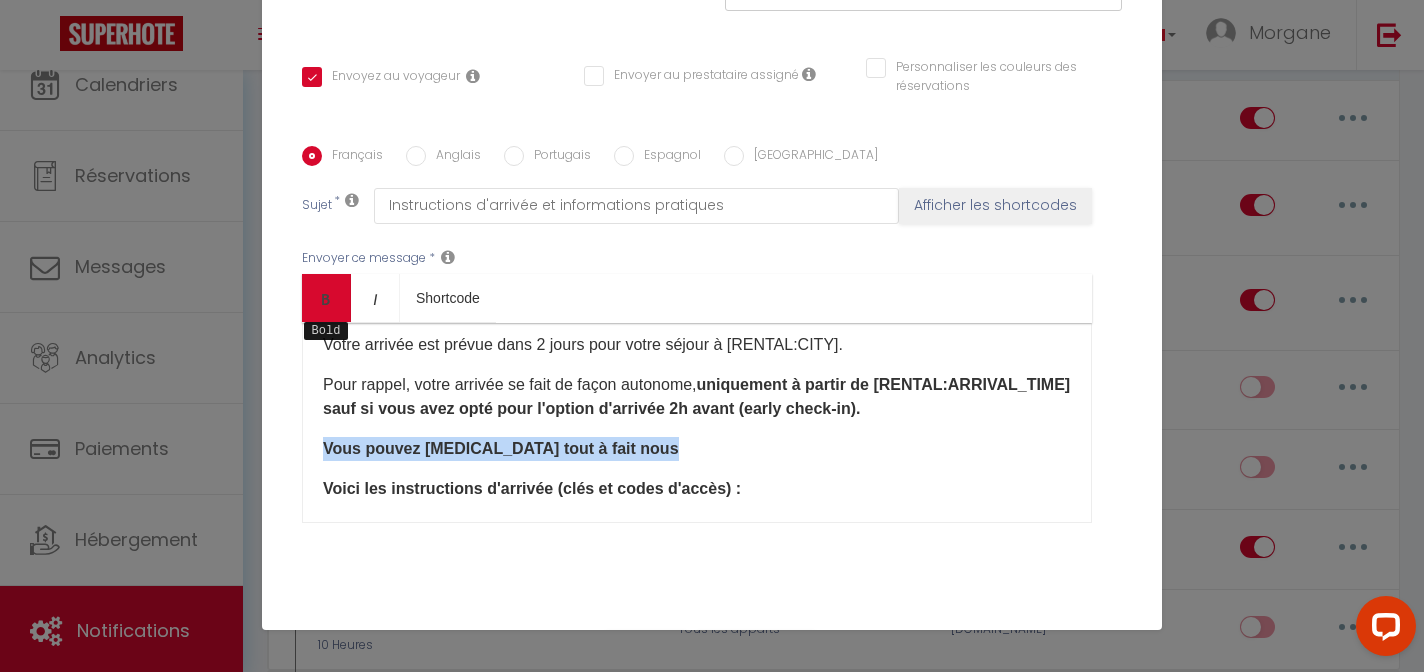 click at bounding box center [326, 299] 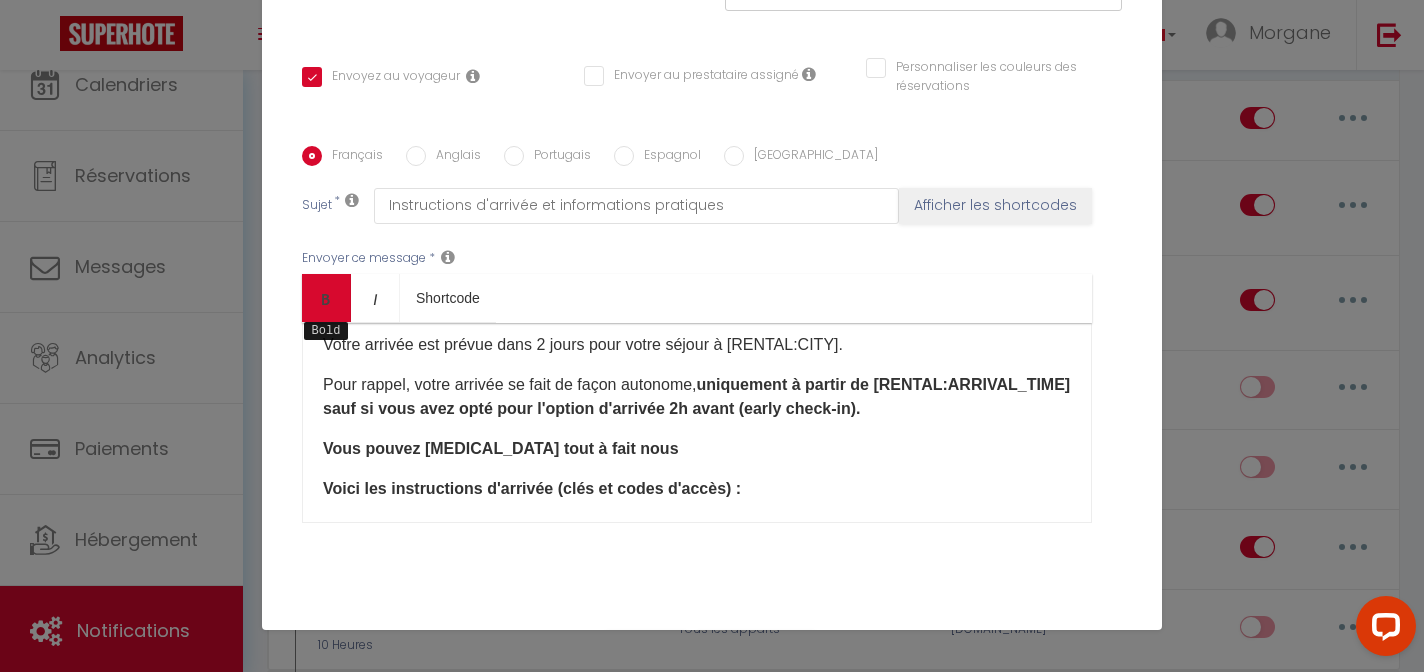 click at bounding box center (326, 299) 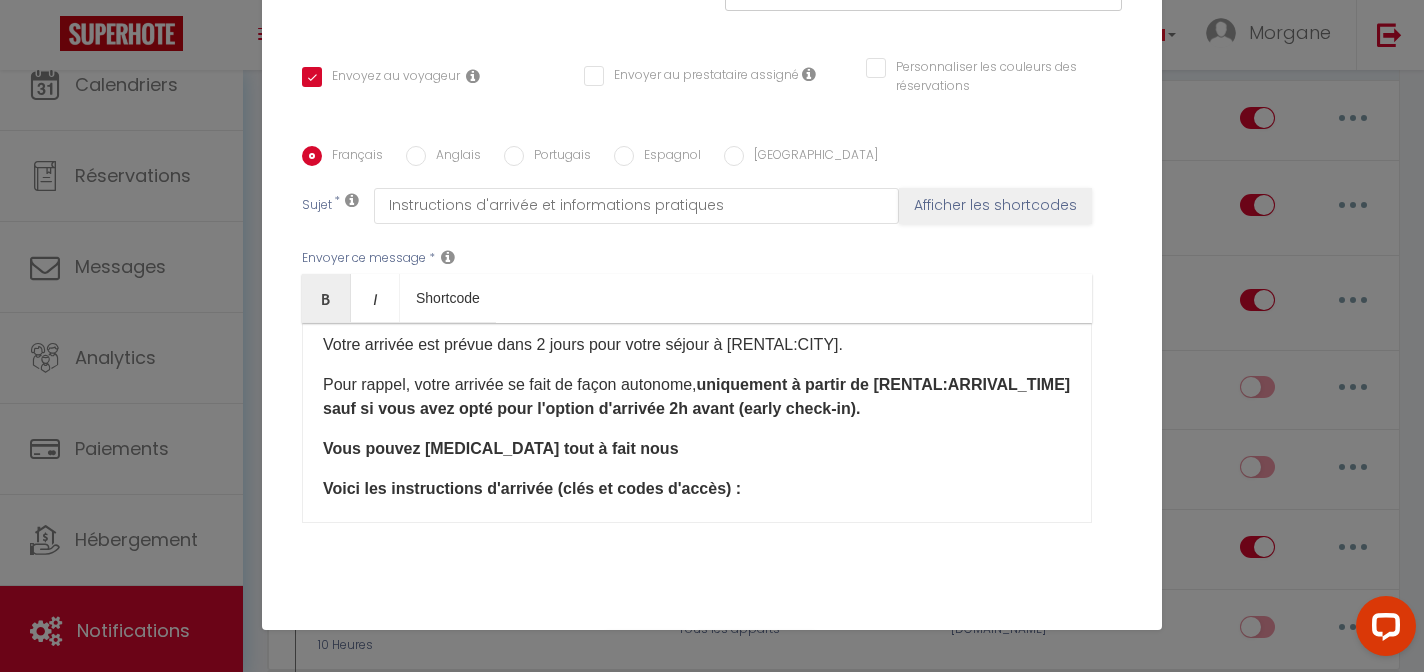 click on "Vous pouvez [MEDICAL_DATA] tout à fait nous  ​" at bounding box center (501, 448) 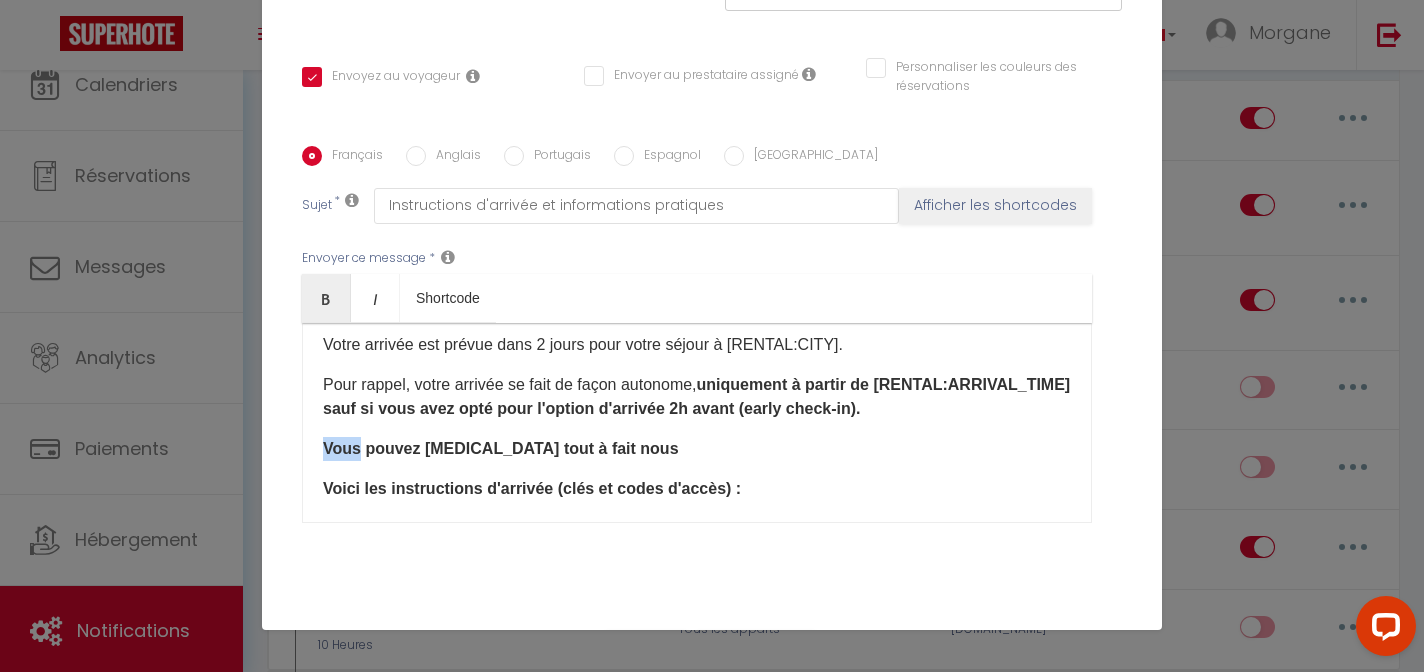 click on "Vous pouvez [MEDICAL_DATA] tout à fait nous  ​" at bounding box center [501, 448] 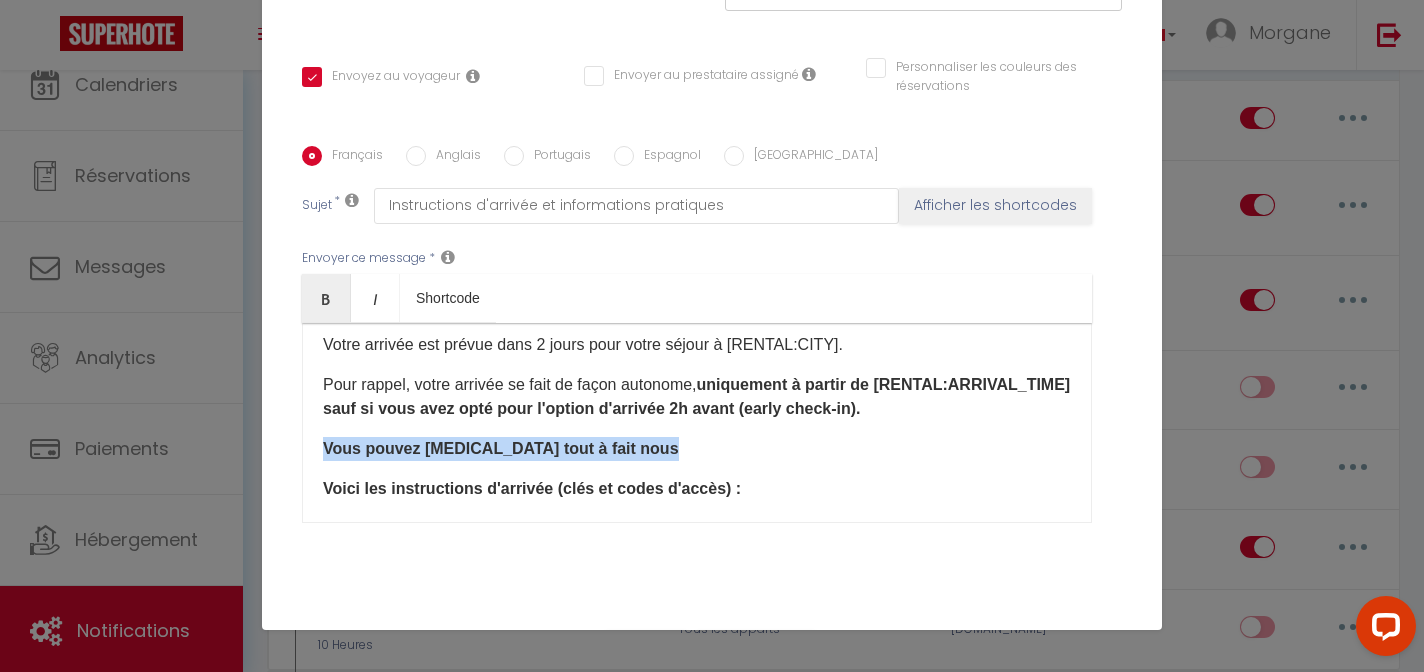 click on "Vous pouvez [MEDICAL_DATA] tout à fait nous  ​" at bounding box center [501, 448] 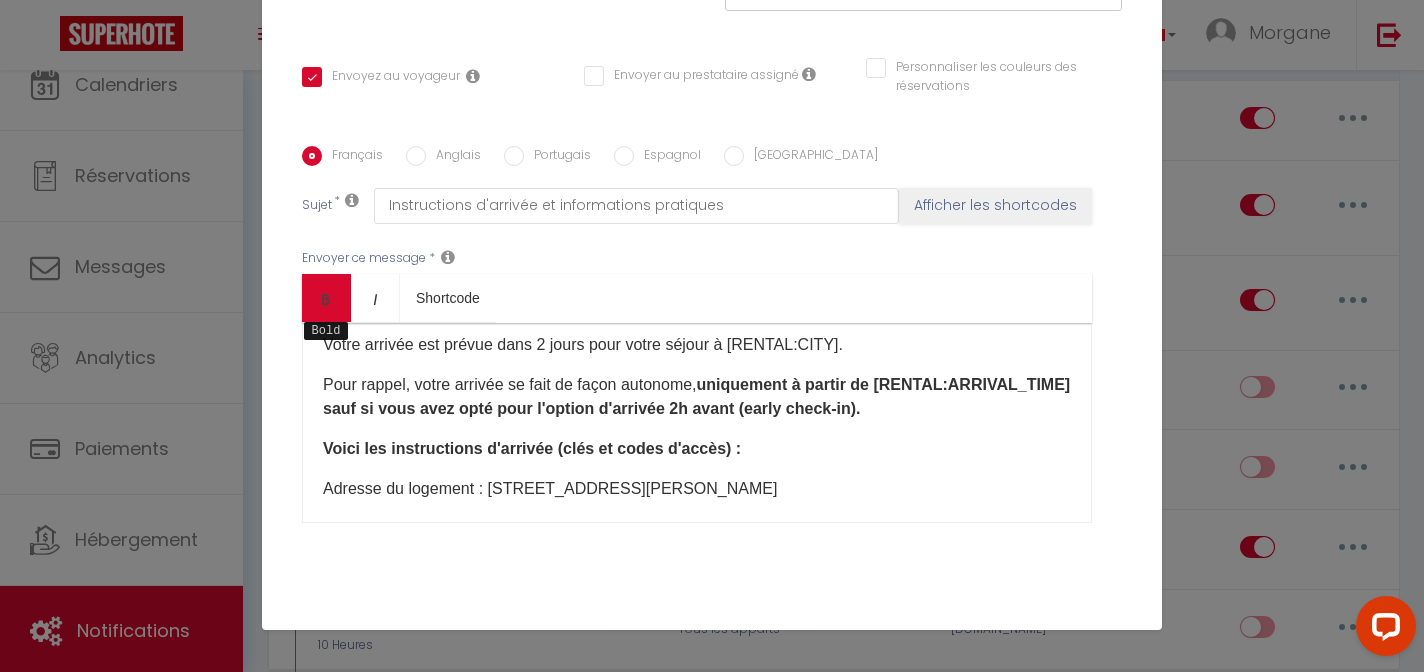 click on "Bold" at bounding box center (326, 298) 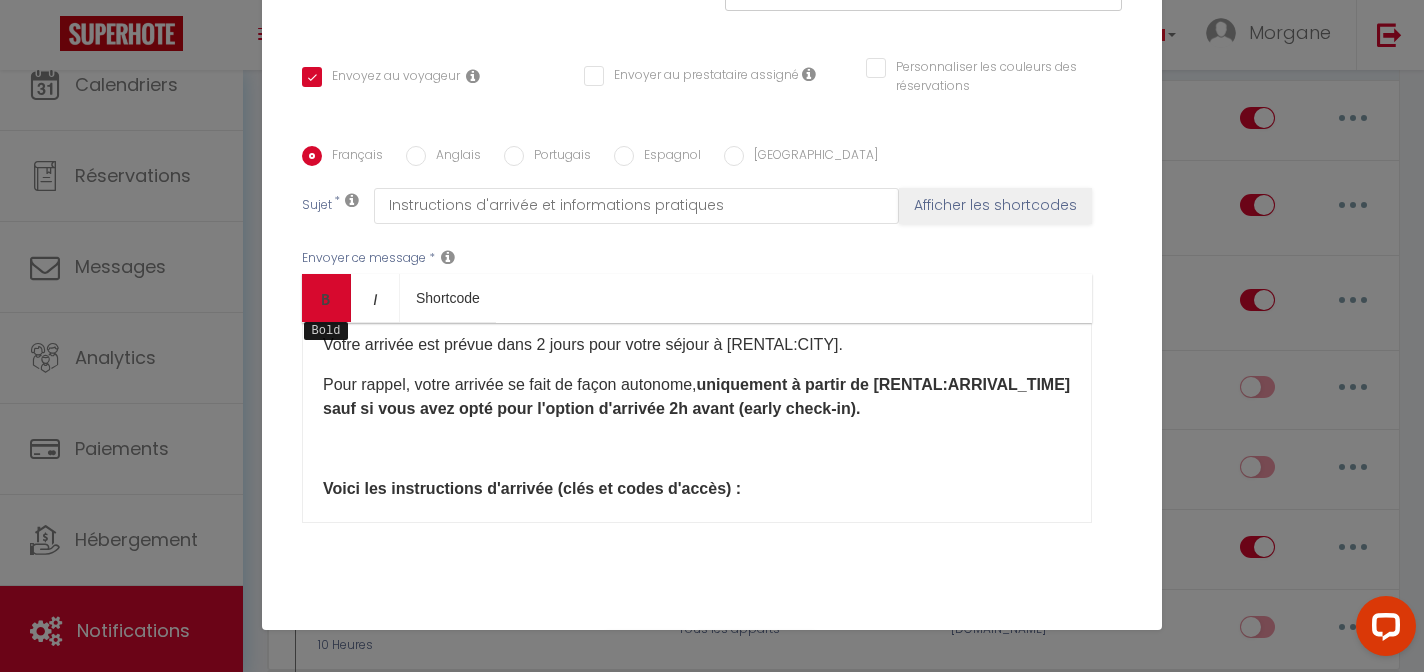 click on "Bold" at bounding box center [326, 298] 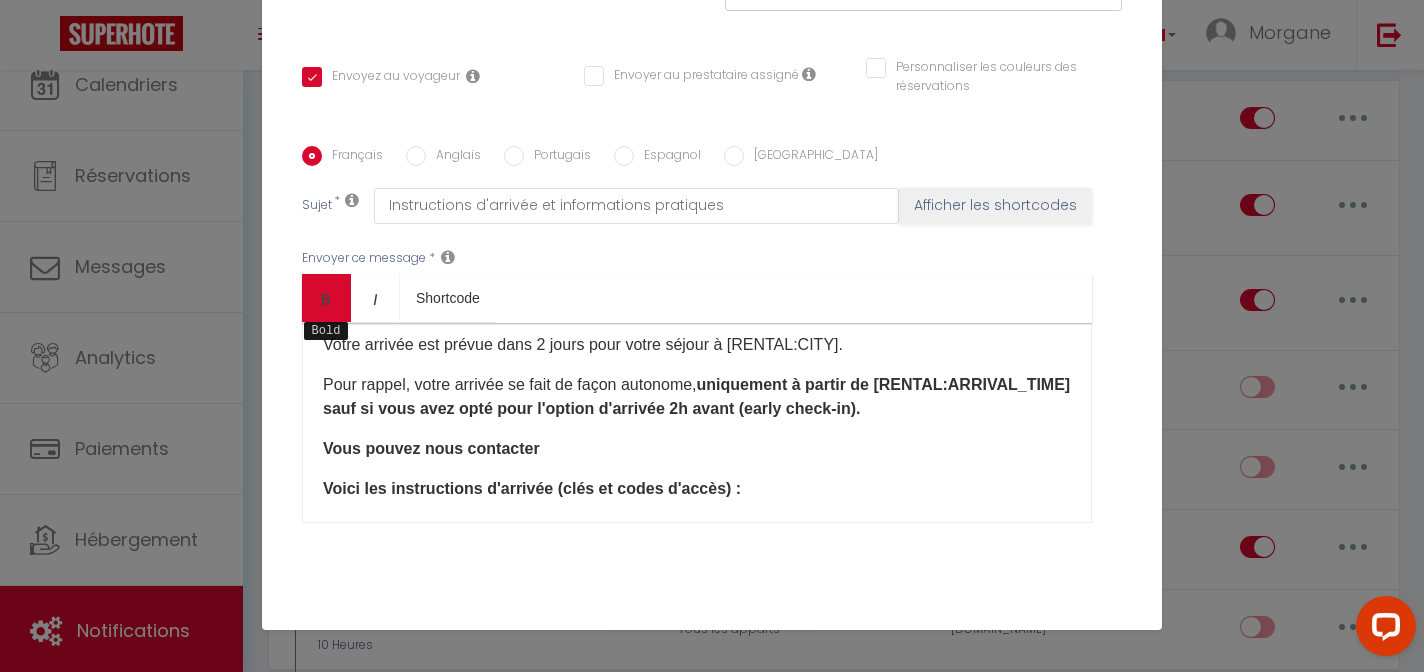click on "Bold" at bounding box center (326, 298) 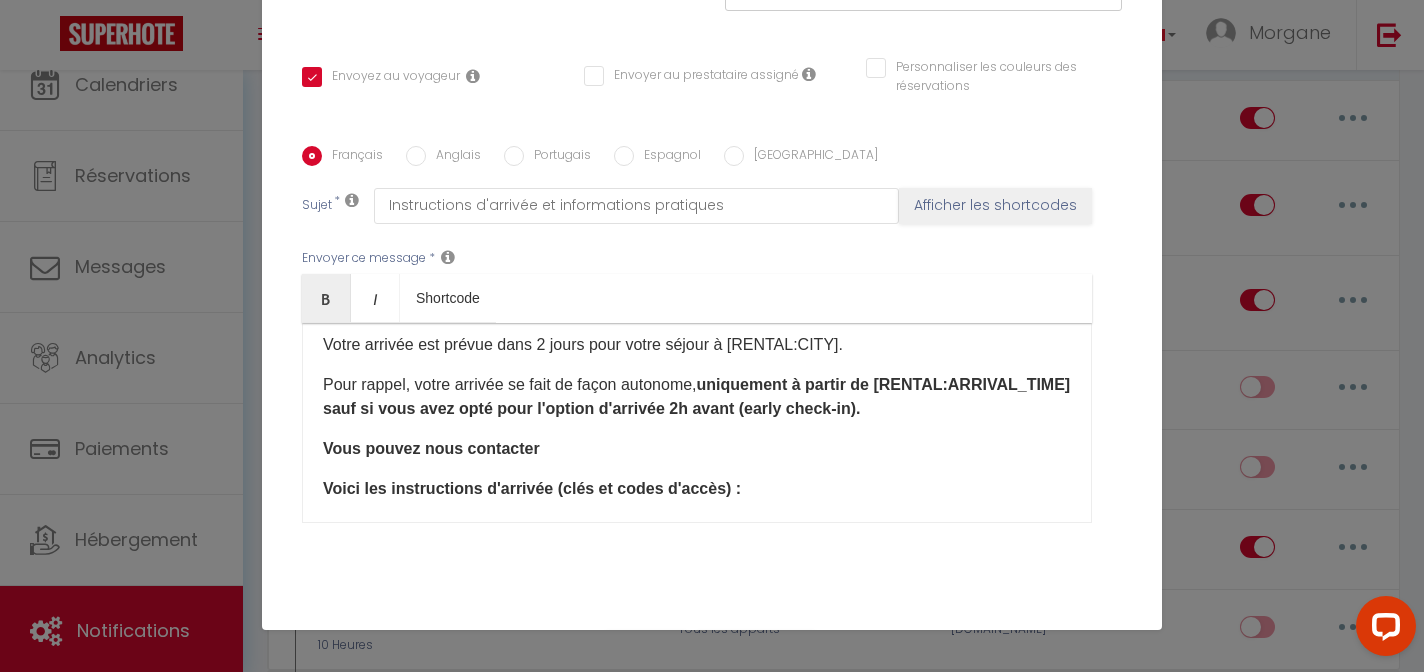 click on "​Vous pouvez nous contacter  ​" at bounding box center [697, 449] 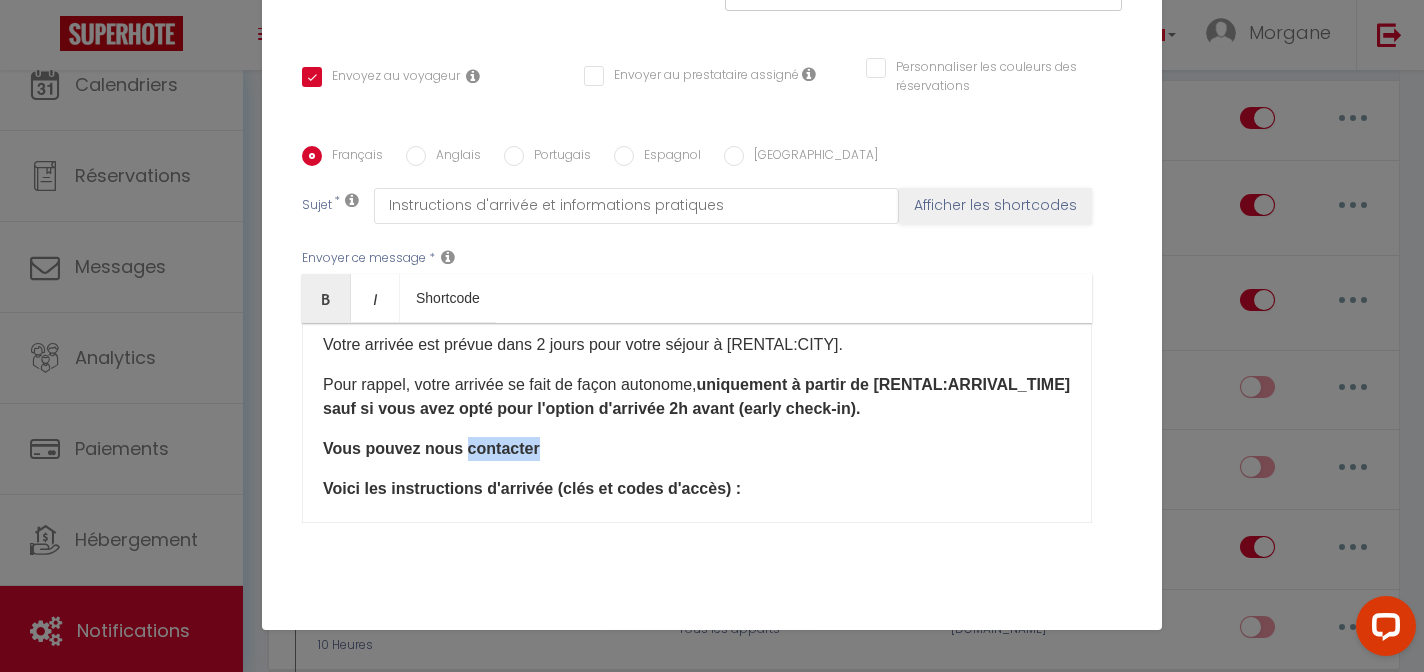 click on "​Vous pouvez nous contacter  ​" at bounding box center (431, 448) 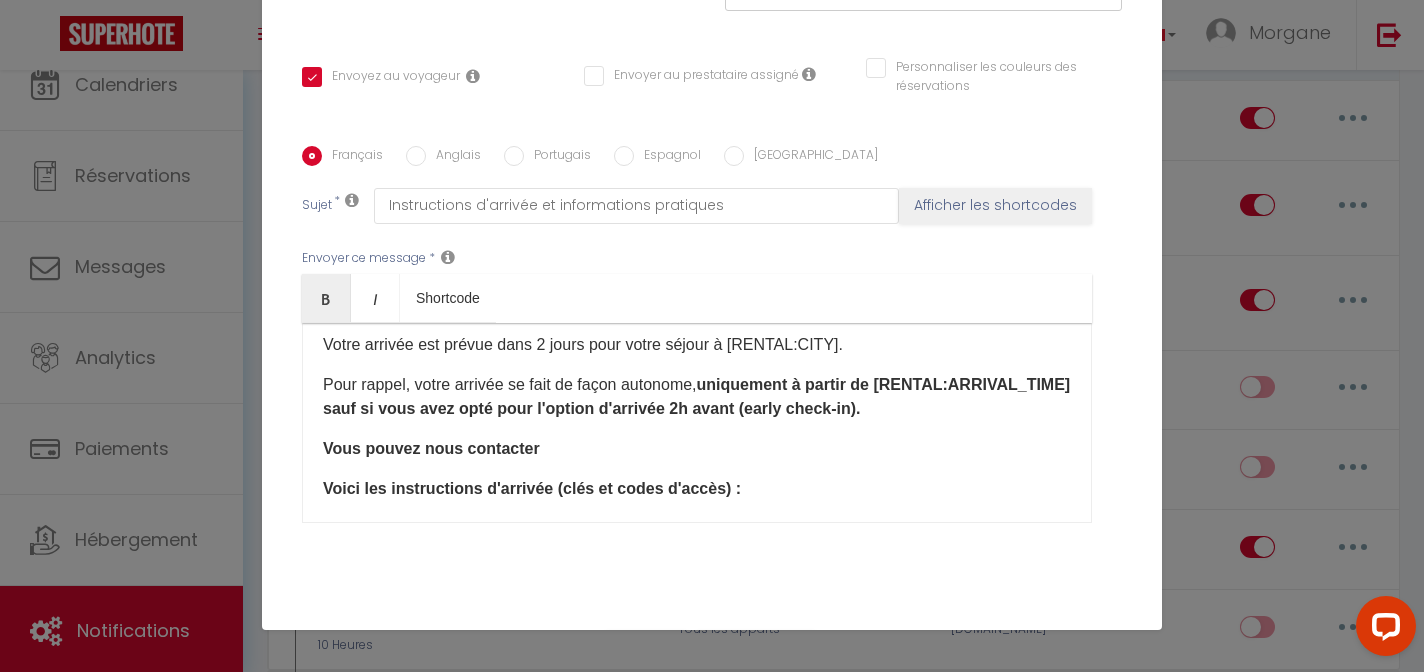 click on "​Vous pouvez nous contacter  ​" at bounding box center [431, 448] 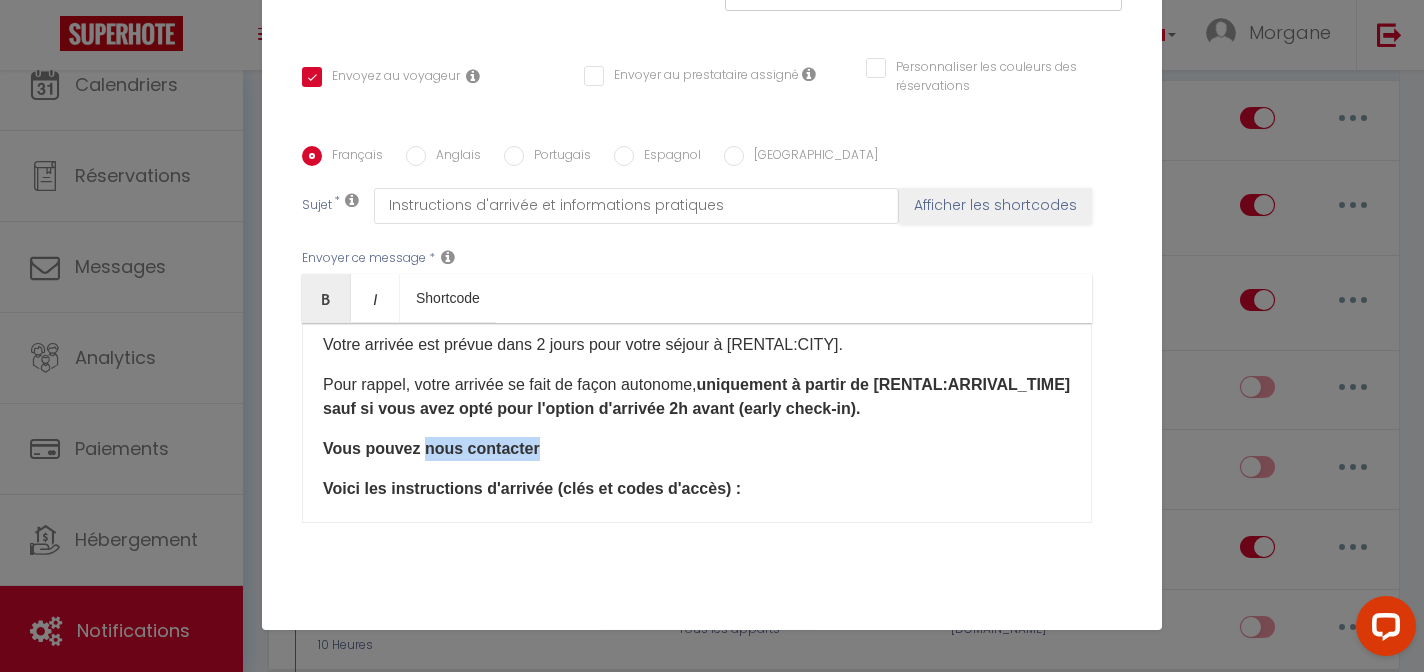 drag, startPoint x: 449, startPoint y: 413, endPoint x: 561, endPoint y: 413, distance: 112 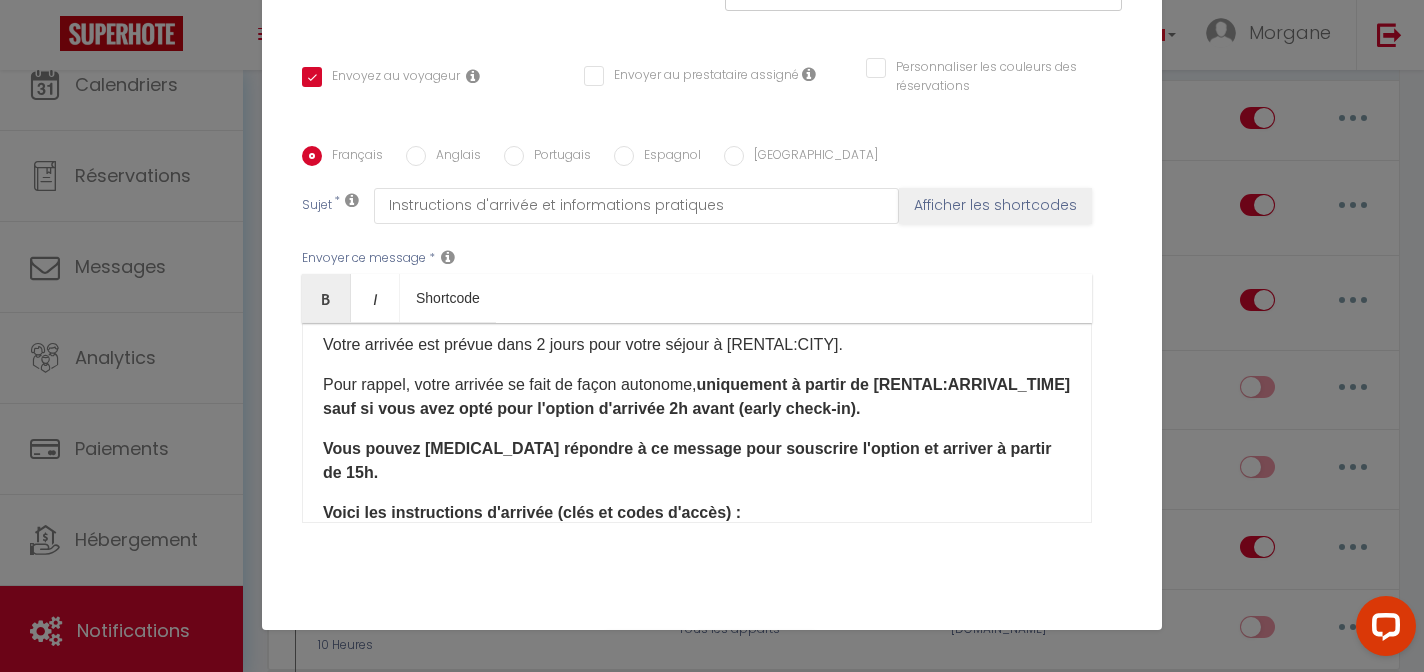 click on "​Vous pouvez [MEDICAL_DATA] répondre à ce message pour souscrire l'option et arriver à partir de 15h." at bounding box center (687, 460) 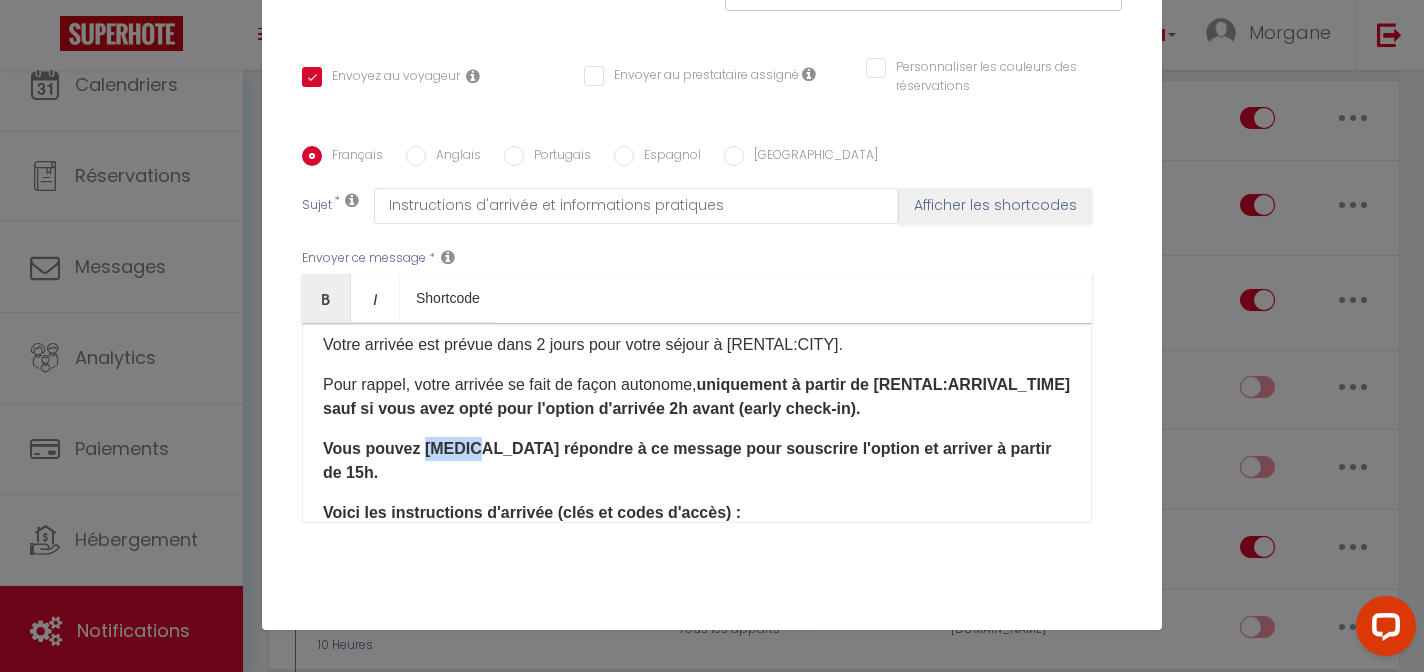 click on "​Vous pouvez [MEDICAL_DATA] répondre à ce message pour souscrire l'option et arriver à partir de 15h." at bounding box center (687, 460) 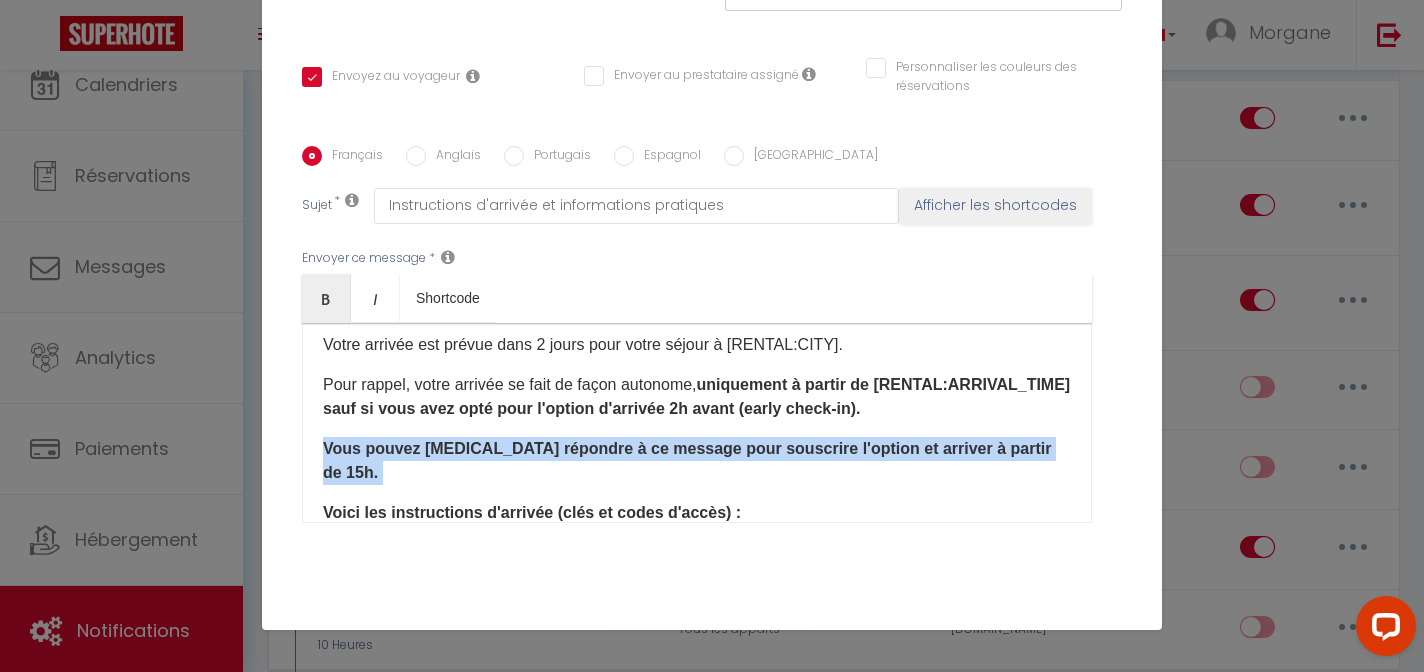 click on "​Vous pouvez [MEDICAL_DATA] répondre à ce message pour souscrire l'option et arriver à partir de 15h." at bounding box center [687, 460] 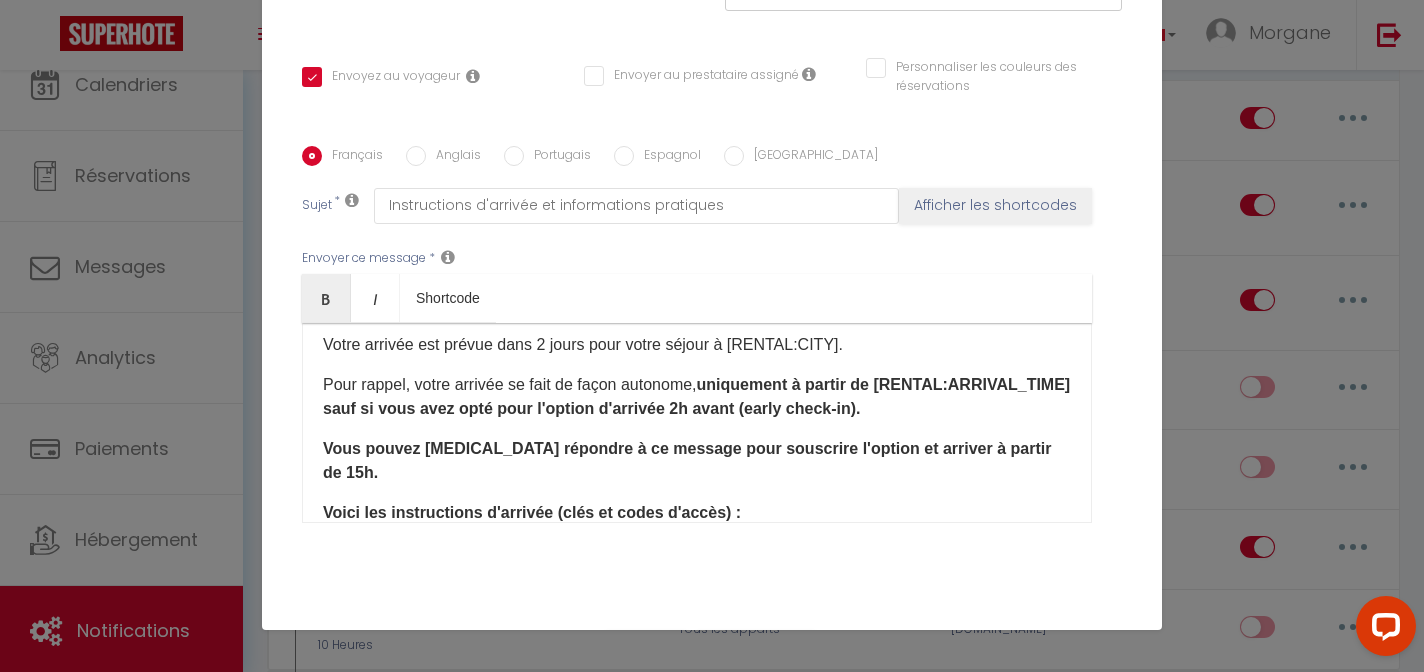 click on "​Vous pouvez [MEDICAL_DATA] répondre à ce message pour souscrire l'option et arriver à partir de 15h." at bounding box center [687, 460] 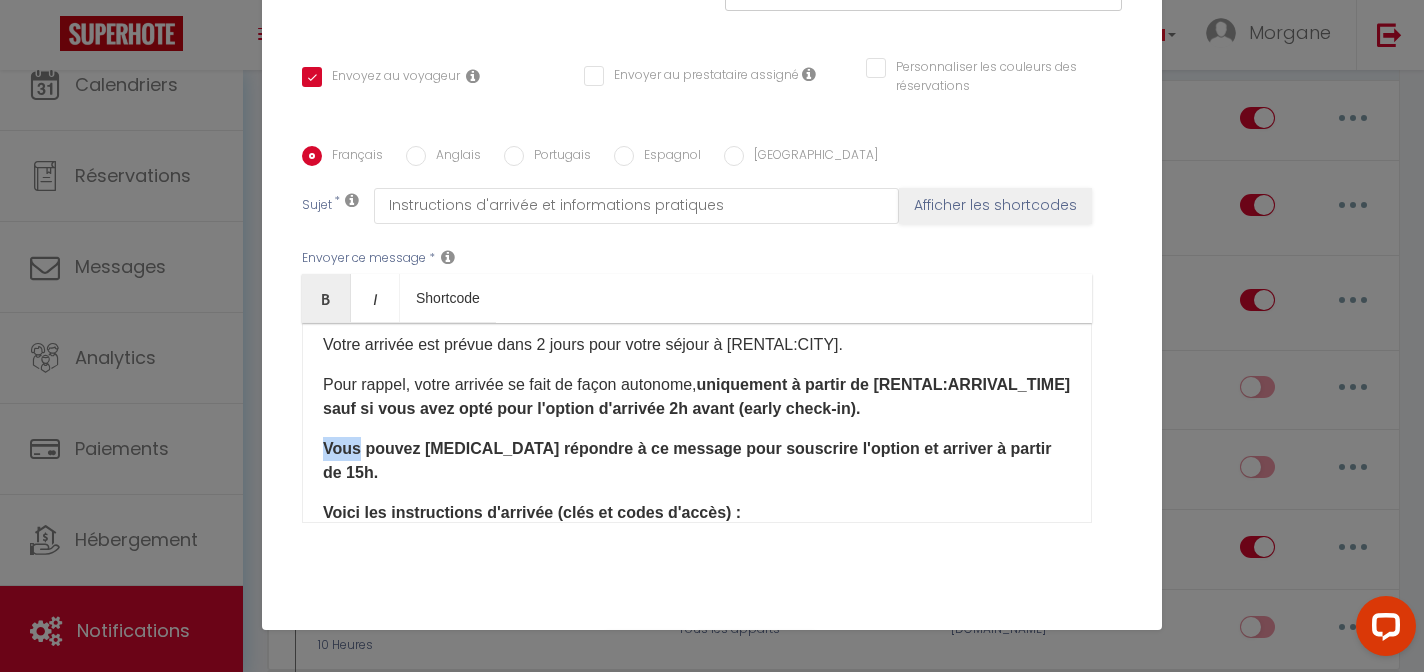 click on "​Vous pouvez [MEDICAL_DATA] répondre à ce message pour souscrire l'option et arriver à partir de 15h." at bounding box center (687, 460) 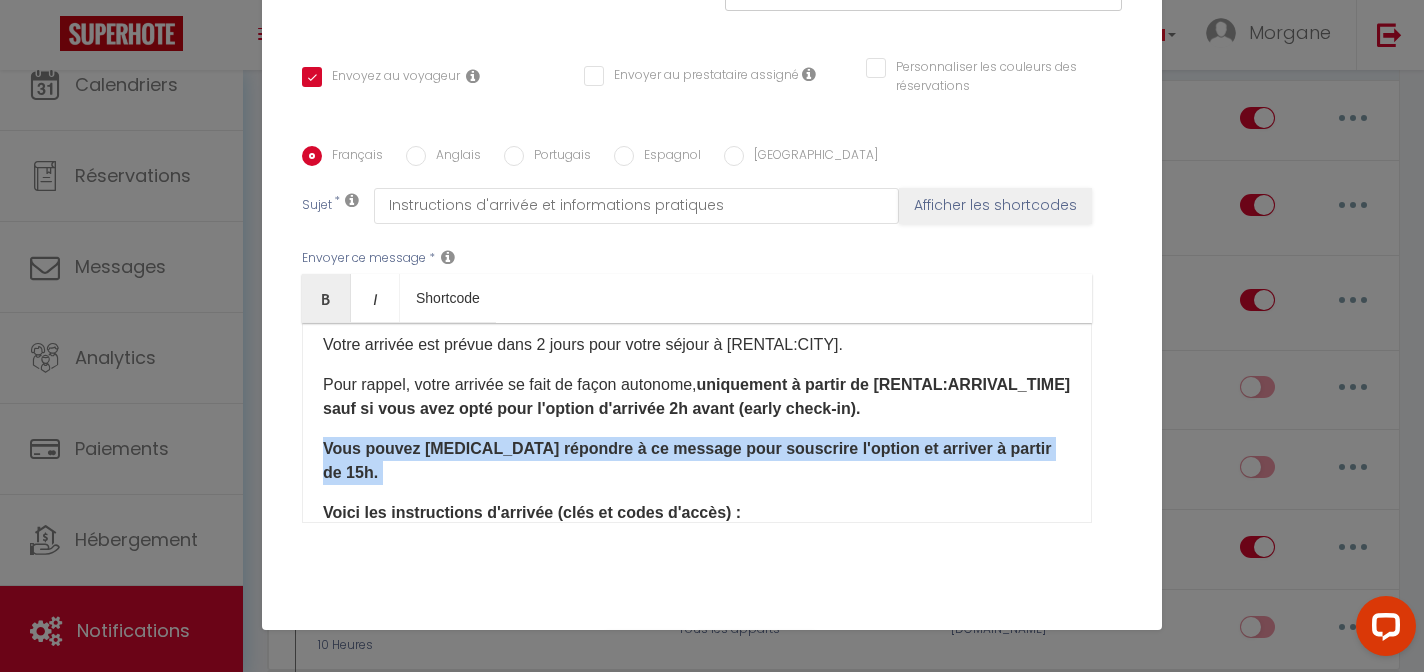click on "​Vous pouvez [MEDICAL_DATA] répondre à ce message pour souscrire l'option et arriver à partir de 15h." at bounding box center (687, 460) 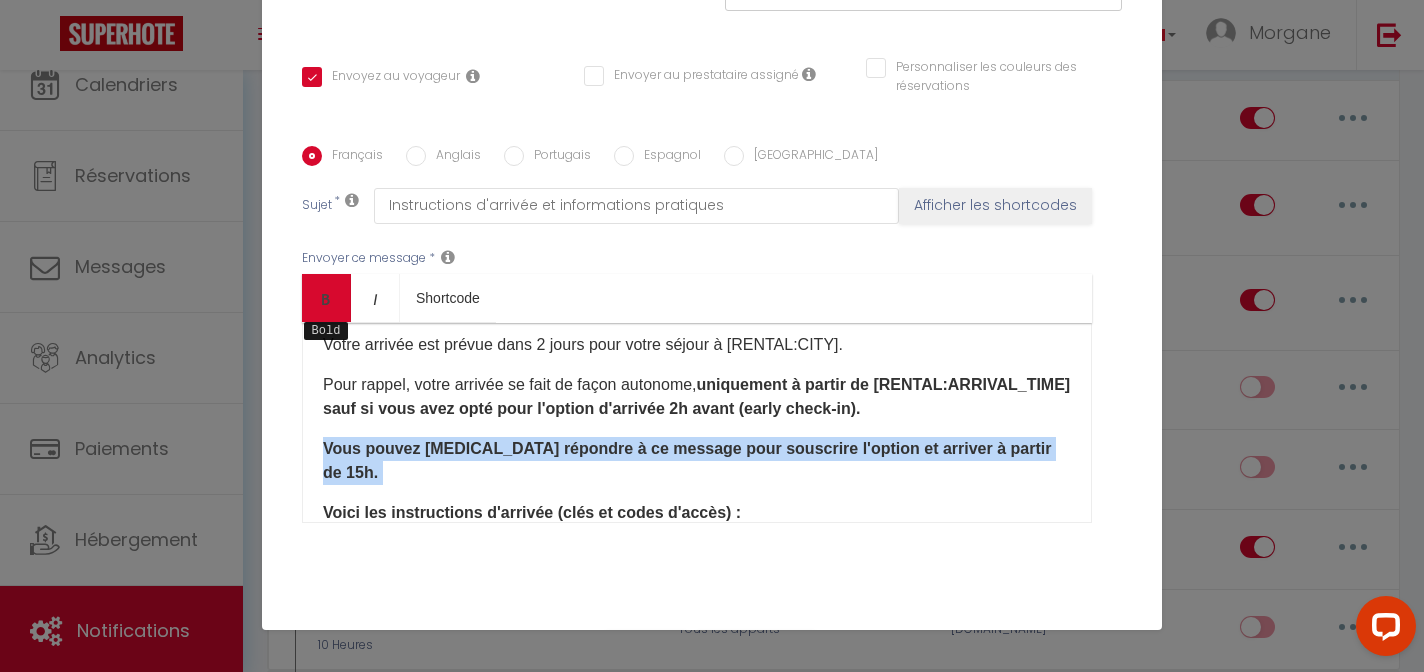 click at bounding box center (326, 299) 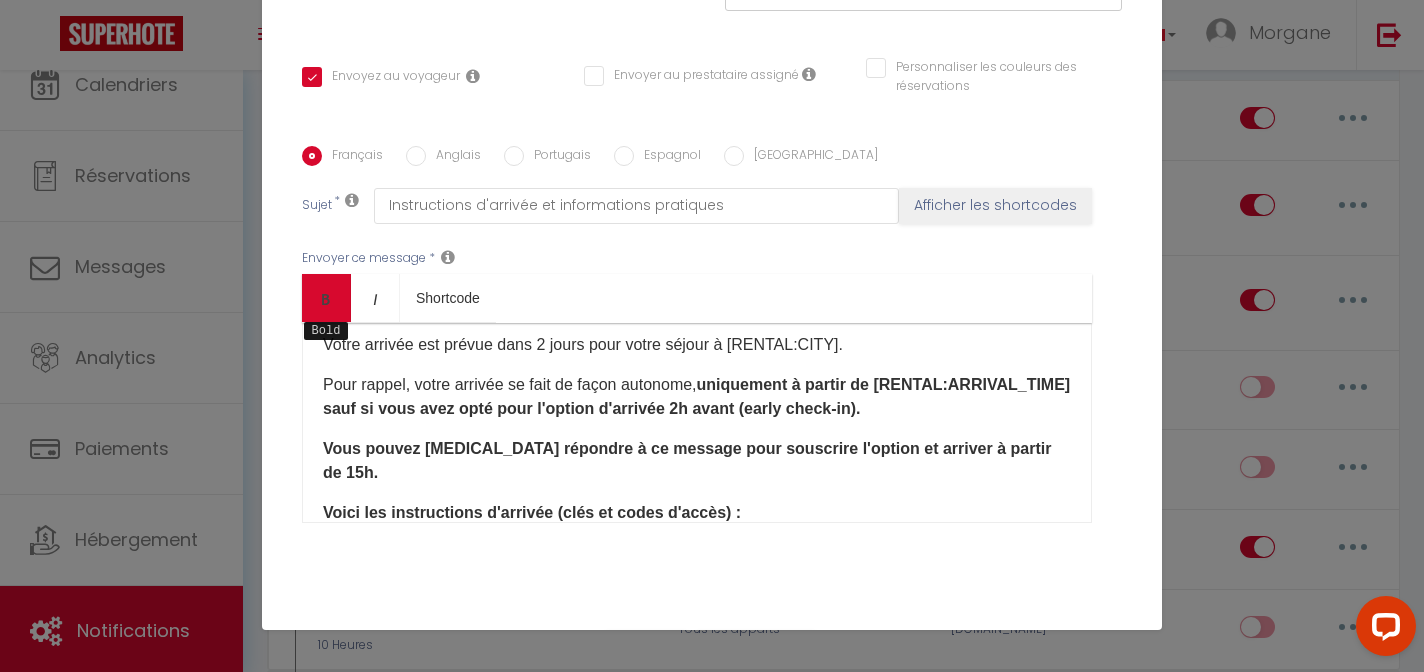 click at bounding box center [326, 299] 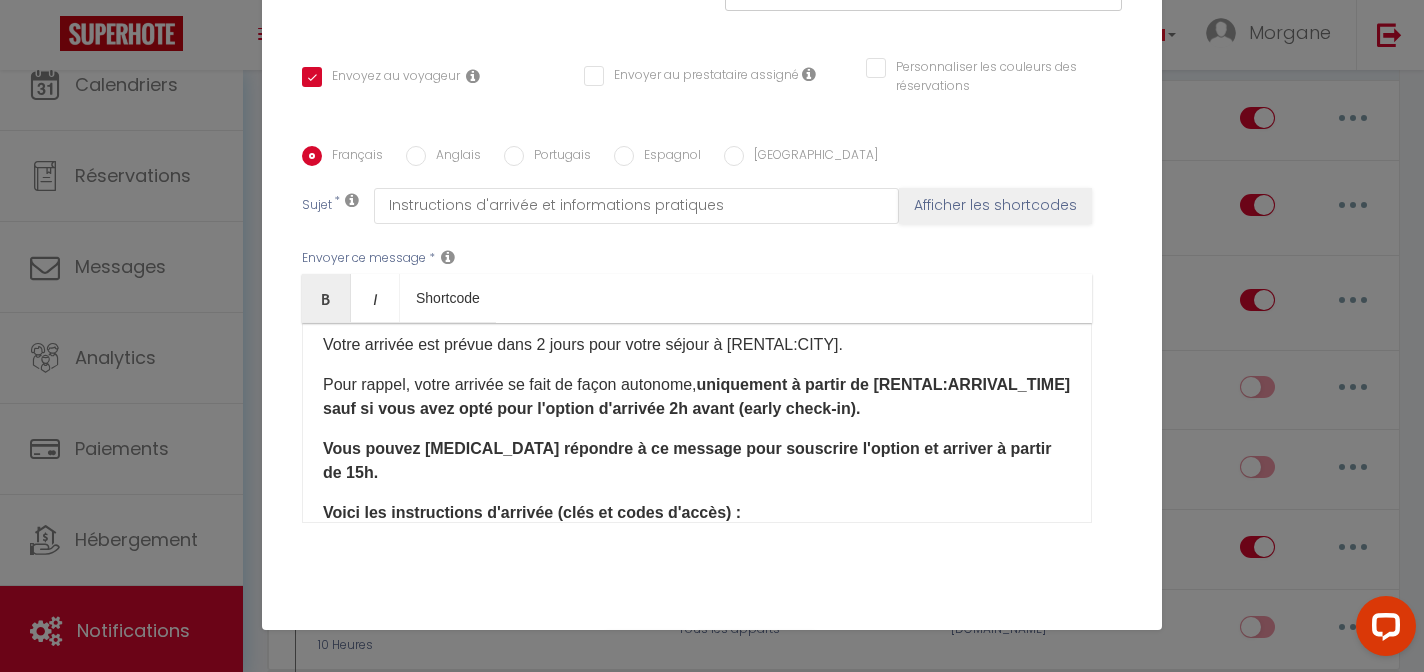 click on "​Vous pouvez [MEDICAL_DATA] répondre à ce message pour souscrire l'option et arriver à partir de 15h." at bounding box center (687, 460) 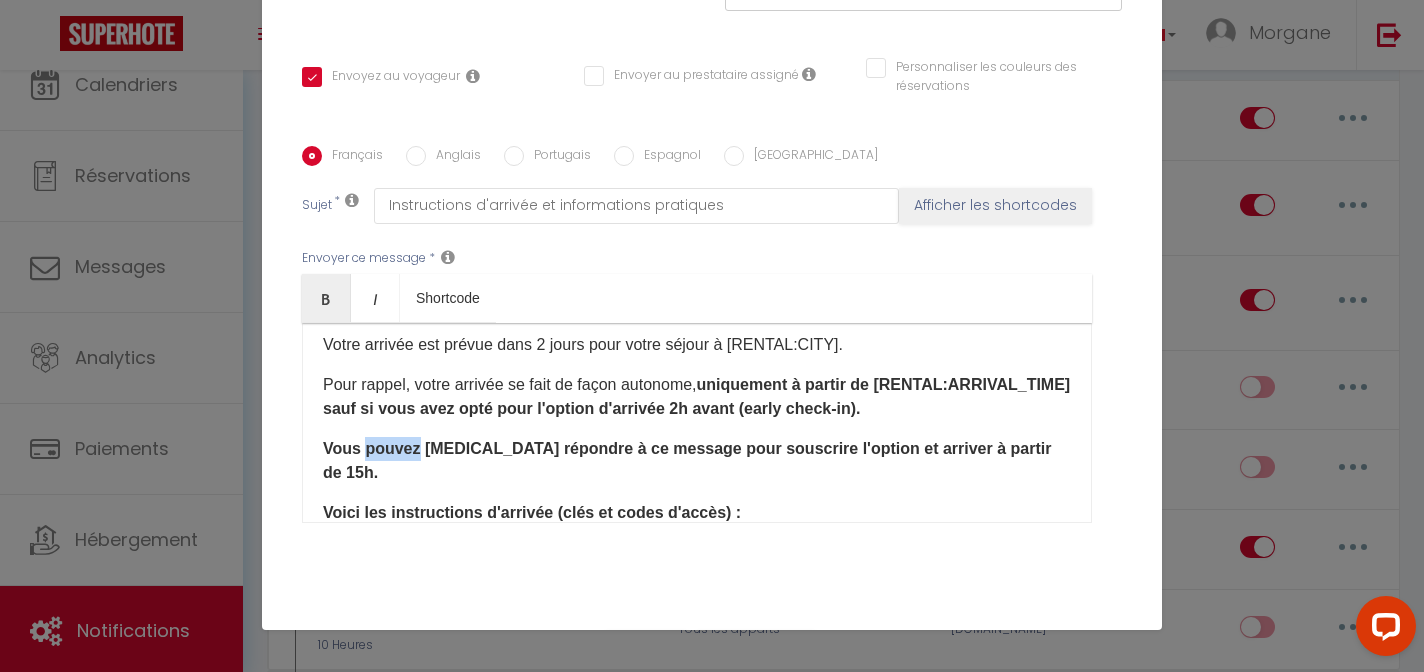 click on "​Vous pouvez [MEDICAL_DATA] répondre à ce message pour souscrire l'option et arriver à partir de 15h." at bounding box center [687, 460] 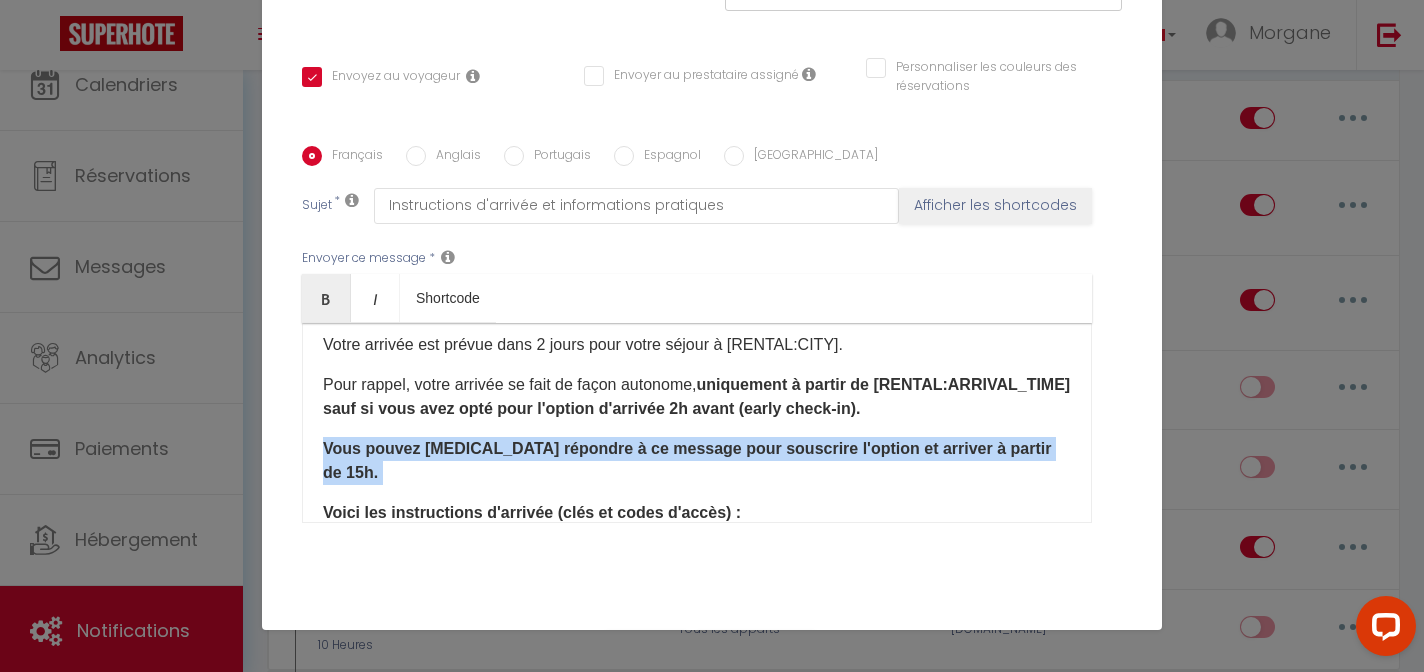 click on "​Vous pouvez [MEDICAL_DATA] répondre à ce message pour souscrire l'option et arriver à partir de 15h." at bounding box center (687, 460) 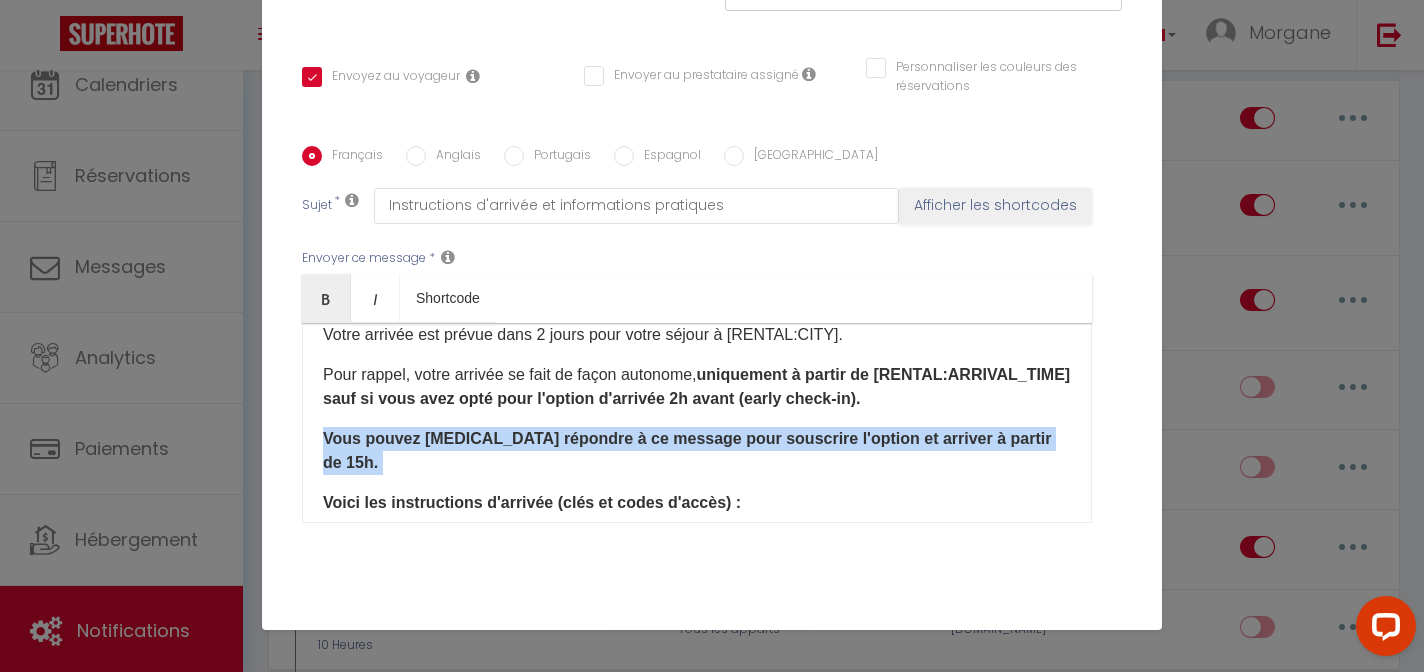 scroll, scrollTop: 63, scrollLeft: 0, axis: vertical 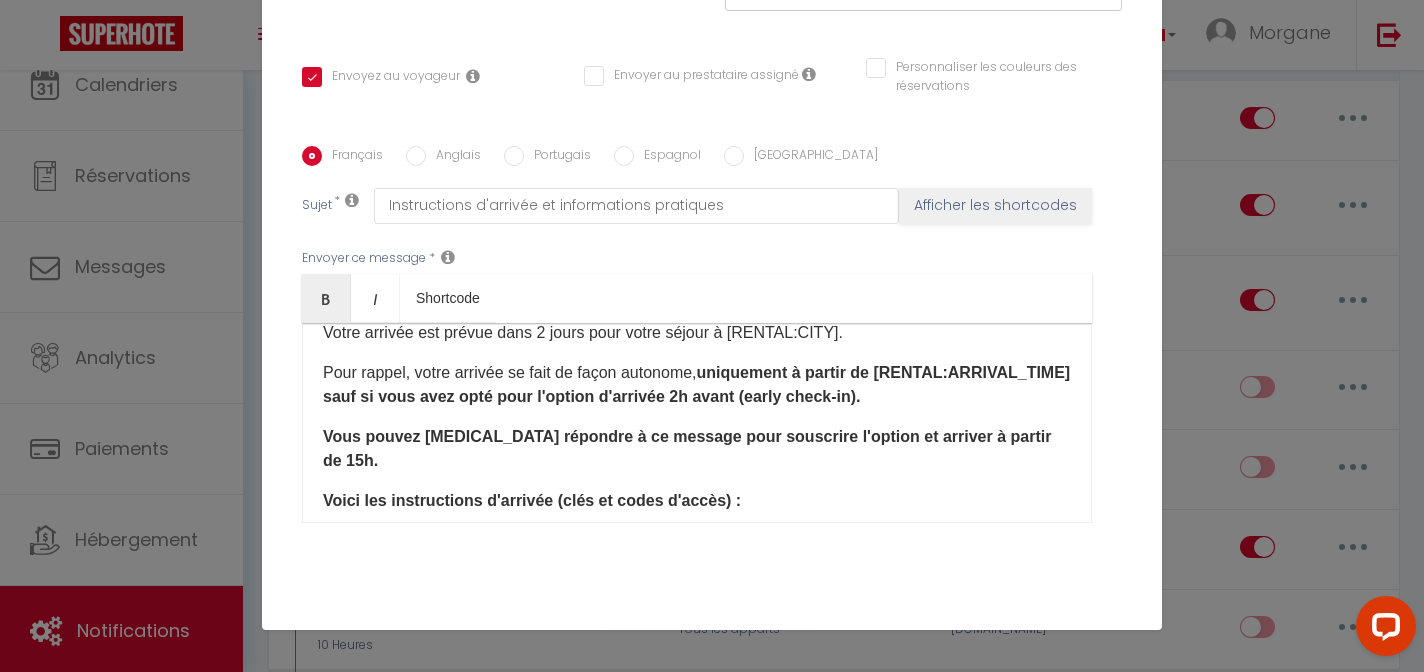 click on "​Vous pouvez [MEDICAL_DATA] répondre à ce message pour souscrire l'option et arriver à partir de 15h." at bounding box center [687, 448] 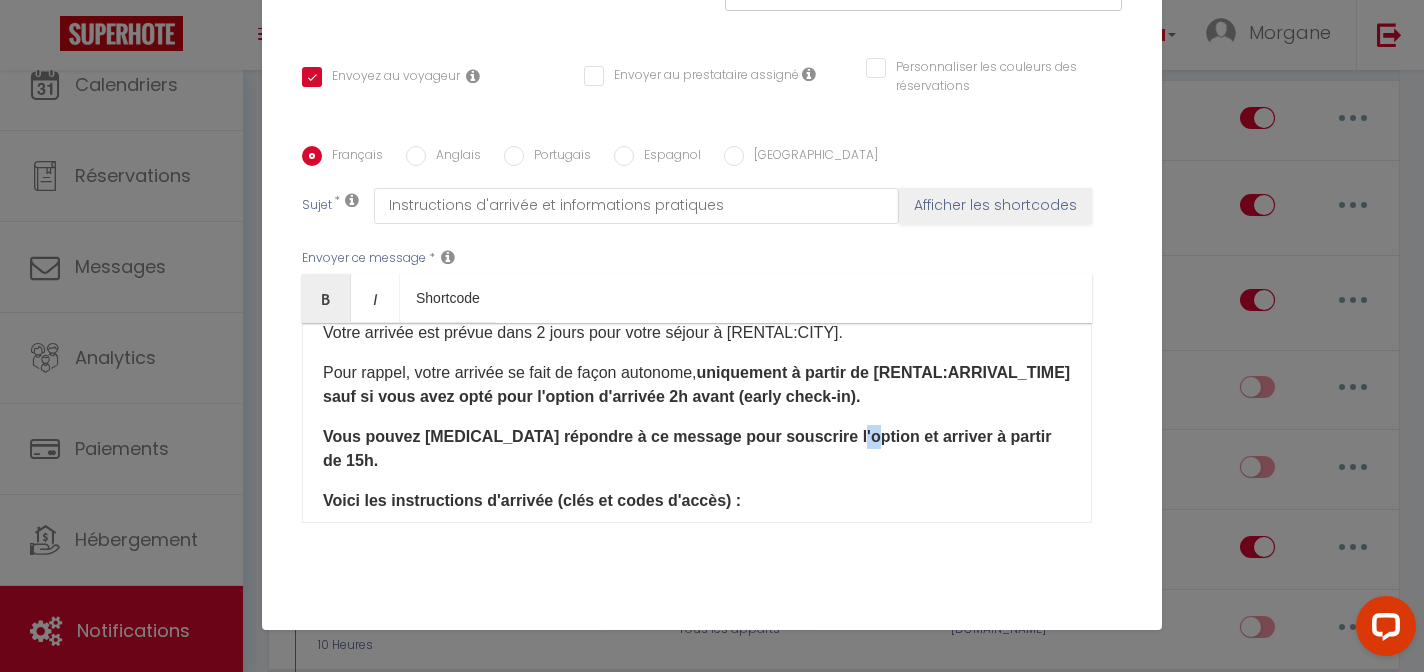 click on "​Vous pouvez [MEDICAL_DATA] répondre à ce message pour souscrire l'option et arriver à partir de 15h." at bounding box center (687, 448) 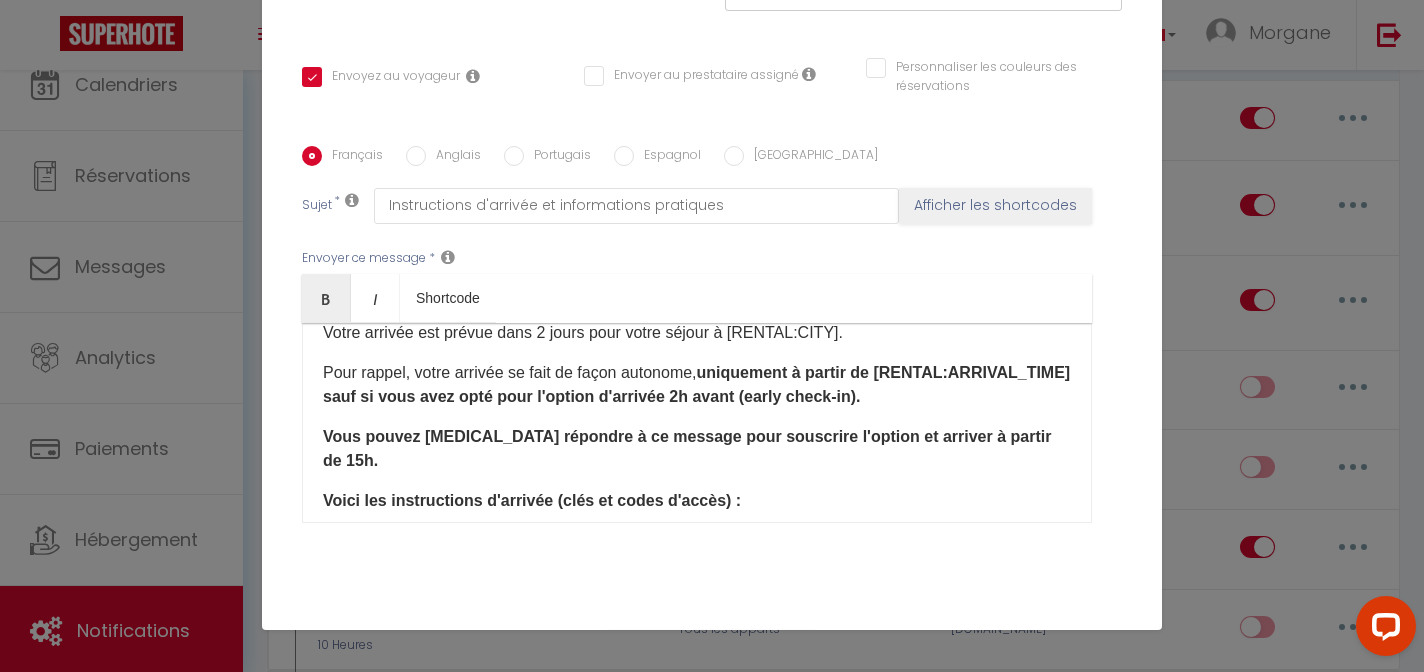 click on "​Vous pouvez [MEDICAL_DATA] répondre à ce message pour souscrire l'option et arriver à partir de 15h." at bounding box center [687, 448] 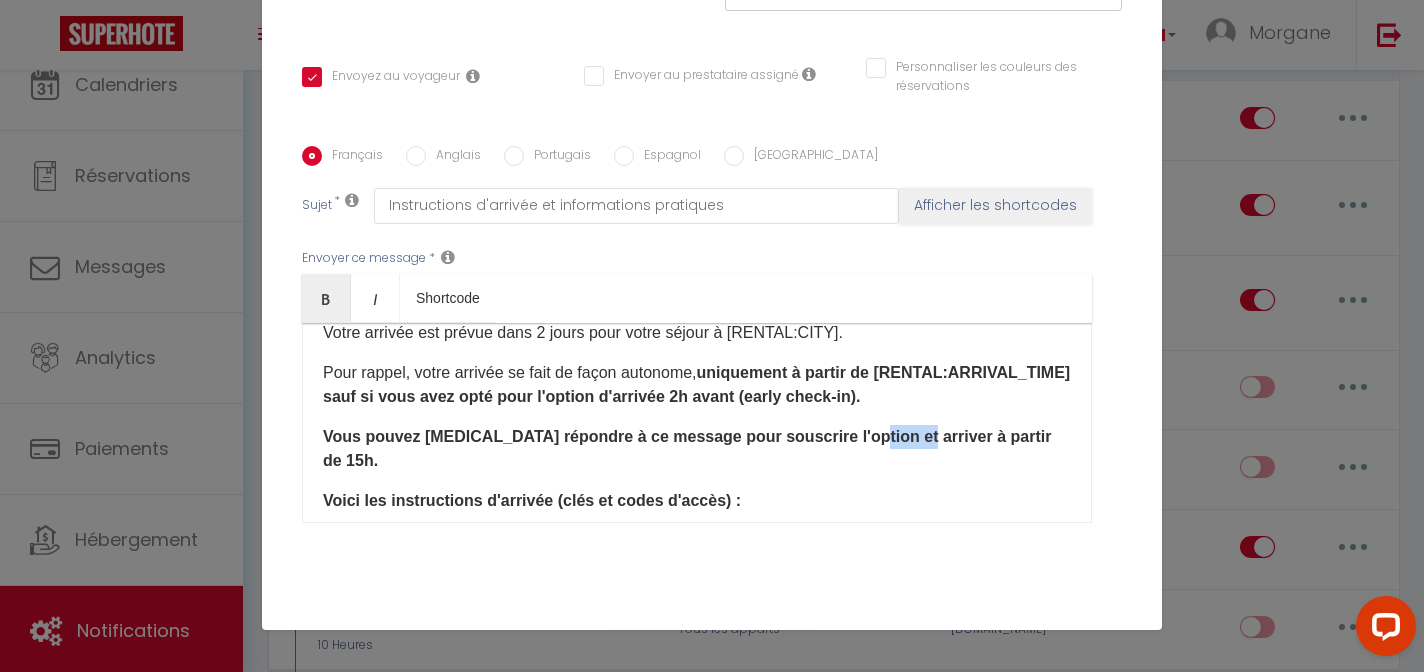 click on "​Vous pouvez [MEDICAL_DATA] répondre à ce message pour souscrire l'option et arriver à partir de 15h." at bounding box center (687, 448) 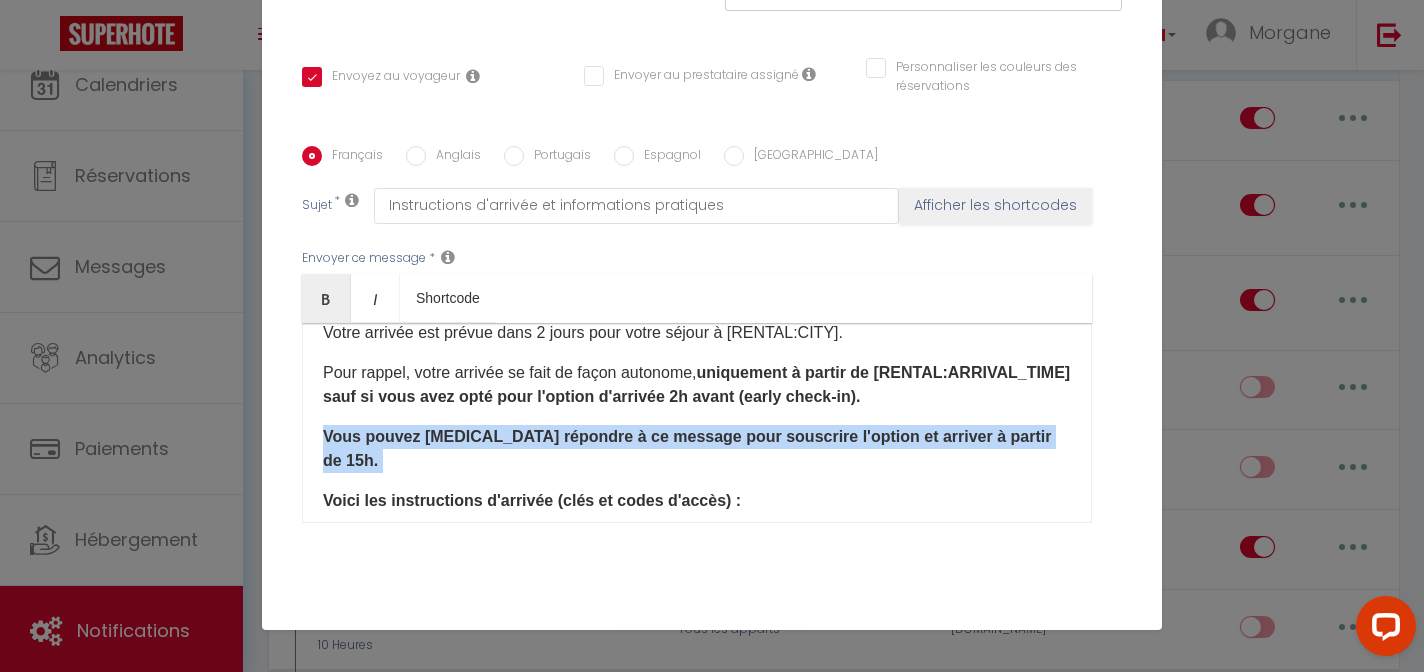 click on "​Vous pouvez [MEDICAL_DATA] répondre à ce message pour souscrire l'option et arriver à partir de 15h." at bounding box center [687, 448] 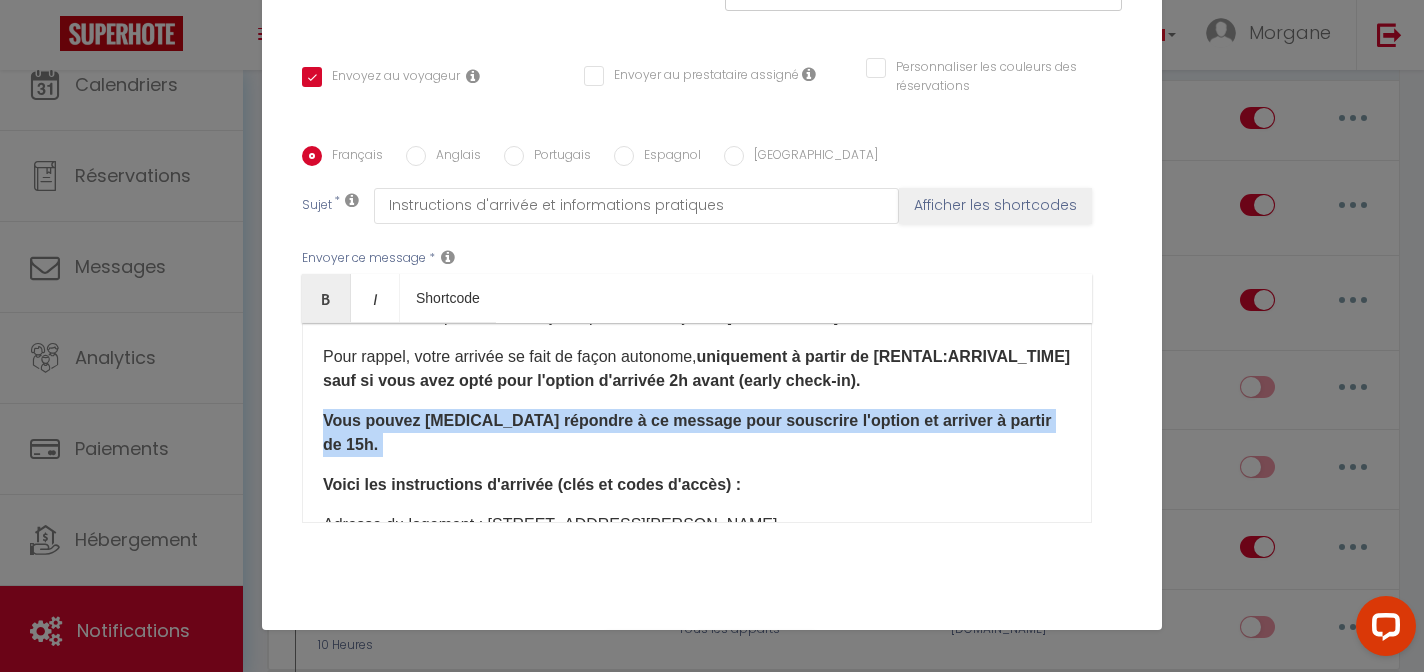 scroll, scrollTop: 86, scrollLeft: 0, axis: vertical 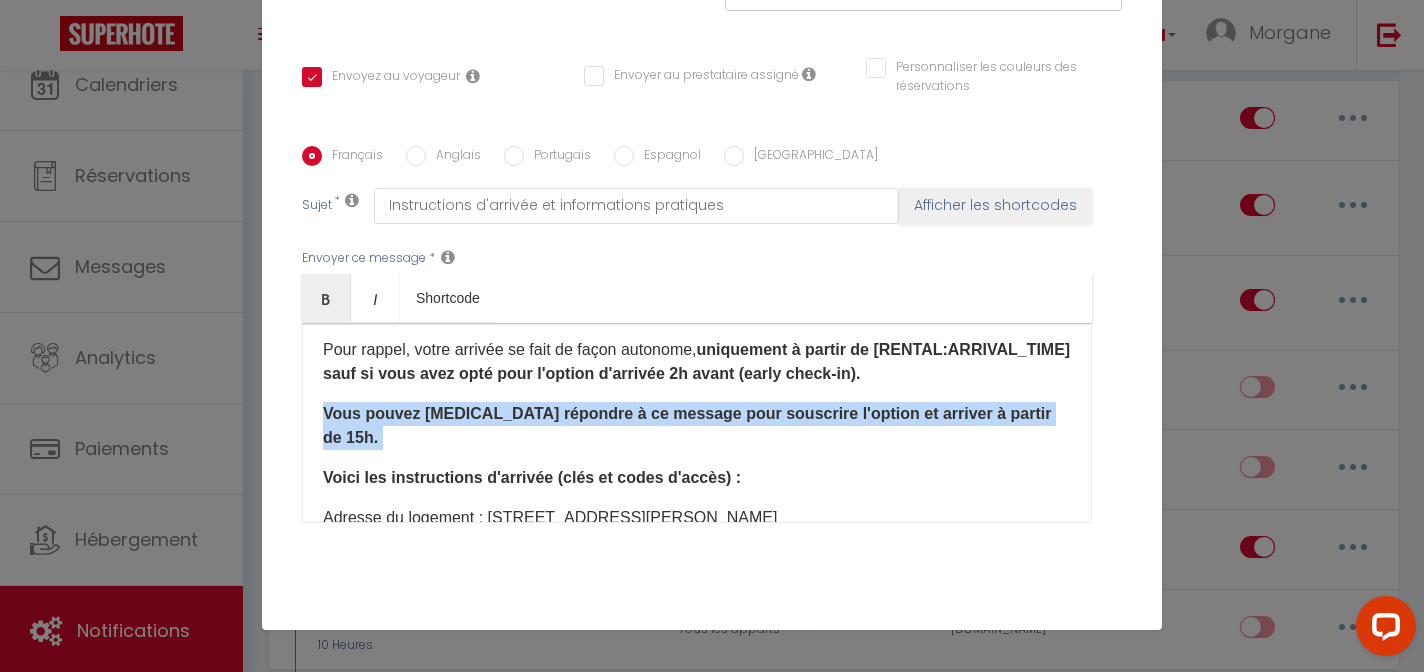 copy on "​Vous pouvez [MEDICAL_DATA] répondre à ce message pour souscrire l'option et arriver à partir de 15h." 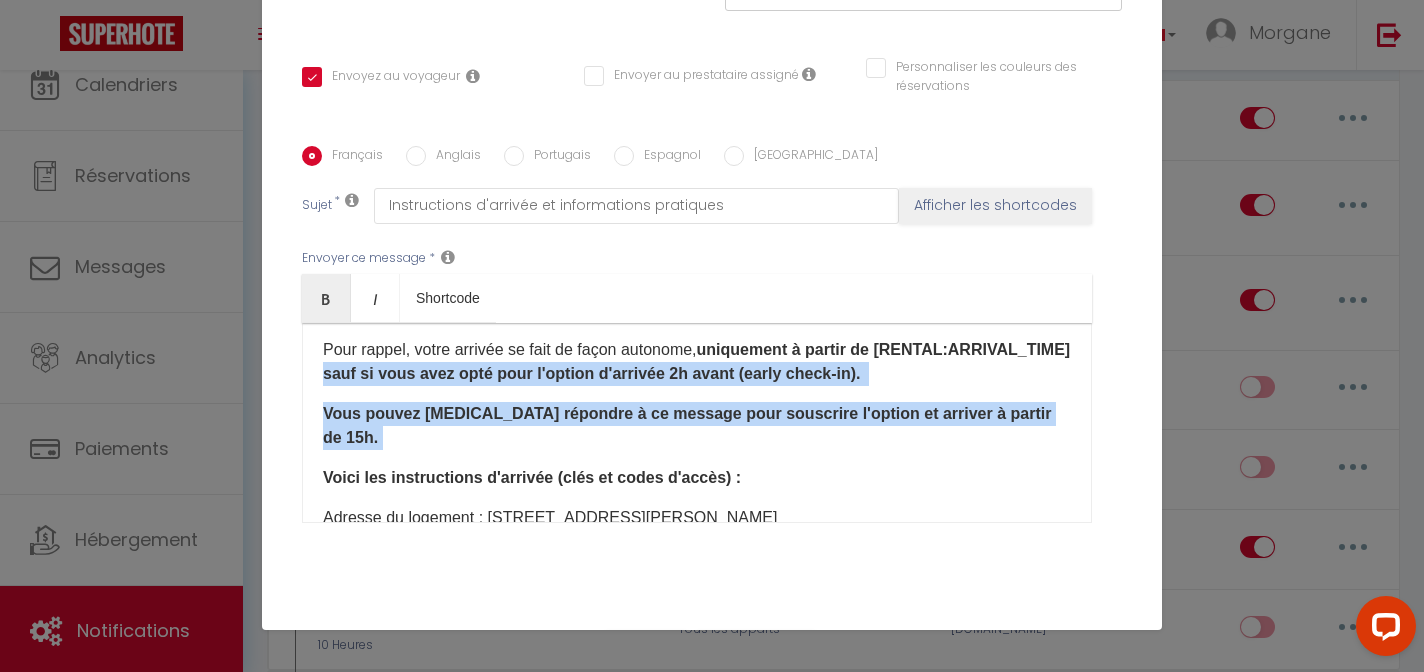 drag, startPoint x: 510, startPoint y: 347, endPoint x: 1049, endPoint y: 381, distance: 540.0713 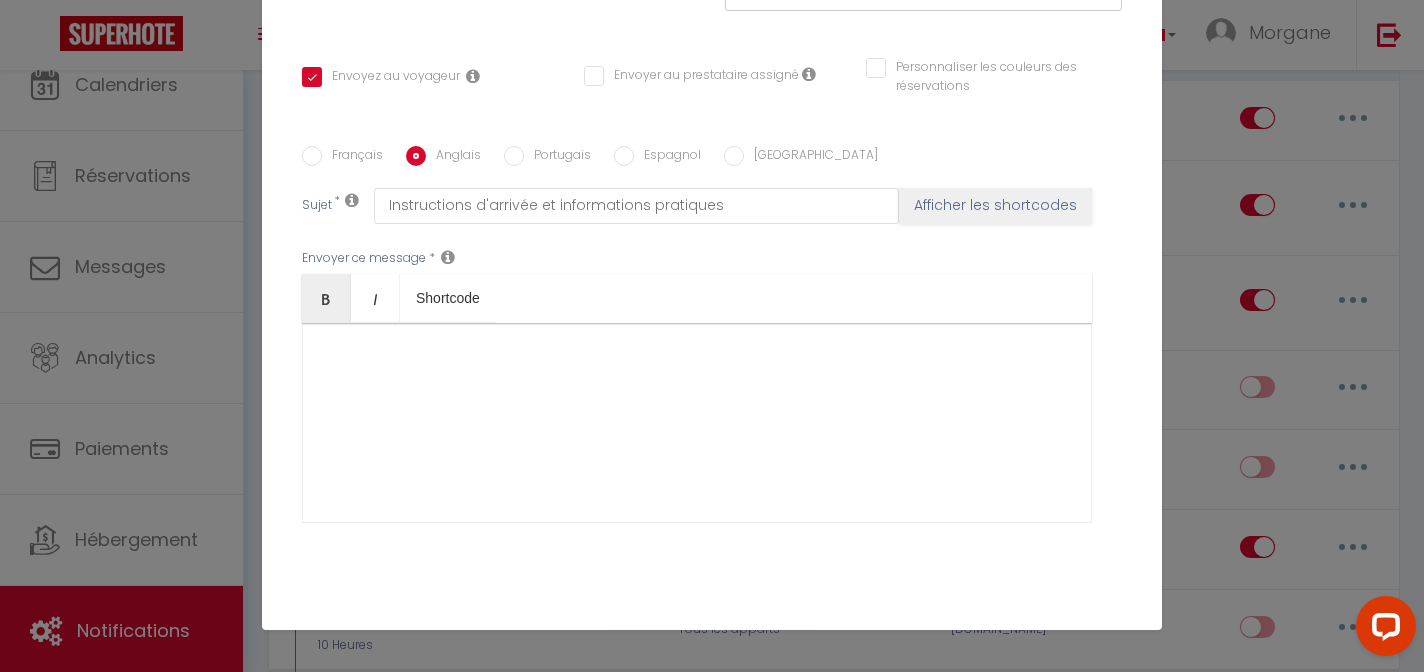 checkbox on "true" 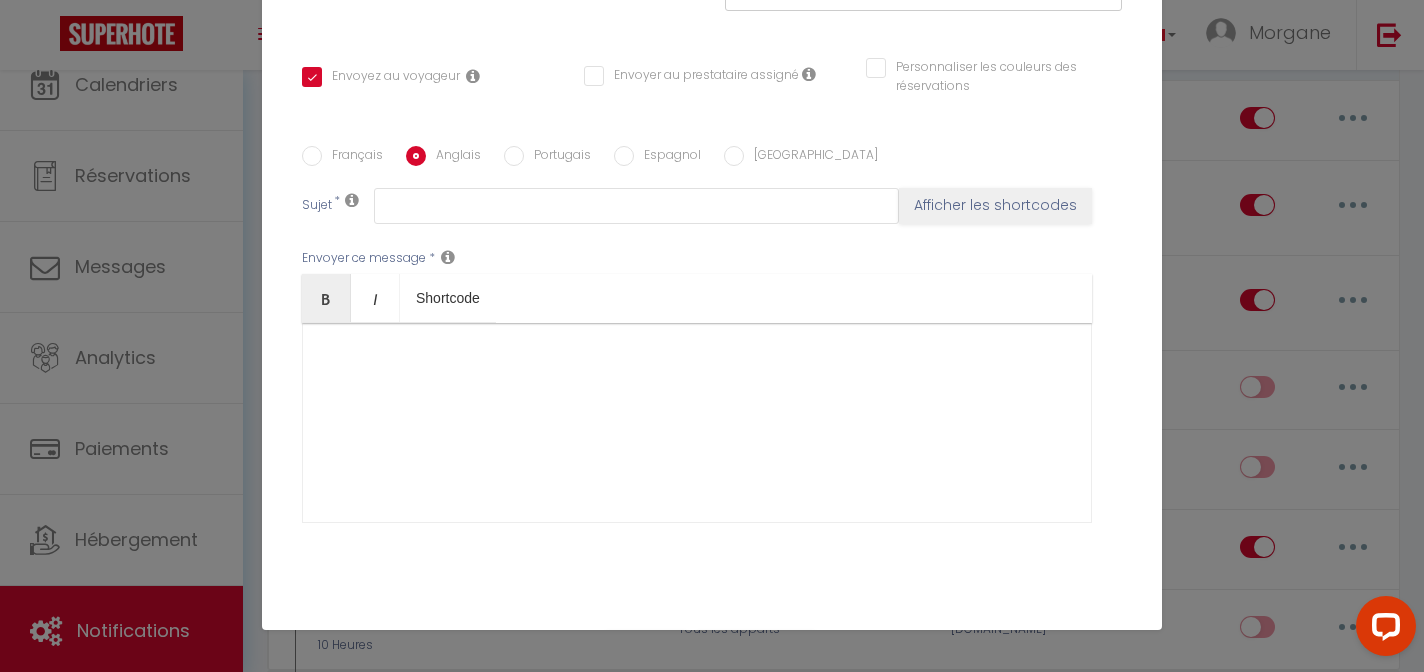 scroll, scrollTop: 0, scrollLeft: 0, axis: both 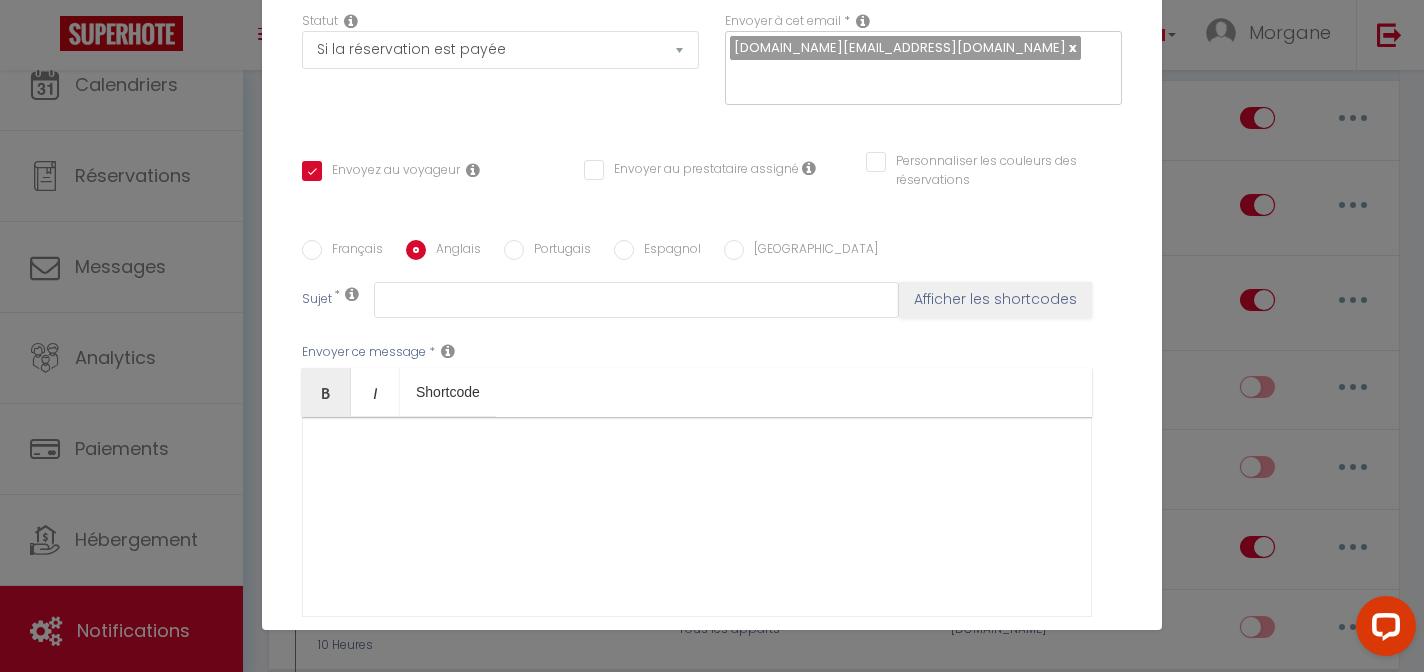 click on "Français" at bounding box center (352, 251) 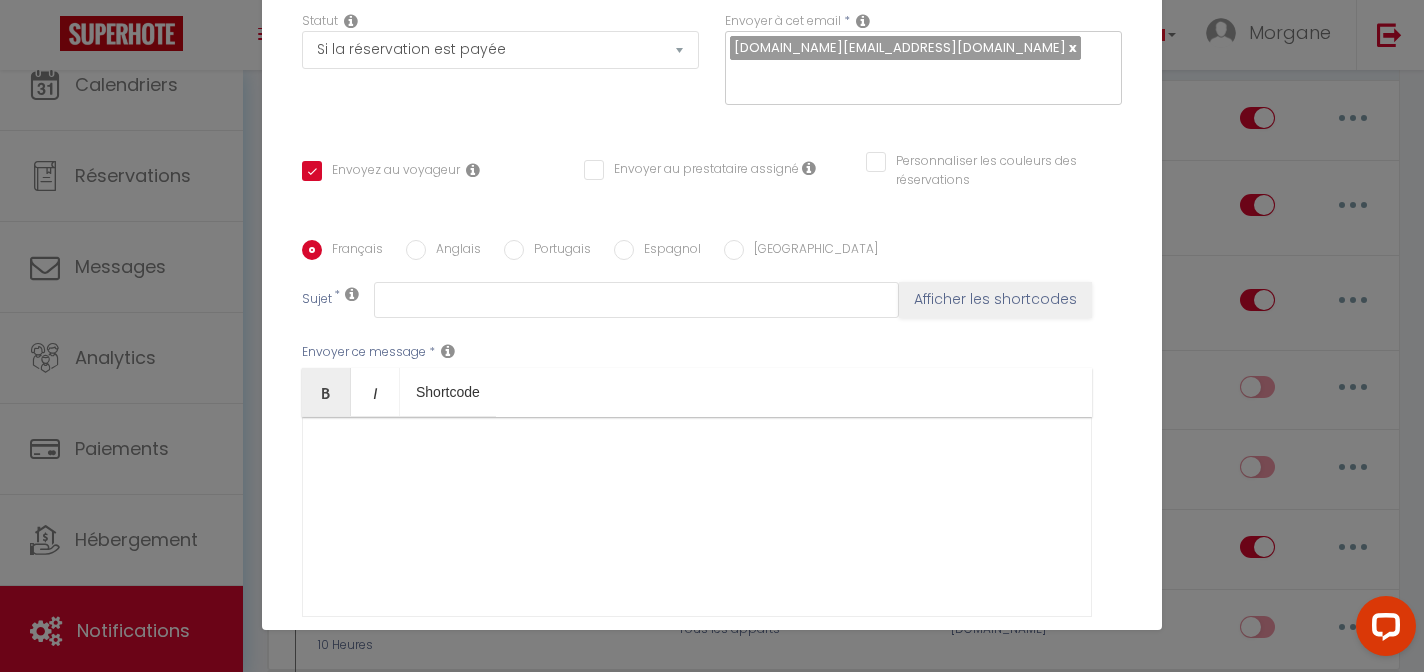 checkbox on "true" 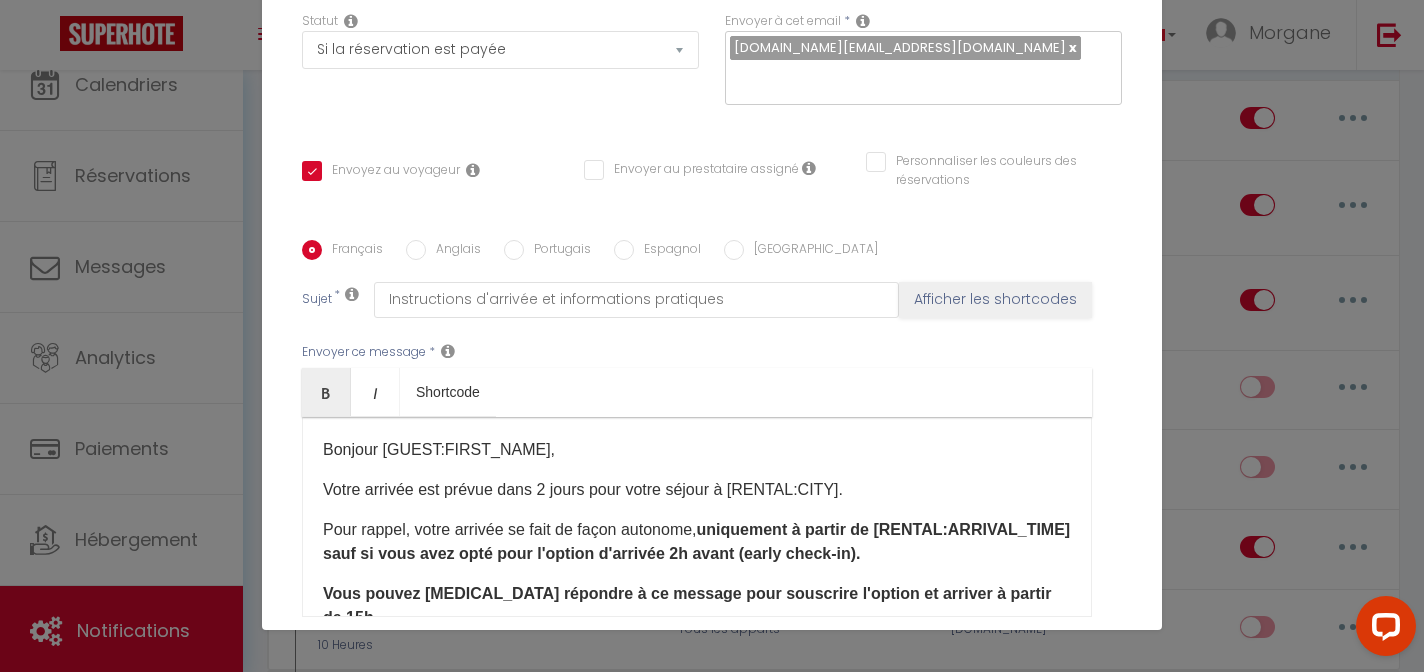 scroll, scrollTop: 393, scrollLeft: 0, axis: vertical 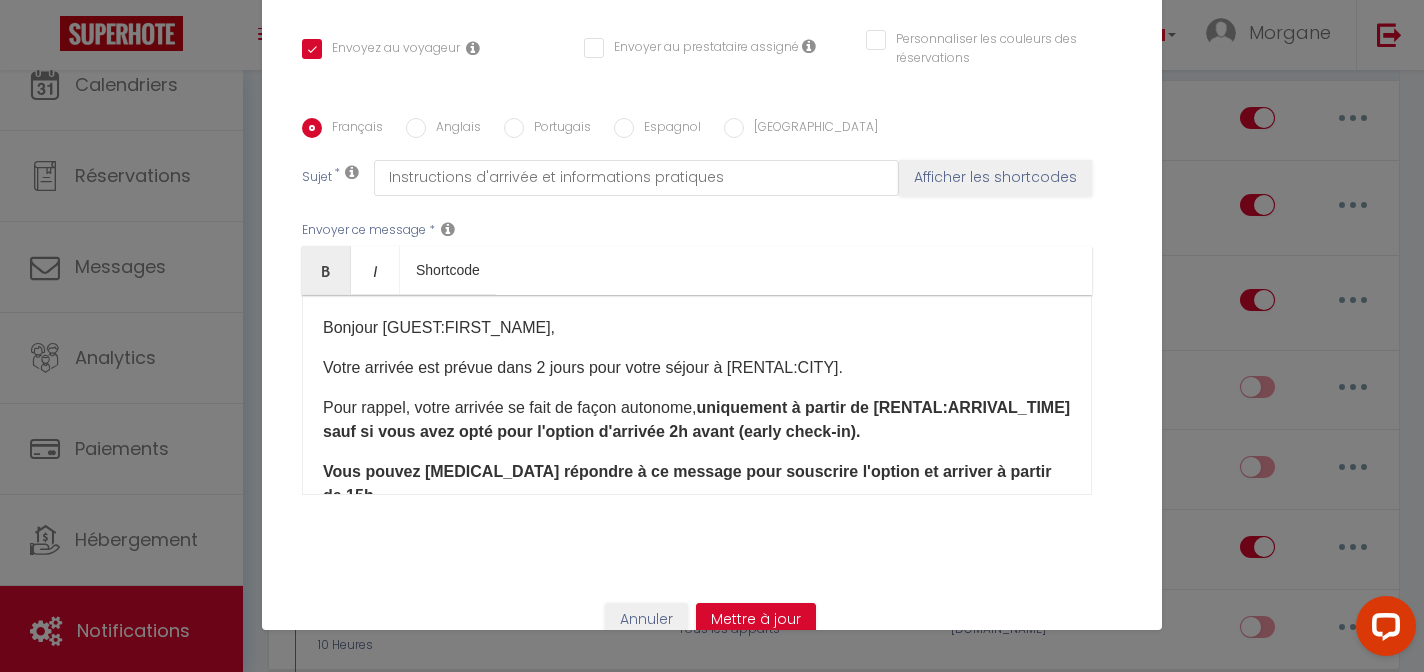 click on "Bonjour [GUEST:FIRST_NAME]," at bounding box center [697, 328] 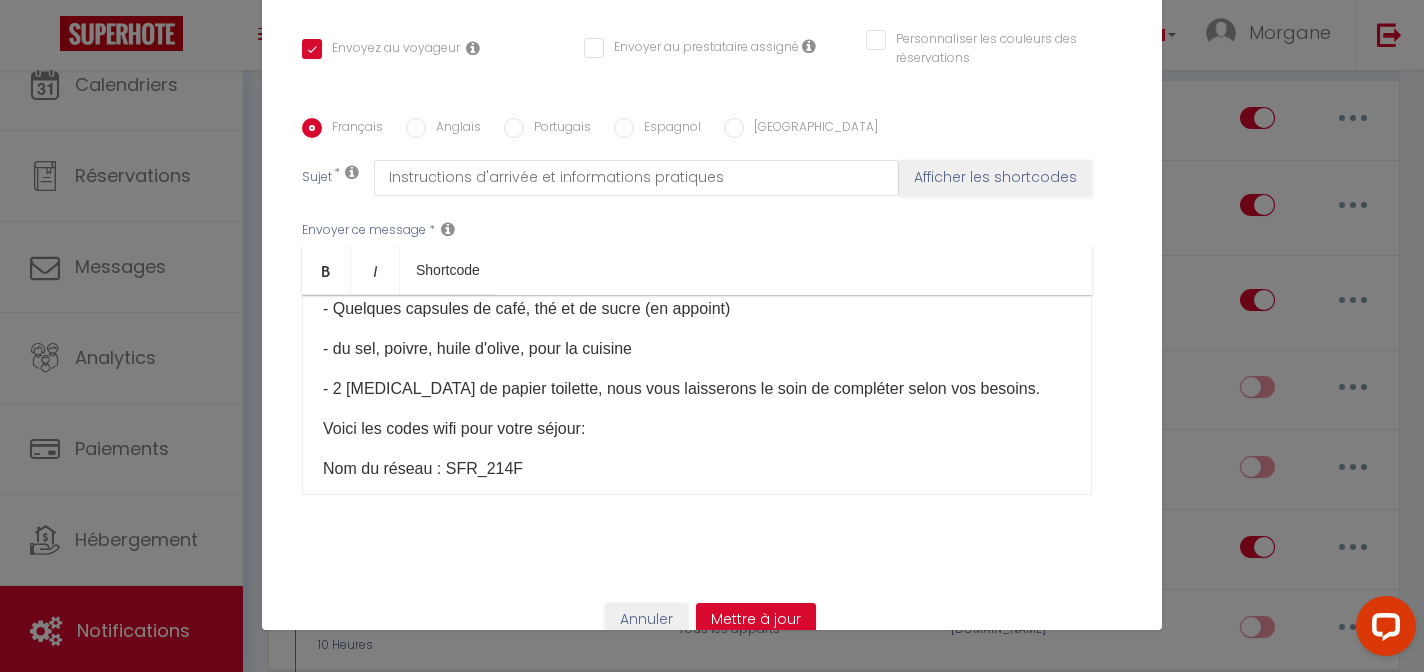scroll, scrollTop: 625, scrollLeft: 0, axis: vertical 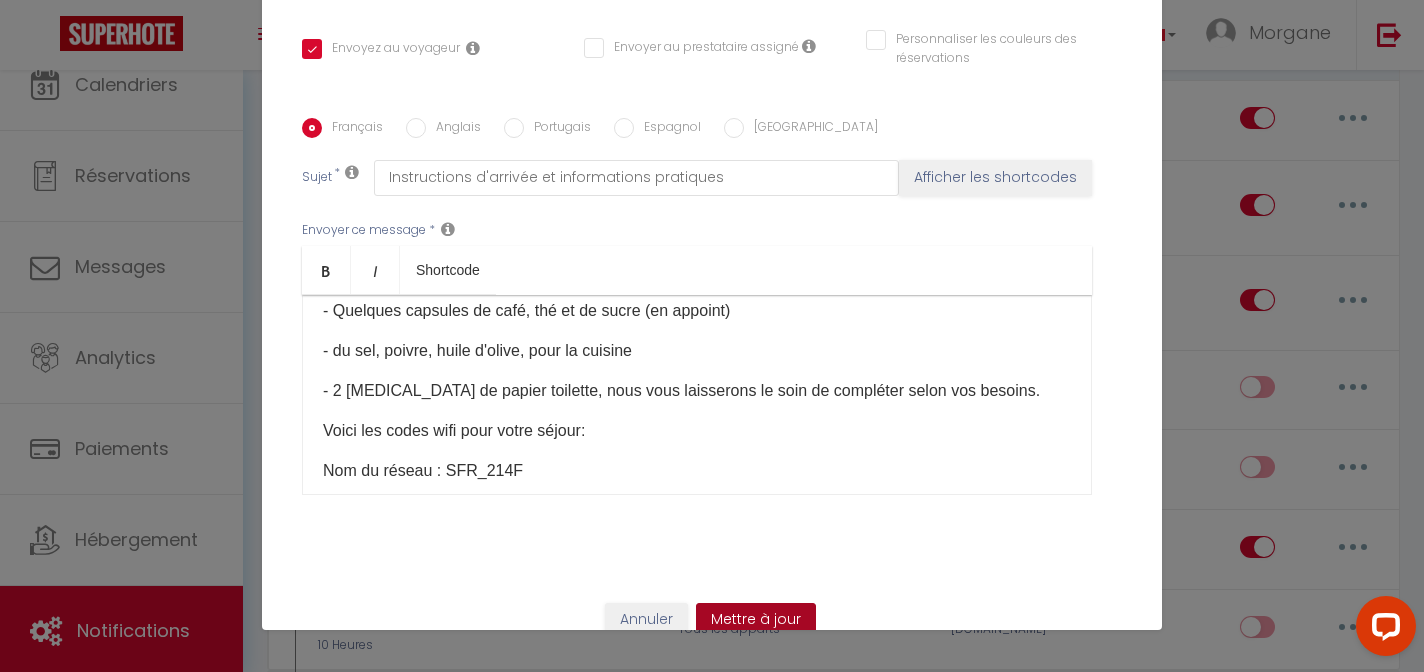 click on "Mettre à jour" at bounding box center (756, 620) 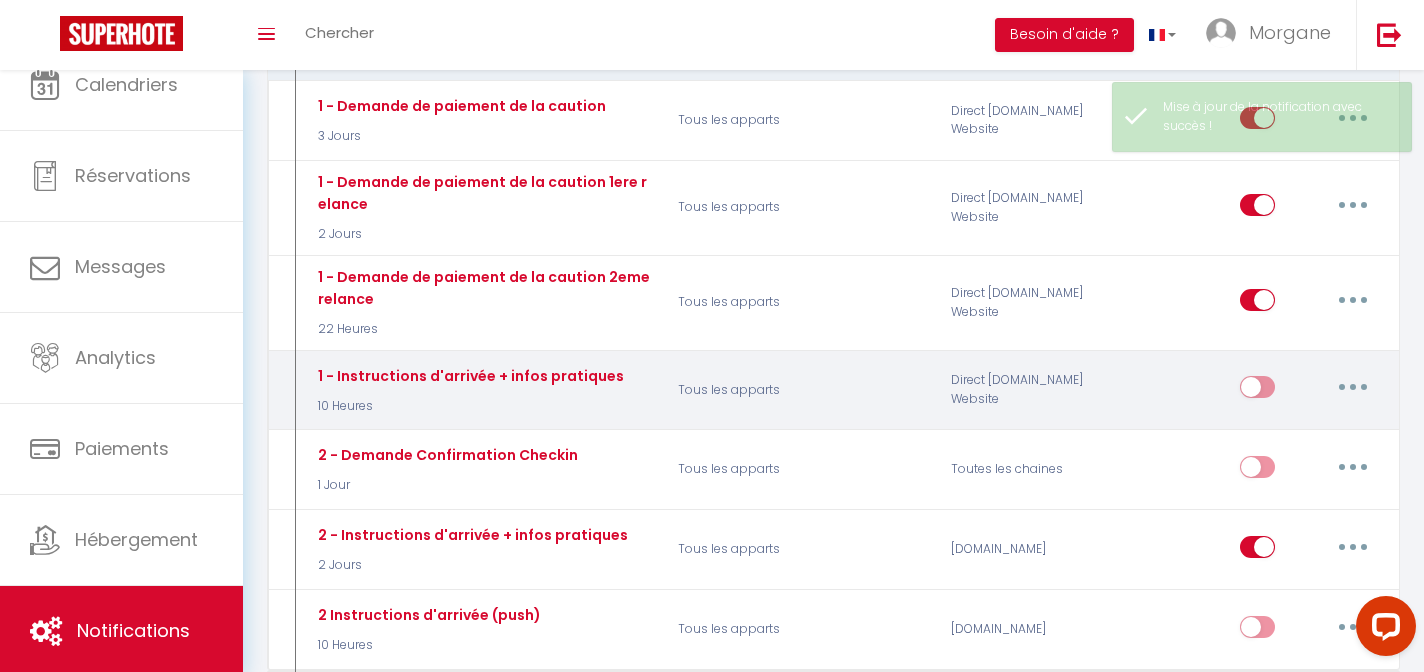 click at bounding box center (1353, 387) 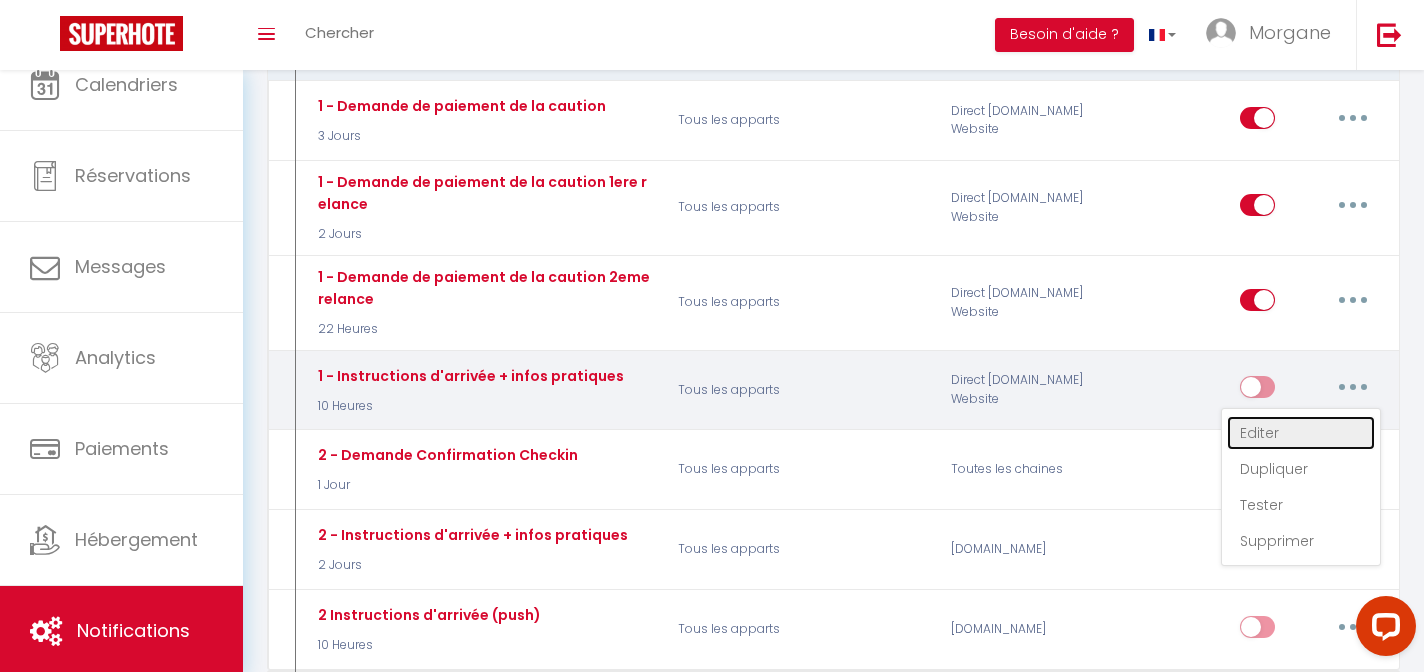 click on "Editer" at bounding box center [1301, 433] 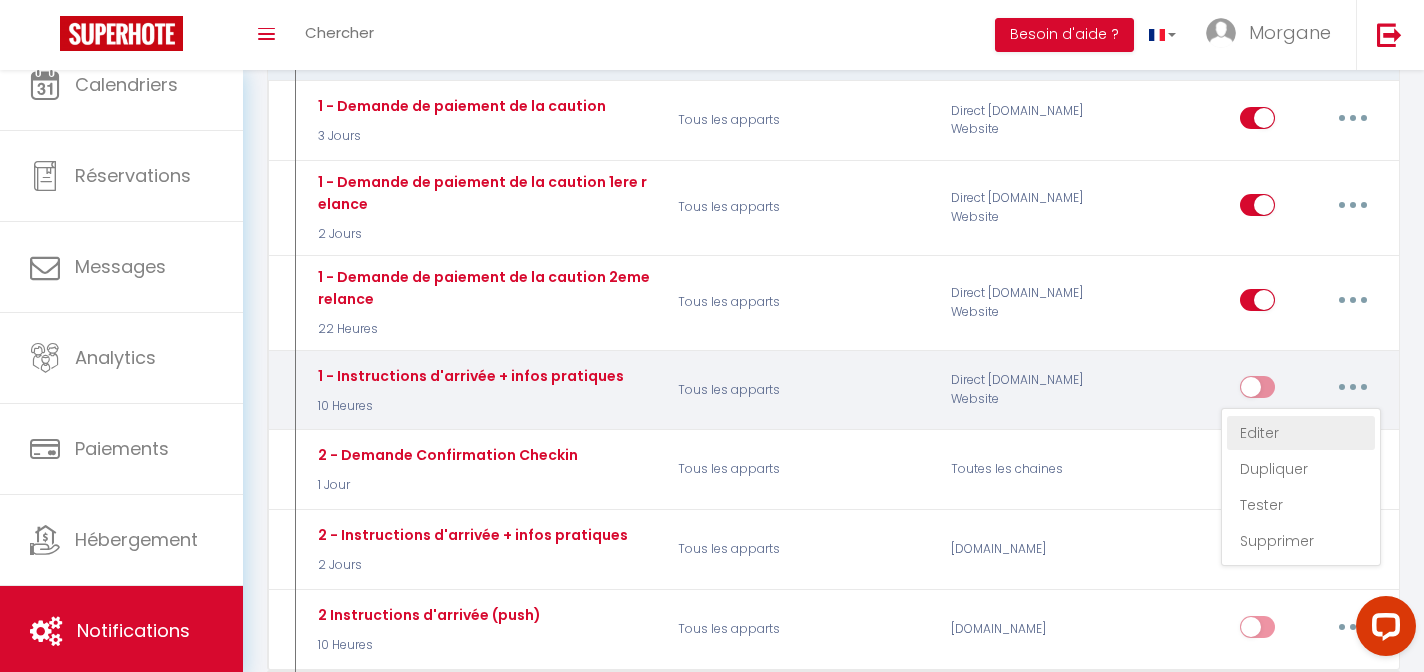 type on "1 - Instructions d'arrivée + infos pratiques" 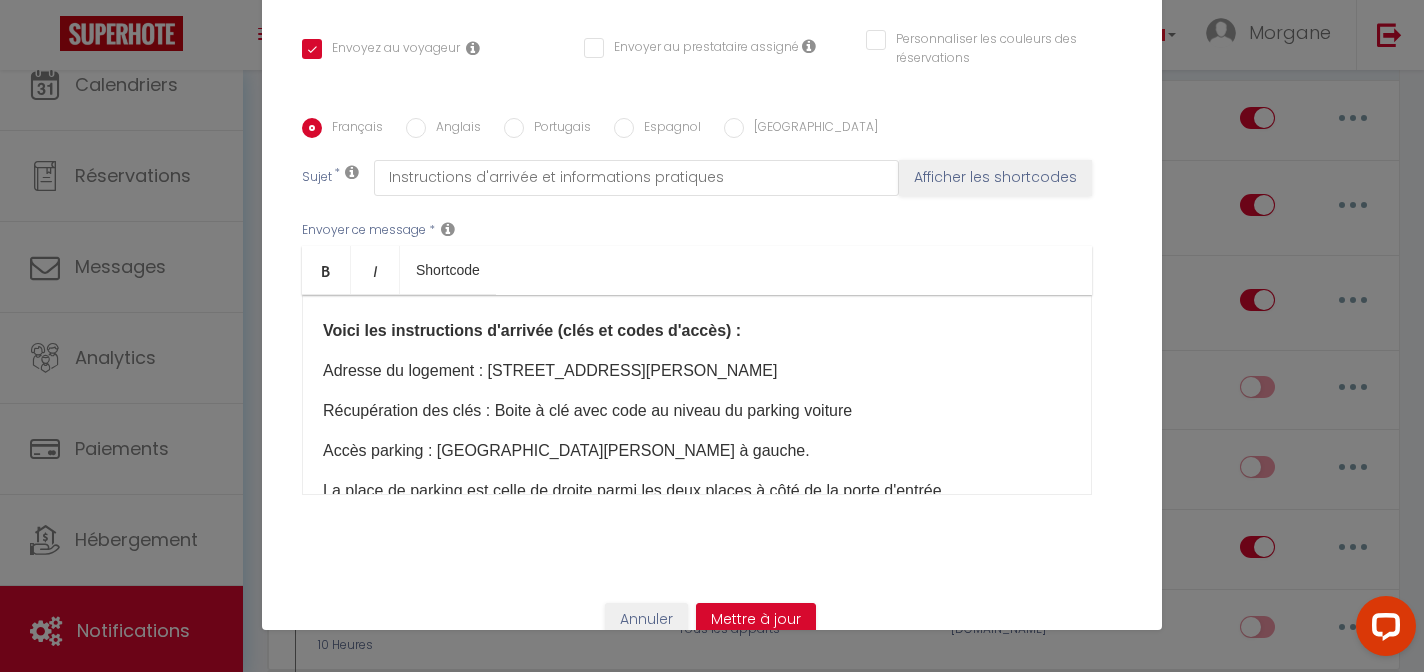scroll, scrollTop: 0, scrollLeft: 0, axis: both 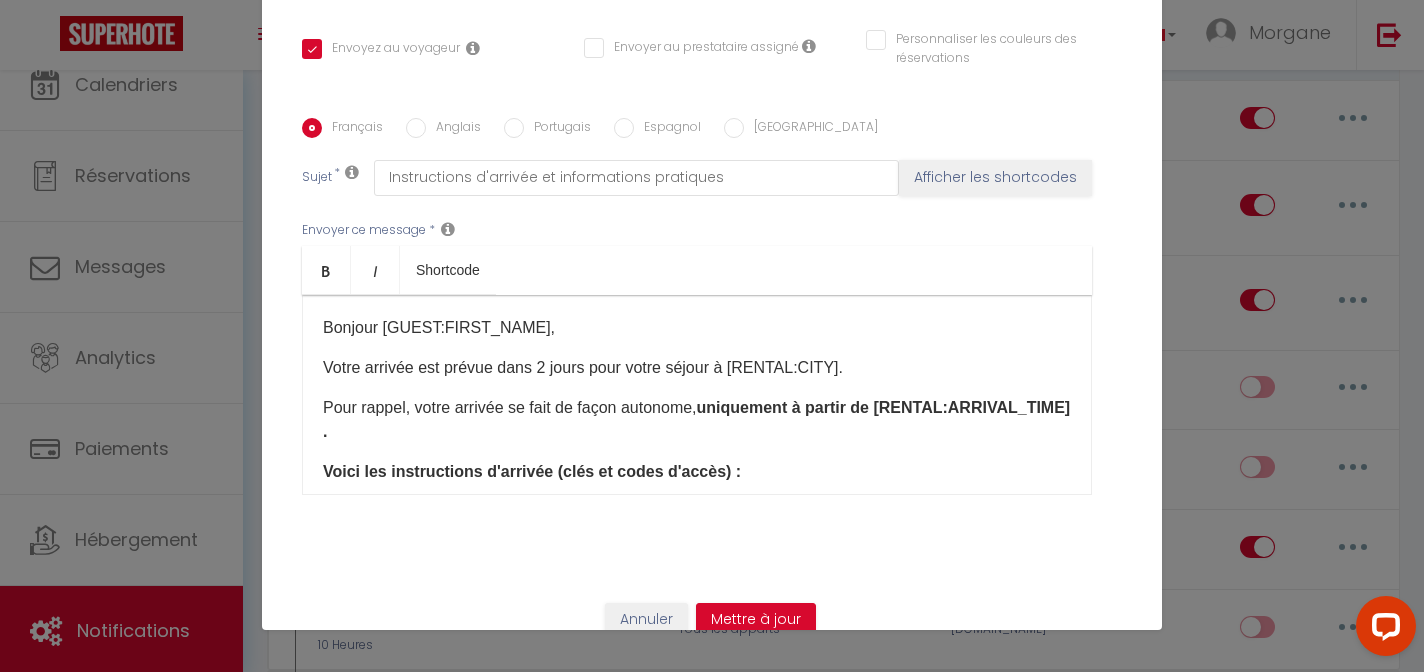 click on "Pour rappel, votre arrivée se fait de façon autonome,  uniquement à partir de [RENTAL:ARRIVAL_TIME]​." at bounding box center [697, 420] 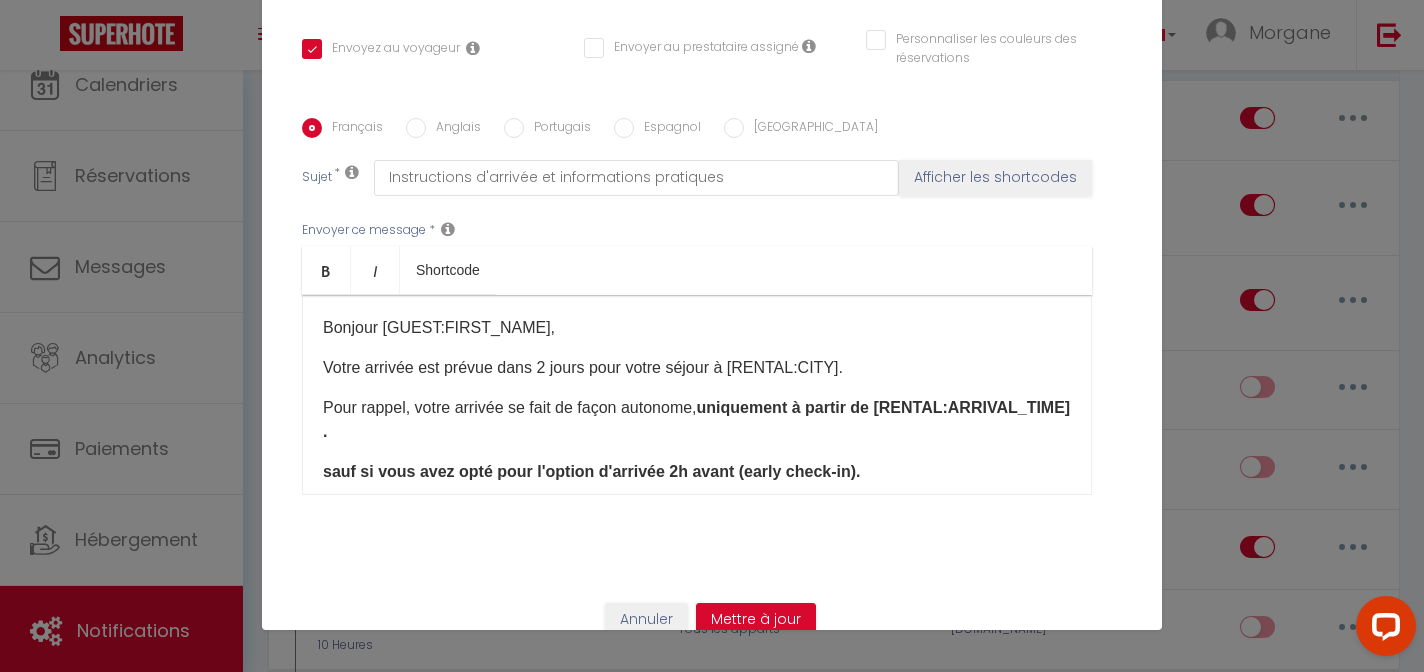 scroll, scrollTop: 43, scrollLeft: 0, axis: vertical 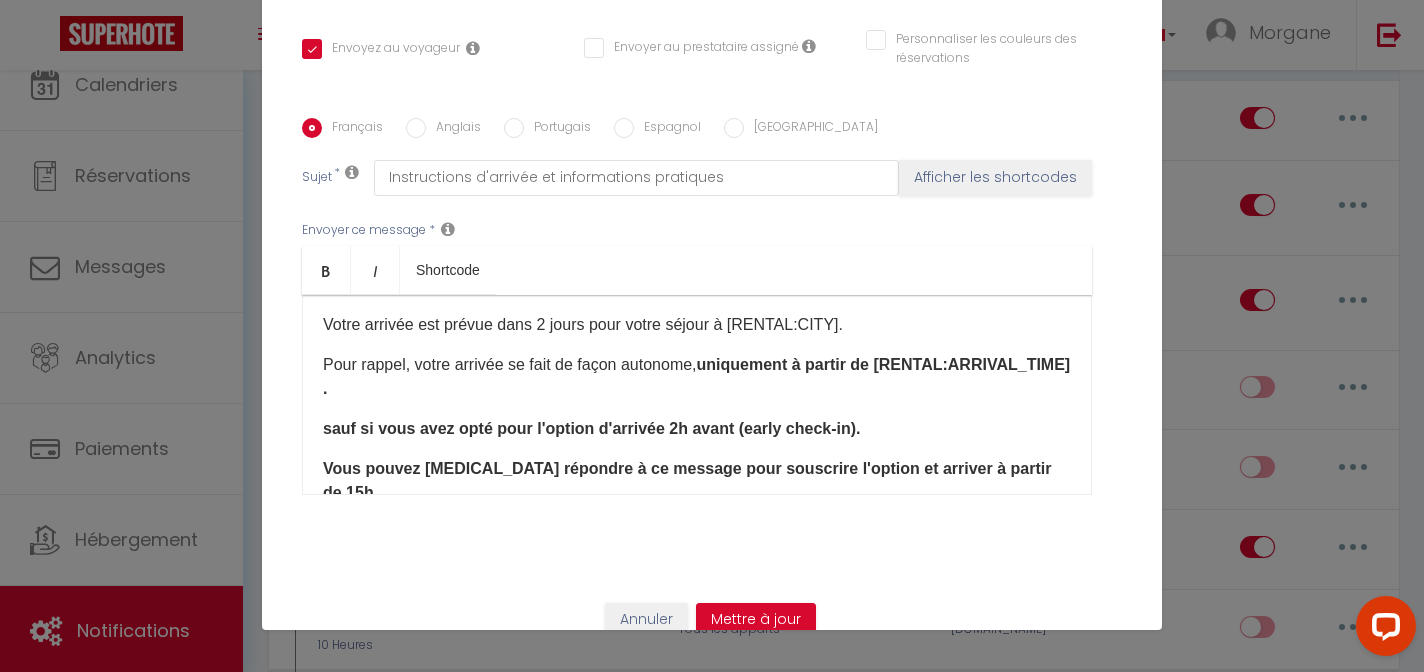 click on "sauf si vous avez opté pour l'option d'arrivée 2h avant (early check-in).​​​" at bounding box center (592, 428) 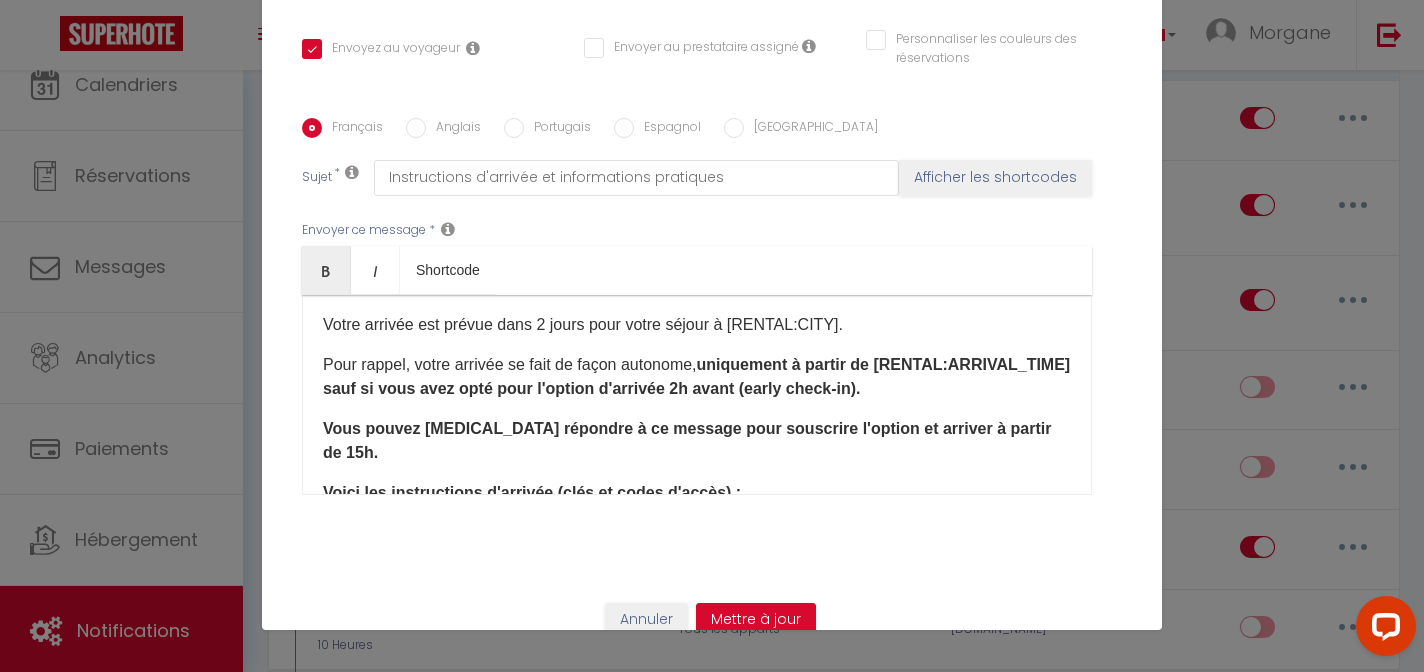 click on "​Vous pouvez [MEDICAL_DATA] répondre à ce message pour souscrire l'option et arriver à partir de 15h." at bounding box center [687, 440] 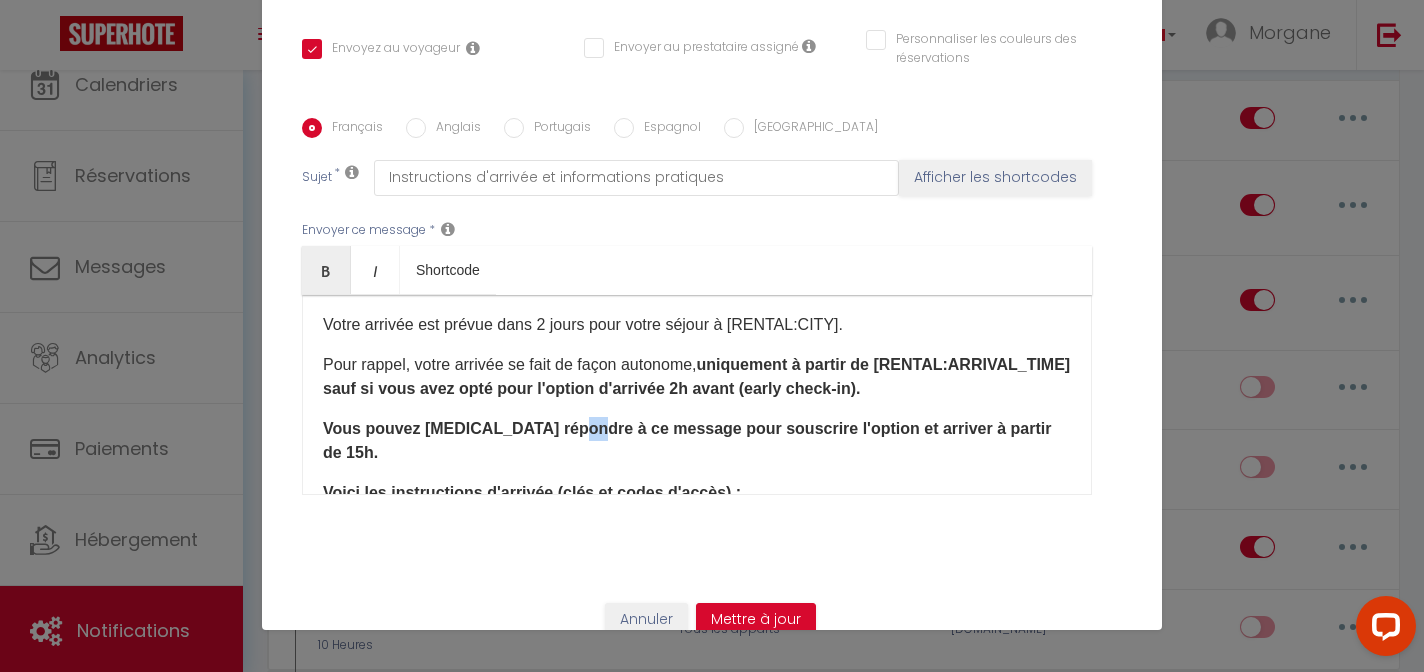 click on "​Vous pouvez [MEDICAL_DATA] répondre à ce message pour souscrire l'option et arriver à partir de 15h." at bounding box center [687, 440] 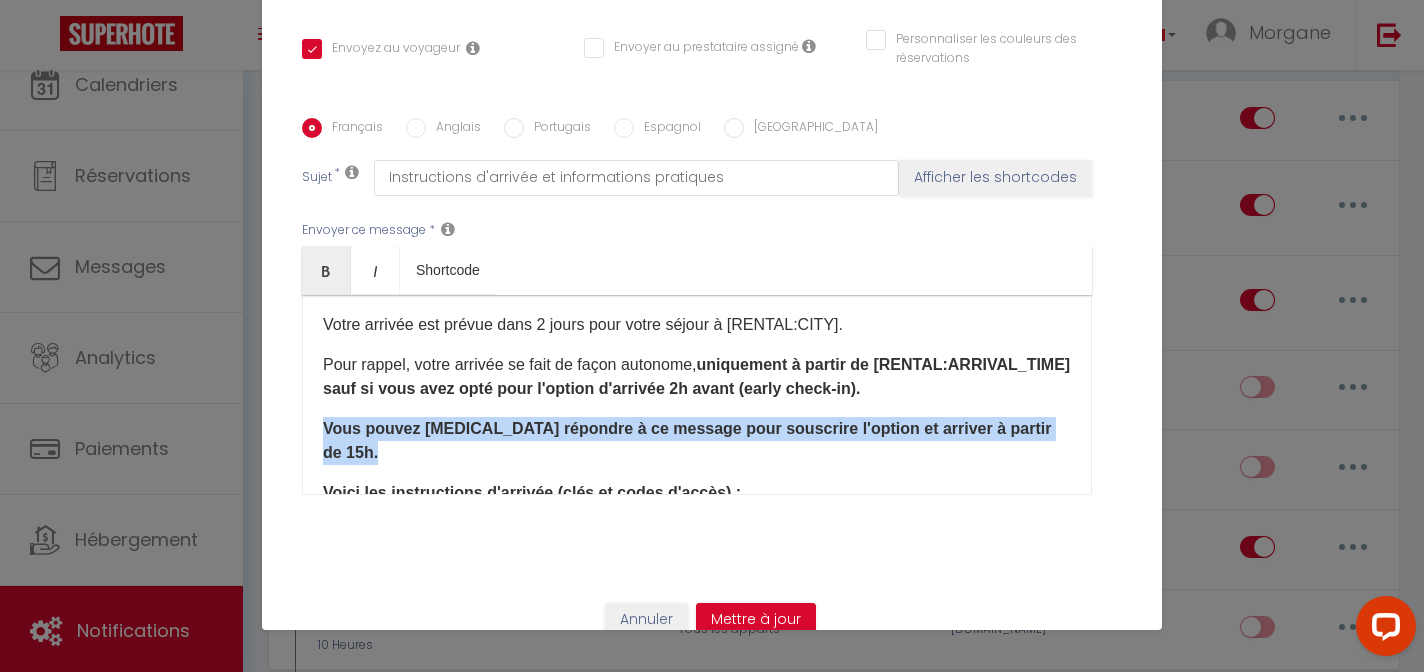 click on "​Vous pouvez [MEDICAL_DATA] répondre à ce message pour souscrire l'option et arriver à partir de 15h." at bounding box center [687, 440] 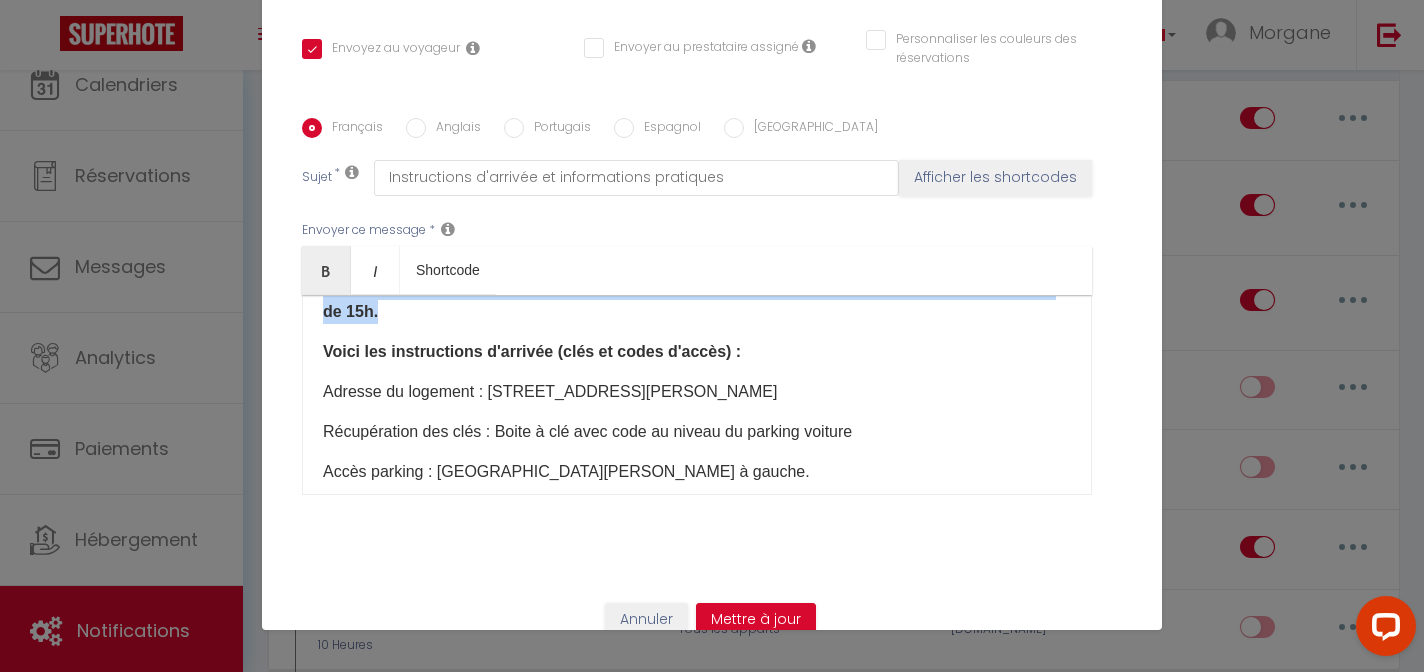 scroll, scrollTop: 186, scrollLeft: 0, axis: vertical 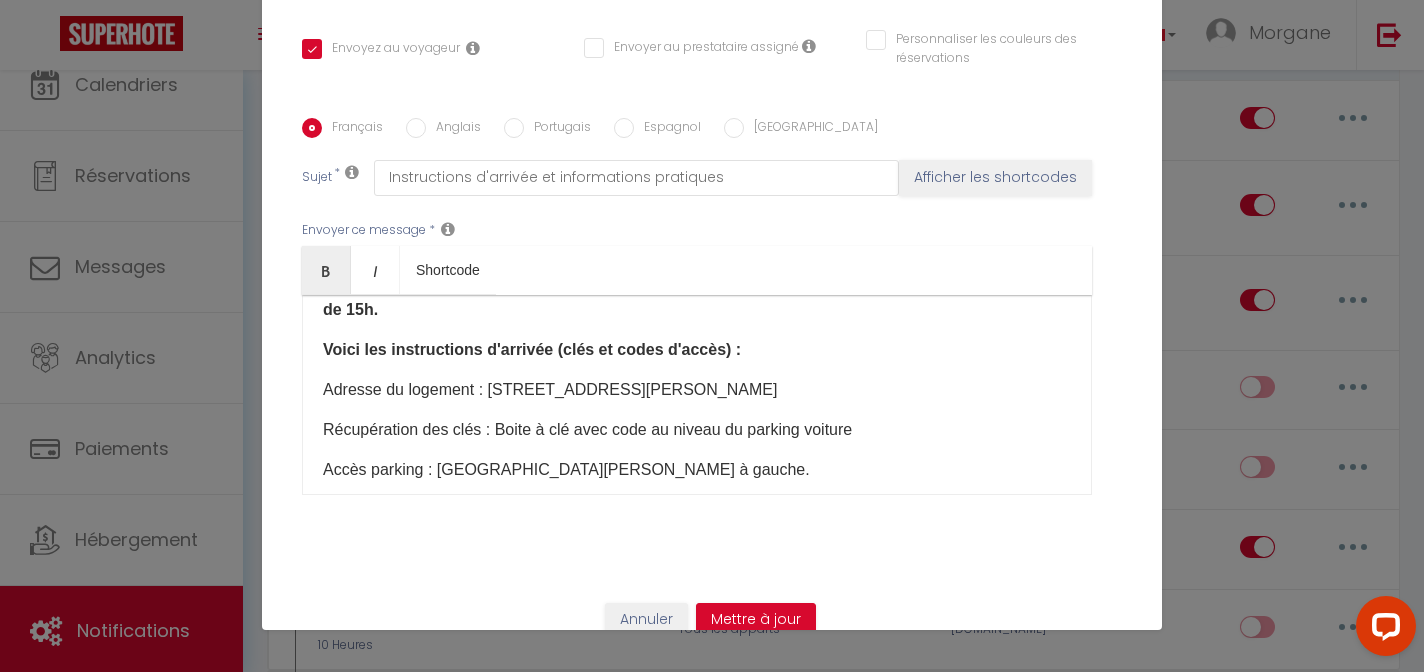 click on "Récupération des clés : Boite à clé avec code au niveau du parking voiture" at bounding box center [697, 430] 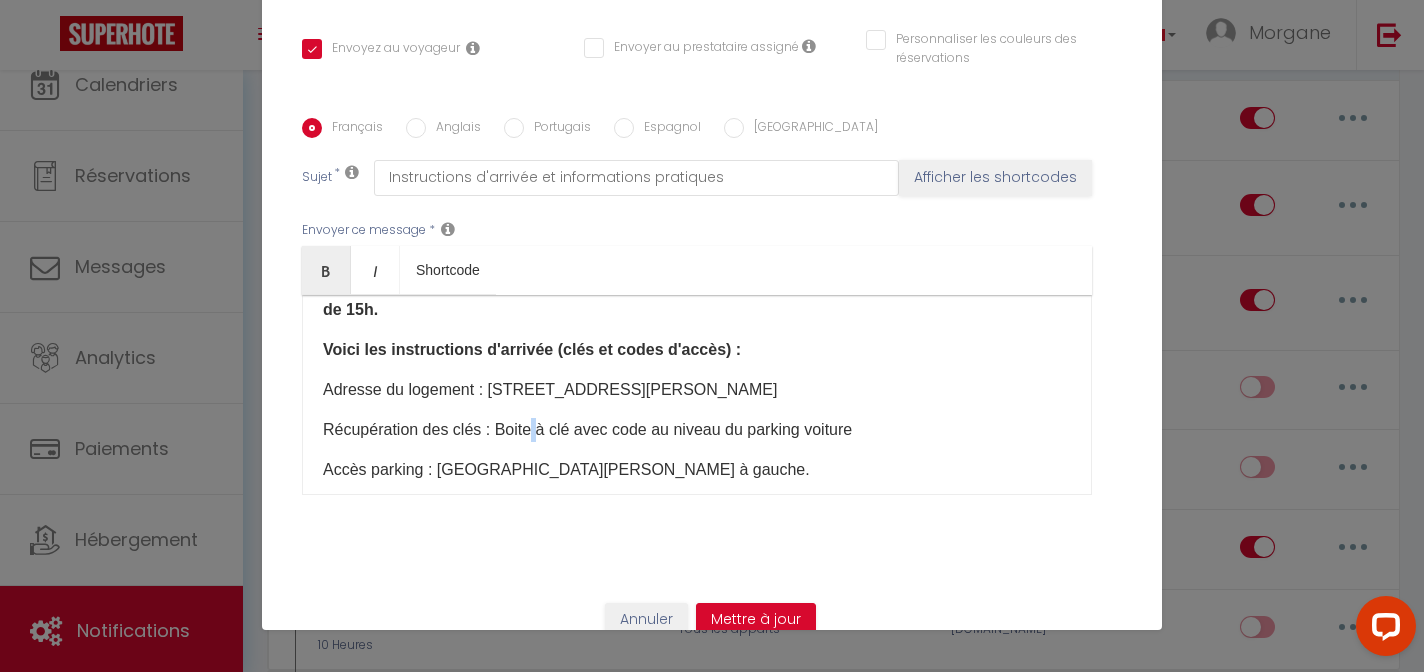click on "Récupération des clés : Boite à clé avec code au niveau du parking voiture" at bounding box center [697, 430] 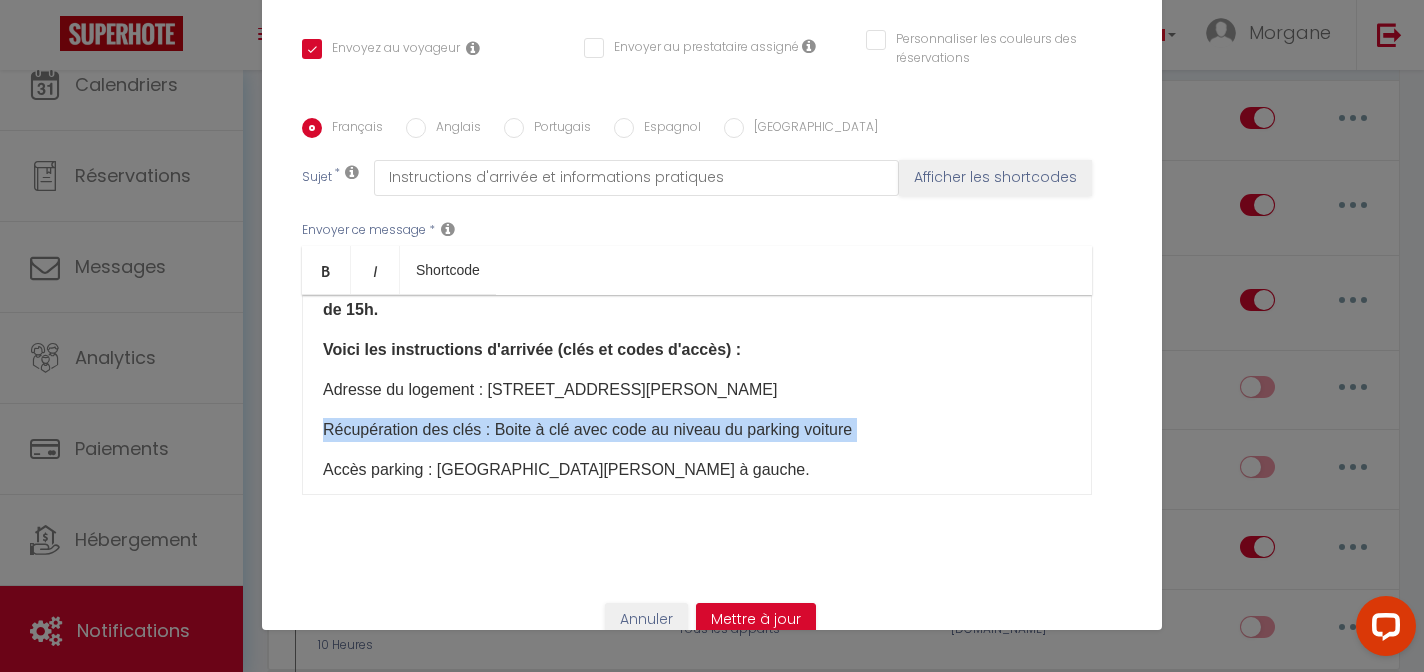 click on "Récupération des clés : Boite à clé avec code au niveau du parking voiture" at bounding box center (697, 430) 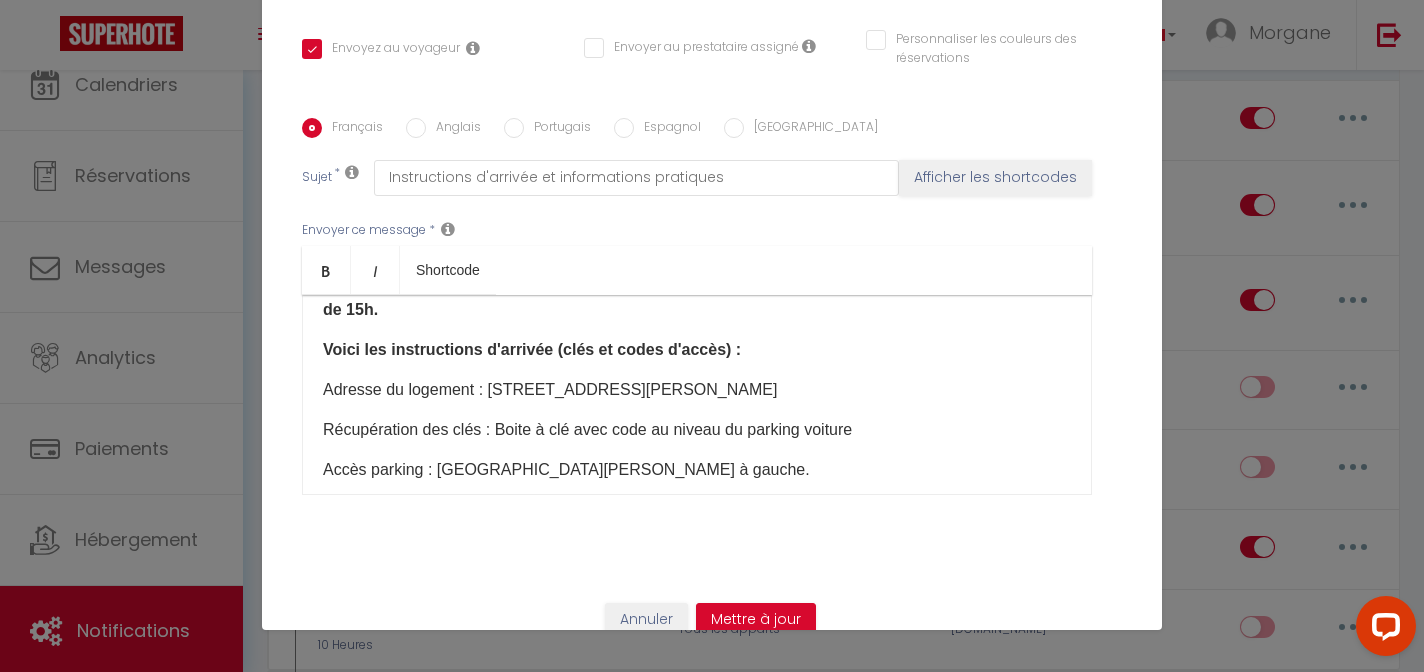 click on "Accès parking : [GEOGRAPHIC_DATA][PERSON_NAME] à gauche." at bounding box center [697, 470] 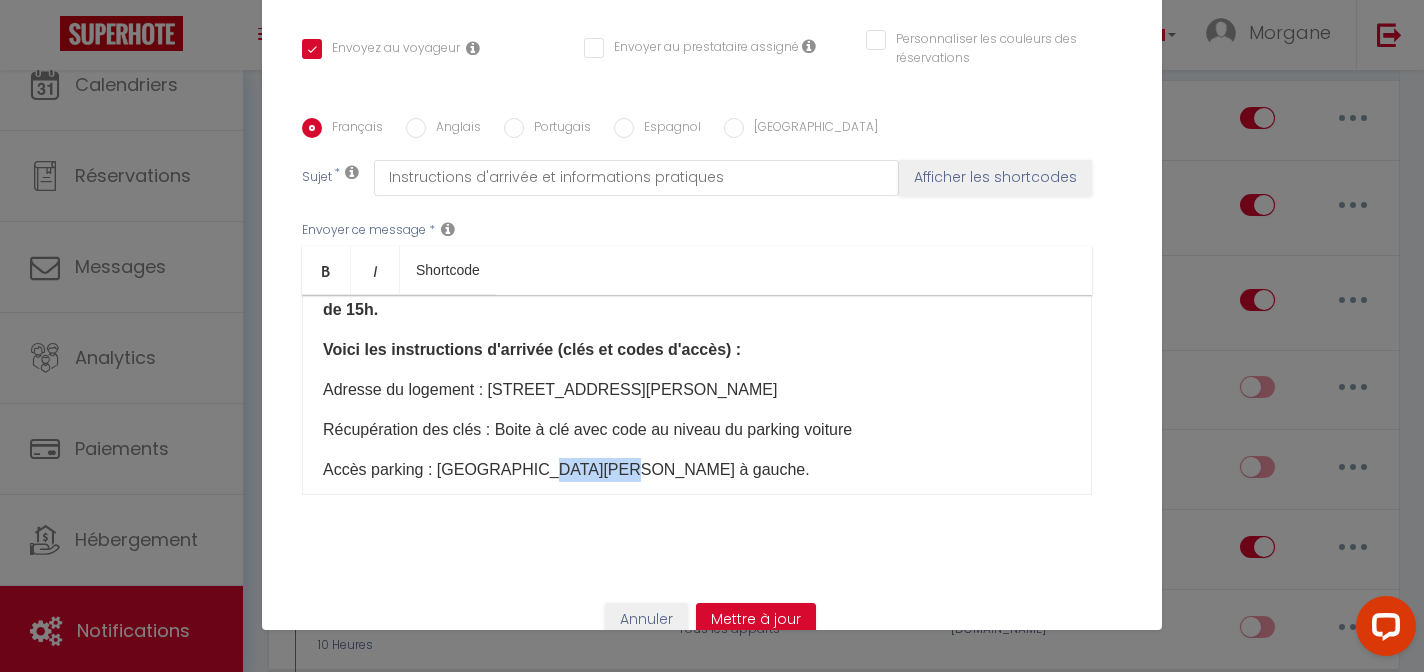 click on "Accès parking : [GEOGRAPHIC_DATA][PERSON_NAME] à gauche." at bounding box center (697, 470) 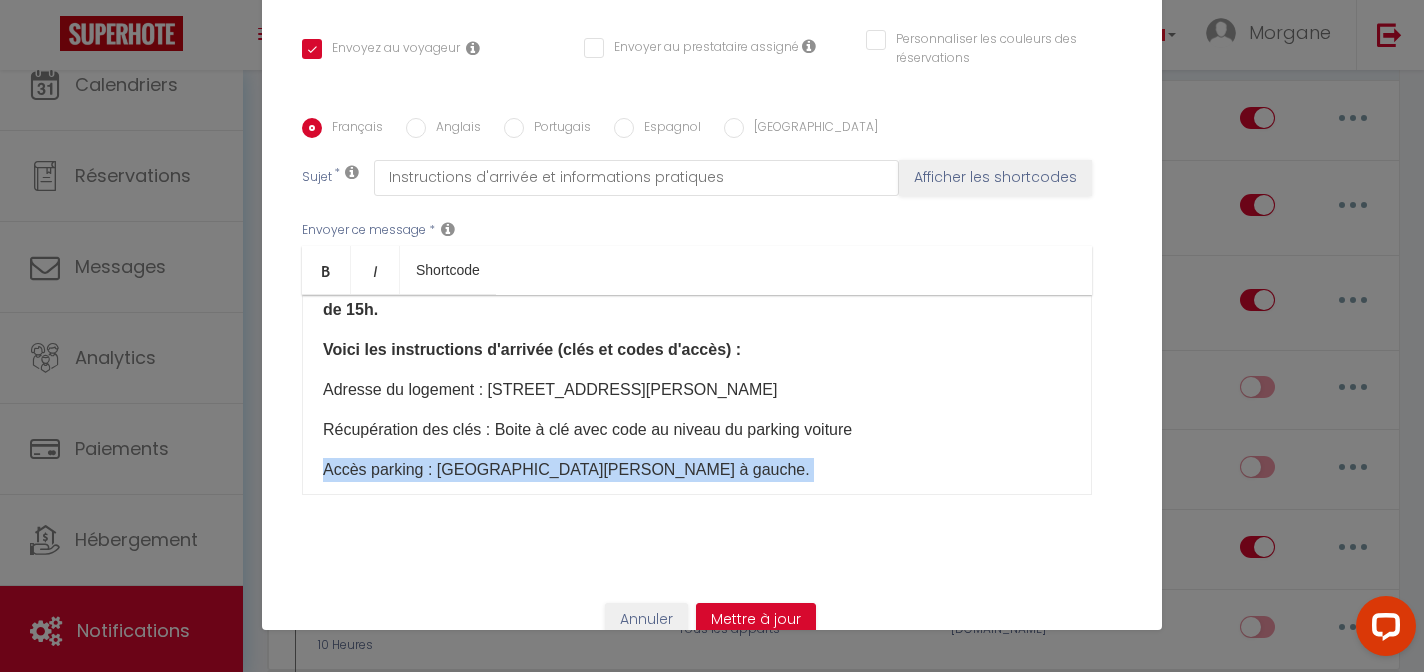 click on "Accès parking : [GEOGRAPHIC_DATA][PERSON_NAME] à gauche." at bounding box center (697, 470) 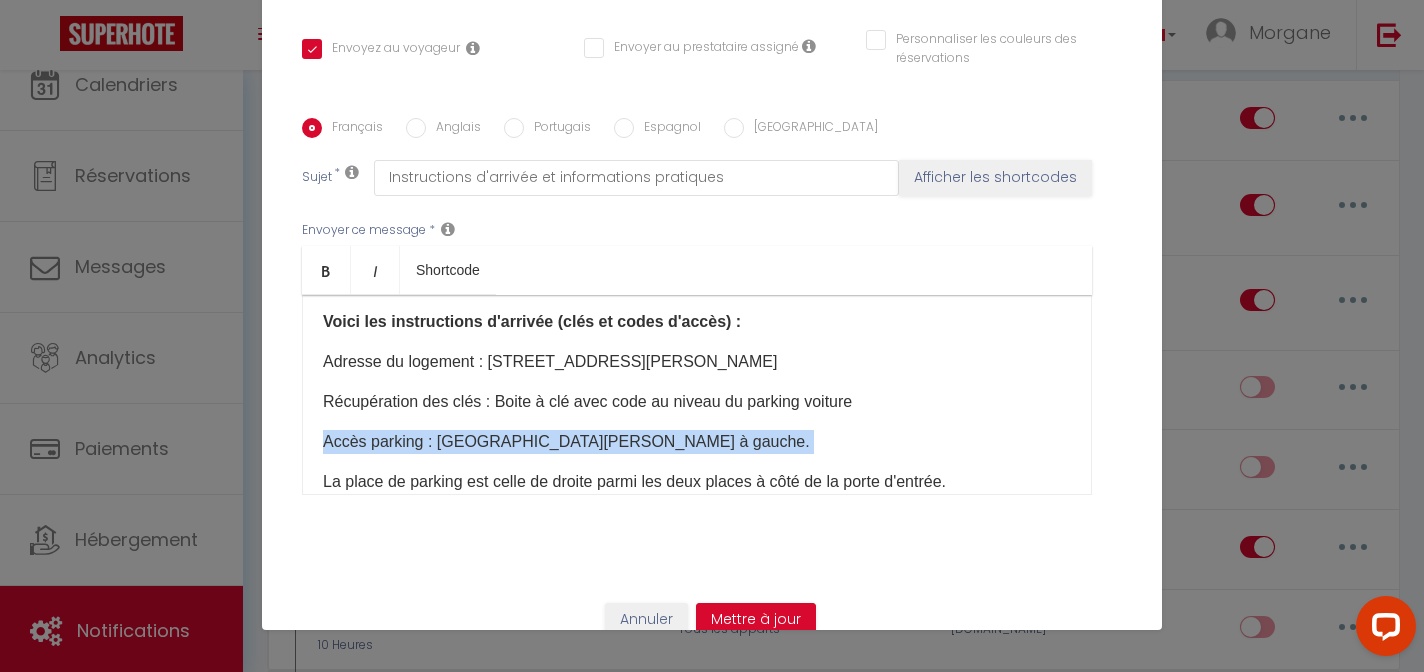 scroll, scrollTop: 188, scrollLeft: 0, axis: vertical 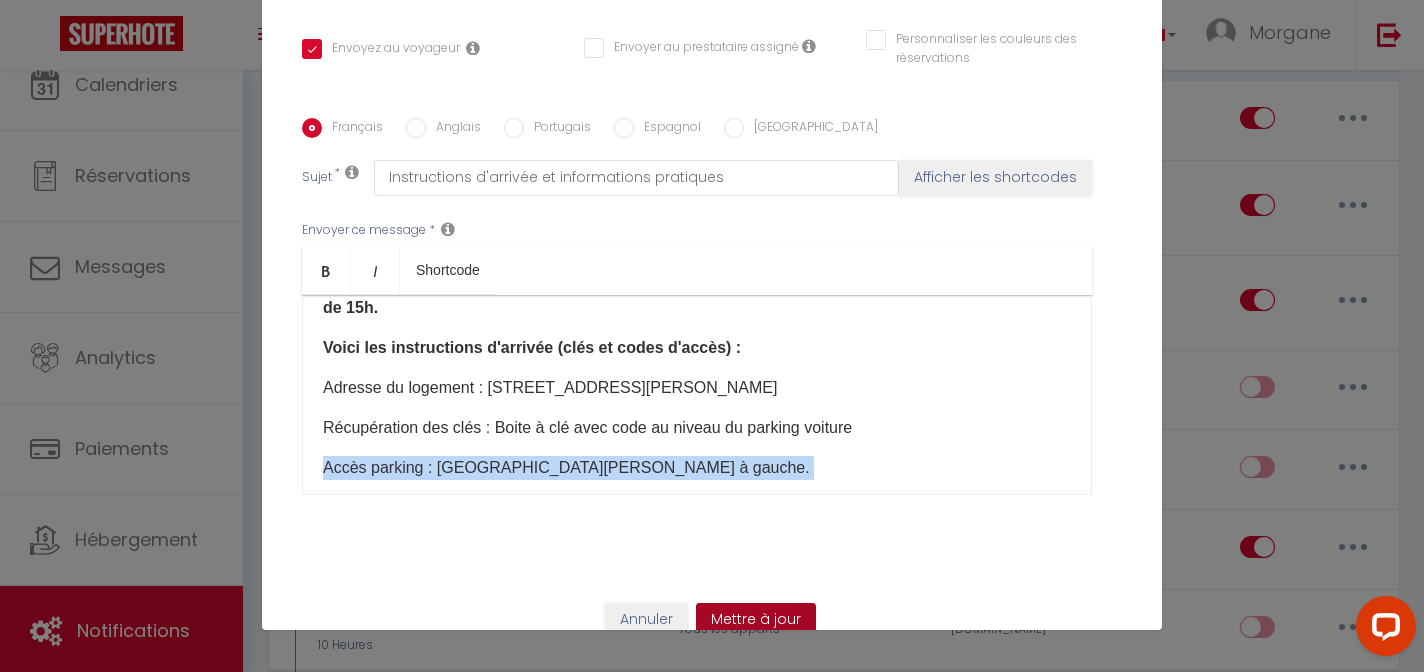 click on "Mettre à jour" at bounding box center [756, 620] 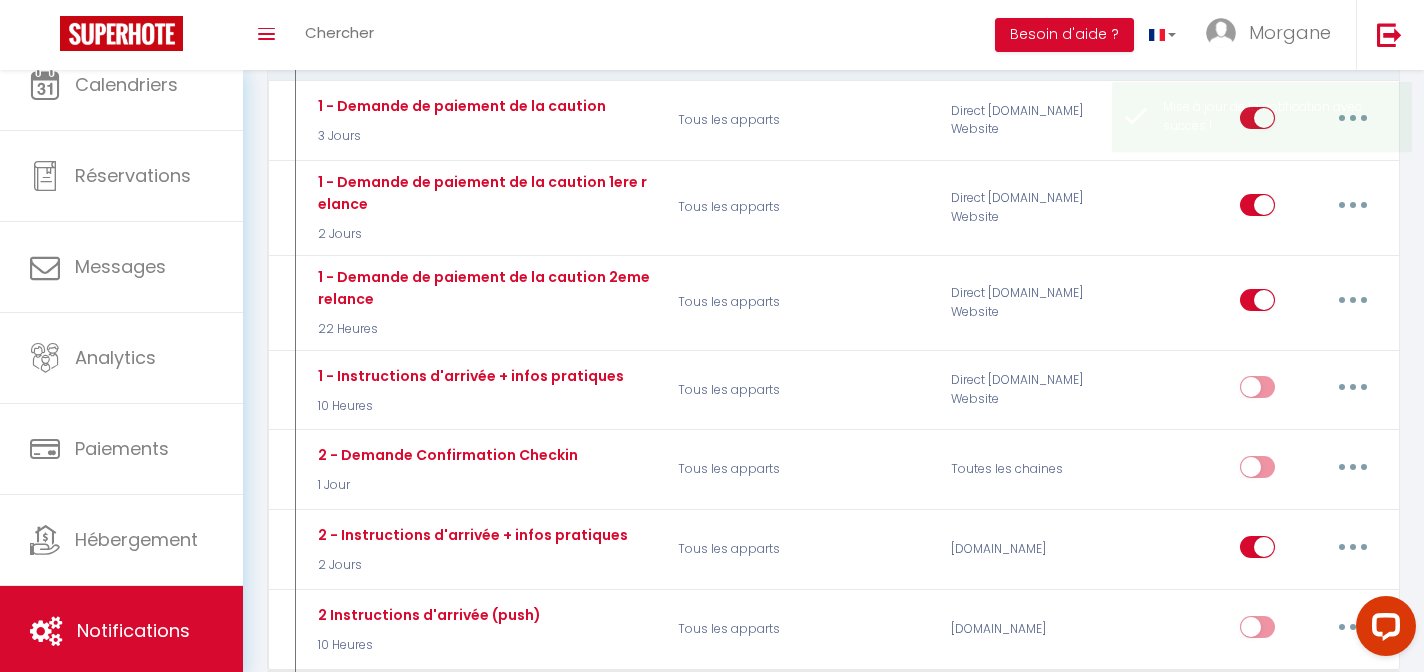 select 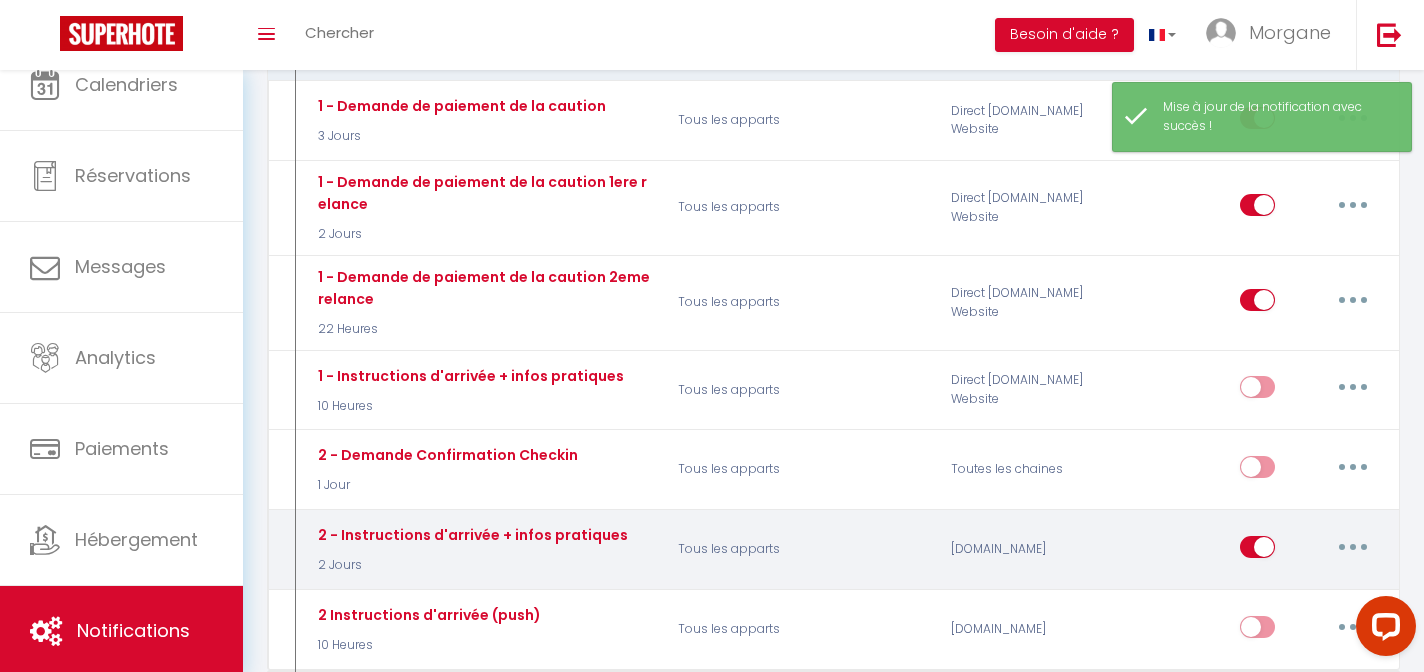 click at bounding box center (1353, 547) 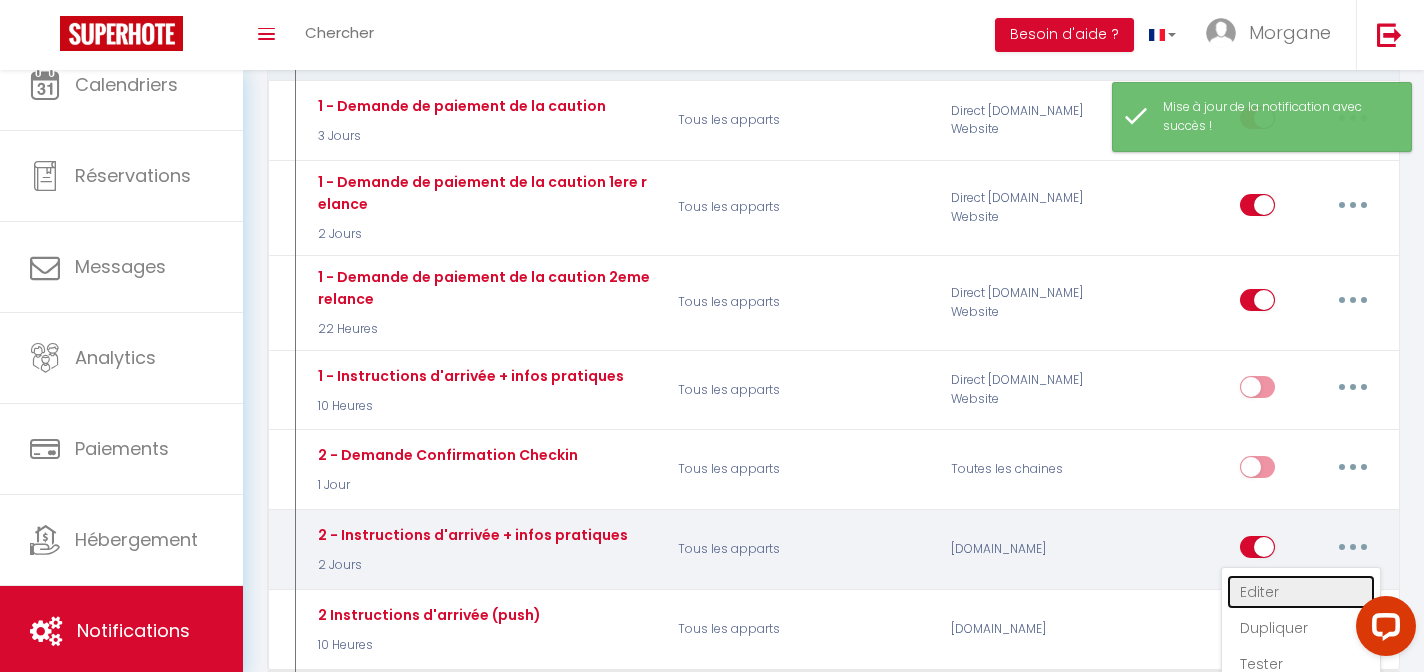click on "Editer" at bounding box center [1301, 592] 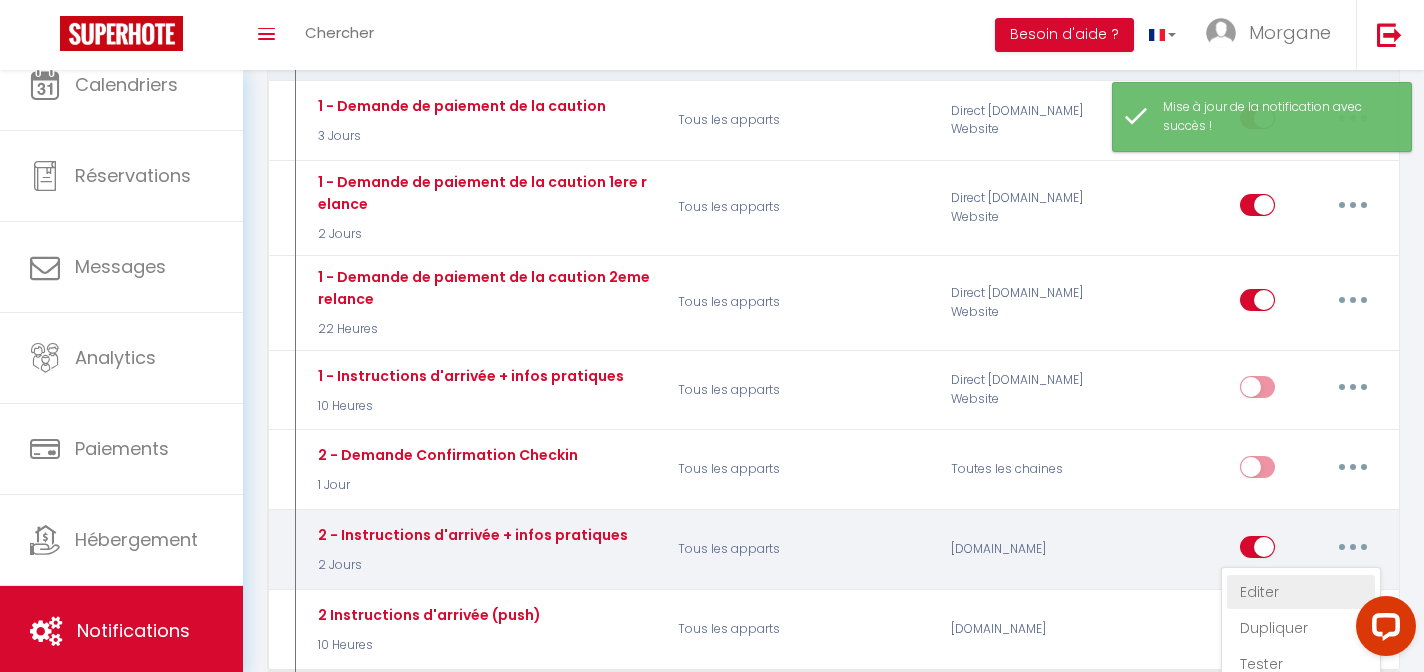 radio on "true" 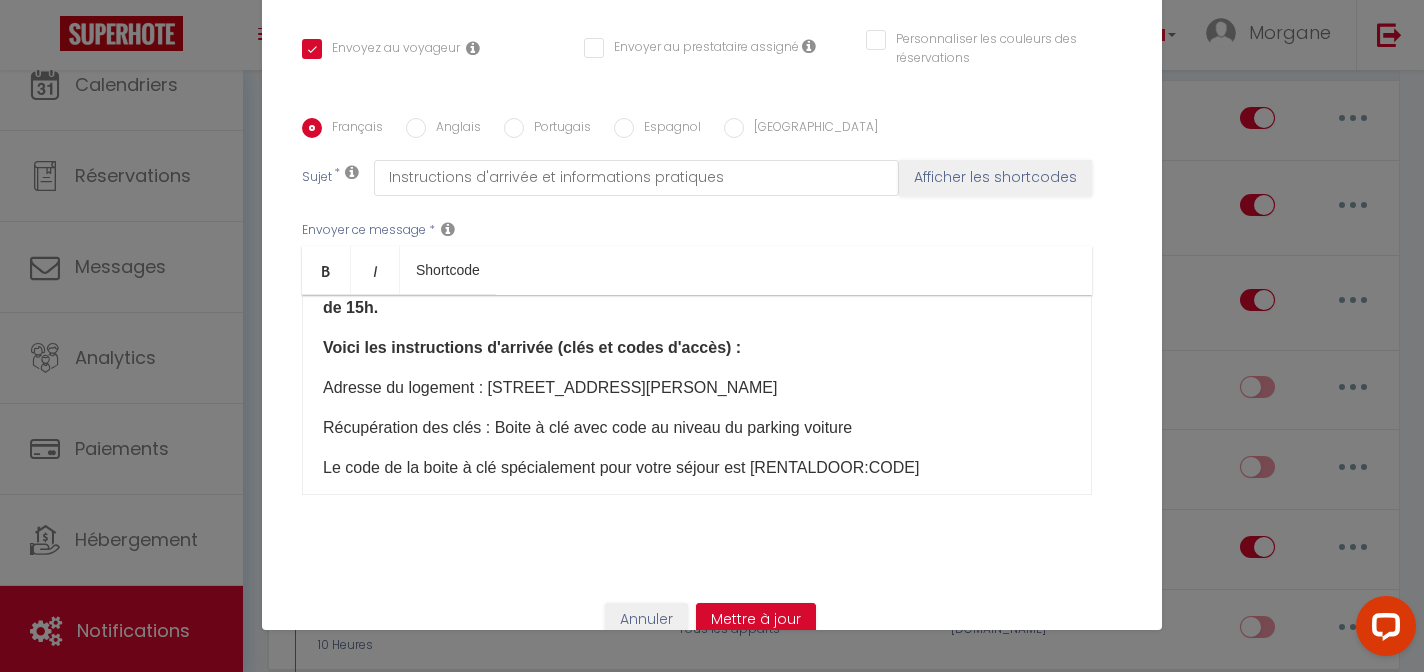 click on "Le code de la boite à clé spécialement pour votre séjour est [RENTALDOOR:CODE]​" at bounding box center [697, 468] 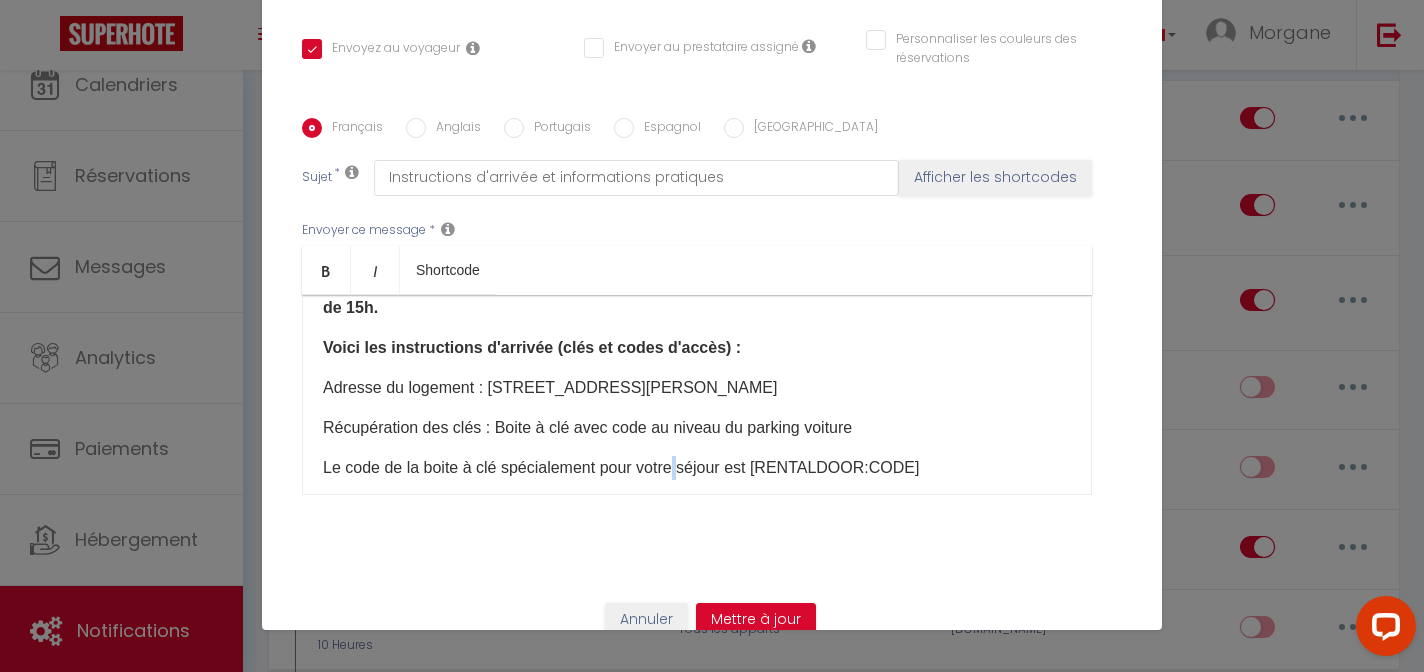 click on "Le code de la boite à clé spécialement pour votre séjour est [RENTALDOOR:CODE]​" at bounding box center (697, 468) 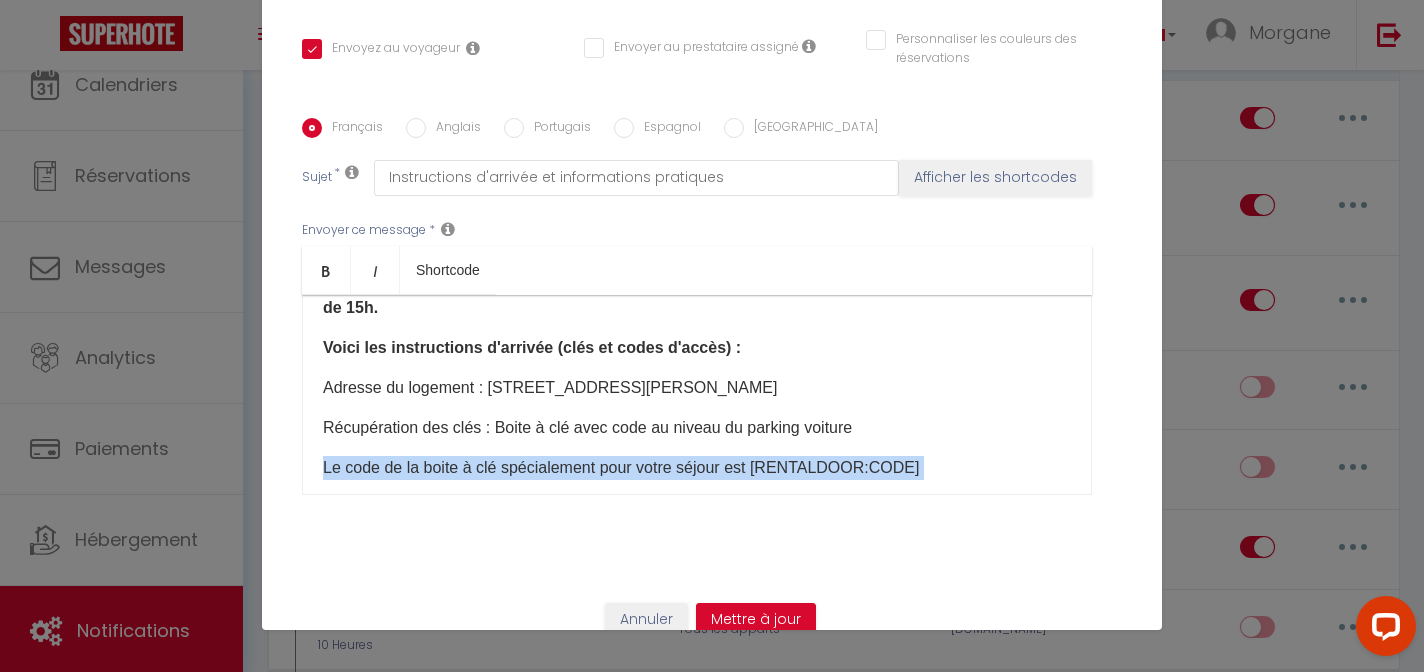 click on "Le code de la boite à clé spécialement pour votre séjour est [RENTALDOOR:CODE]​" at bounding box center (697, 468) 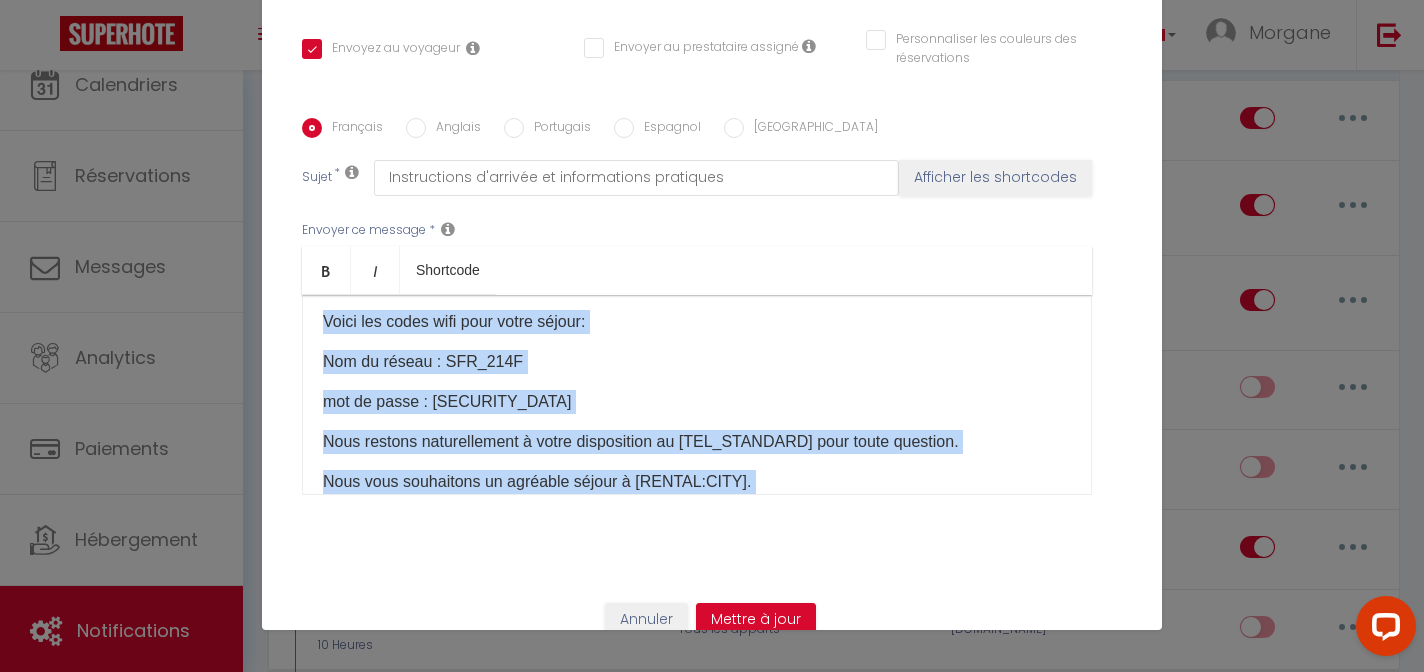 scroll, scrollTop: 894, scrollLeft: 0, axis: vertical 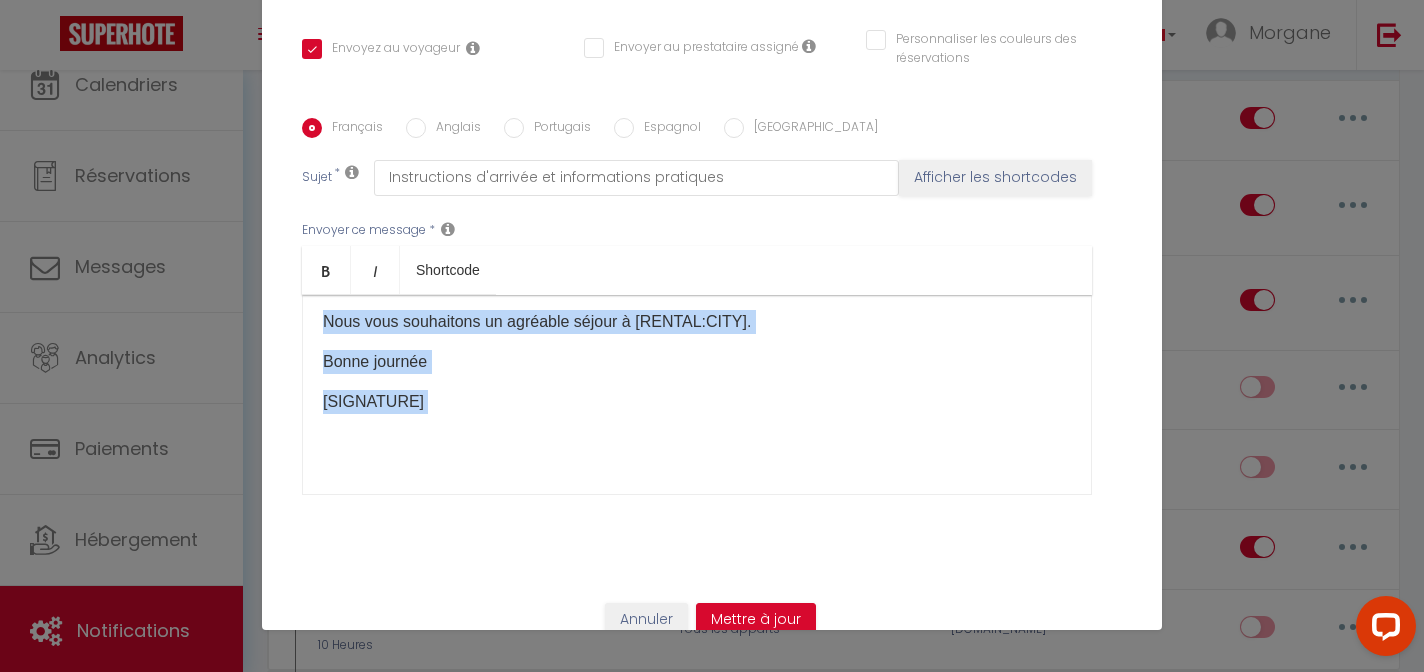 drag, startPoint x: 322, startPoint y: 375, endPoint x: 604, endPoint y: 514, distance: 314.39624 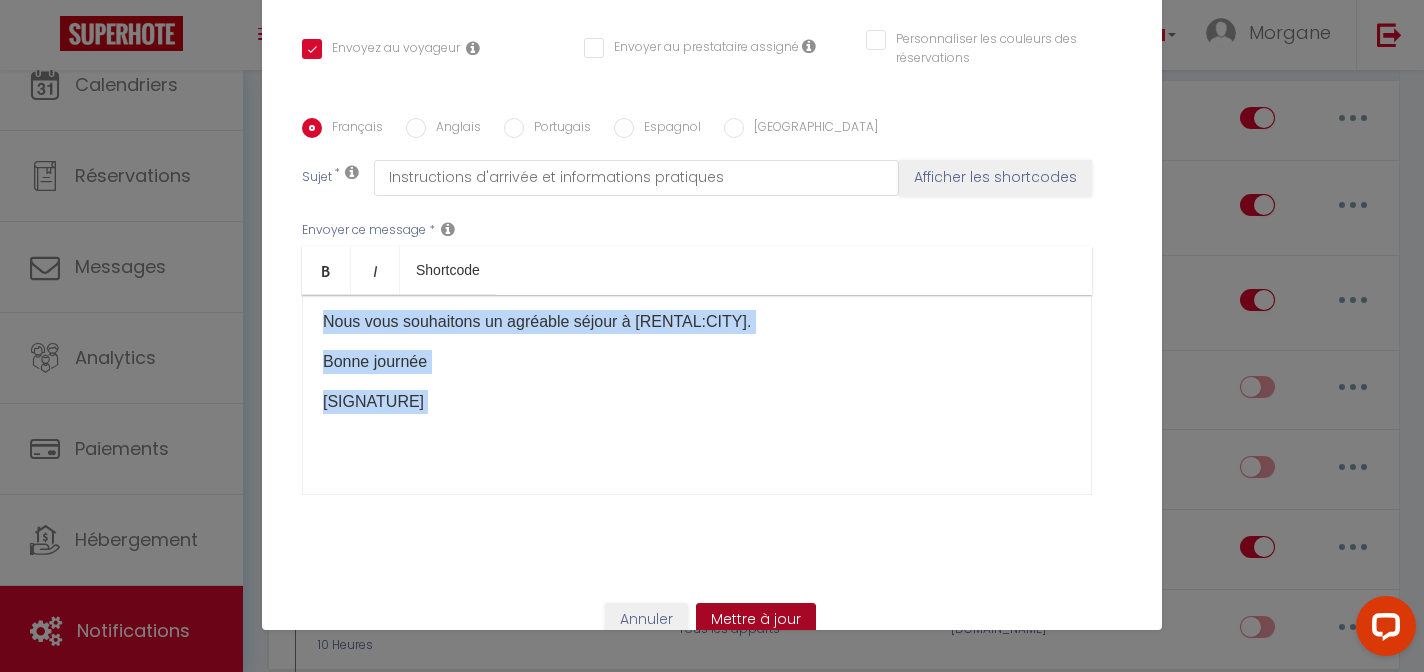 click on "Mettre à jour" at bounding box center (756, 620) 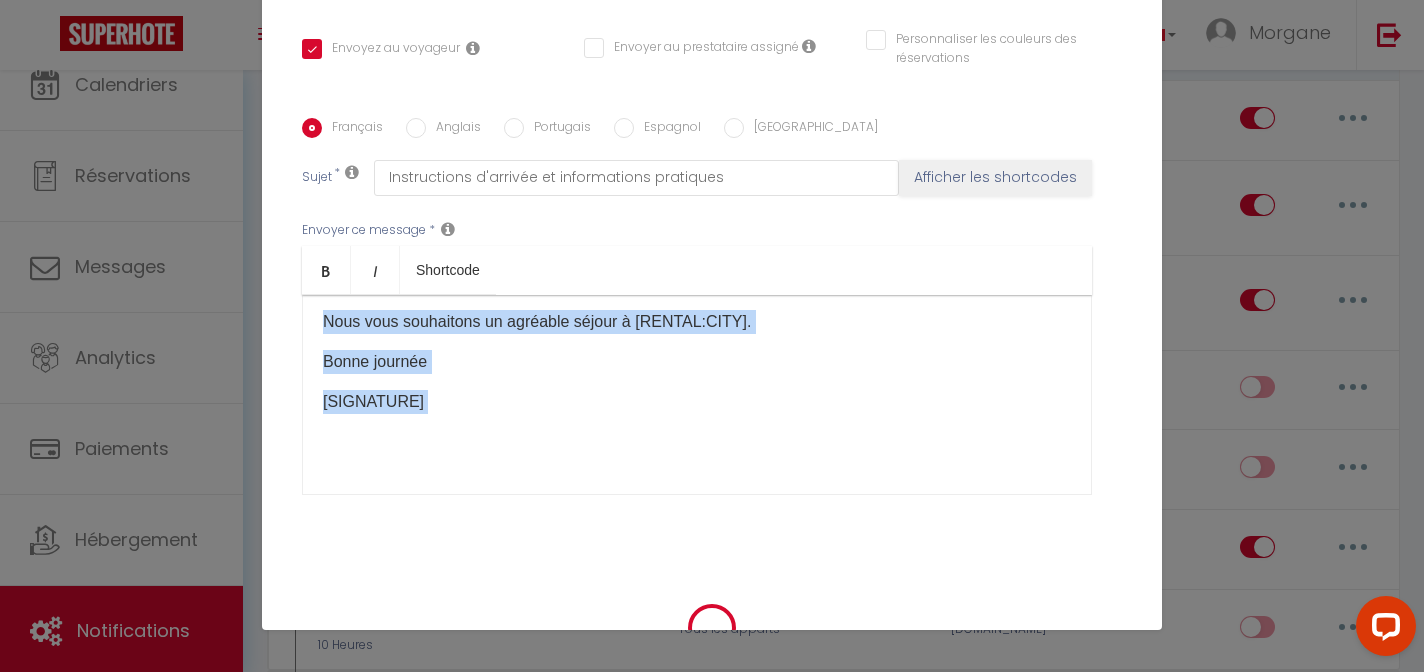type 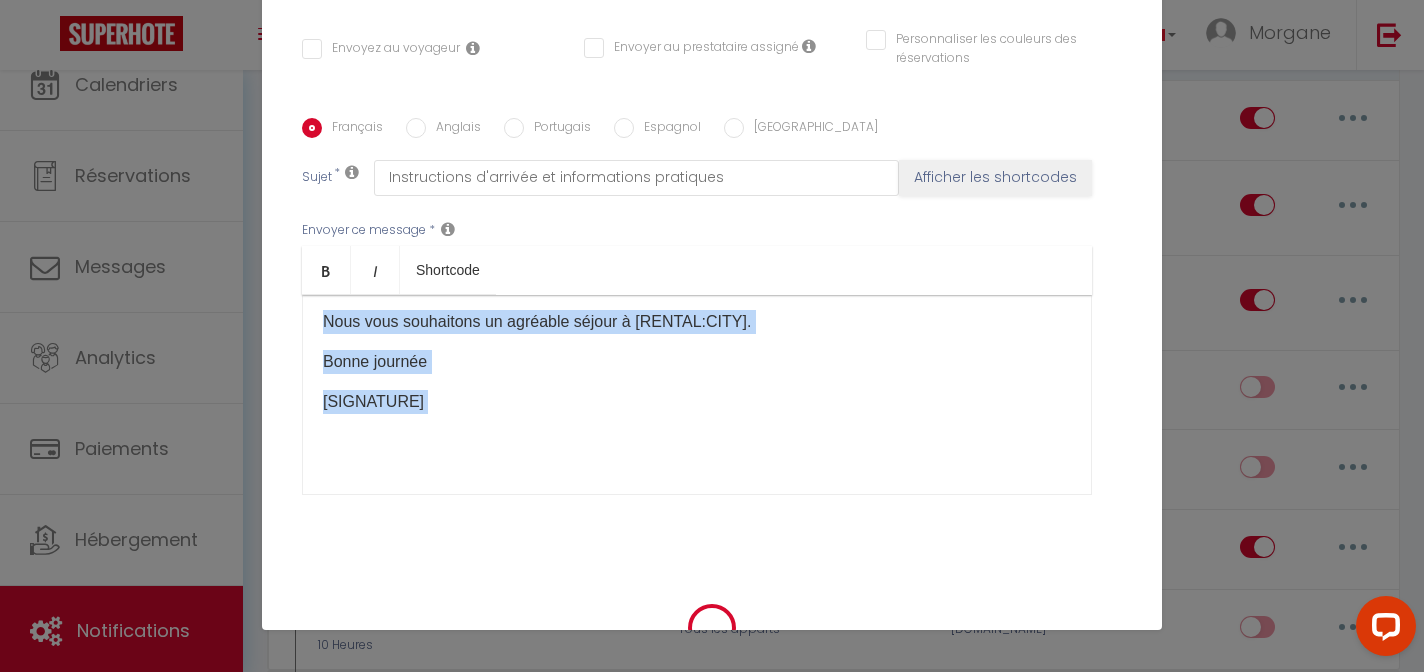 checkbox on "false" 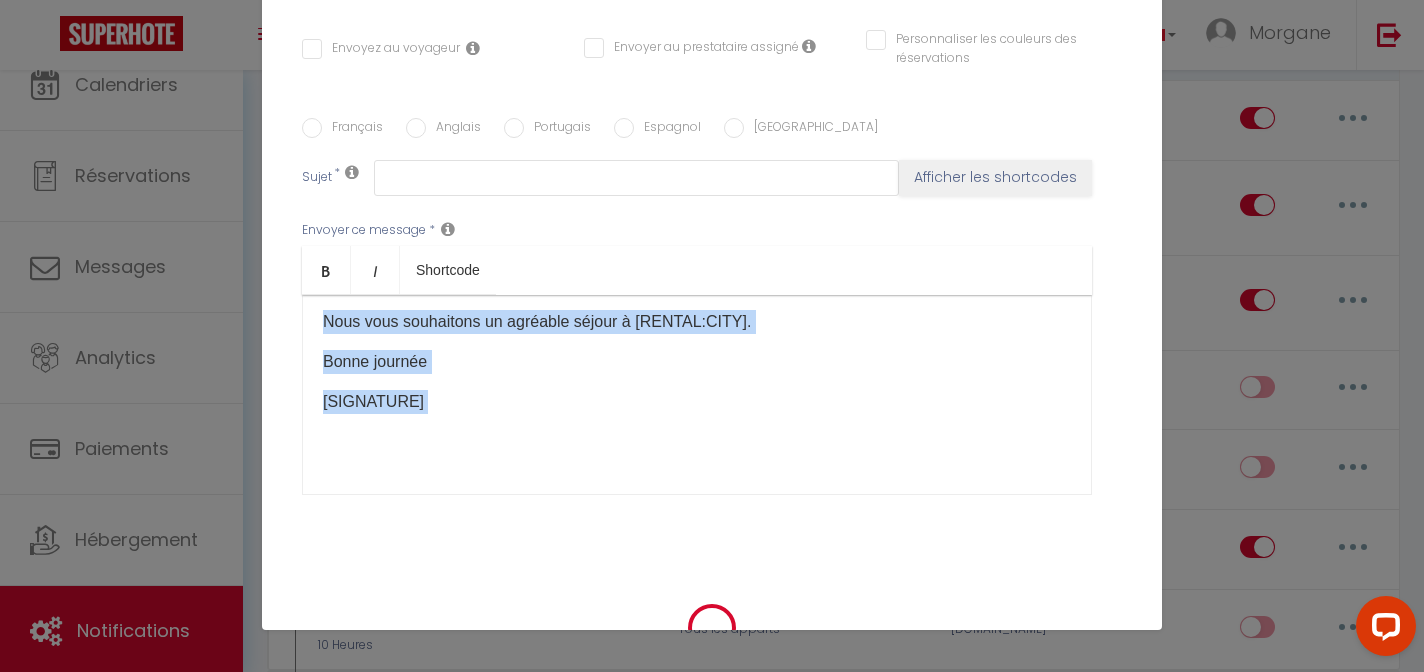 select 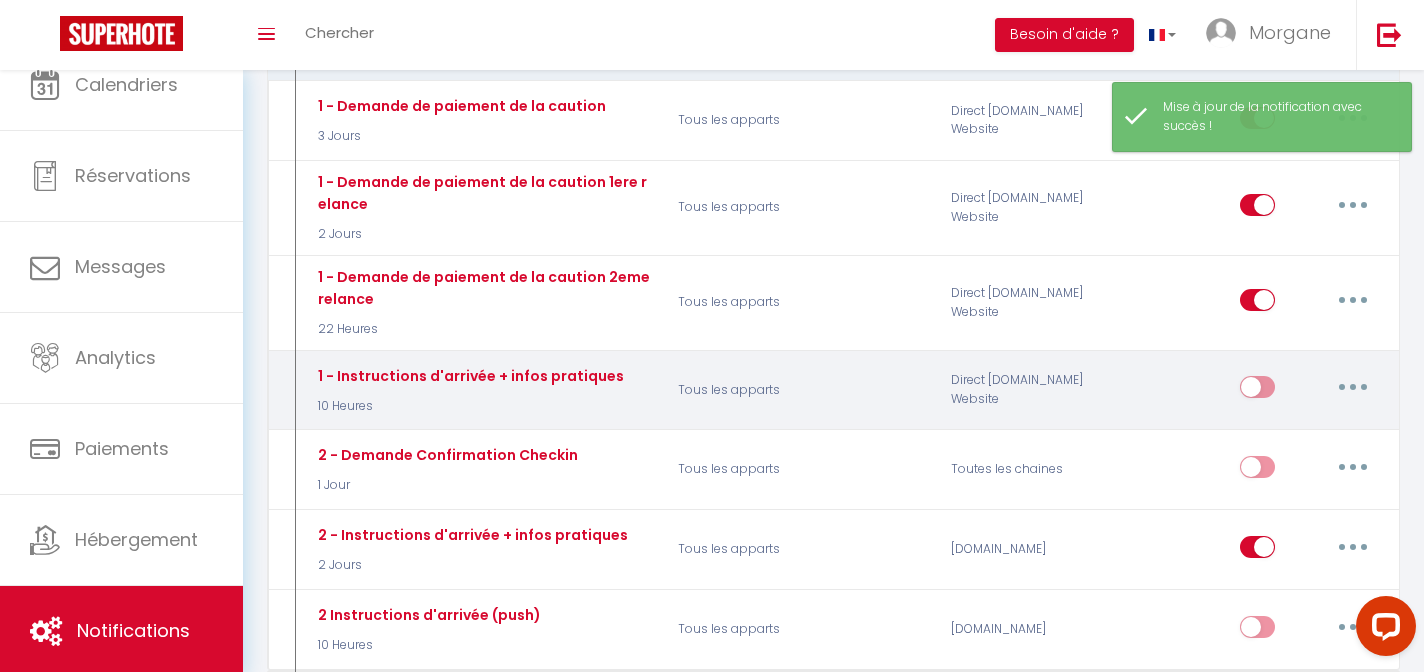 click at bounding box center [1353, 387] 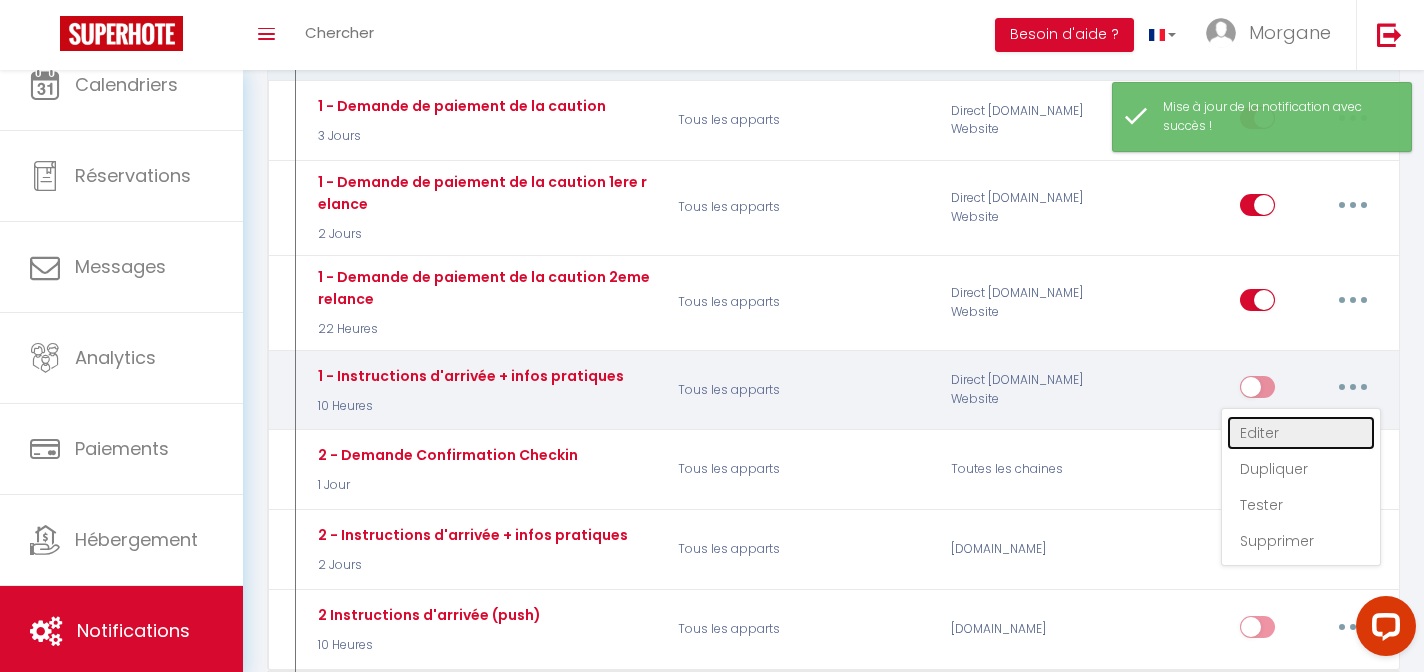 click on "Editer" at bounding box center (1301, 433) 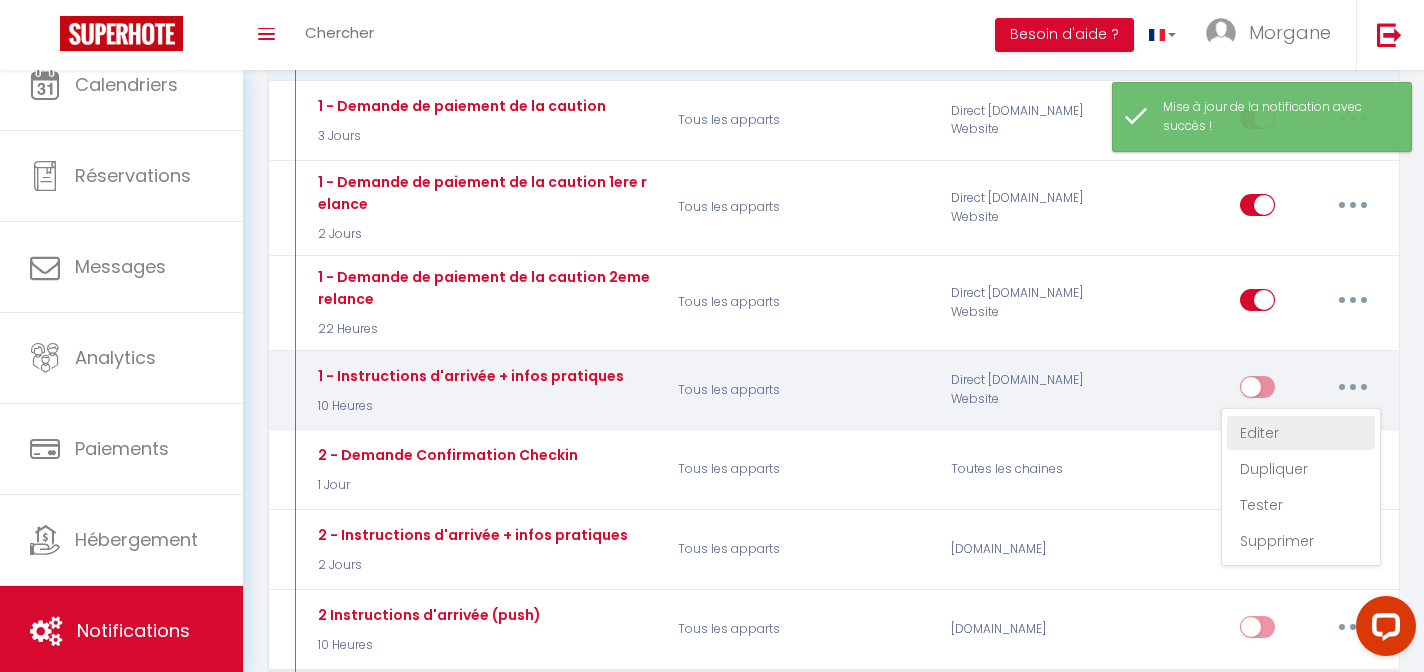 type on "1 - Instructions d'arrivée + infos pratiques" 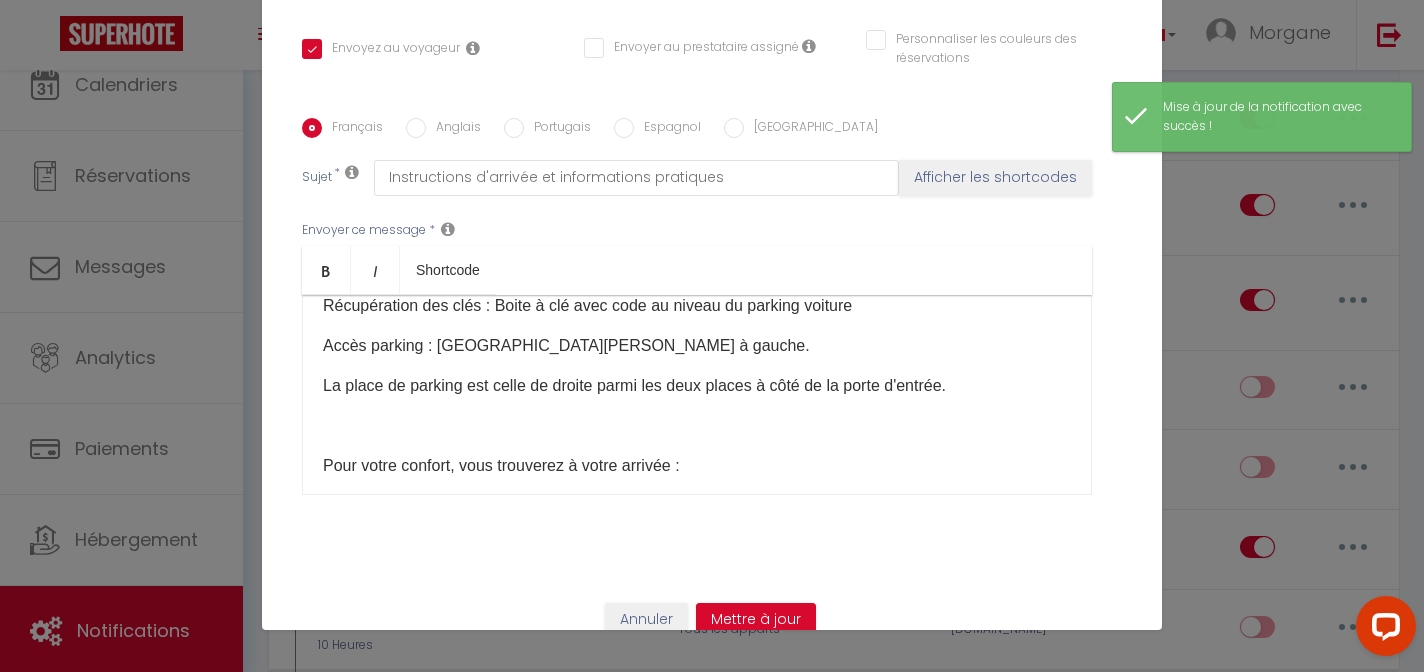 scroll, scrollTop: 213, scrollLeft: 0, axis: vertical 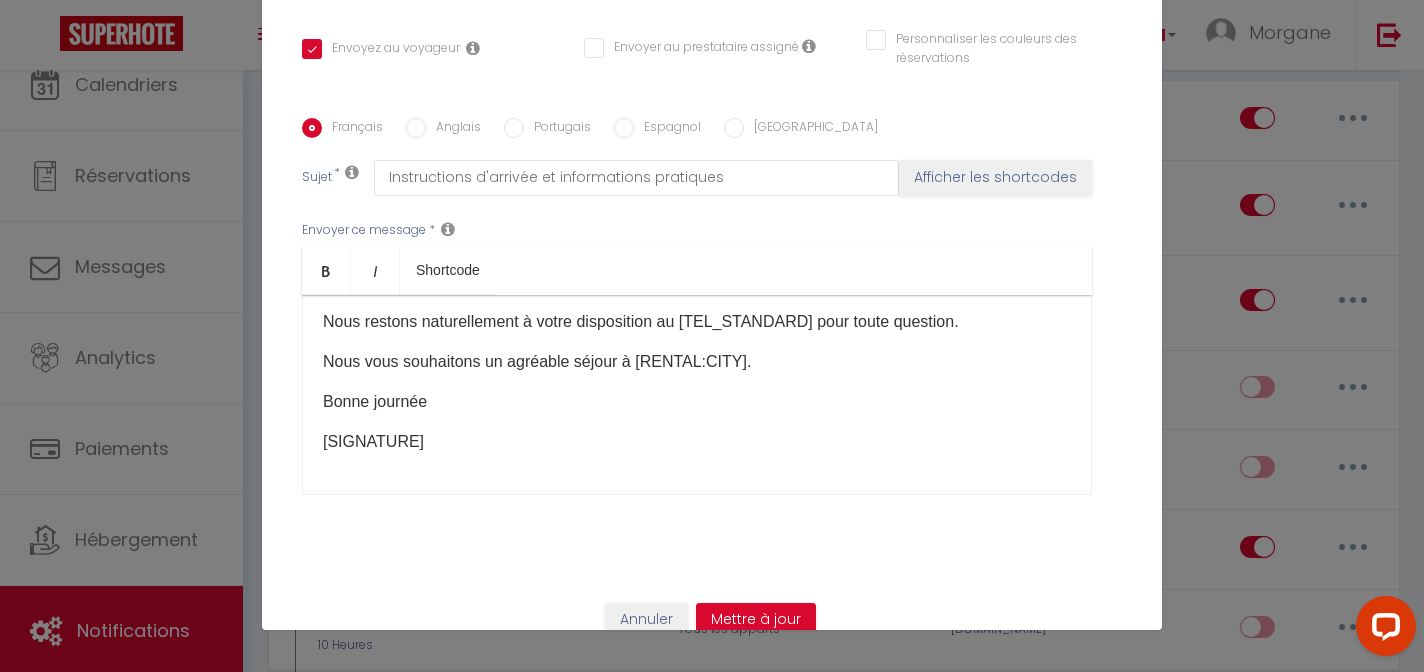 drag, startPoint x: 322, startPoint y: 384, endPoint x: 342, endPoint y: 556, distance: 173.15889 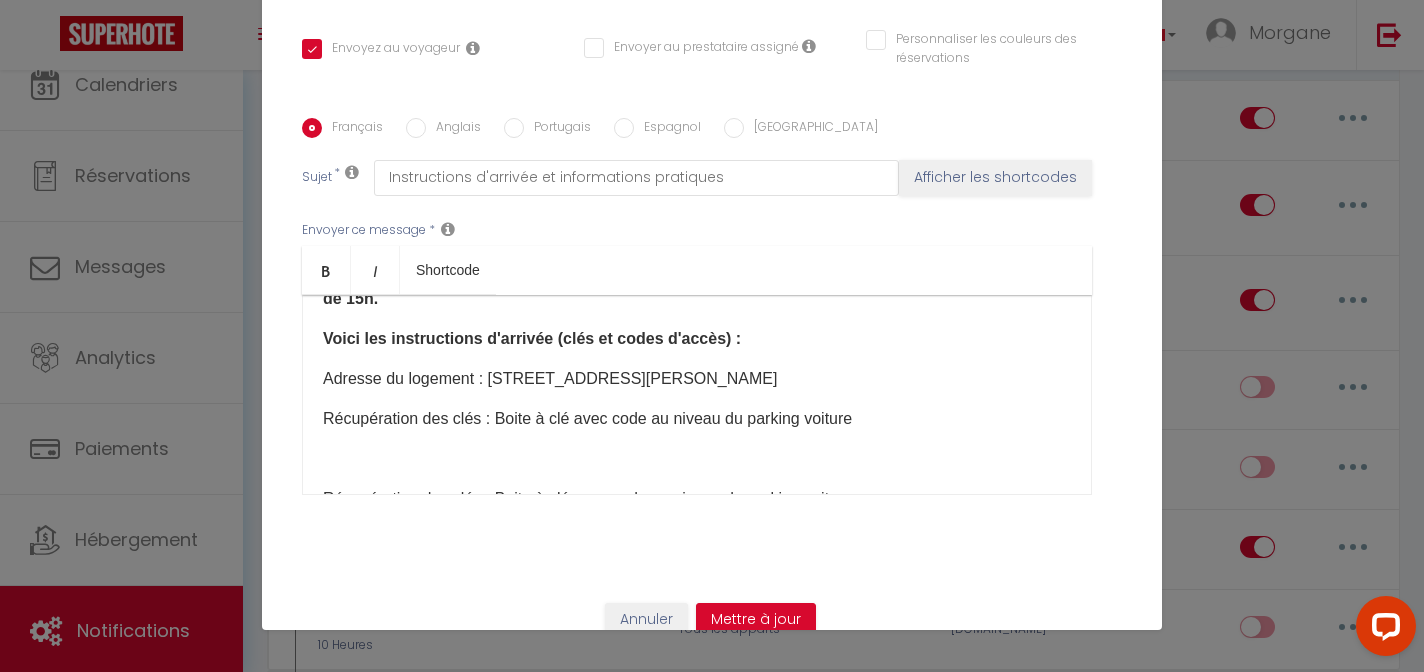 scroll, scrollTop: 204, scrollLeft: 0, axis: vertical 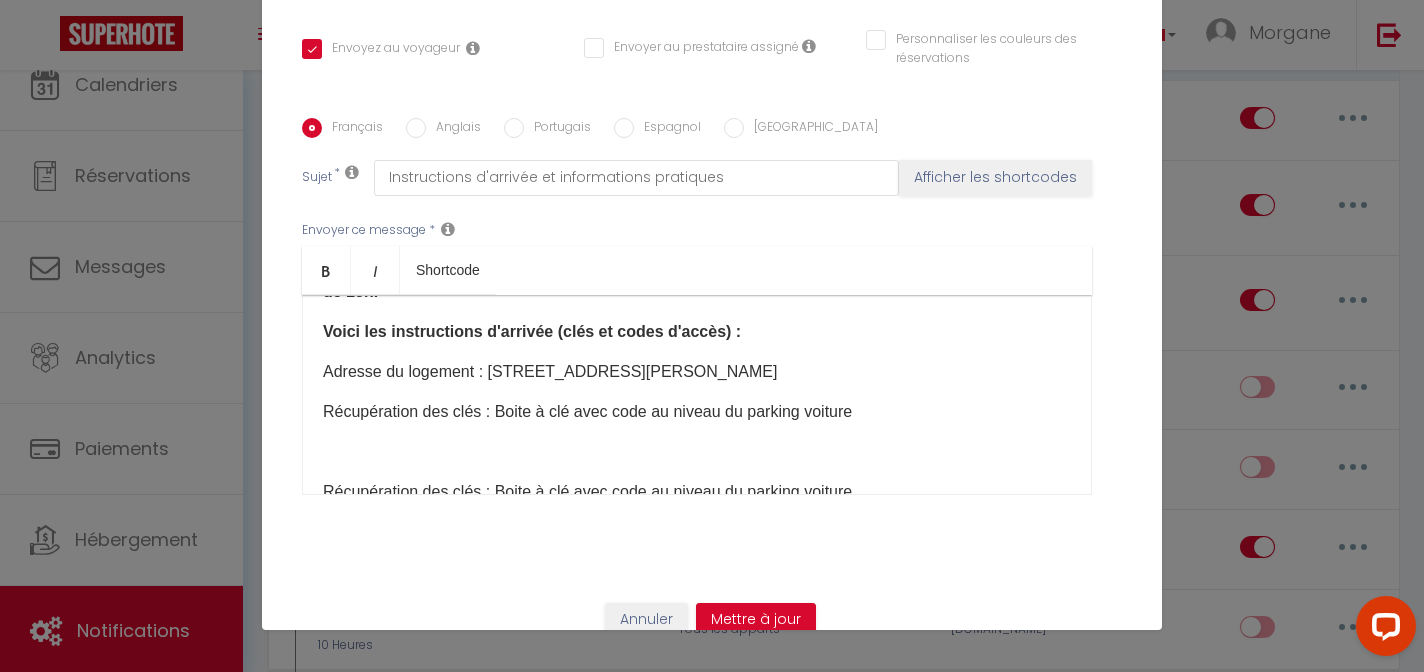click at bounding box center (697, 452) 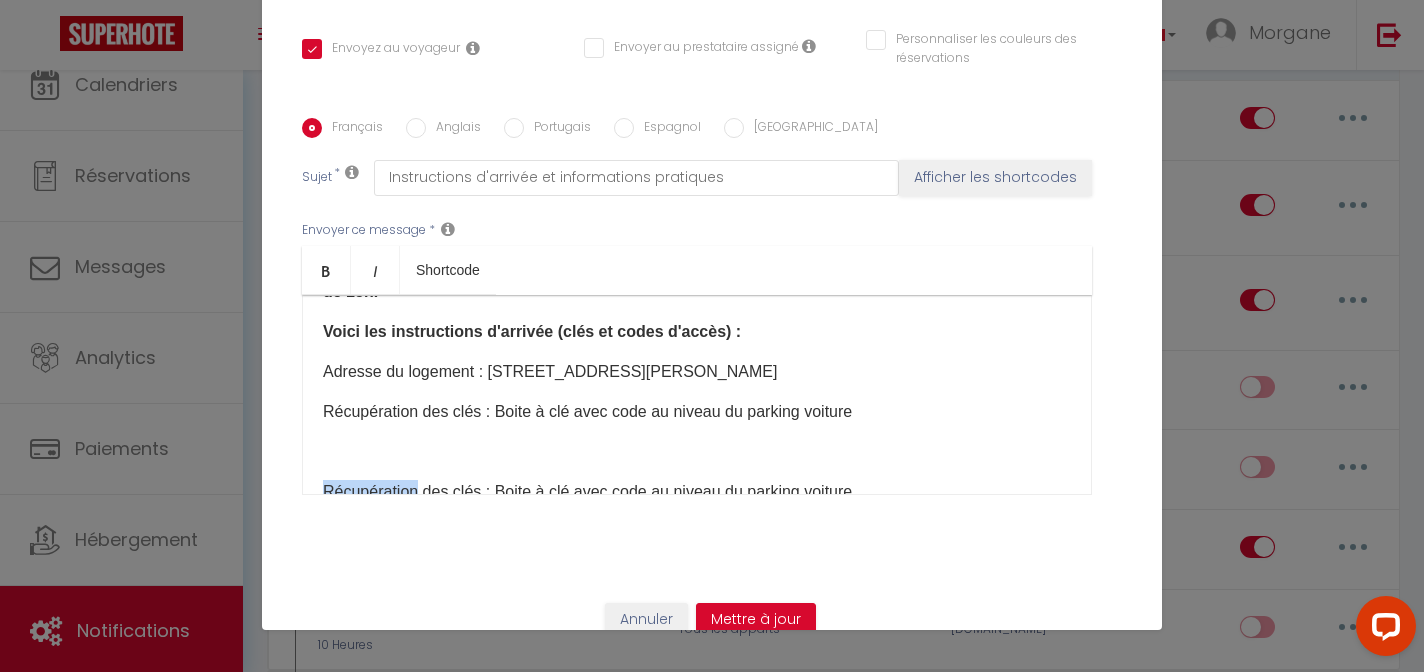 drag, startPoint x: 398, startPoint y: 405, endPoint x: 409, endPoint y: 430, distance: 27.313 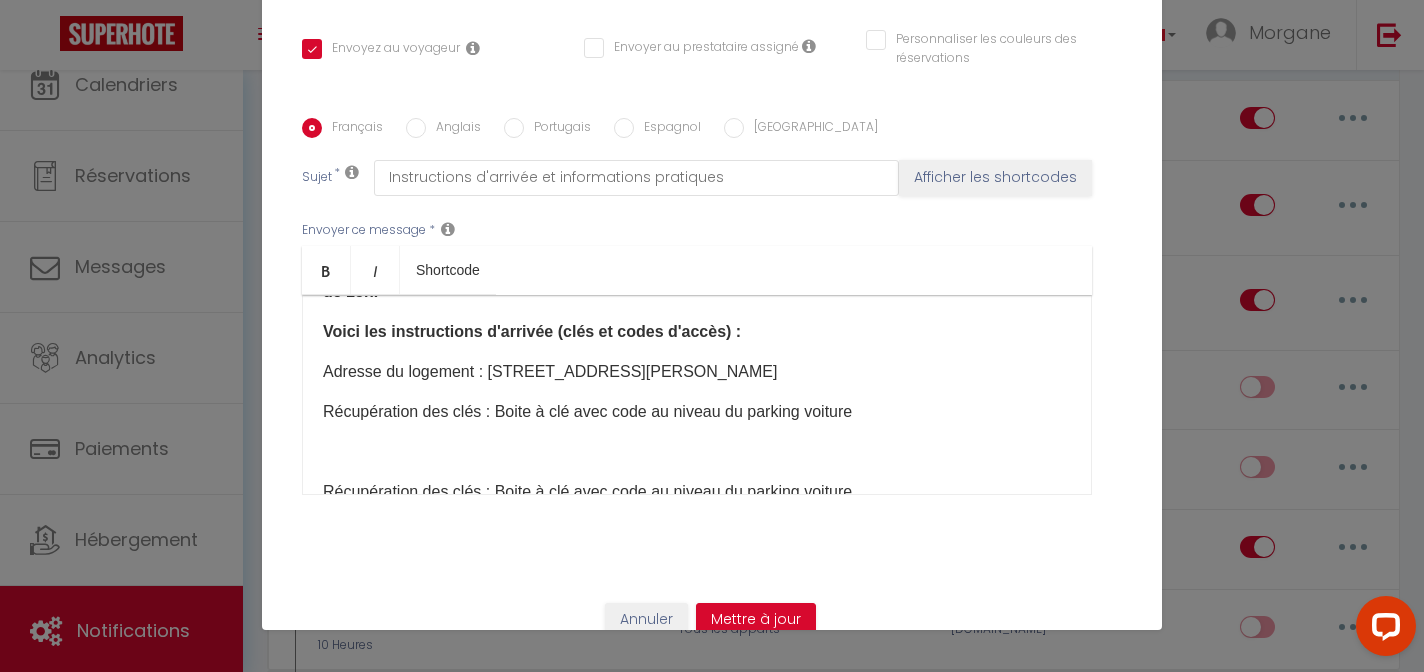 click on "Récupération des clés : Boite à clé avec code au niveau du parking voiture" at bounding box center [697, 412] 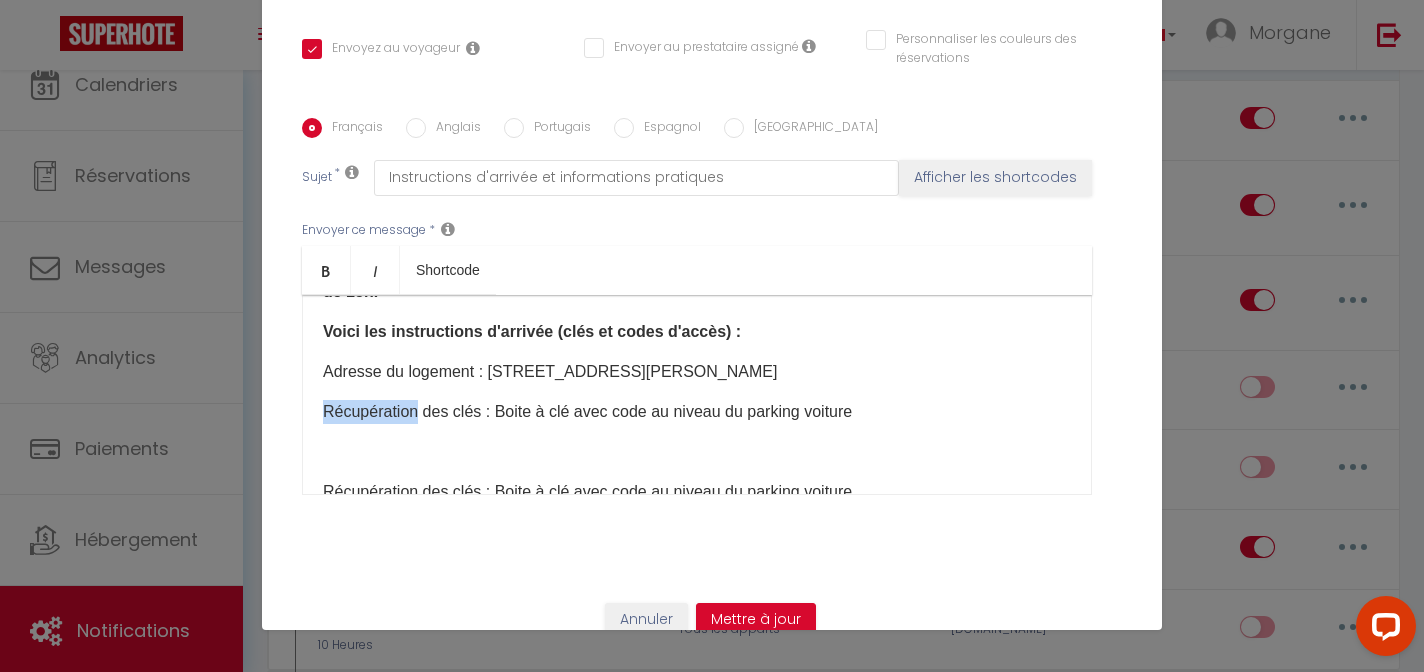 click on "Récupération des clés : Boite à clé avec code au niveau du parking voiture" at bounding box center (697, 412) 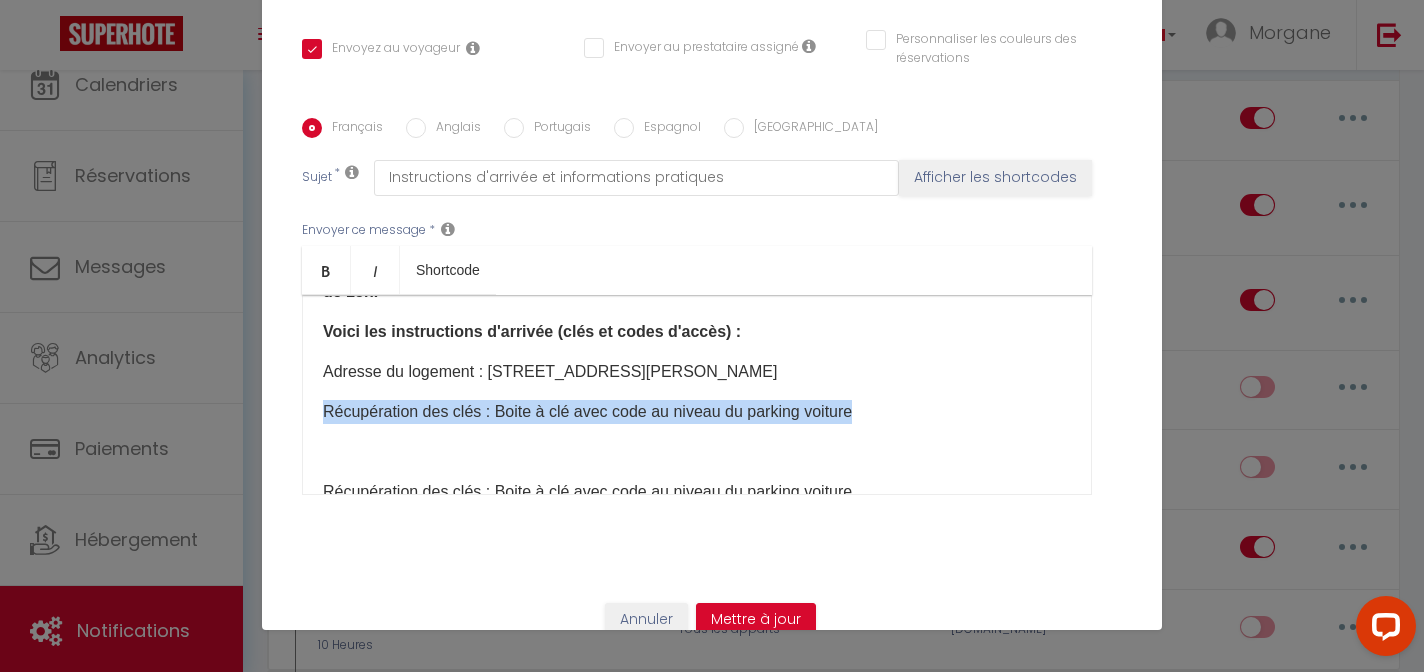 click on "Récupération des clés : Boite à clé avec code au niveau du parking voiture" at bounding box center (697, 412) 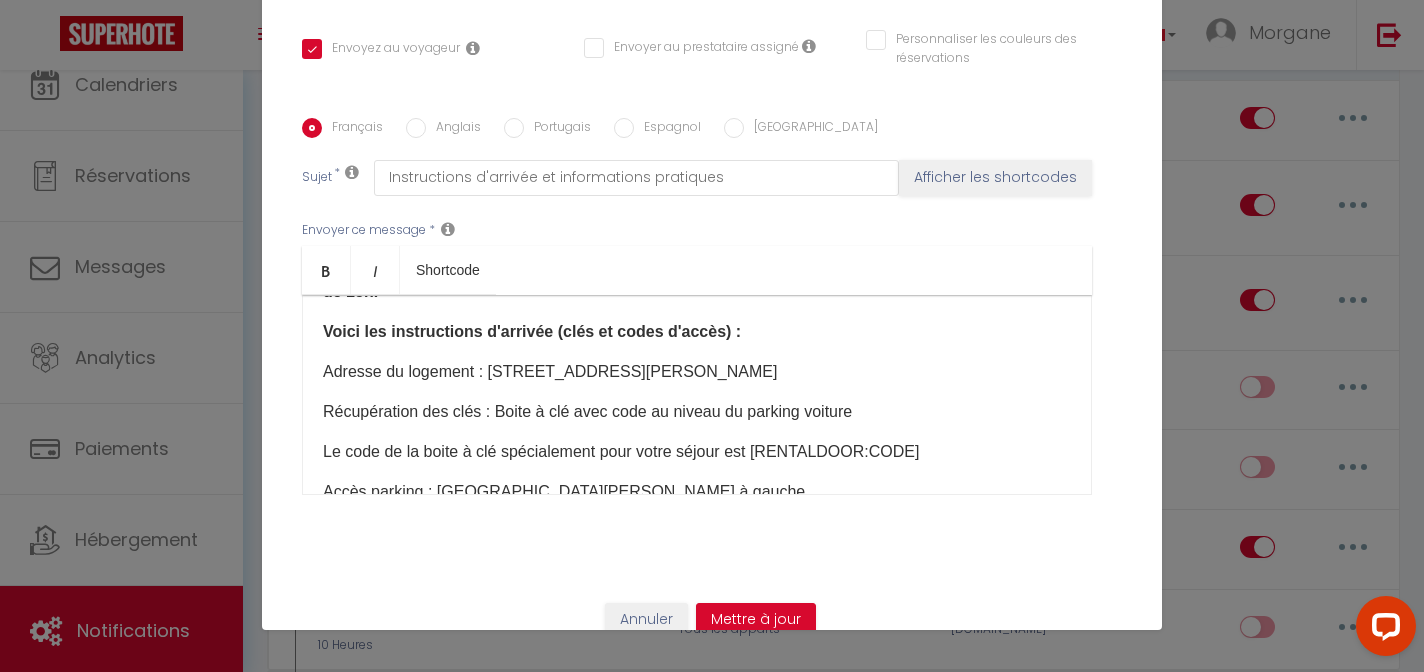 click on "Le code de la boite à clé spécialement pour votre séjour est [RENTALDOOR:CODE]​" at bounding box center (697, 452) 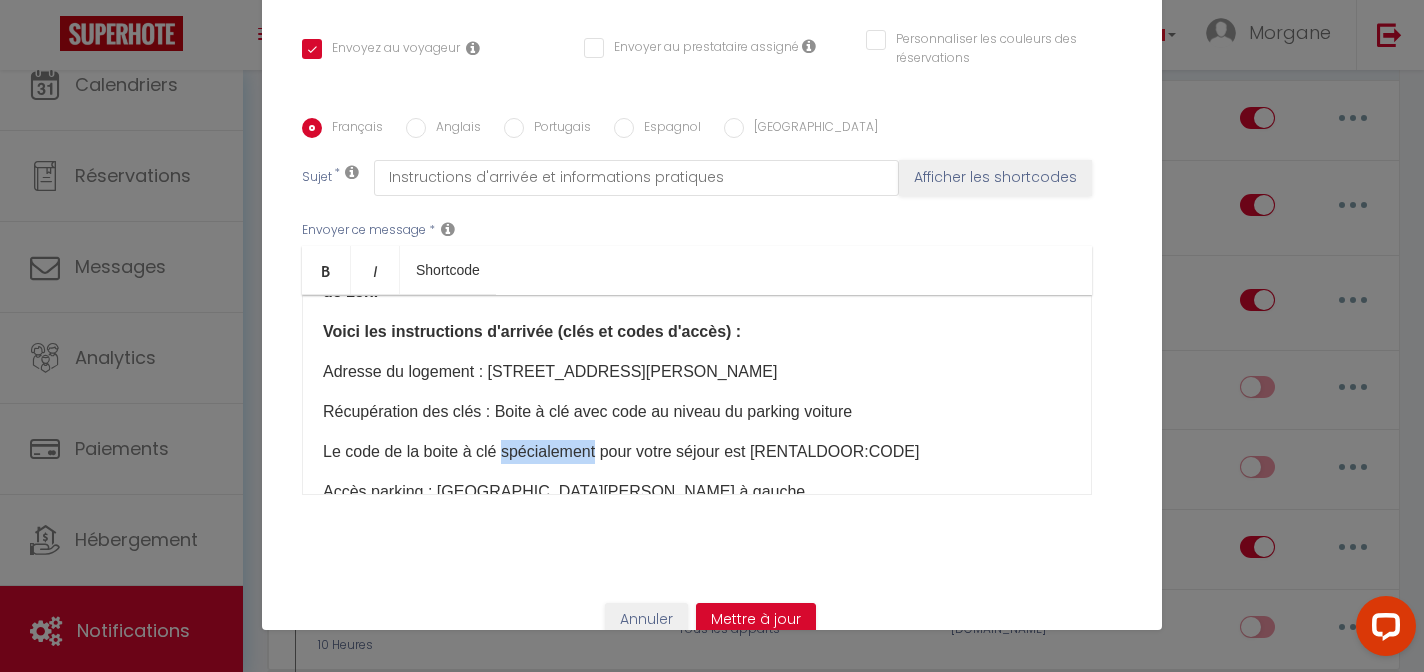 click on "Le code de la boite à clé spécialement pour votre séjour est [RENTALDOOR:CODE]​" at bounding box center [697, 452] 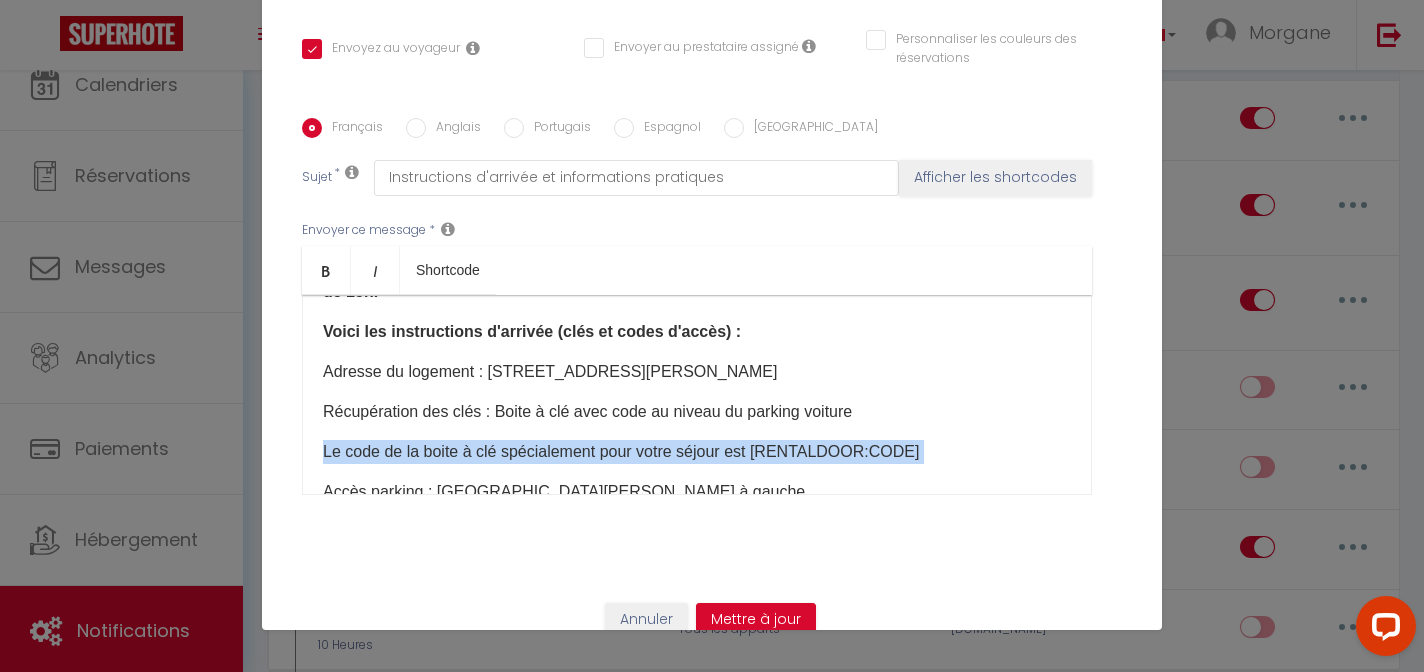 click on "Le code de la boite à clé spécialement pour votre séjour est [RENTALDOOR:CODE]​" at bounding box center (697, 452) 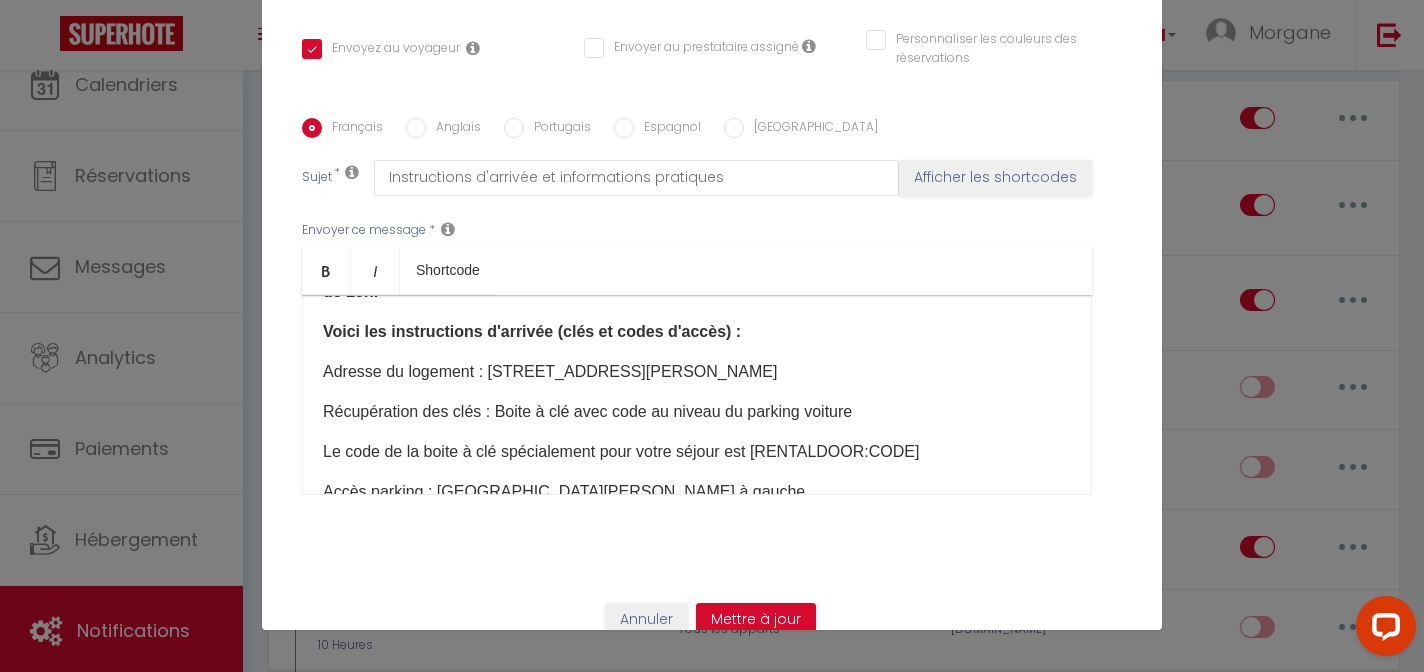 click on "Accès parking : [GEOGRAPHIC_DATA][PERSON_NAME] à gauche." at bounding box center (697, 492) 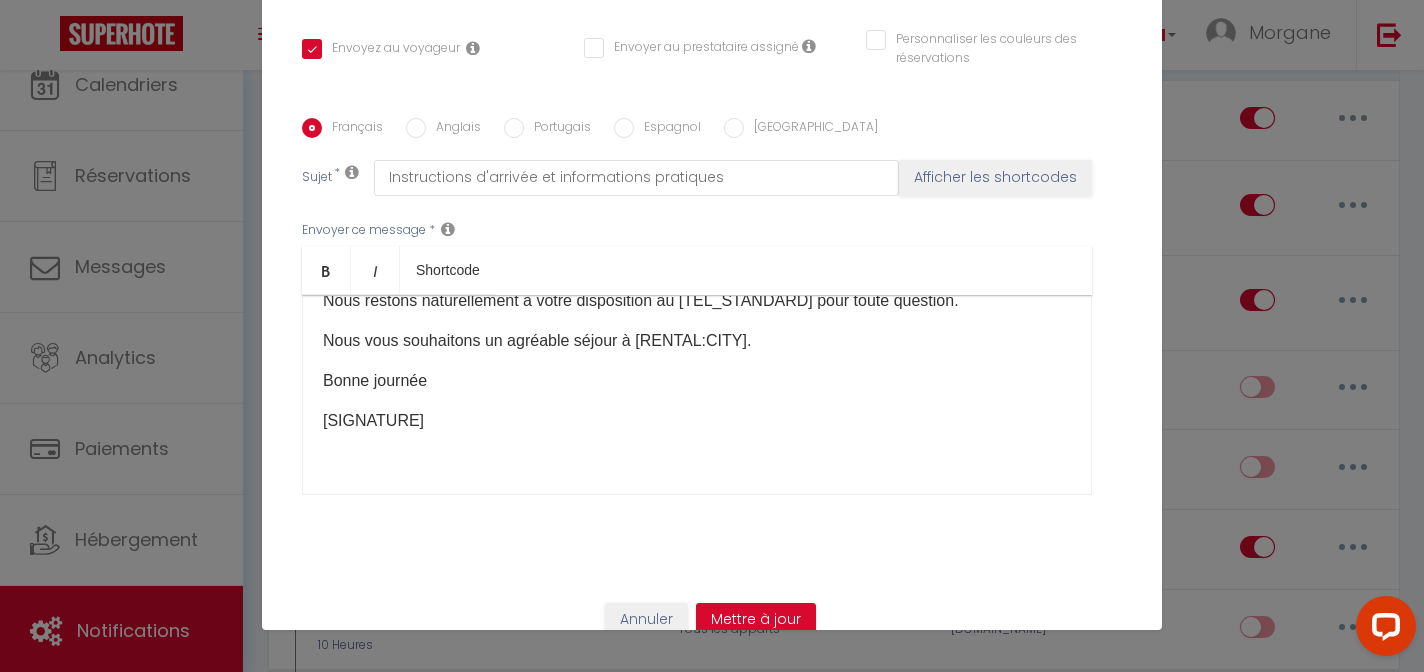scroll, scrollTop: 894, scrollLeft: 0, axis: vertical 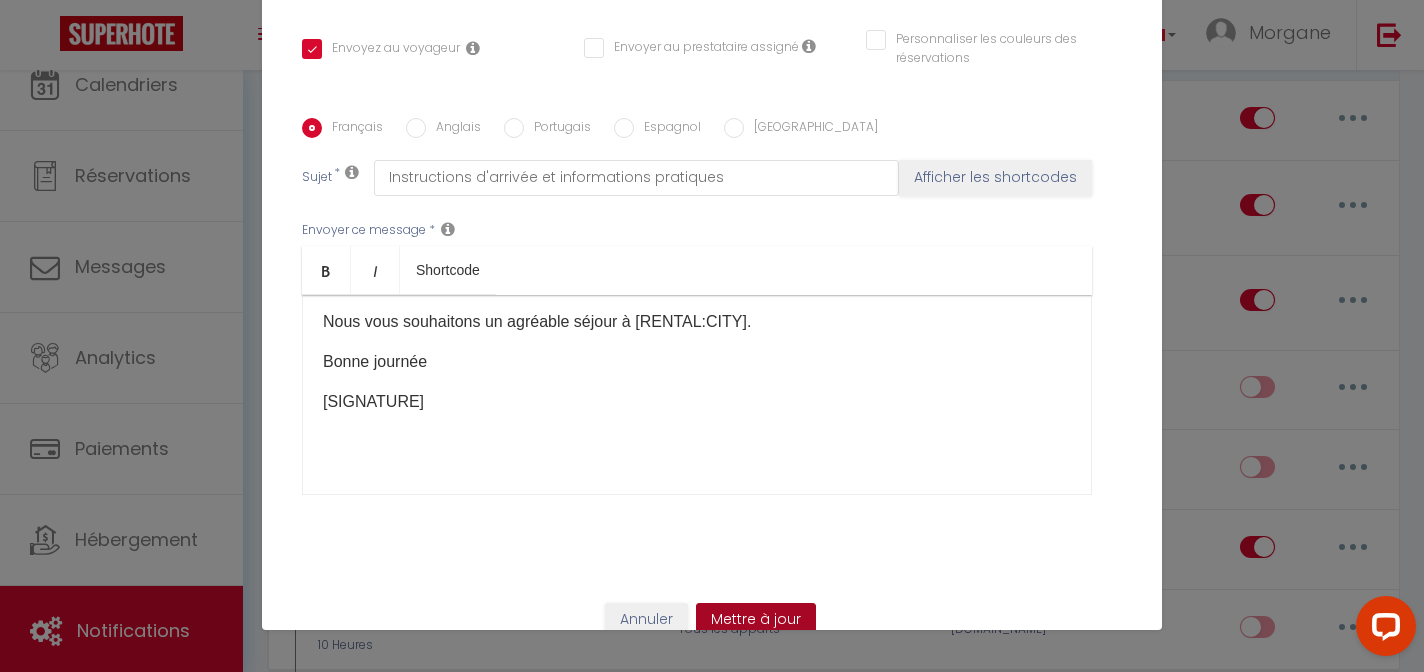 click on "Mettre à jour" at bounding box center [756, 620] 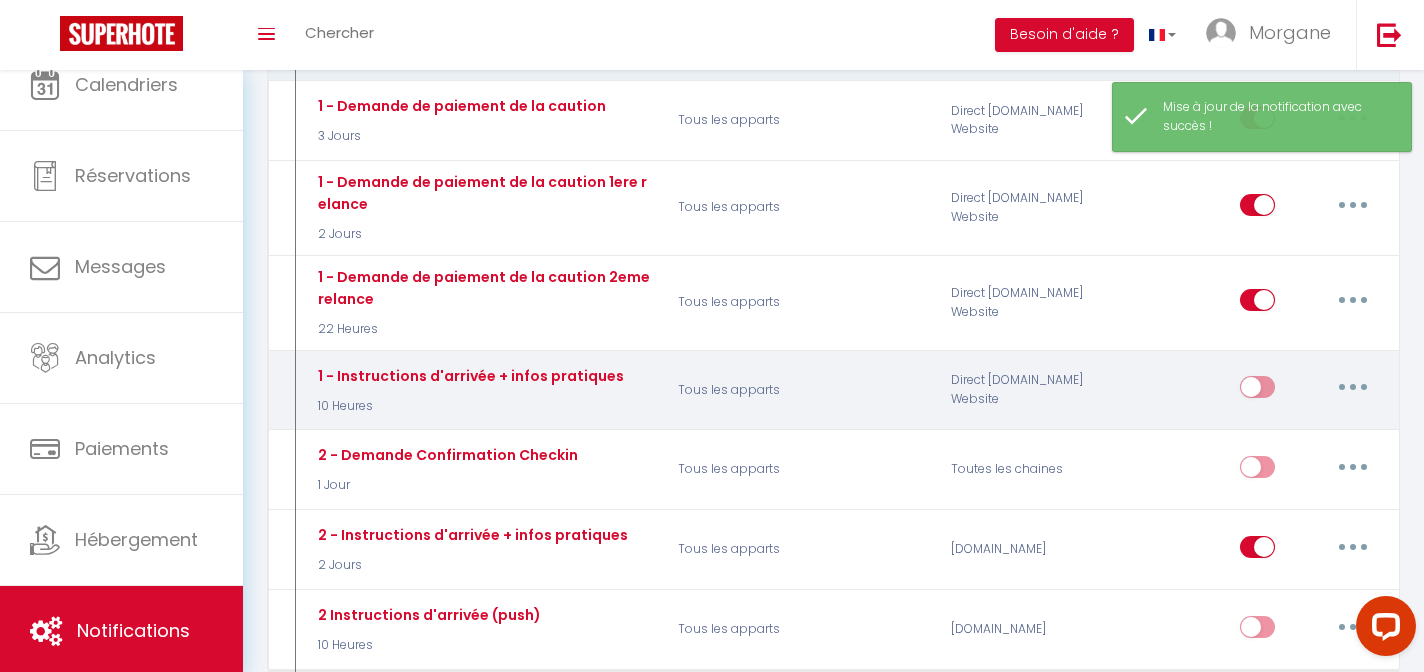 click at bounding box center (1353, 387) 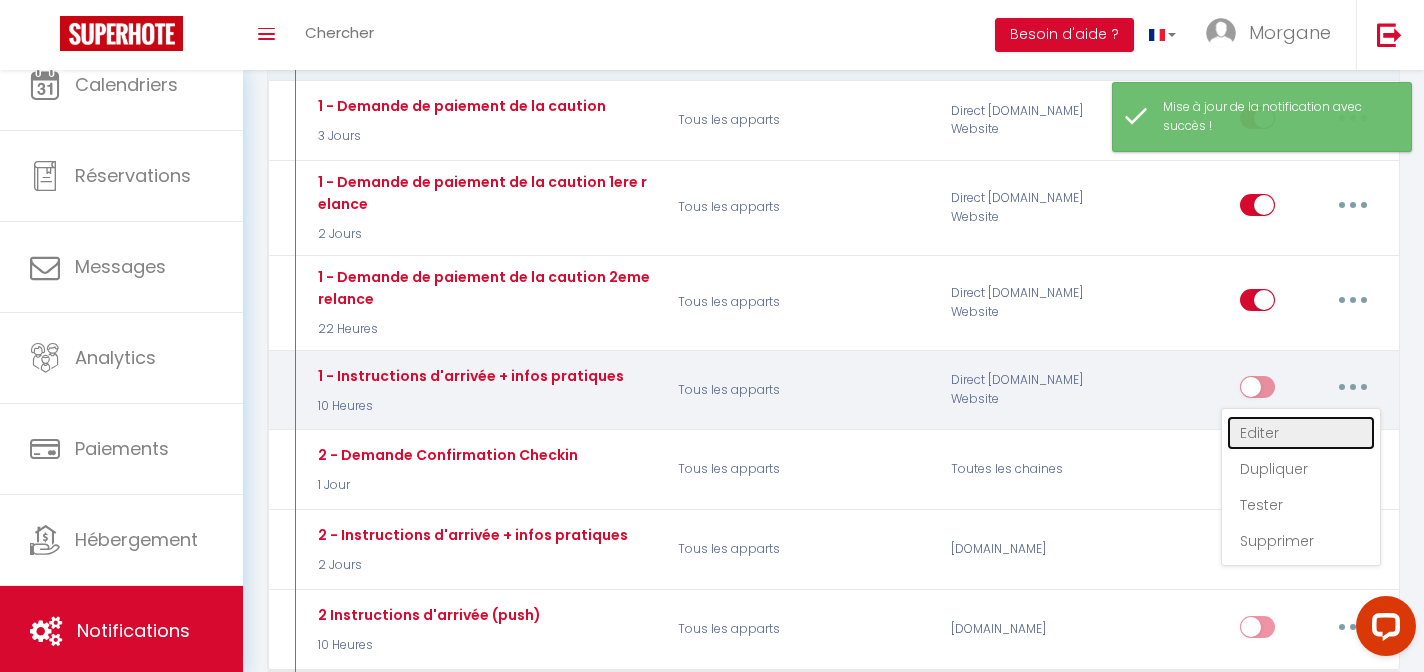 click on "Editer" at bounding box center (1301, 433) 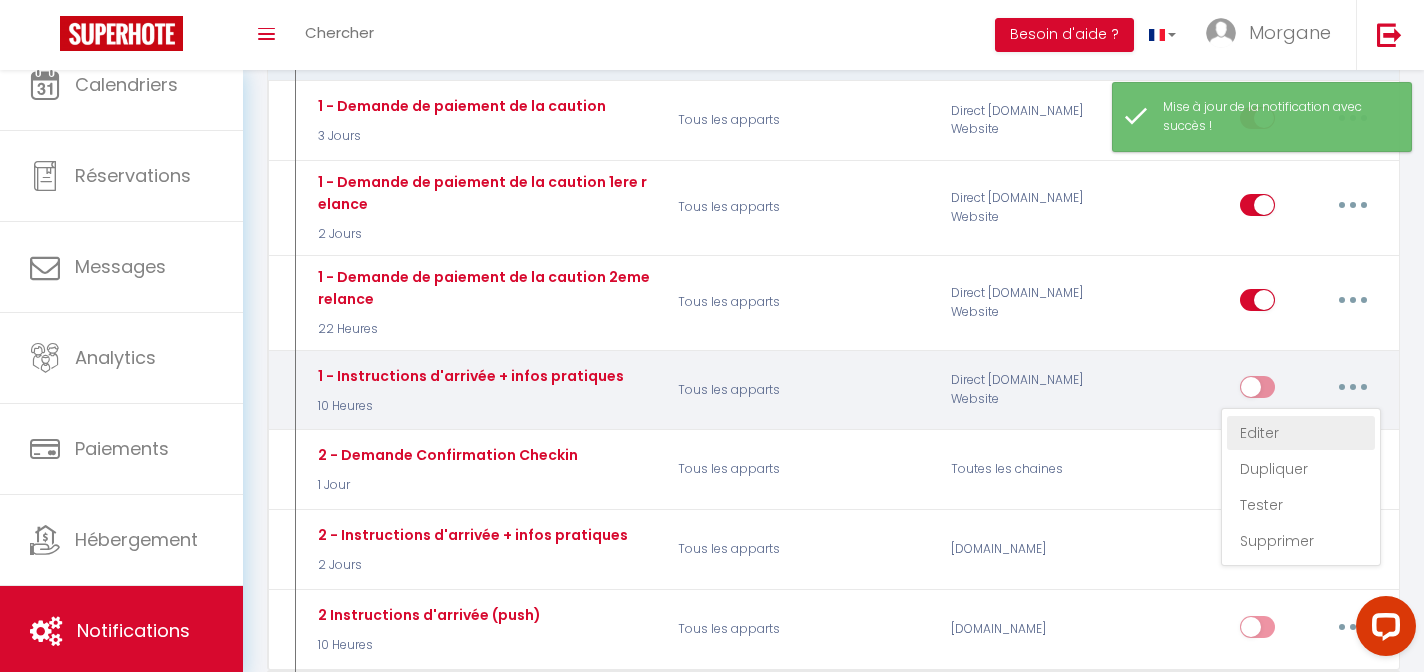 type on "1 - Instructions d'arrivée + infos pratiques" 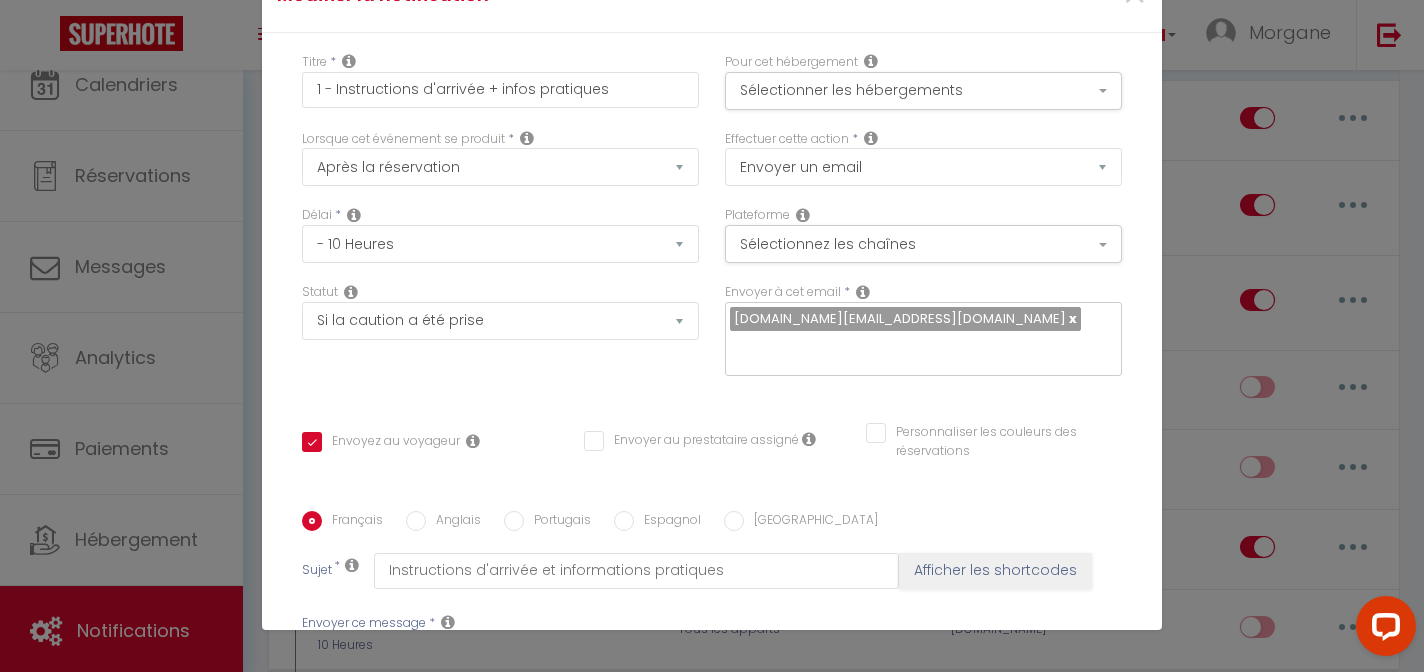 scroll, scrollTop: 393, scrollLeft: 0, axis: vertical 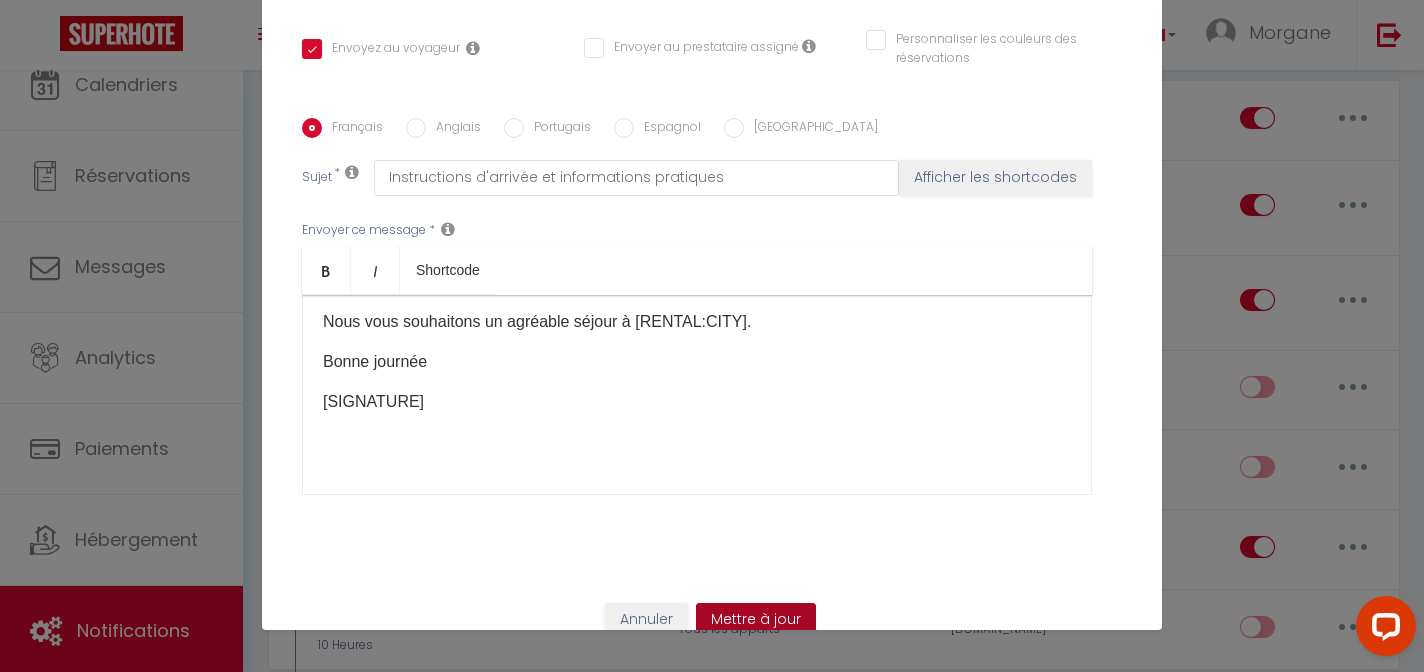click on "Mettre à jour" at bounding box center (756, 620) 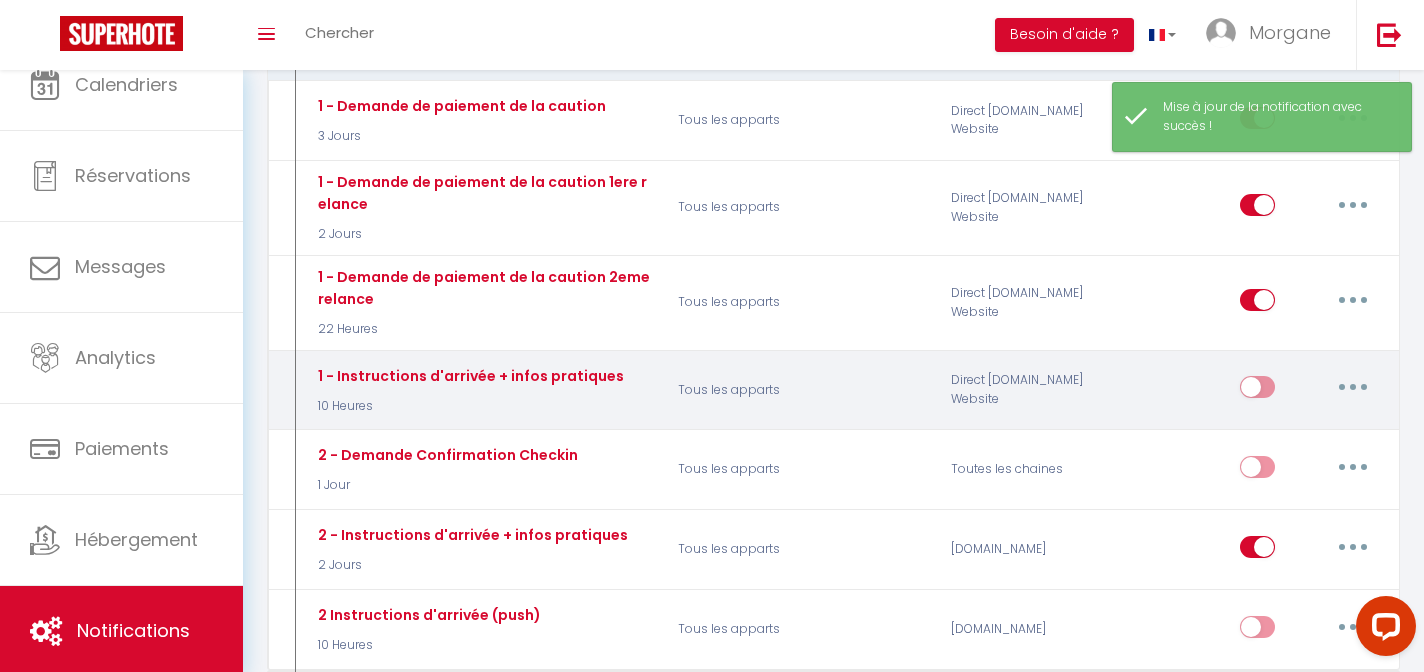 click at bounding box center (1257, 391) 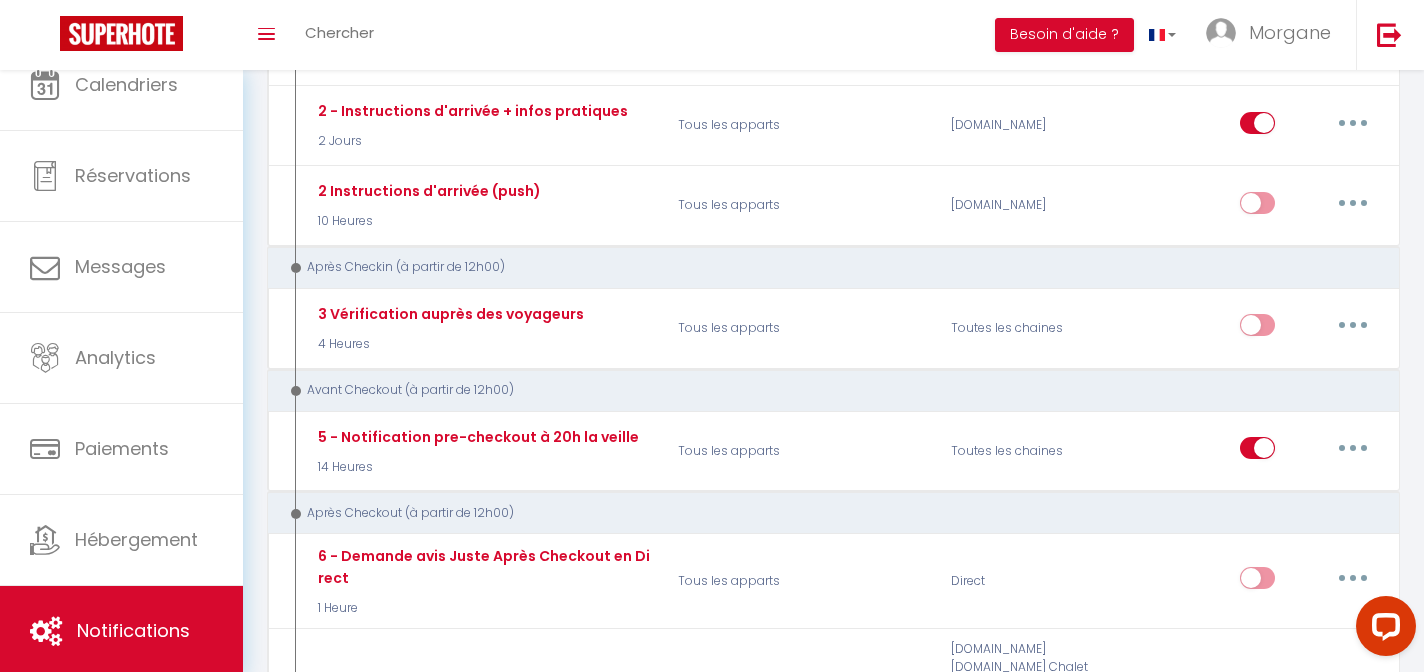 scroll, scrollTop: 1007, scrollLeft: 0, axis: vertical 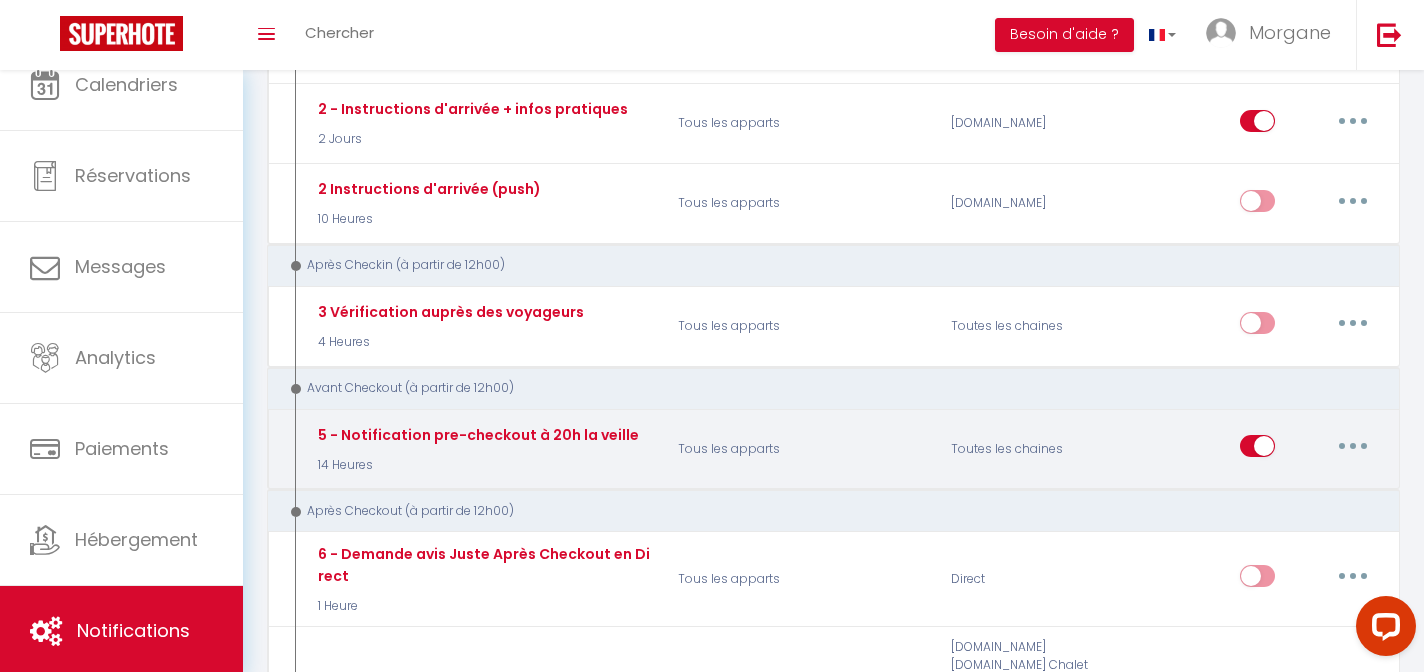 click at bounding box center (1353, 446) 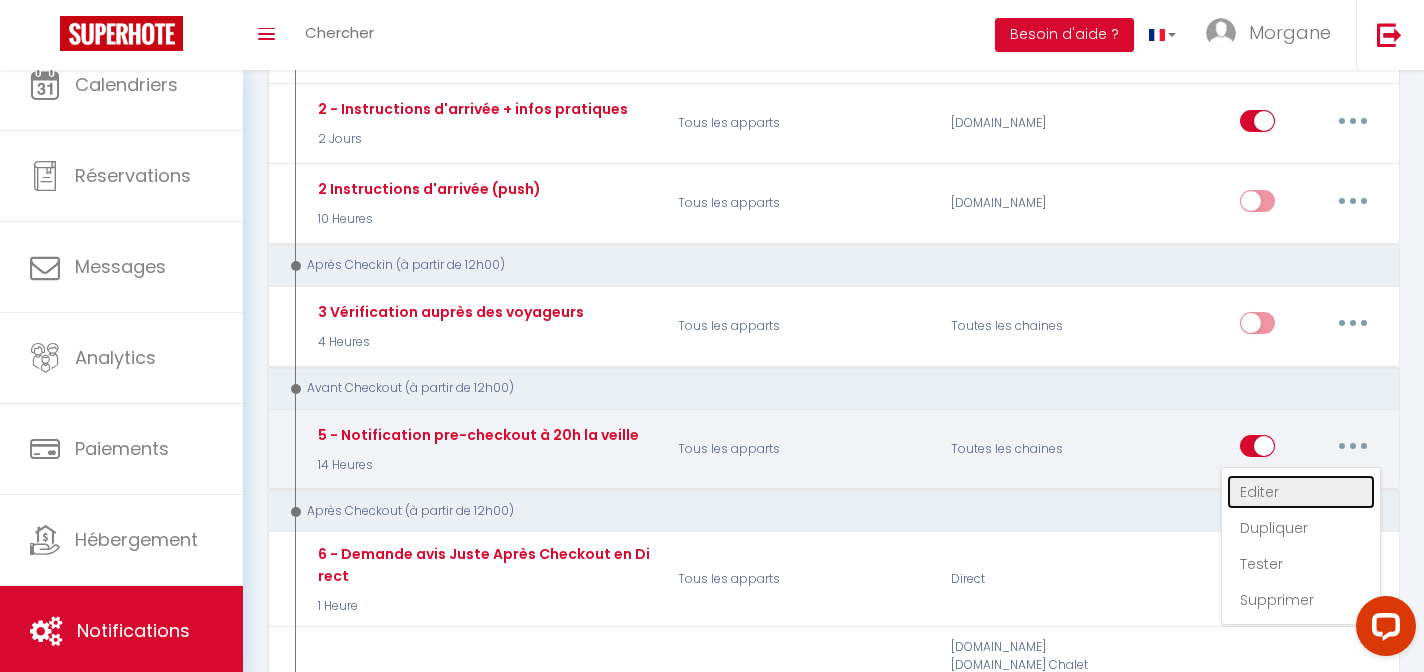 click on "Editer" at bounding box center [1301, 492] 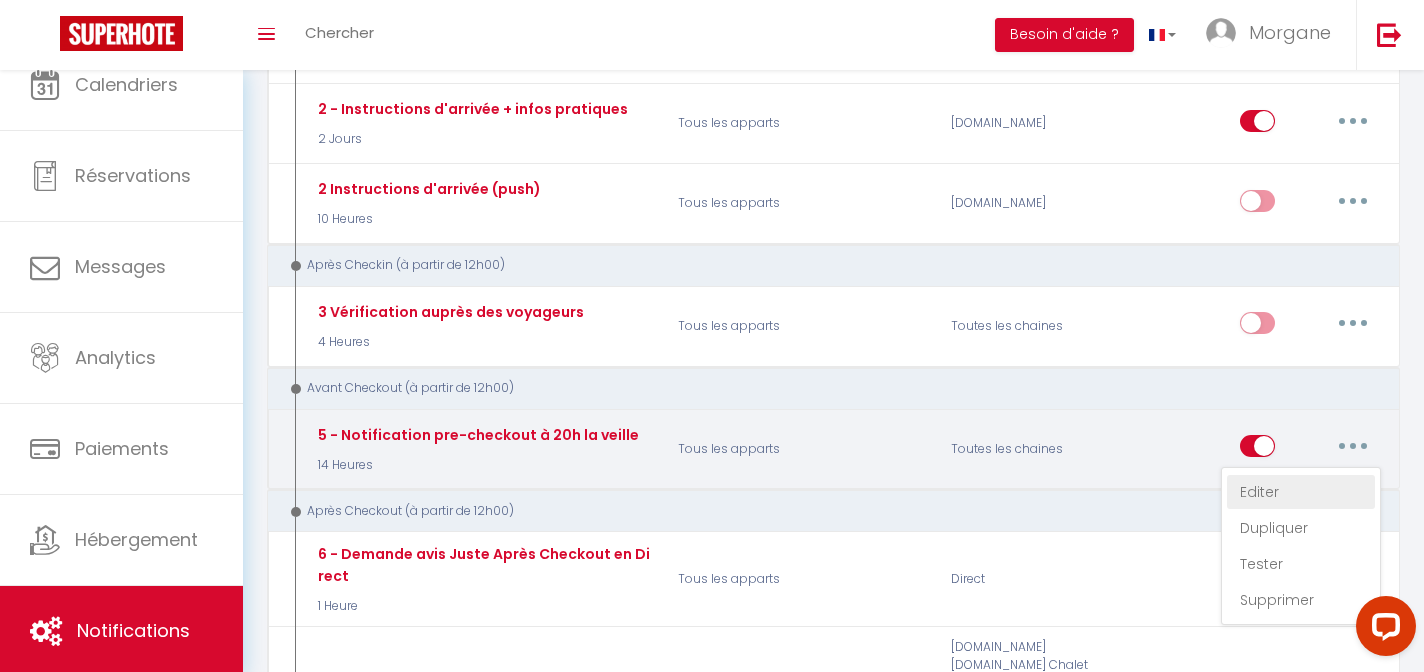 select on "4" 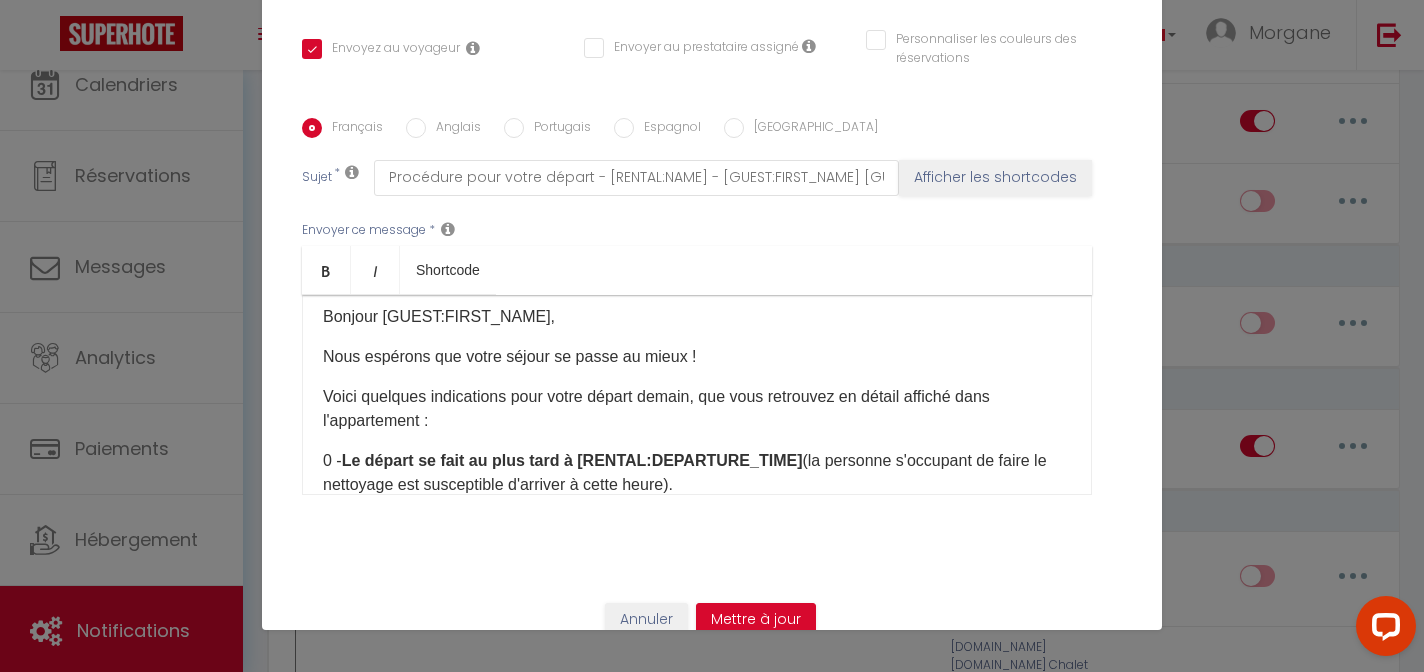 scroll, scrollTop: 0, scrollLeft: 0, axis: both 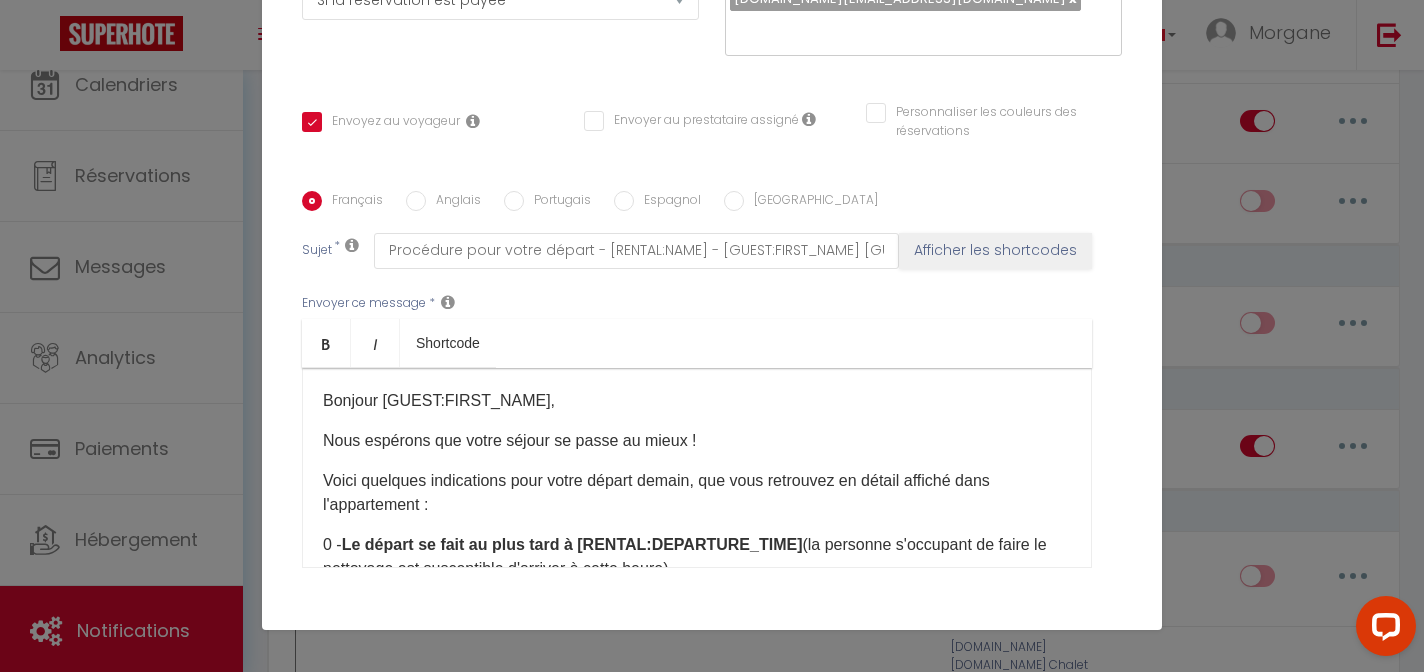 click on "Nous espérons que votre séjour se passe au mieux !" at bounding box center [697, 441] 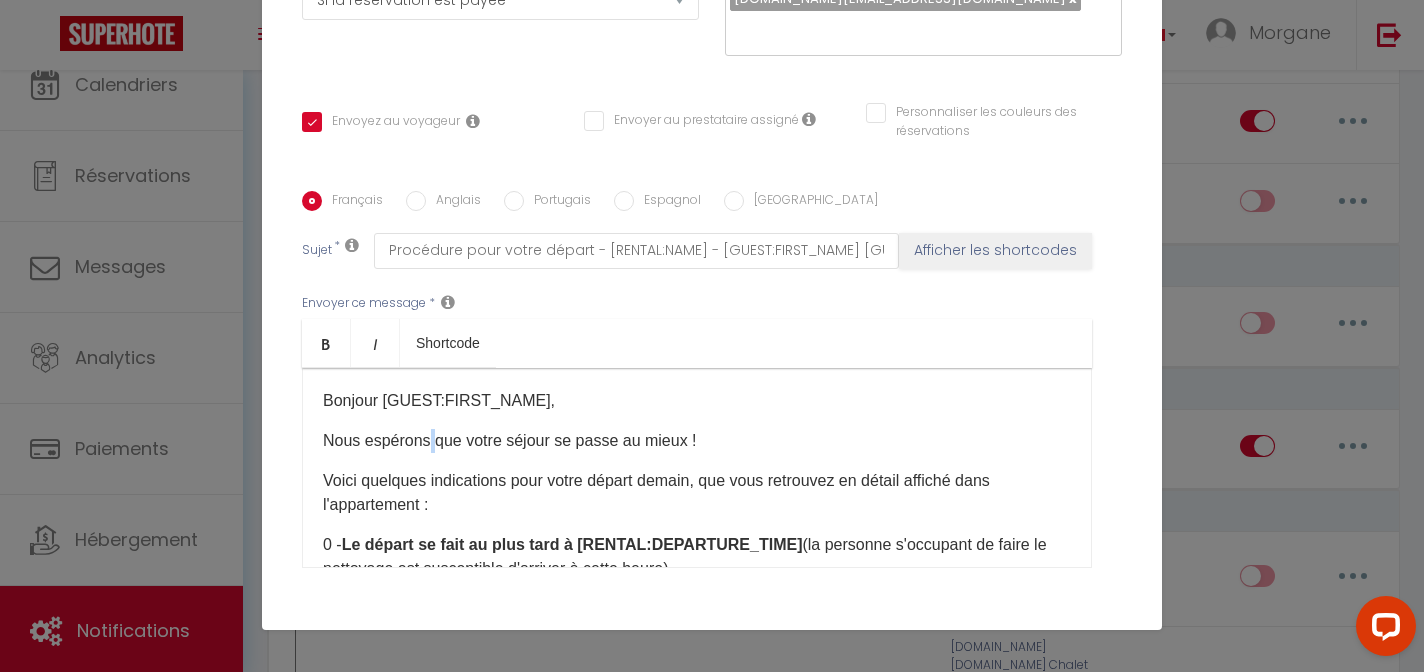 click on "Nous espérons que votre séjour se passe au mieux !" at bounding box center (697, 441) 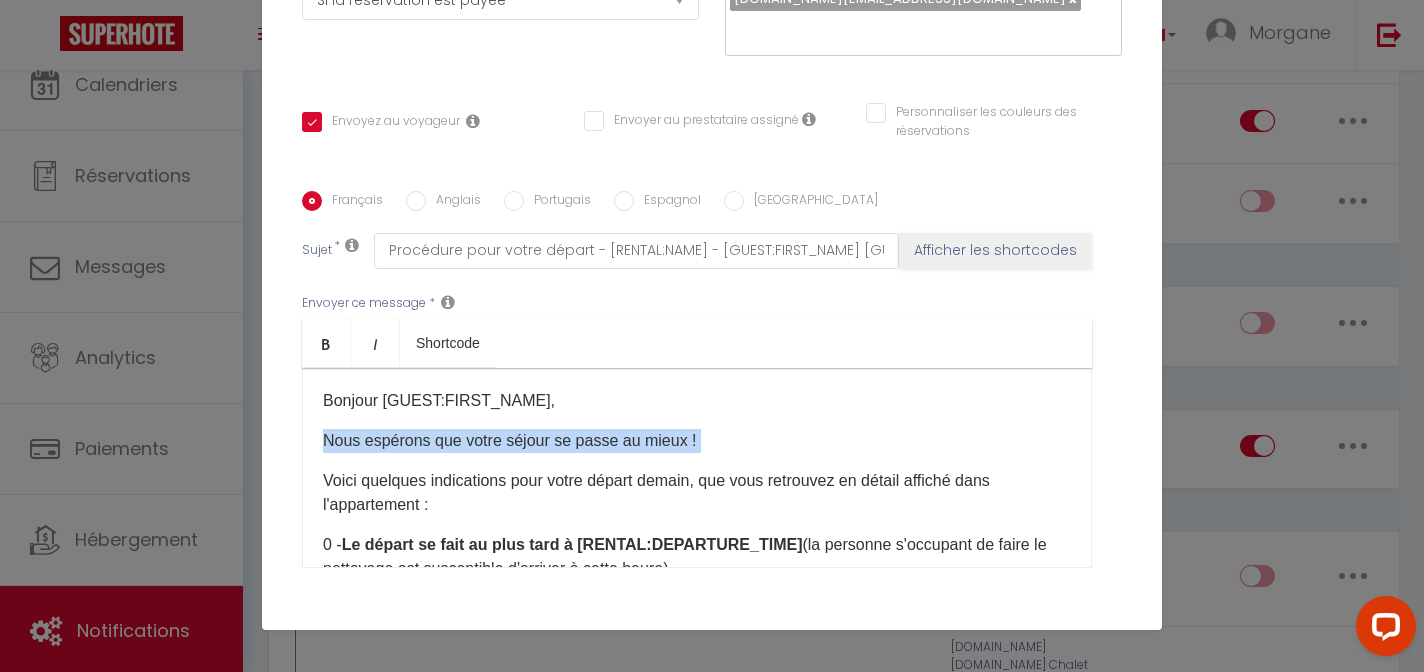 click on "Nous espérons que votre séjour se passe au mieux !" at bounding box center (697, 441) 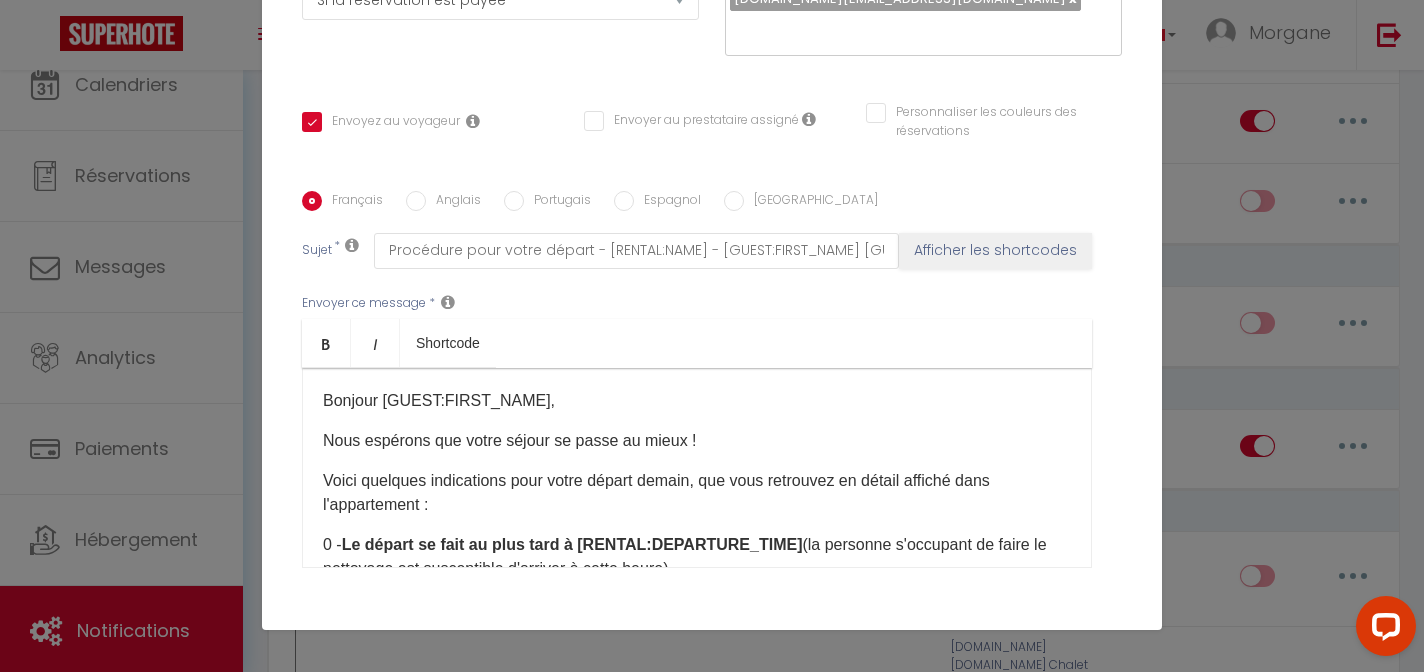 click on "Voici quelques indications pour votre départ demain, que vous retrouvez en détail affiché dans l'appartement :" at bounding box center [697, 493] 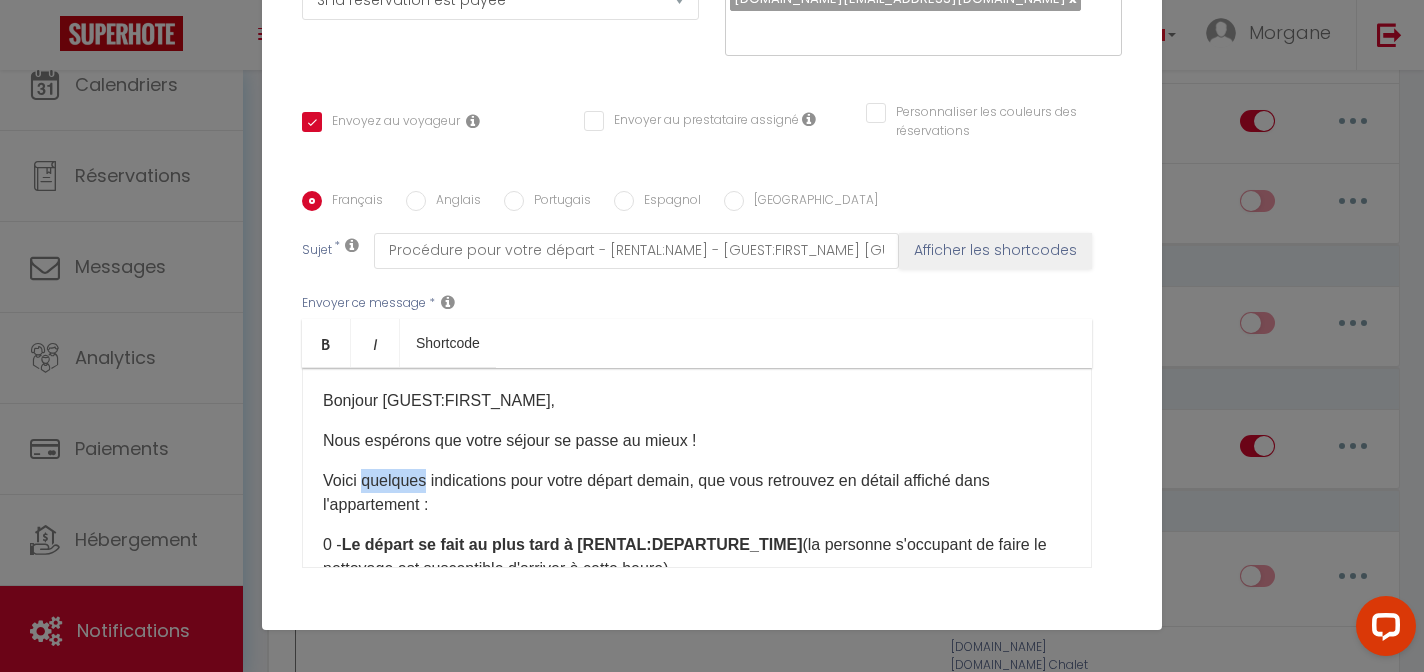 click on "Voici quelques indications pour votre départ demain, que vous retrouvez en détail affiché dans l'appartement :" at bounding box center [697, 493] 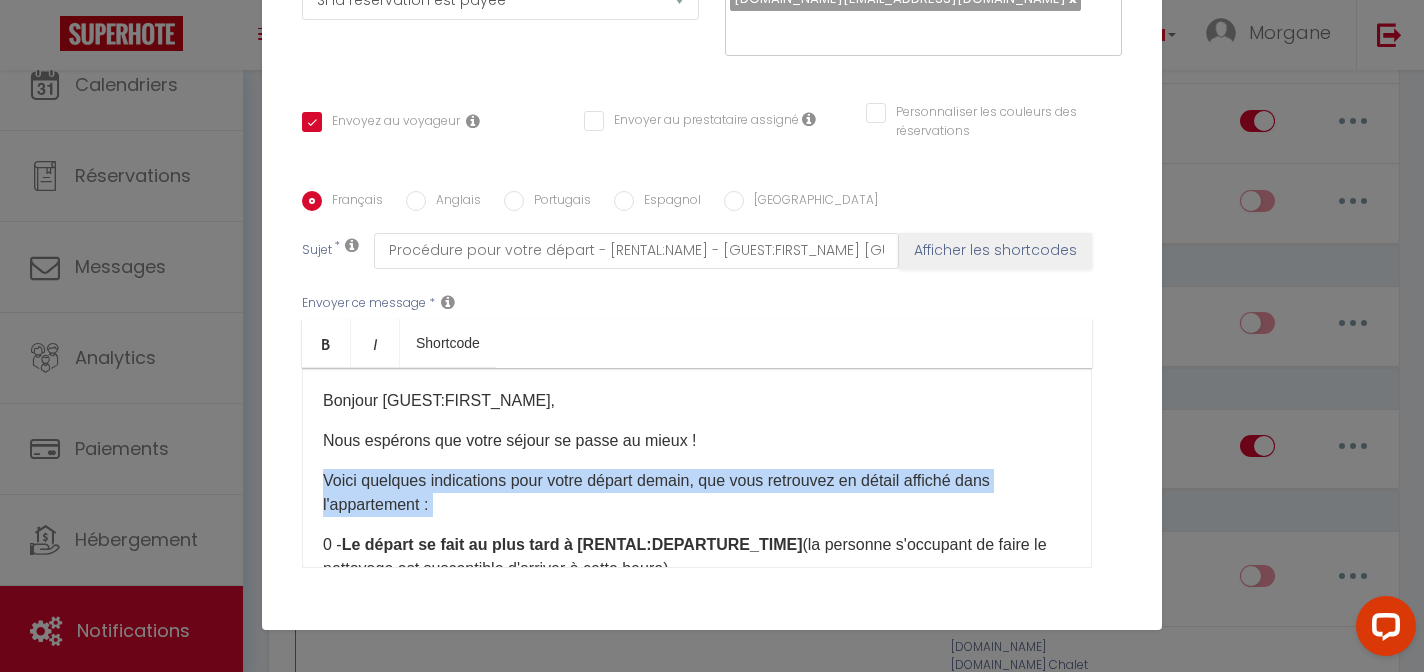 click on "Voici quelques indications pour votre départ demain, que vous retrouvez en détail affiché dans l'appartement :" at bounding box center (697, 493) 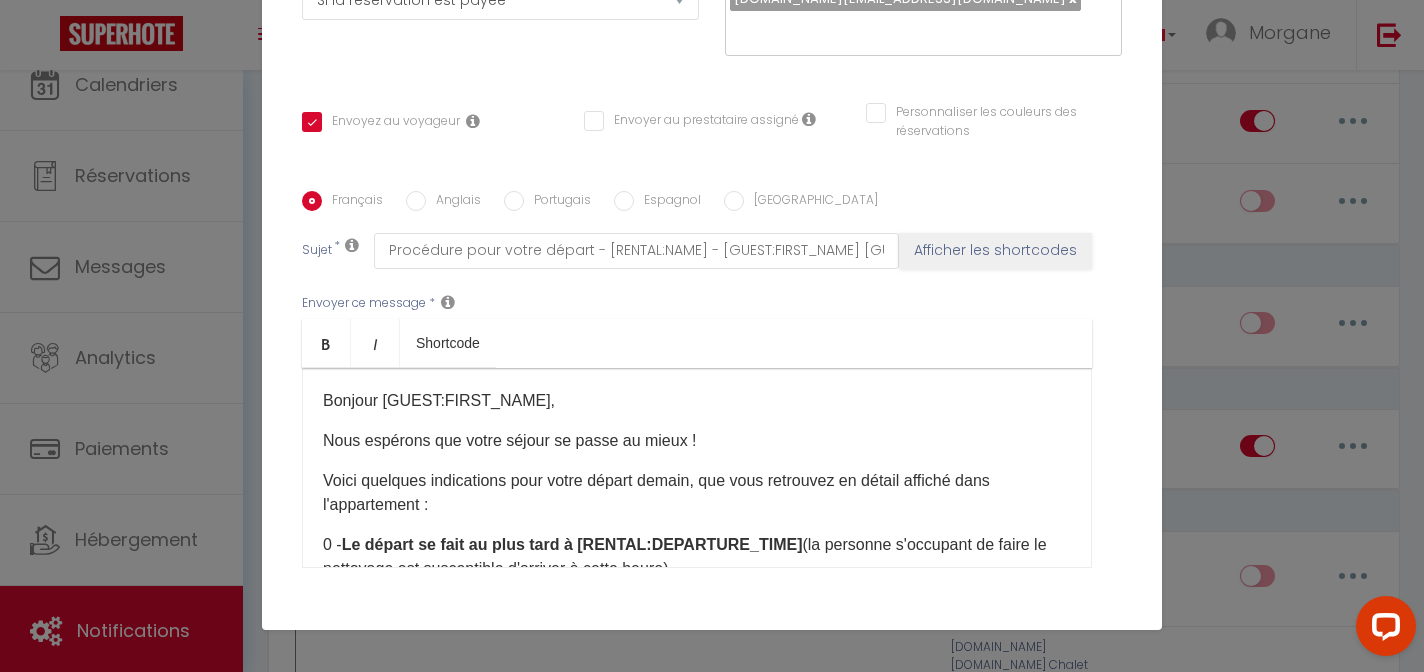 click on "Voici quelques indications pour votre départ demain, que vous retrouvez en détail affiché dans l'appartement :" at bounding box center (697, 493) 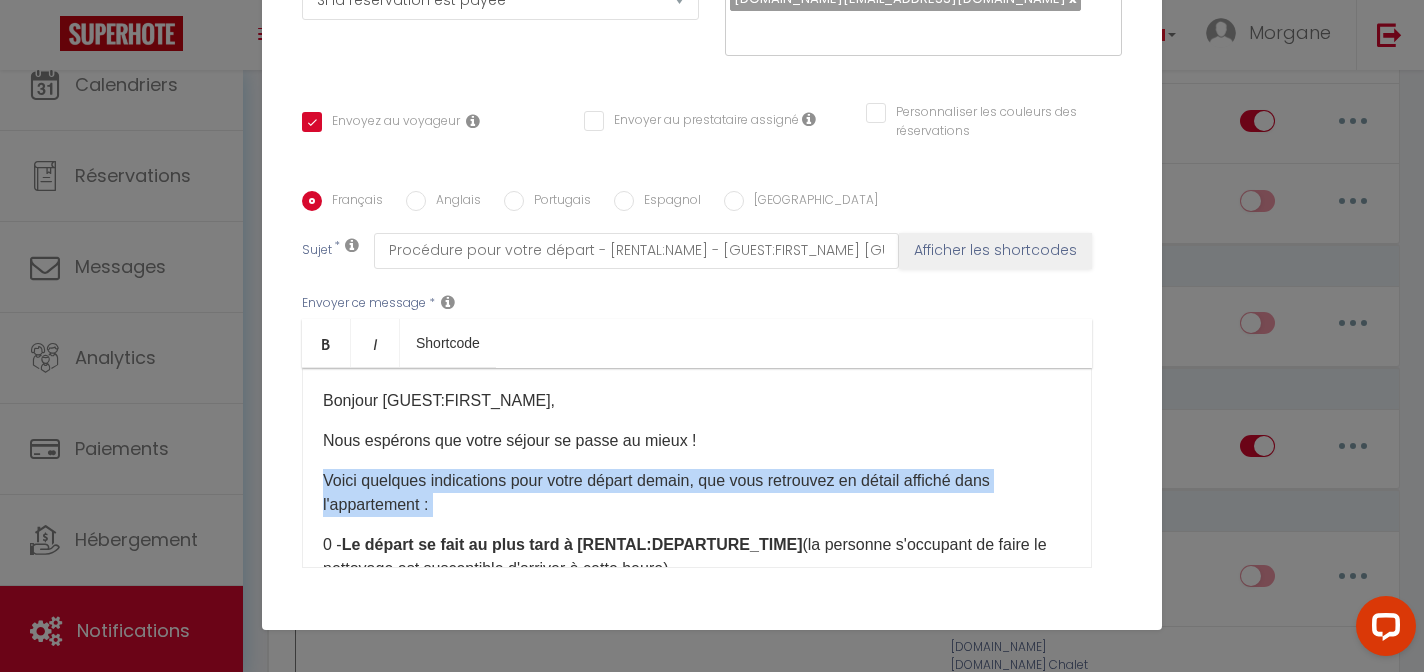 click on "Voici quelques indications pour votre départ demain, que vous retrouvez en détail affiché dans l'appartement :" at bounding box center (697, 493) 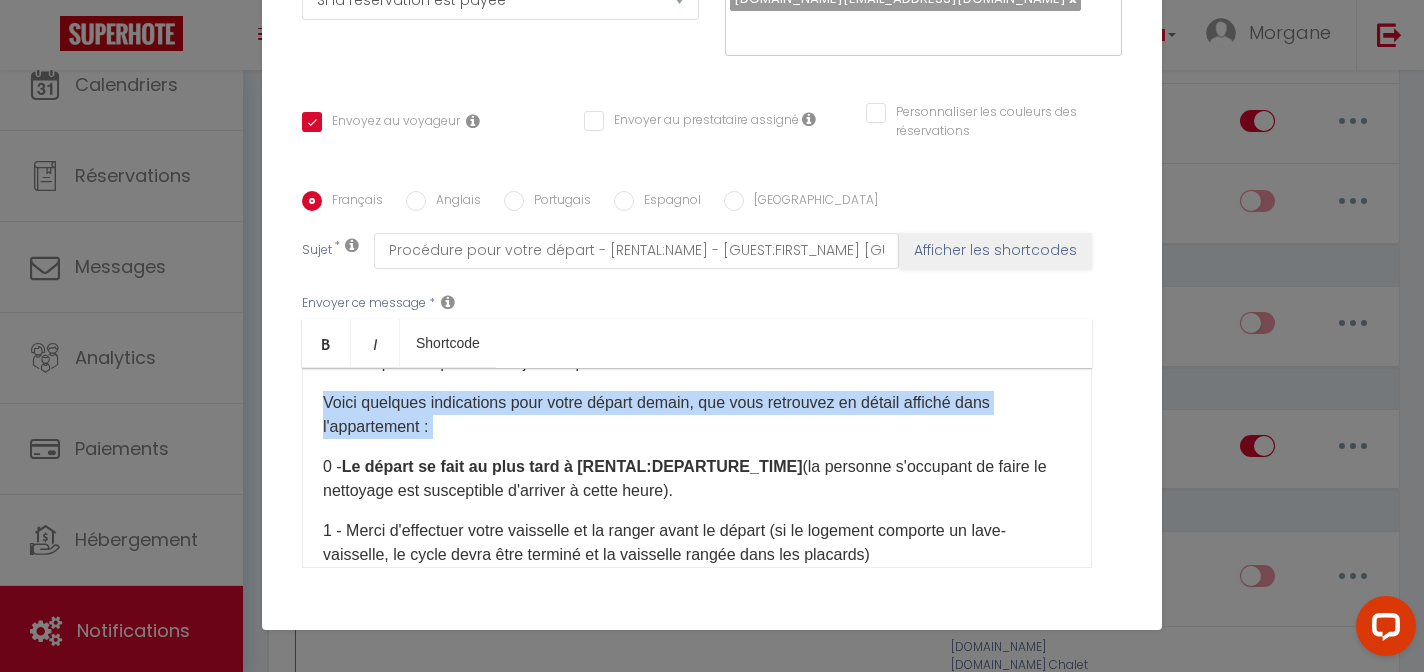 scroll, scrollTop: 79, scrollLeft: 0, axis: vertical 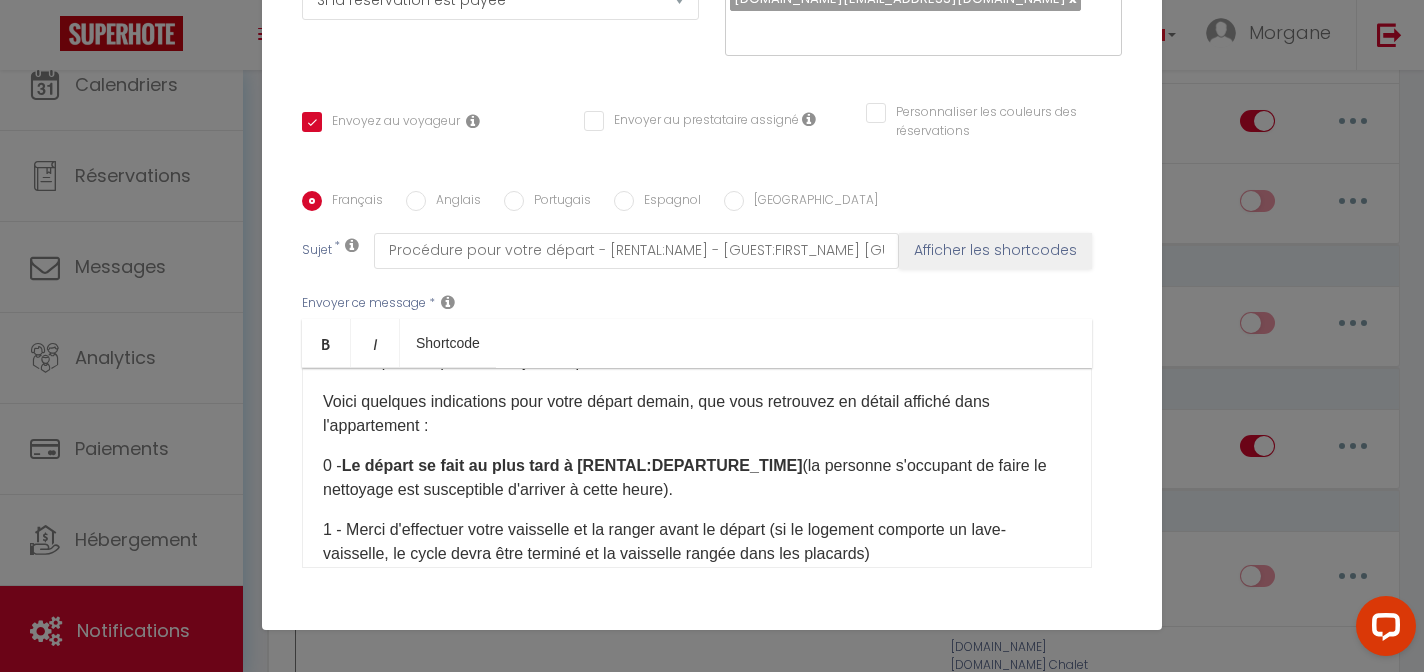click on "0 -  Le départ se fait au plus tard à [RENTAL:DEPARTURE_TIME]​​  (la personne s'occupant de faire le nettoyage est susceptible d'arriver à cette heure)." at bounding box center (697, 478) 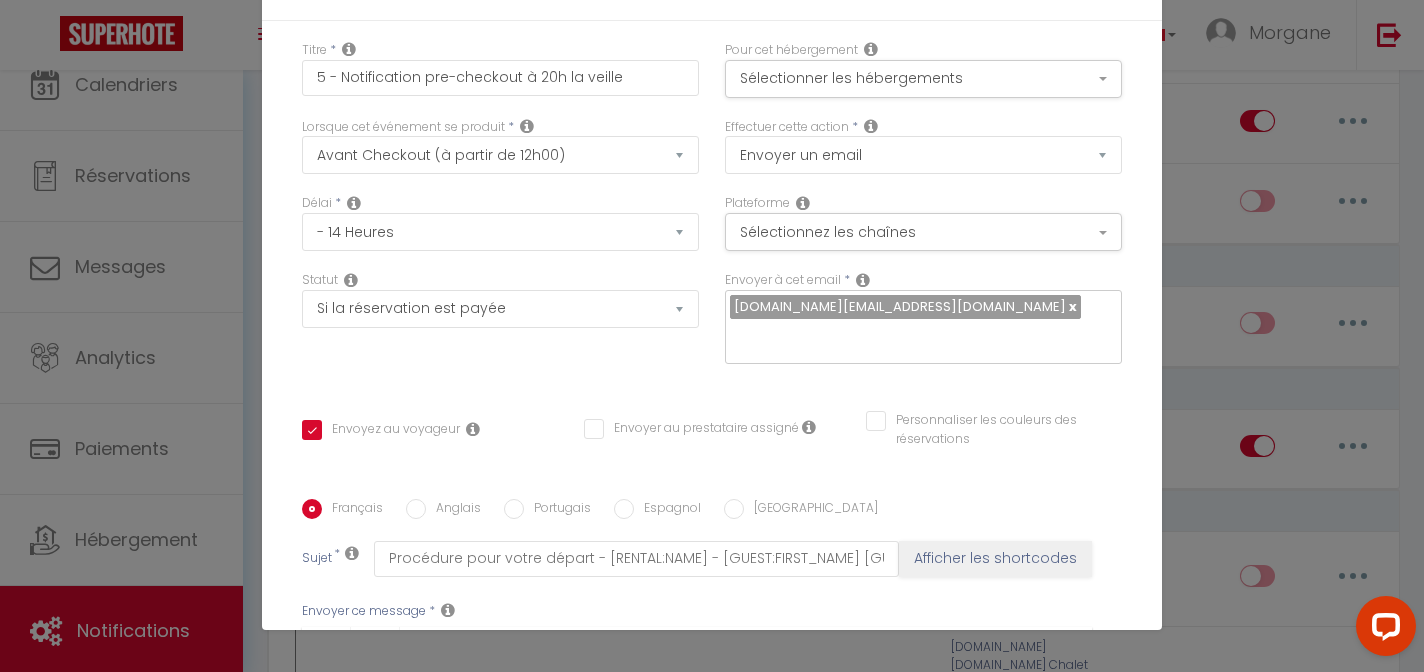 scroll, scrollTop: 0, scrollLeft: 0, axis: both 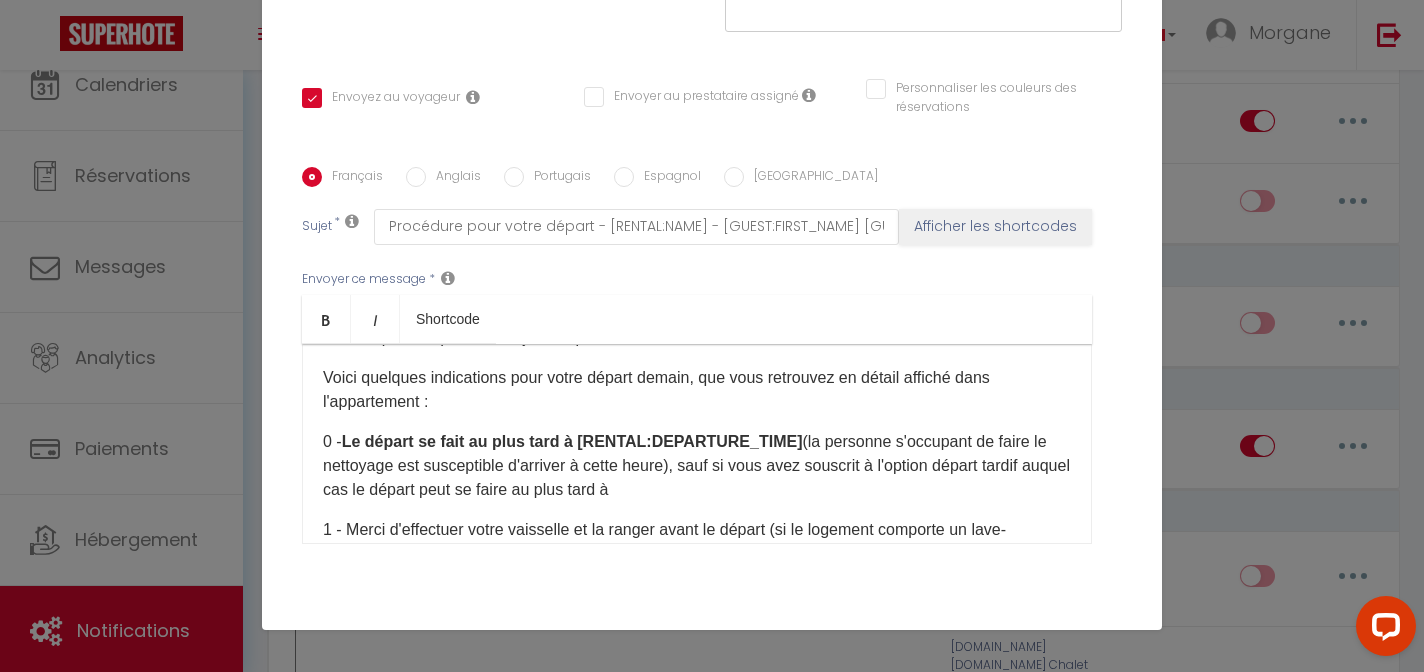 click on "0 -  Le départ se fait au plus tard à [RENTAL:DEPARTURE_TIME]​​  (la personne s'occupant de faire le nettoyage est susceptible d'arriver à cette heure), sauf si vous avez souscrit à l'option départ tardif auquel cas le départ peut se faire au plus tard à" at bounding box center [697, 466] 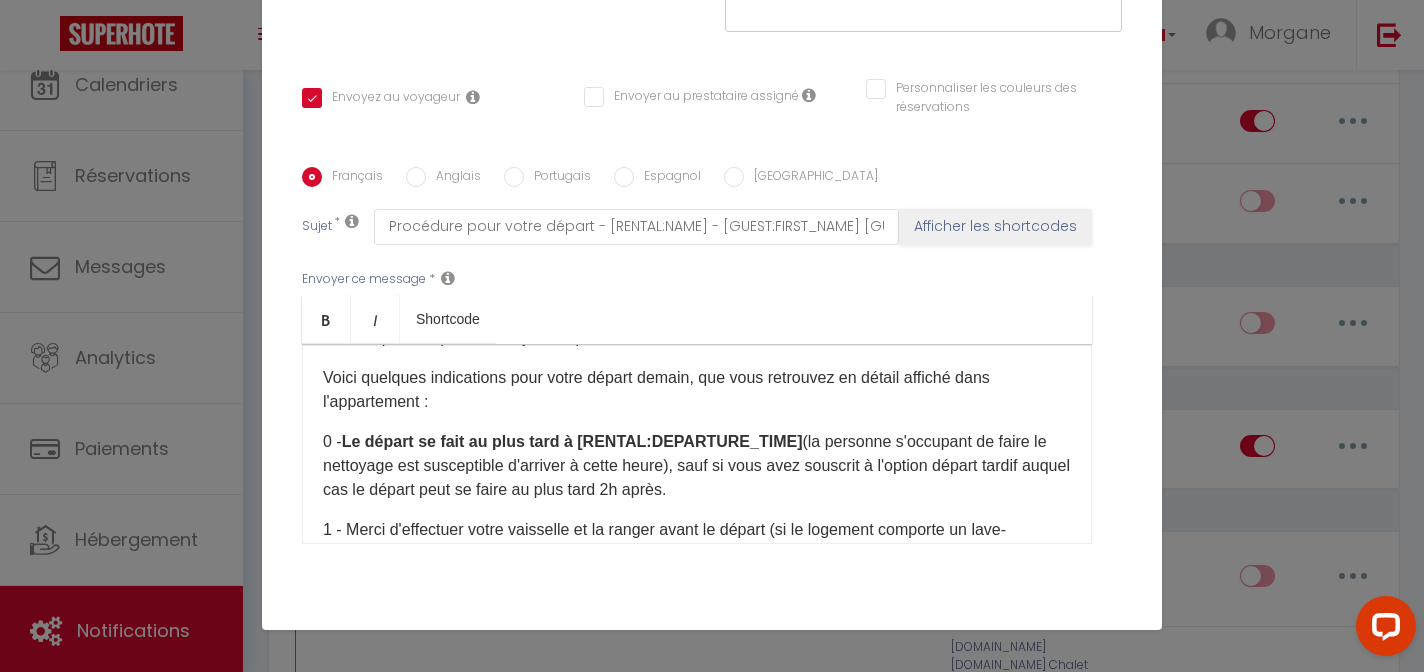 click on "0 -  Le départ se fait au plus tard à [RENTAL:DEPARTURE_TIME]​​  (la personne s'occupant de faire le nettoyage est susceptible d'arriver à cette heure), sauf si vous avez souscrit à l'option départ tardif auquel cas le départ peut se faire au plus tard 2h après." at bounding box center [697, 466] 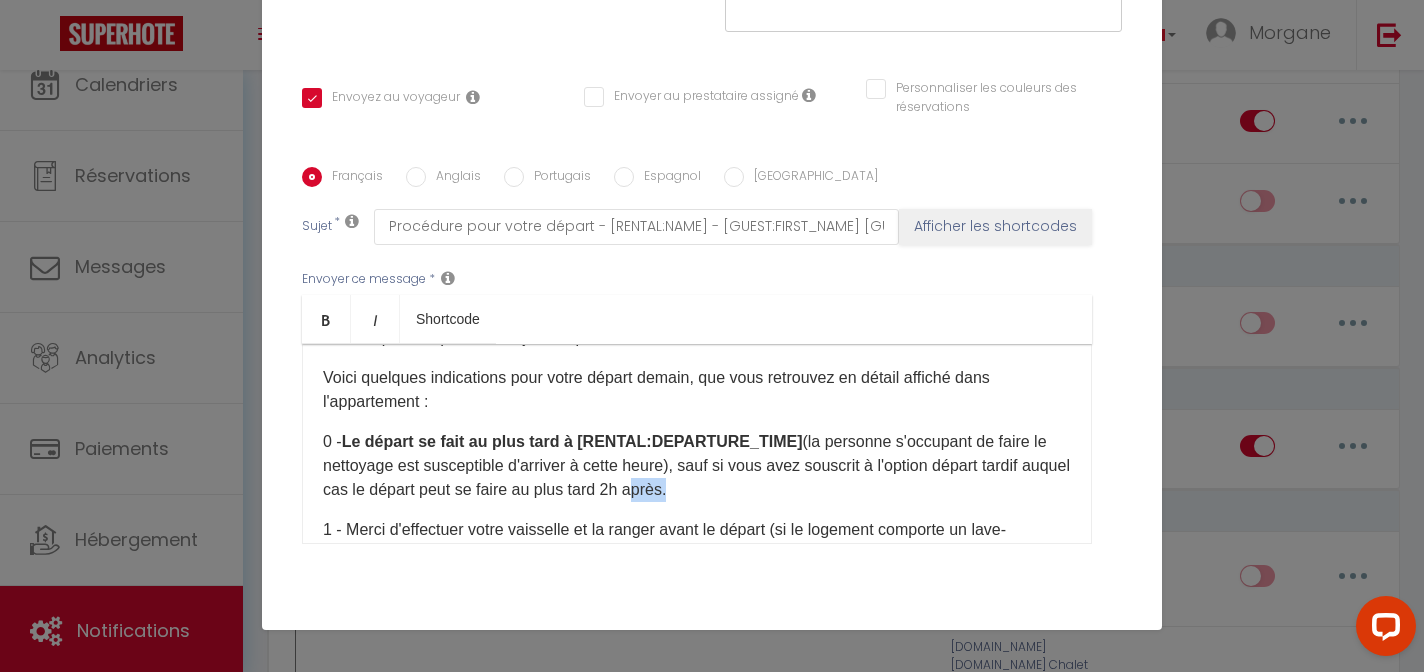 click on "0 -  Le départ se fait au plus tard à [RENTAL:DEPARTURE_TIME]​​  (la personne s'occupant de faire le nettoyage est susceptible d'arriver à cette heure), sauf si vous avez souscrit à l'option départ tardif auquel cas le départ peut se faire au plus tard 2h après." at bounding box center (697, 466) 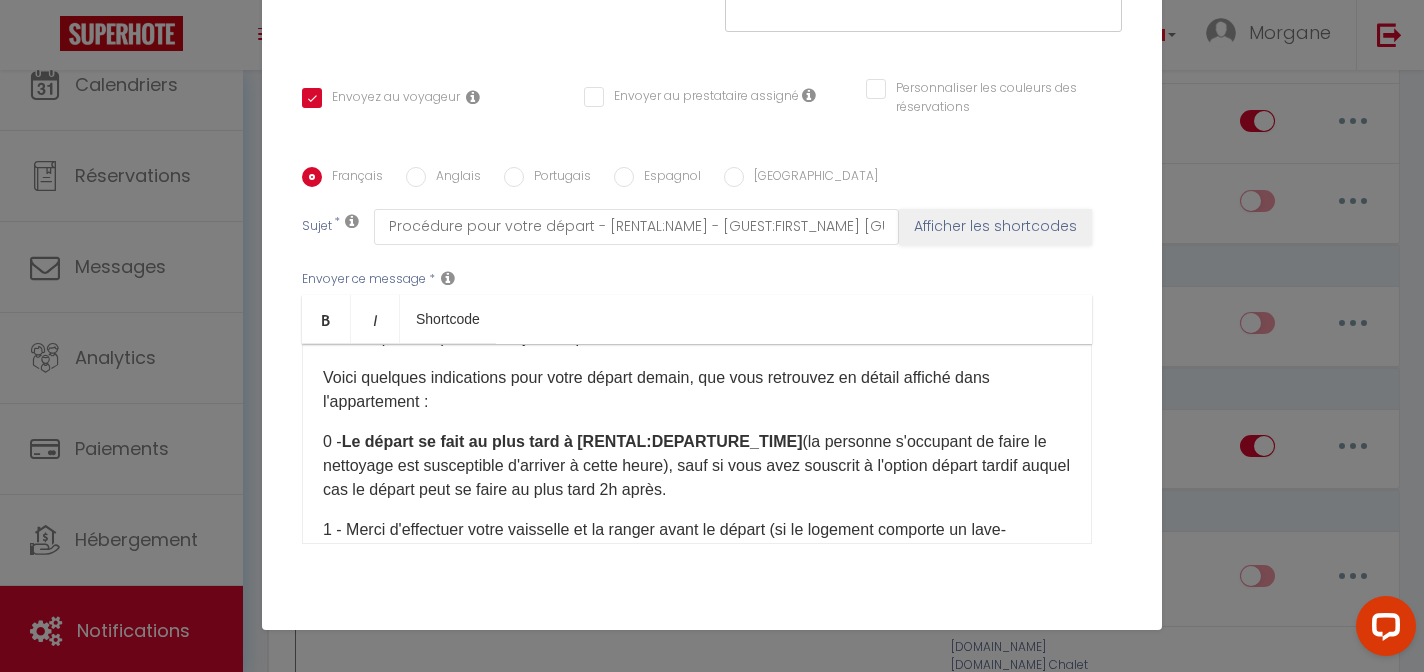 click on "0 -  Le départ se fait au plus tard à [RENTAL:DEPARTURE_TIME]​​  (la personne s'occupant de faire le nettoyage est susceptible d'arriver à cette heure), sauf si vous avez souscrit à l'option départ tardif auquel cas le départ peut se faire au plus tard 2h après." at bounding box center [697, 466] 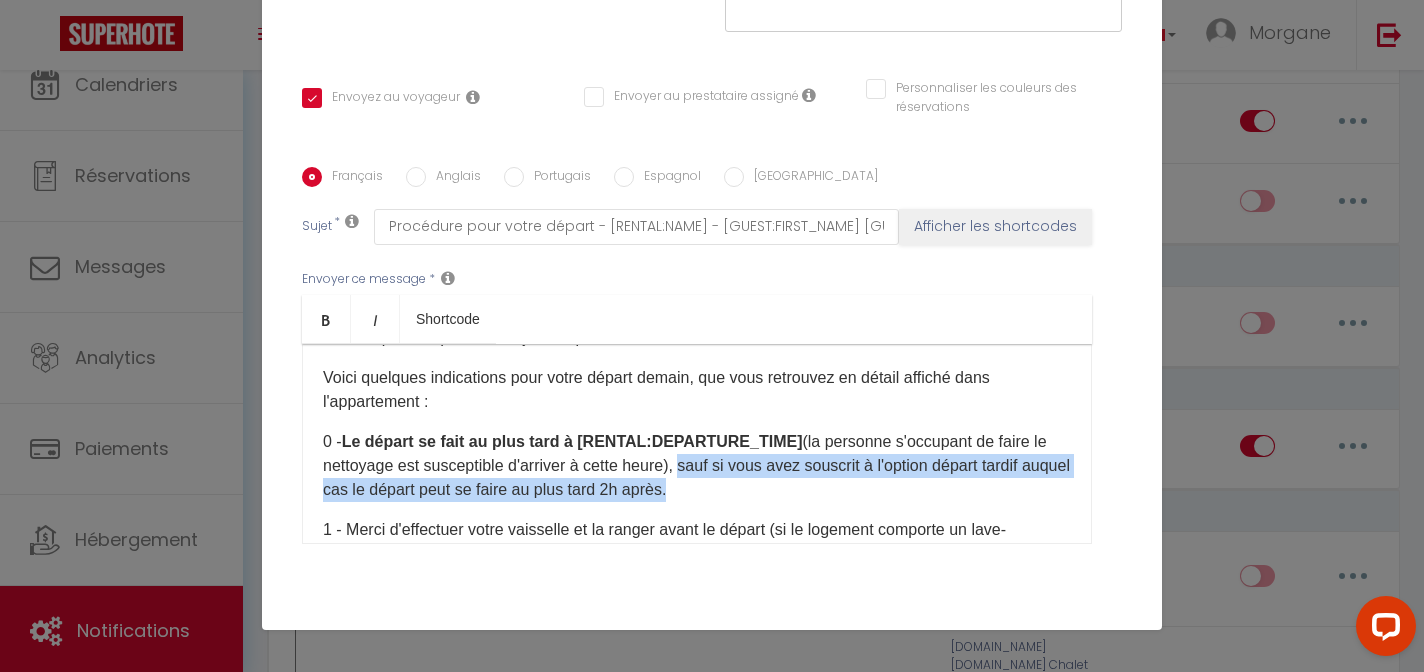 drag, startPoint x: 686, startPoint y: 439, endPoint x: 722, endPoint y: 463, distance: 43.266617 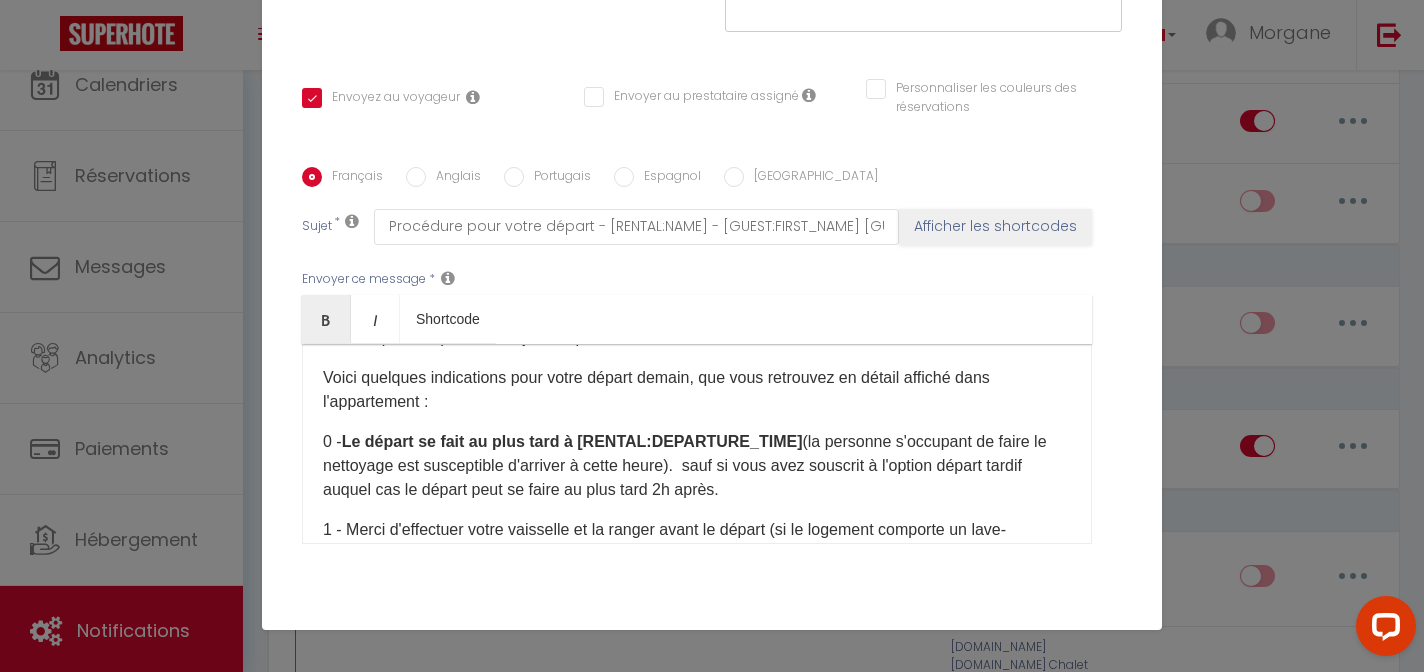 drag, startPoint x: 729, startPoint y: 466, endPoint x: 685, endPoint y: 442, distance: 50.119858 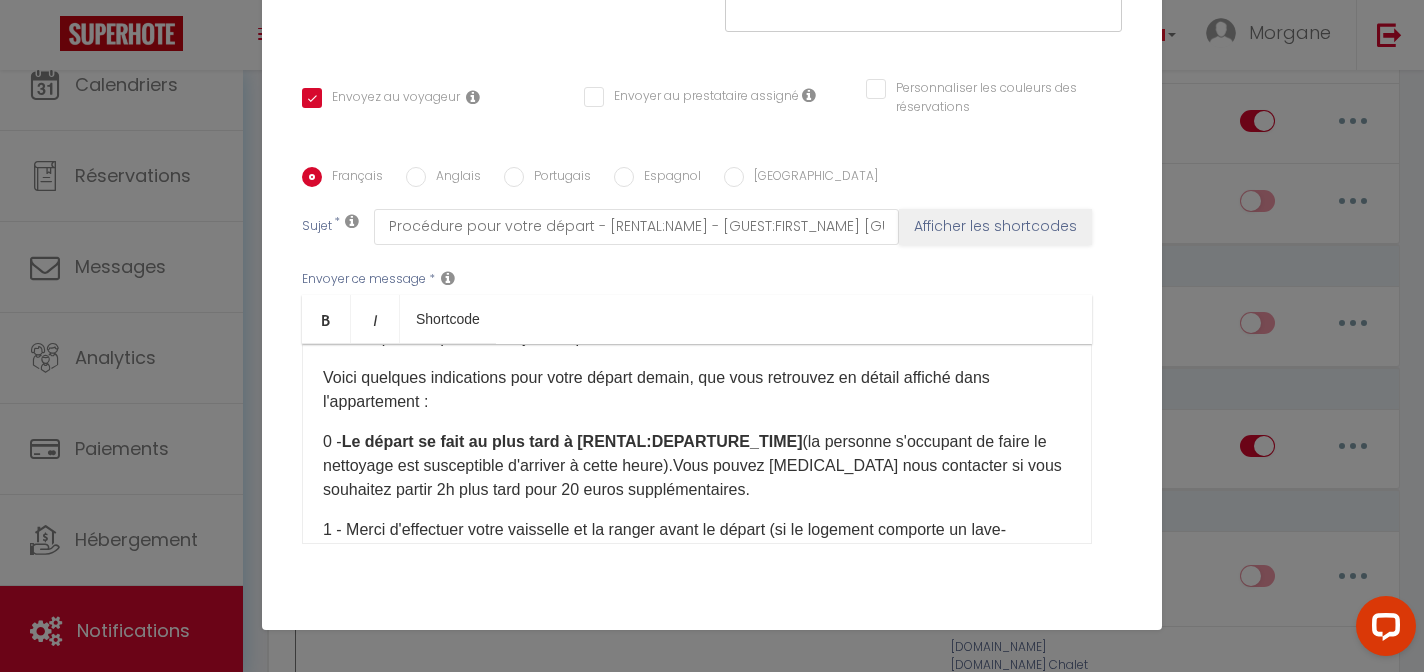 click on "0 -  Le départ se fait au plus tard à [RENTAL:DEPARTURE_TIME]​​  (la personne s'occupant de faire le nettoyage est susceptible d'arriver à cette heure).Vous pouvez [MEDICAL_DATA] nous contacter si vous souhaitez partir 2h plus tard pour 20 euros supplémentaires." at bounding box center [697, 466] 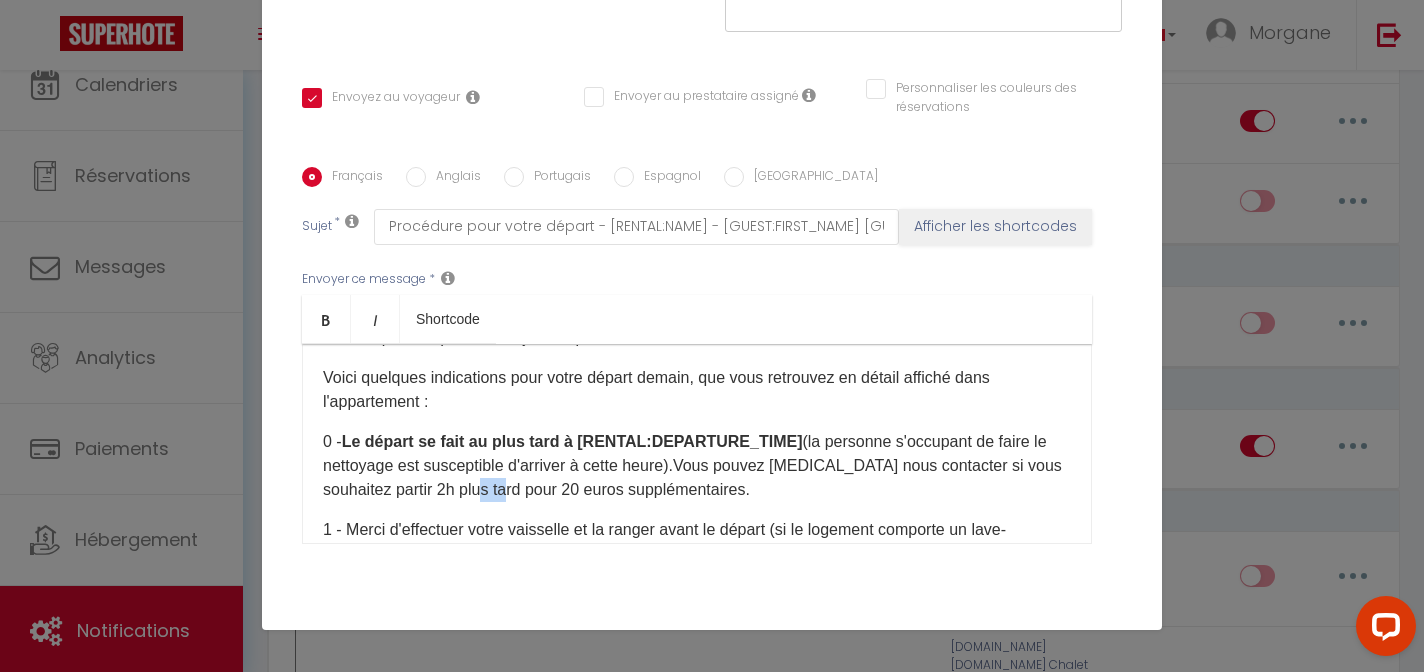 click on "0 -  Le départ se fait au plus tard à [RENTAL:DEPARTURE_TIME]​​  (la personne s'occupant de faire le nettoyage est susceptible d'arriver à cette heure).Vous pouvez [MEDICAL_DATA] nous contacter si vous souhaitez partir 2h plus tard pour 20 euros supplémentaires." at bounding box center [697, 466] 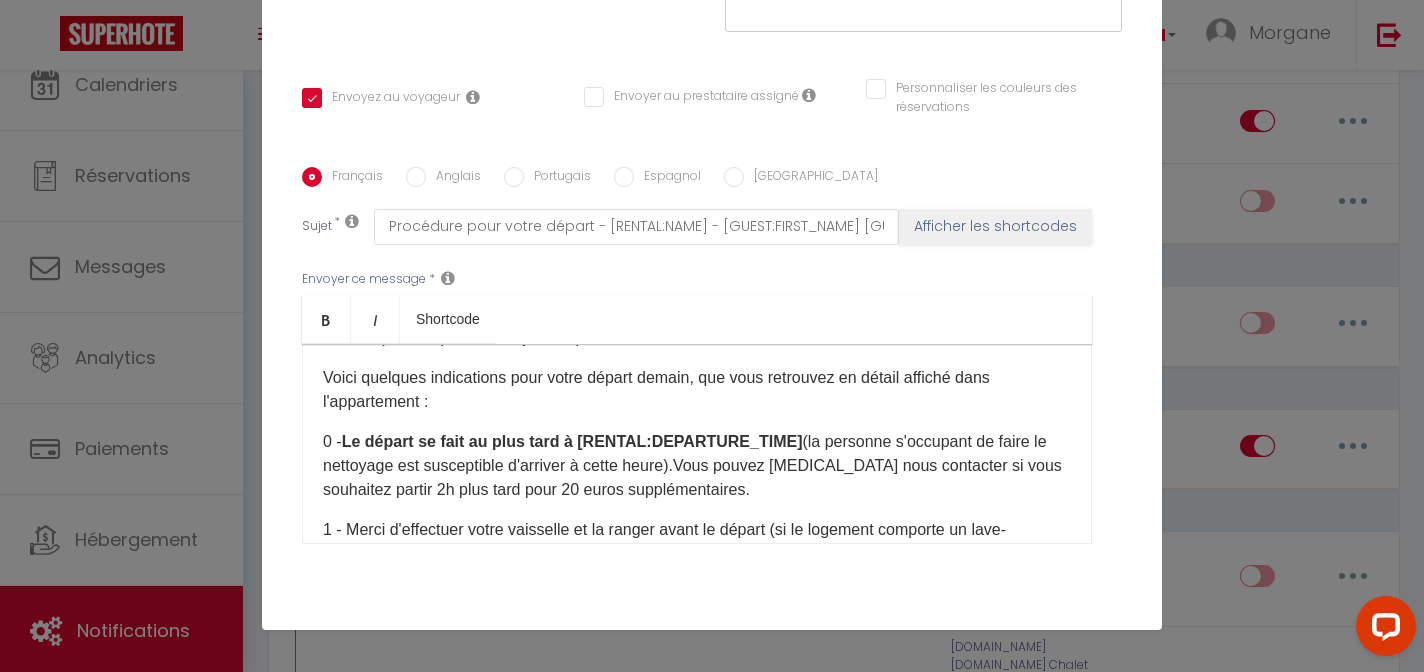 click on "0 -  Le départ se fait au plus tard à [RENTAL:DEPARTURE_TIME]​​  (la personne s'occupant de faire le nettoyage est susceptible d'arriver à cette heure).Vous pouvez [MEDICAL_DATA] nous contacter si vous souhaitez partir 2h plus tard pour 20 euros supplémentaires." at bounding box center (697, 466) 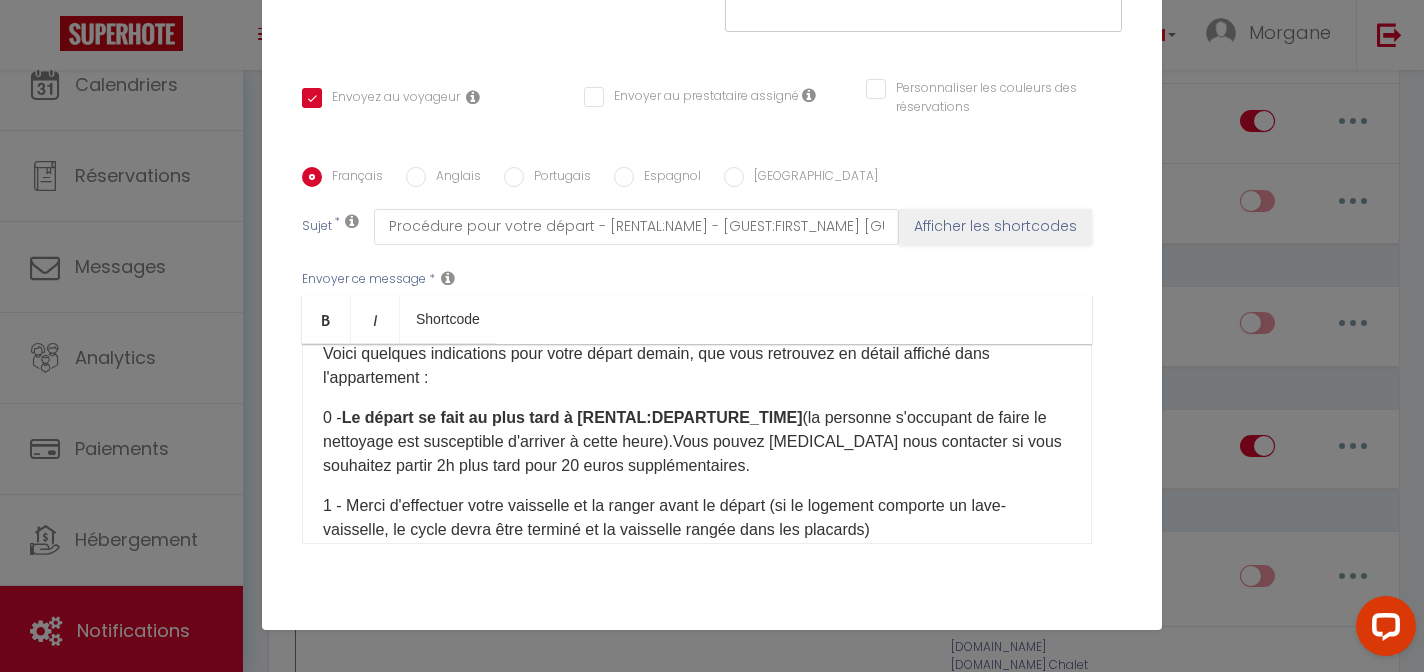 scroll, scrollTop: 104, scrollLeft: 0, axis: vertical 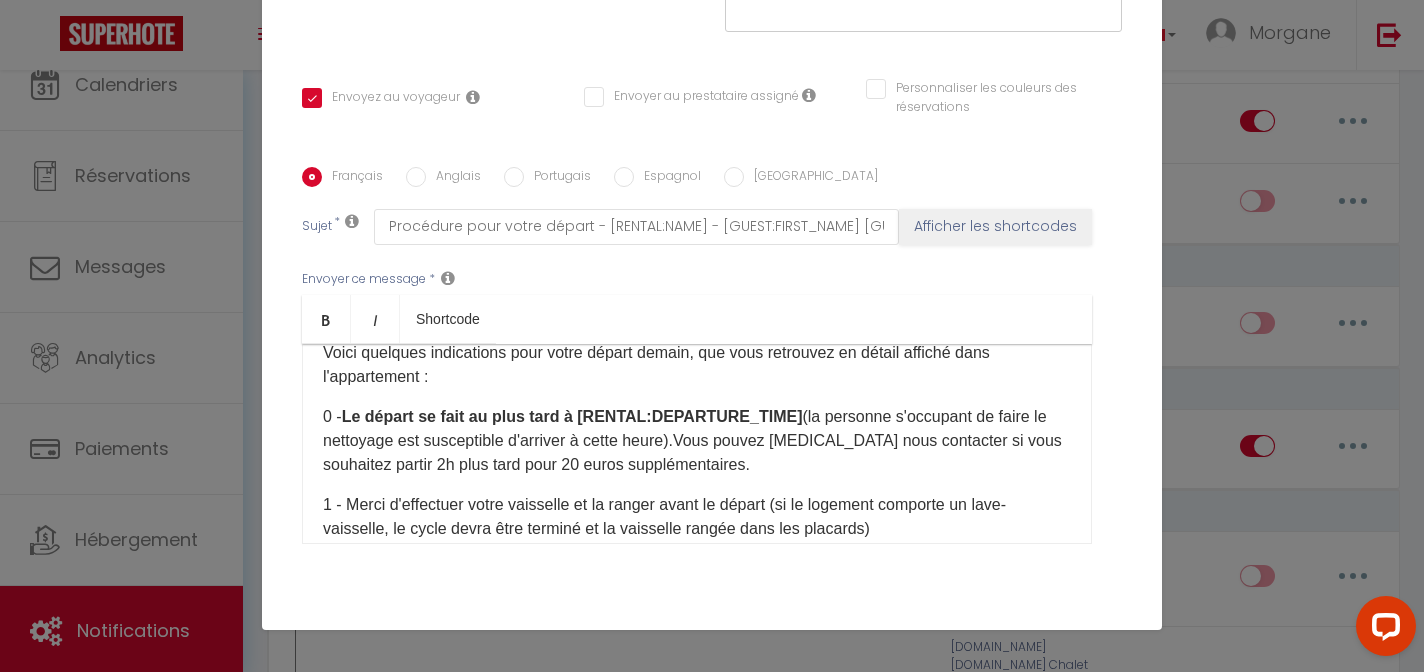 click on "0 -  Le départ se fait au plus tard à [RENTAL:DEPARTURE_TIME]​​  (la personne s'occupant de faire le nettoyage est susceptible d'arriver à cette heure).Vous pouvez [MEDICAL_DATA] nous contacter si vous souhaitez partir 2h plus tard pour 20 euros supplémentaires." at bounding box center [697, 441] 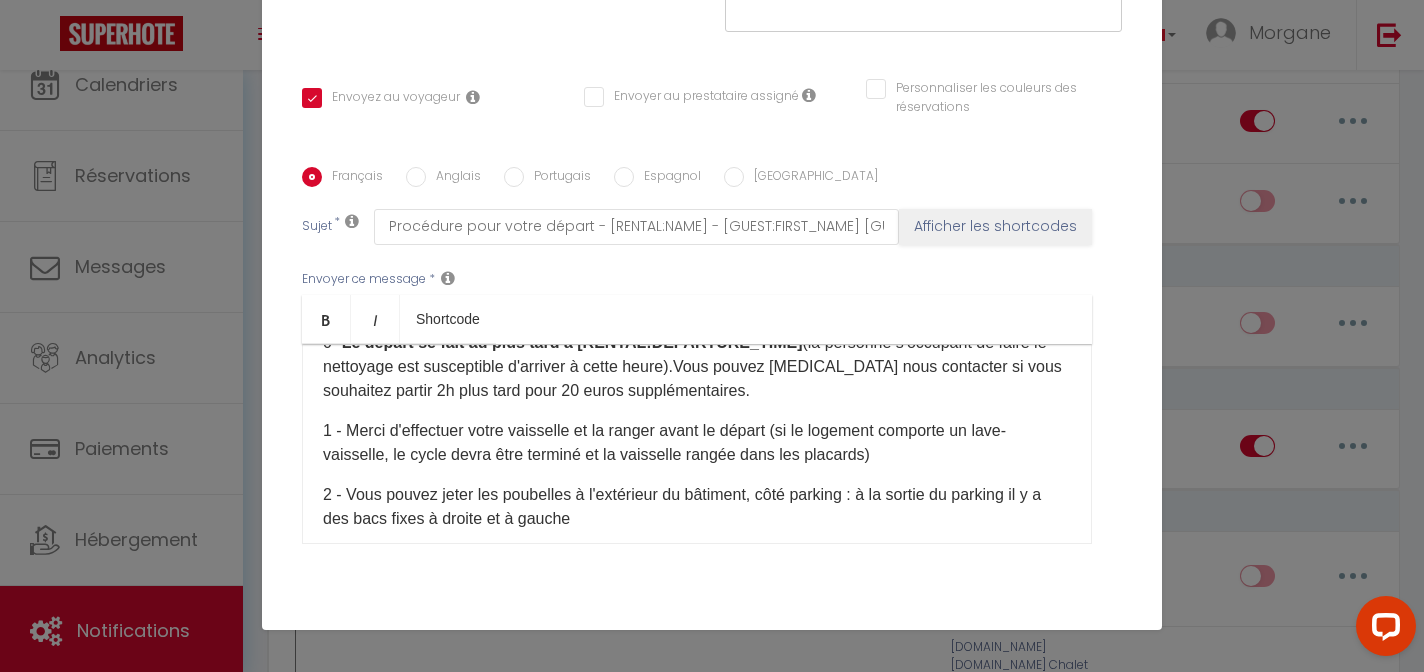 scroll, scrollTop: 179, scrollLeft: 0, axis: vertical 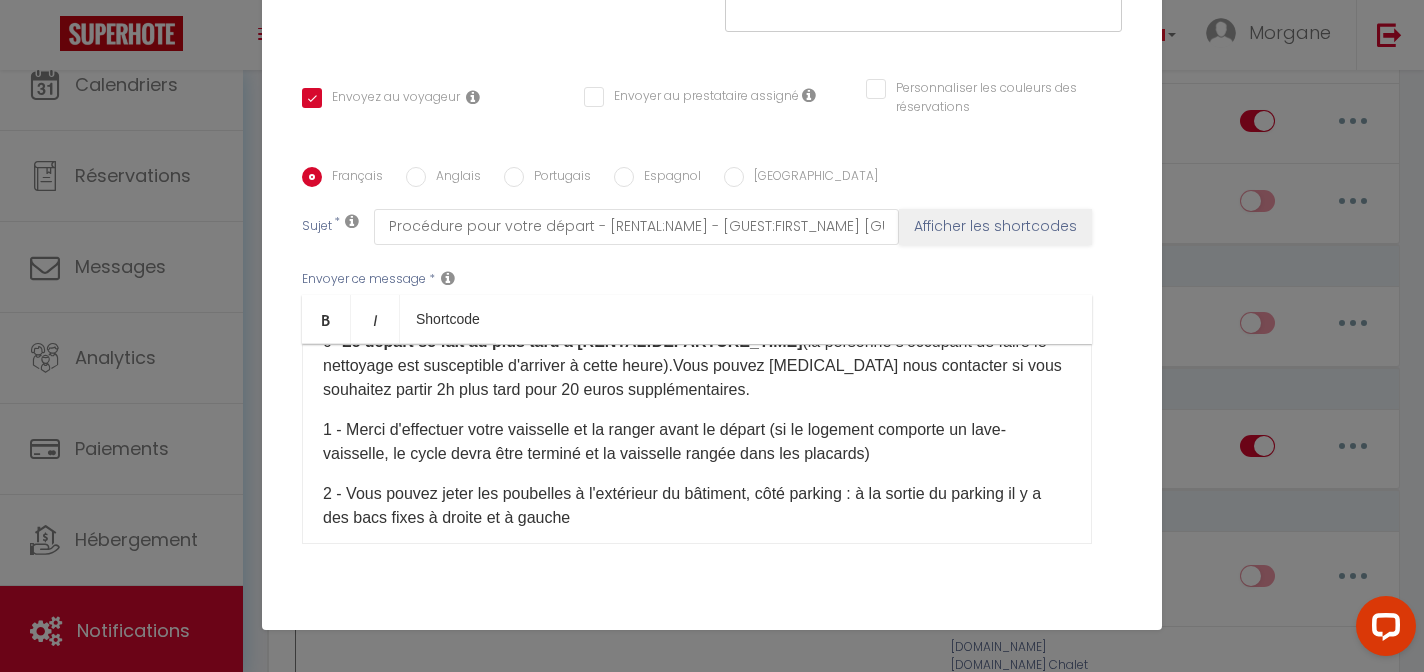 click on "2 - Vous pouvez jeter les poubelles à l'extérieur du bâtiment, côté parking : à la sortie du parking il y a des bacs fixes à droite et à gauche" at bounding box center (697, 506) 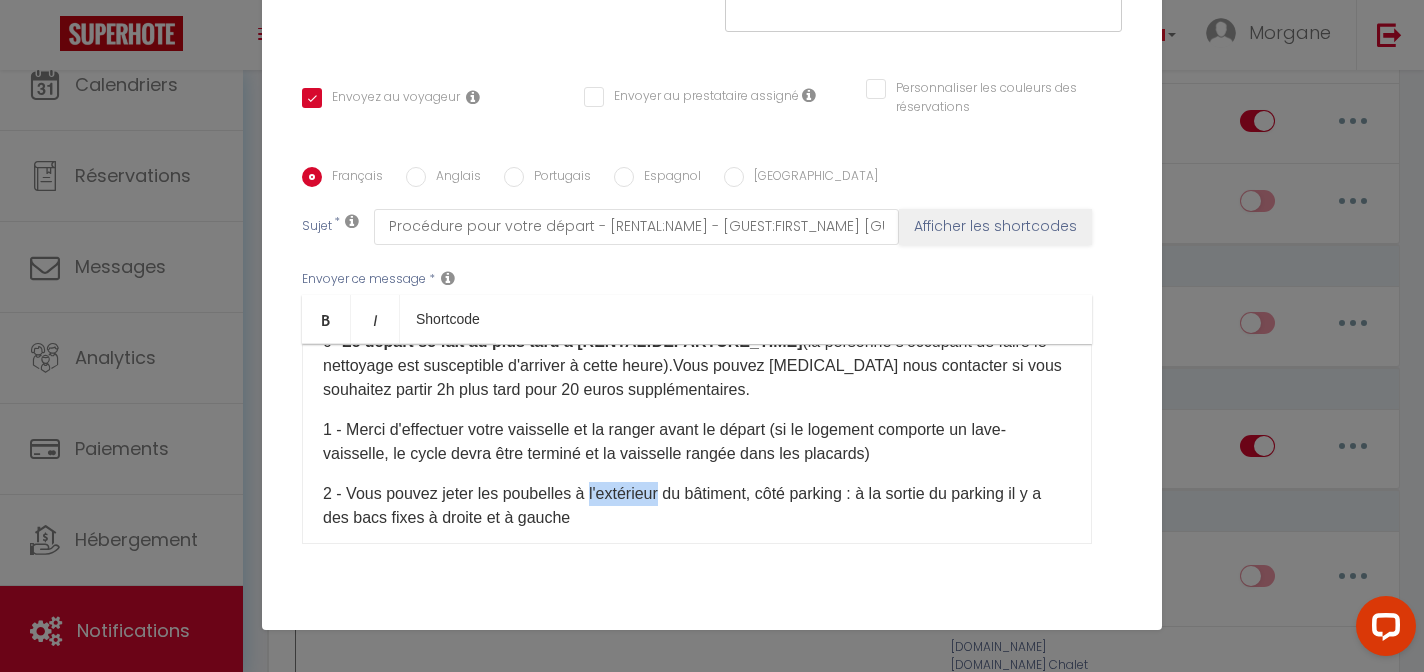 click on "2 - Vous pouvez jeter les poubelles à l'extérieur du bâtiment, côté parking : à la sortie du parking il y a des bacs fixes à droite et à gauche" at bounding box center (697, 506) 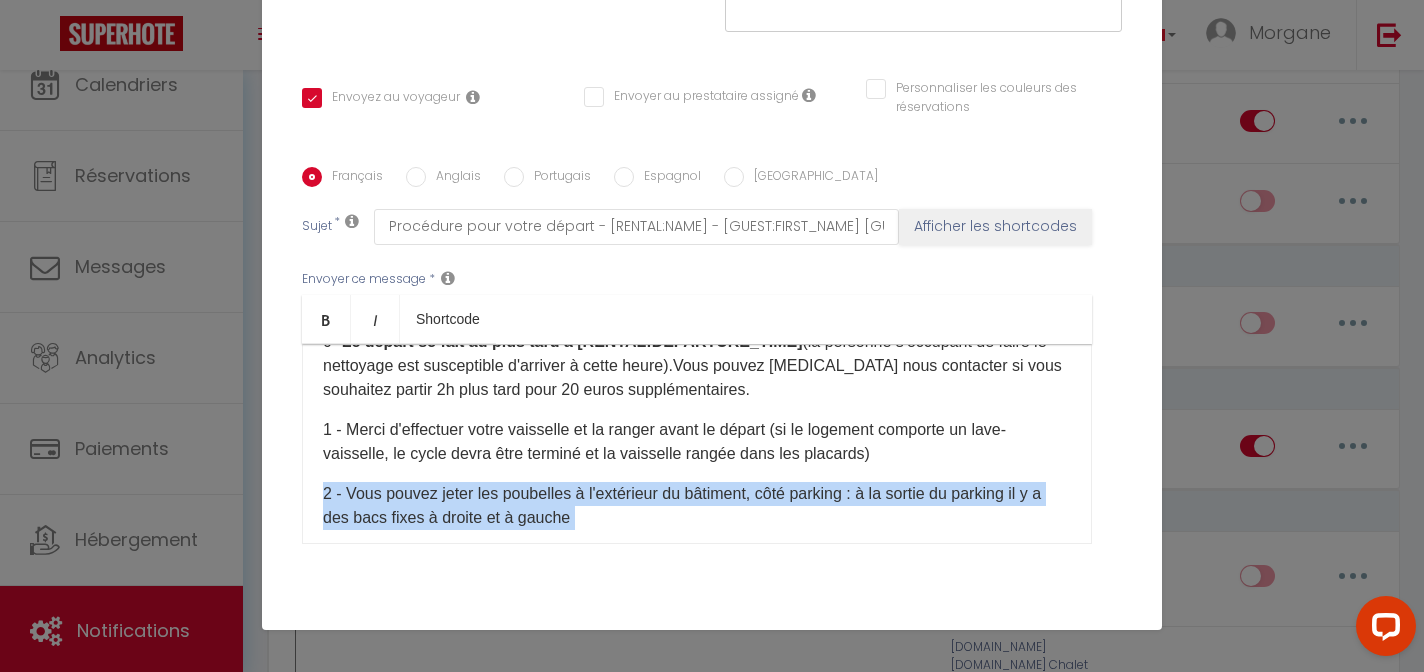click on "2 - Vous pouvez jeter les poubelles à l'extérieur du bâtiment, côté parking : à la sortie du parking il y a des bacs fixes à droite et à gauche" at bounding box center (697, 506) 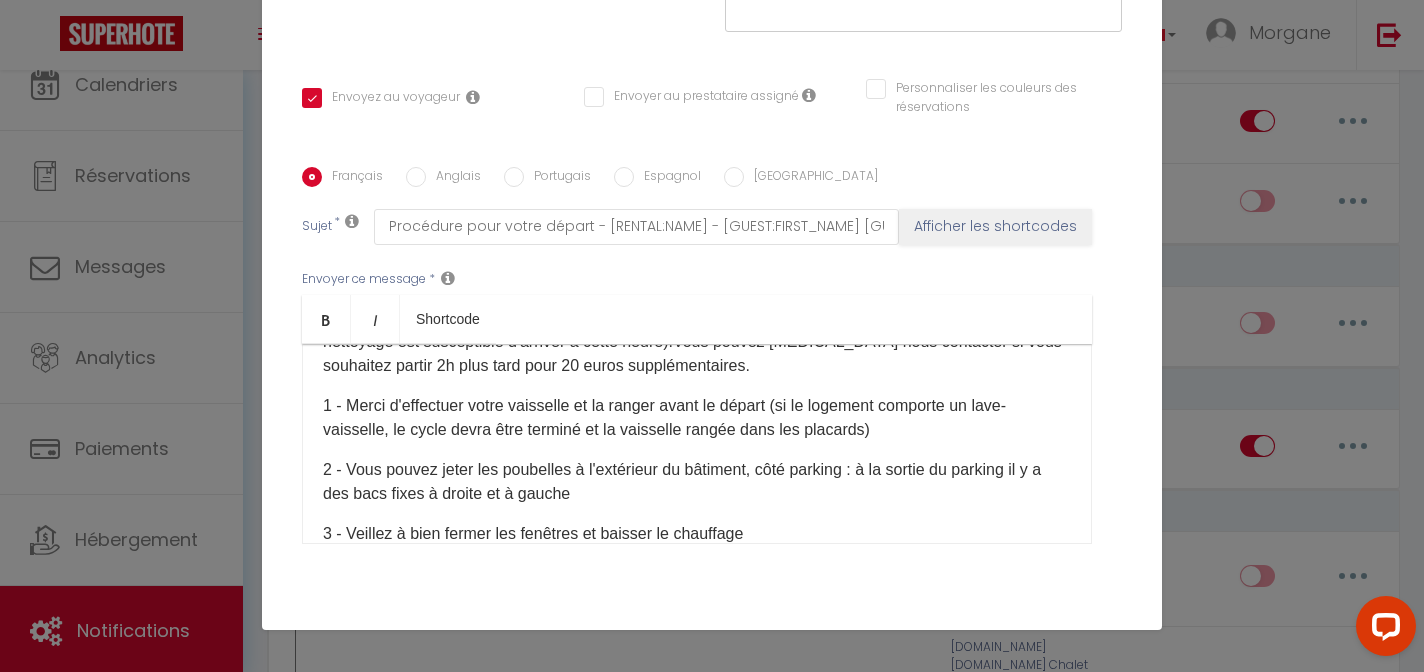 click on "2 - Vous pouvez jeter les poubelles à l'extérieur du bâtiment, côté parking : à la sortie du parking il y a des bacs fixes à droite et à gauche" at bounding box center [697, 482] 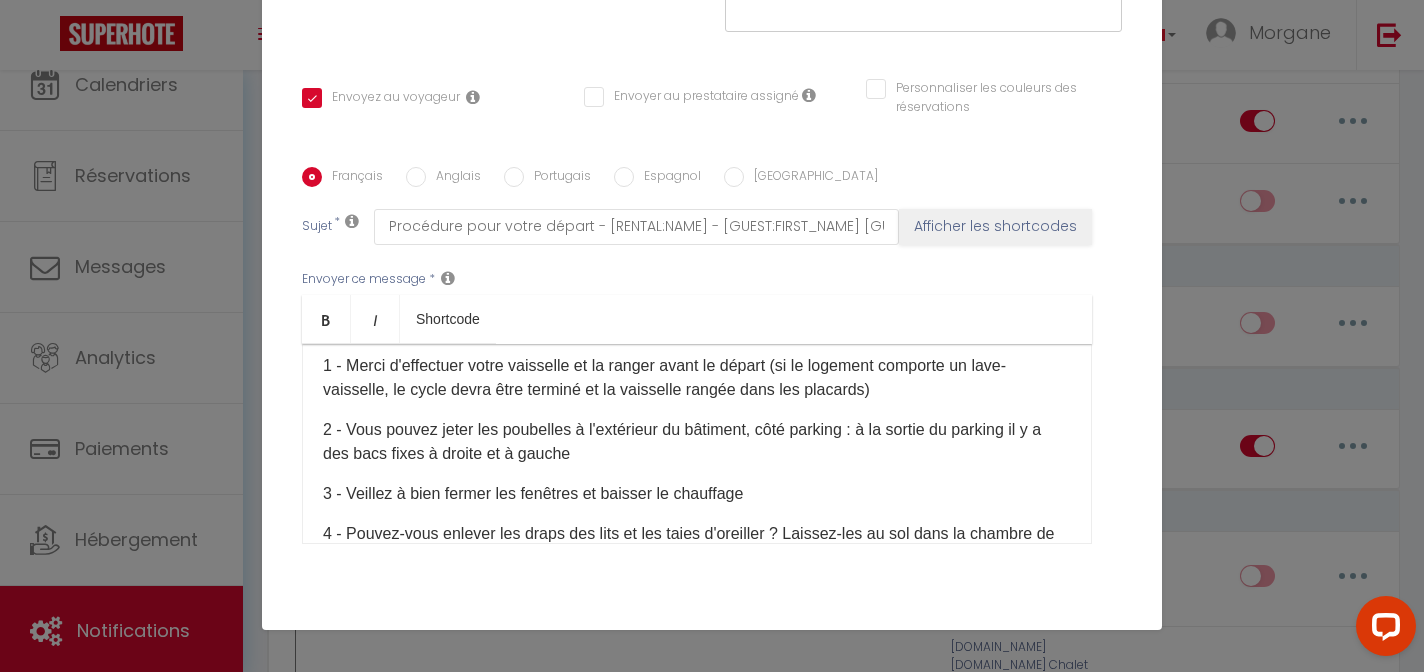 scroll, scrollTop: 247, scrollLeft: 0, axis: vertical 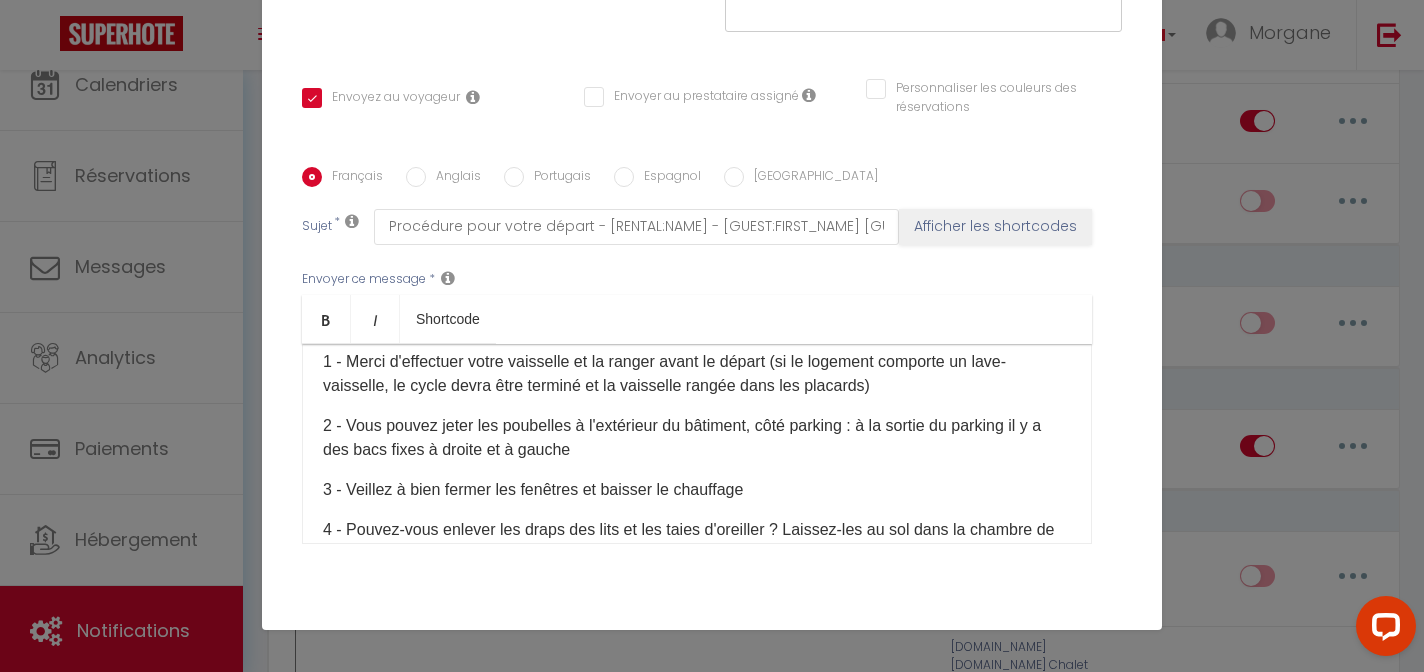 click on "3 - Veillez à bien fermer les fenêtres et baisser le chauffage" at bounding box center [697, 490] 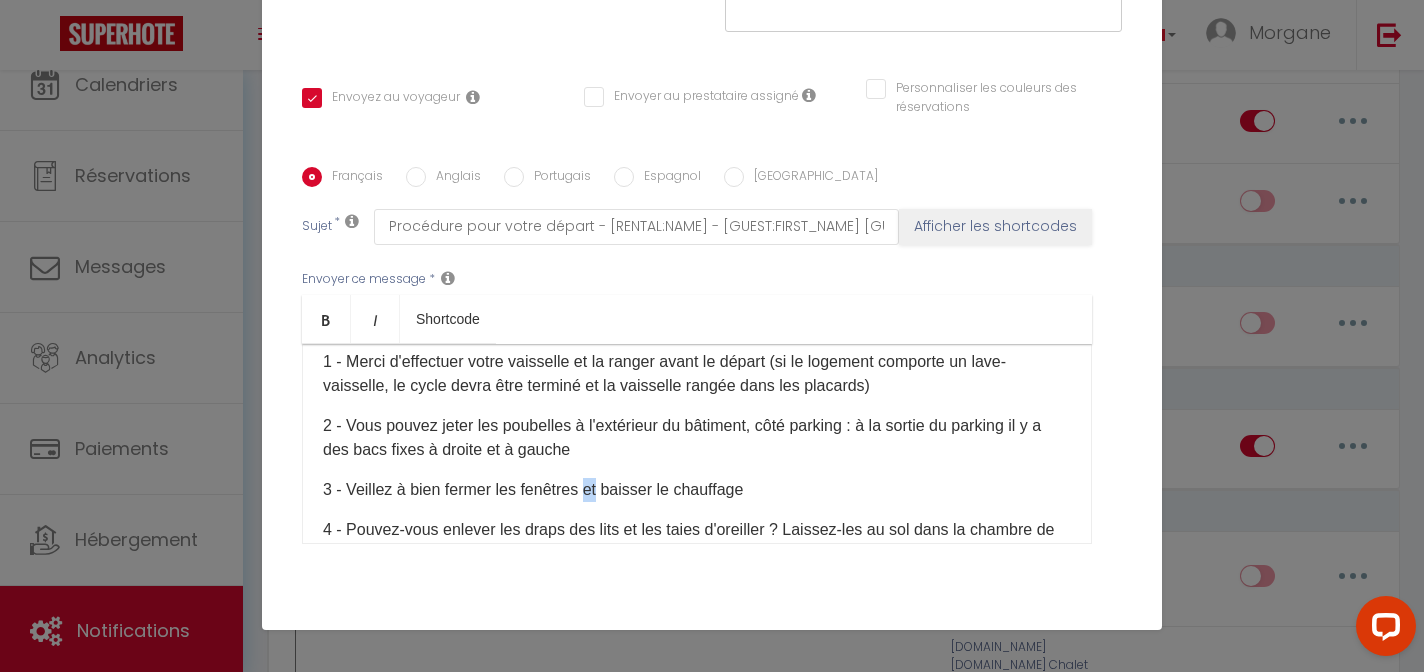 click on "3 - Veillez à bien fermer les fenêtres et baisser le chauffage" at bounding box center [697, 490] 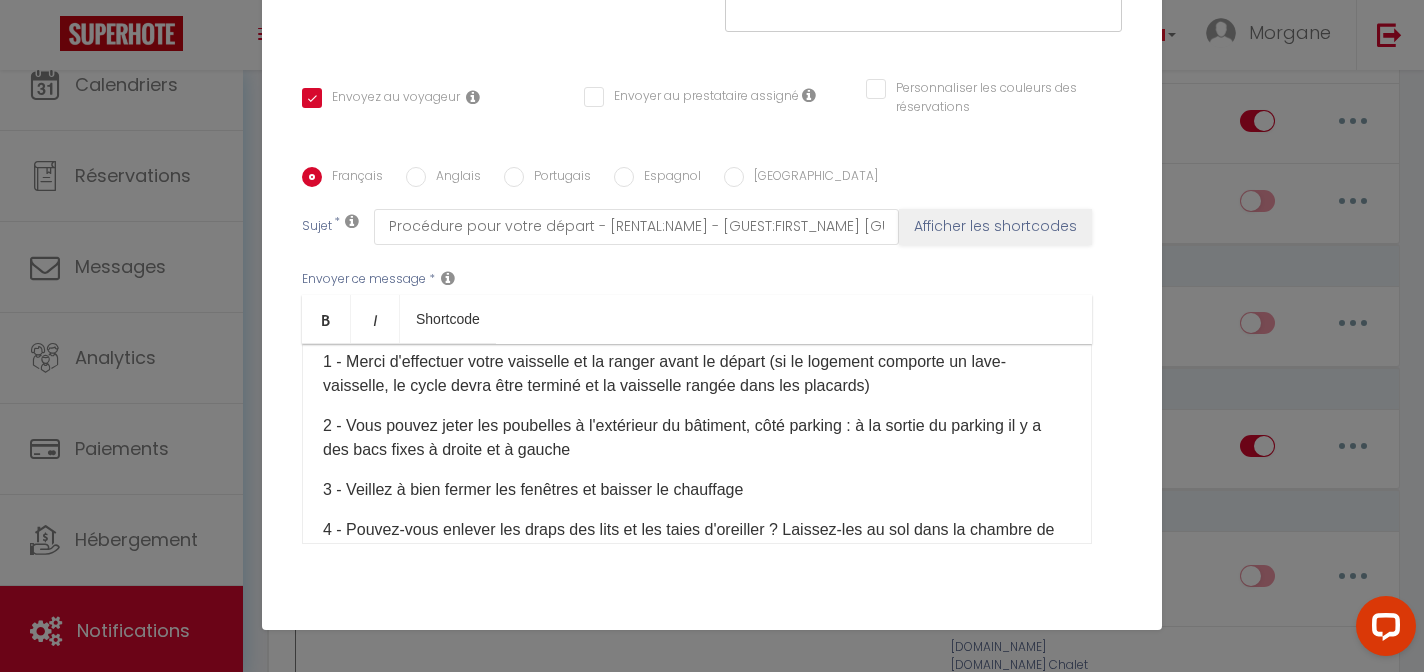 click on "3 - Veillez à bien fermer les fenêtres et baisser le chauffage" at bounding box center (697, 490) 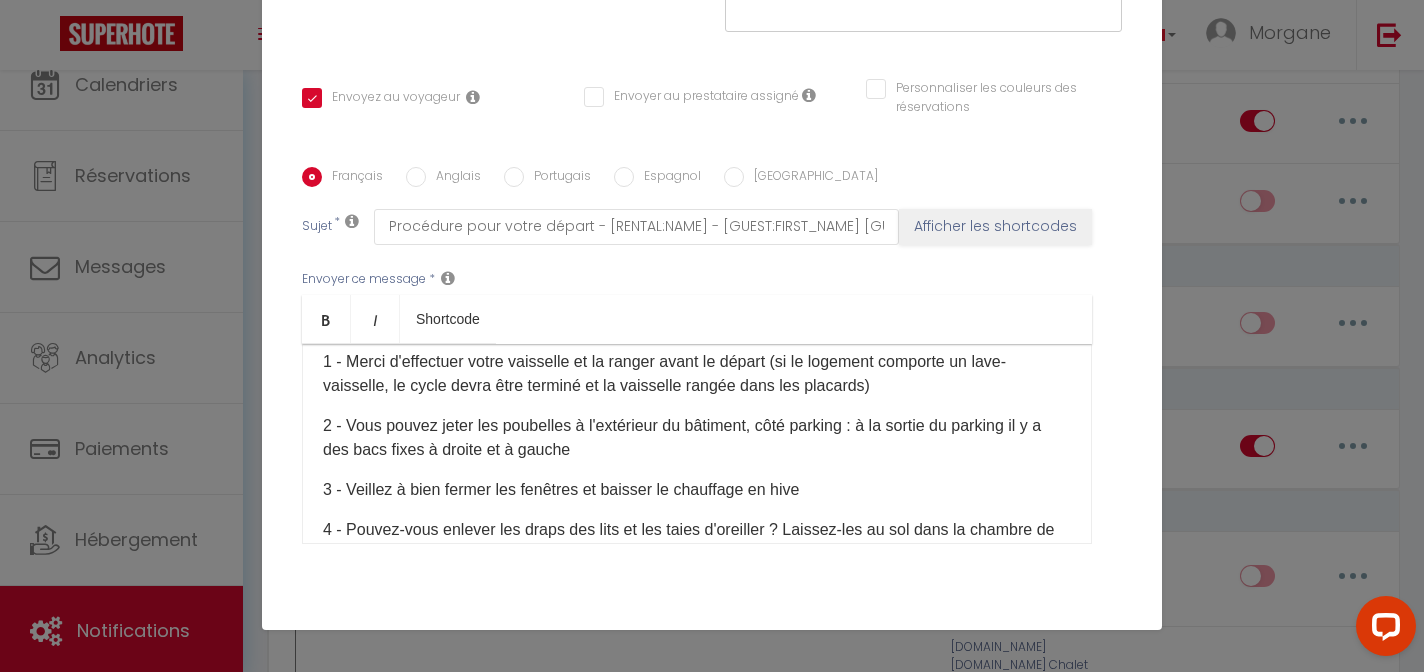 click on "3 - Veillez à bien fermer les fenêtres et baisser le chauffage en hive" at bounding box center (697, 490) 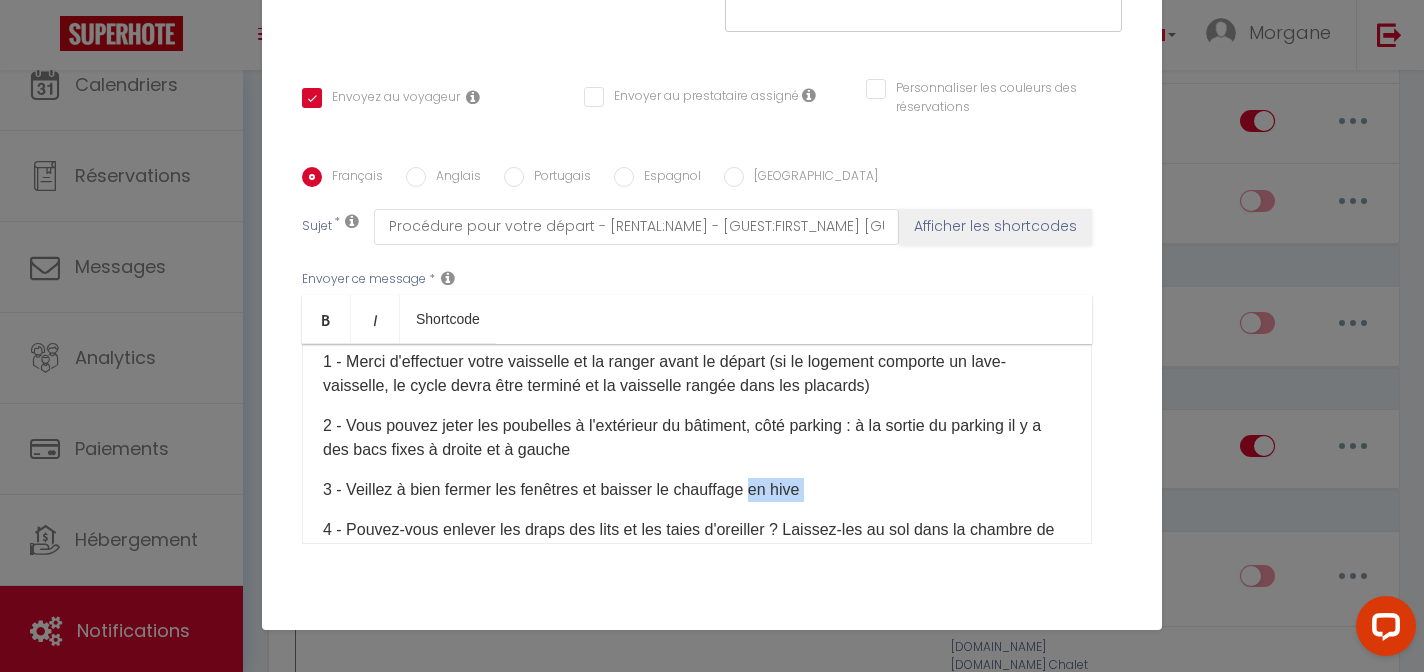 drag, startPoint x: 769, startPoint y: 463, endPoint x: 829, endPoint y: 463, distance: 60 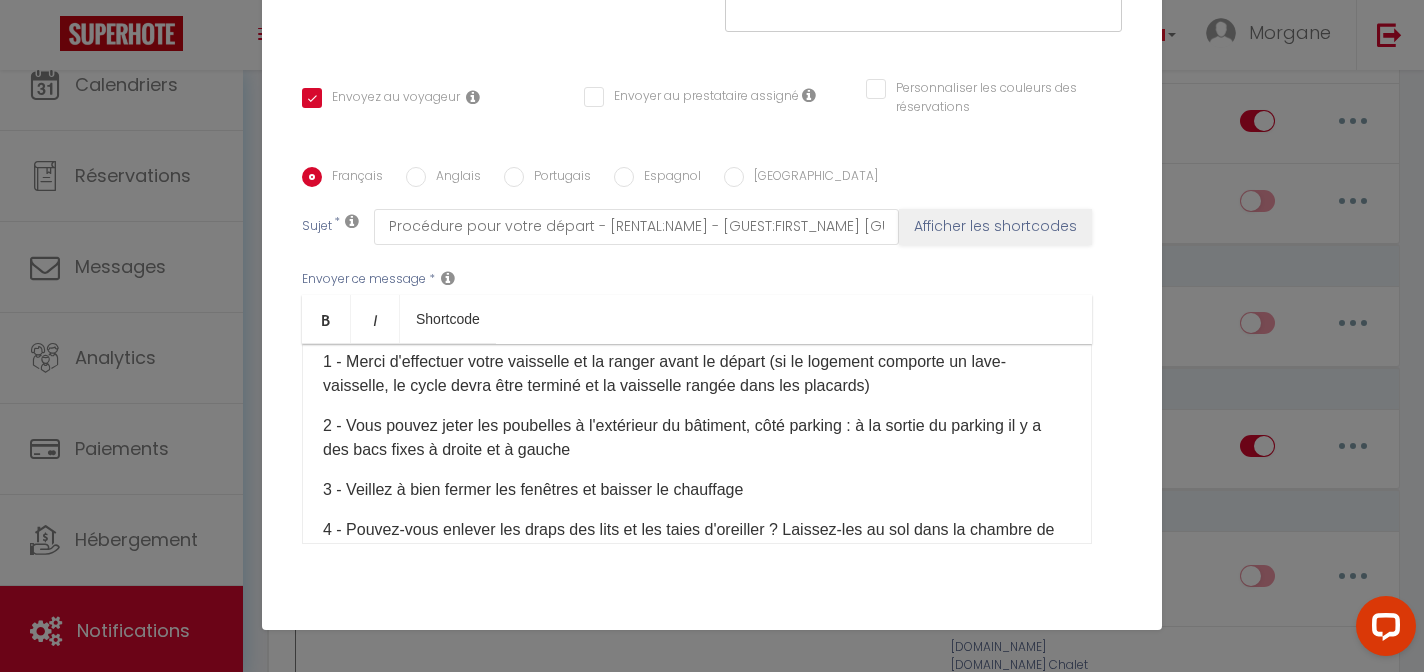 click on "3 - Veillez à bien fermer les fenêtres et baisser le chauffage" at bounding box center [697, 490] 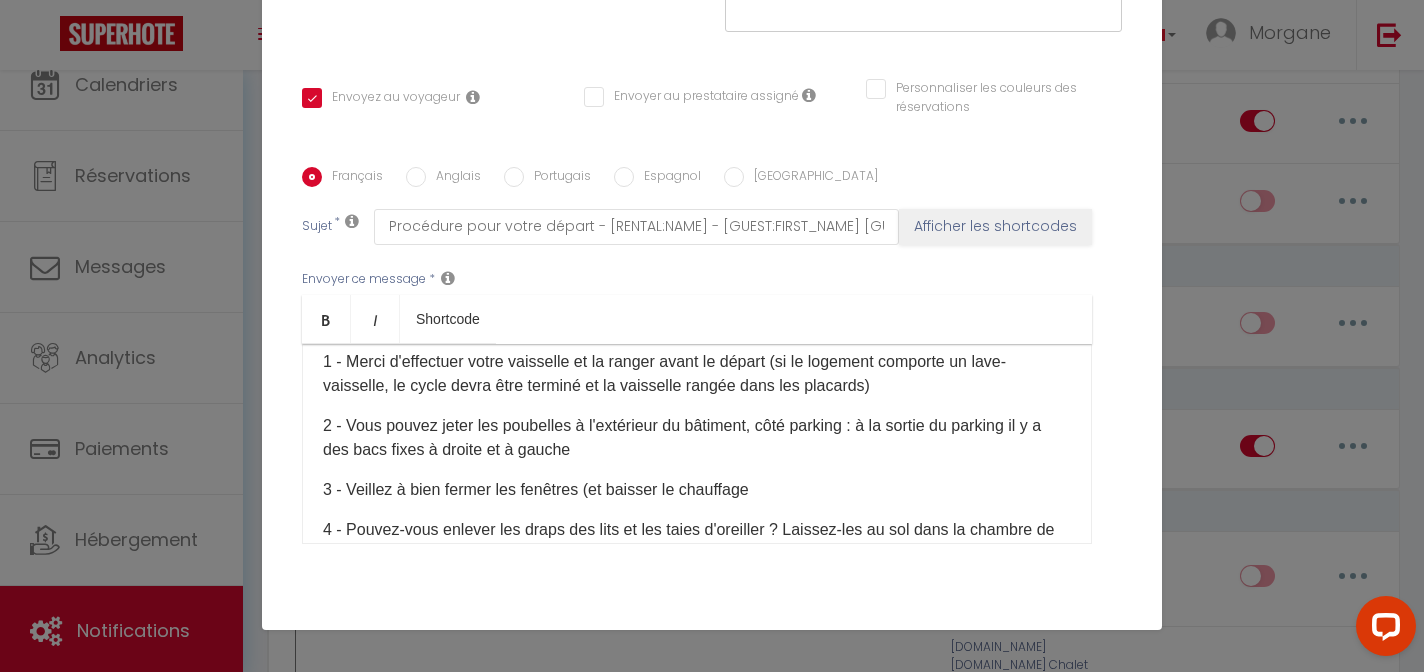click on "3 - Veillez à bien fermer les fenêtres (et baisser le chauffage" at bounding box center [697, 490] 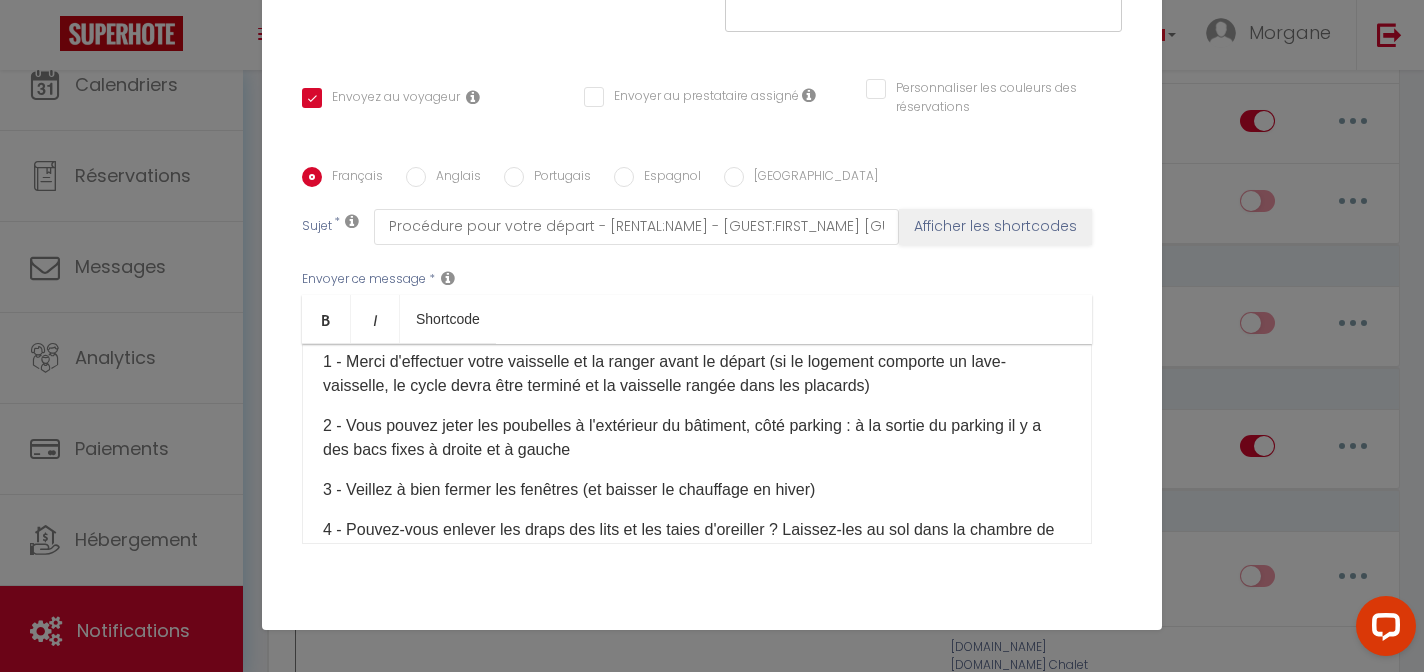 click on "3 - Veillez à bien fermer les fenêtres (et baisser le chauffage en hiver)" at bounding box center [697, 490] 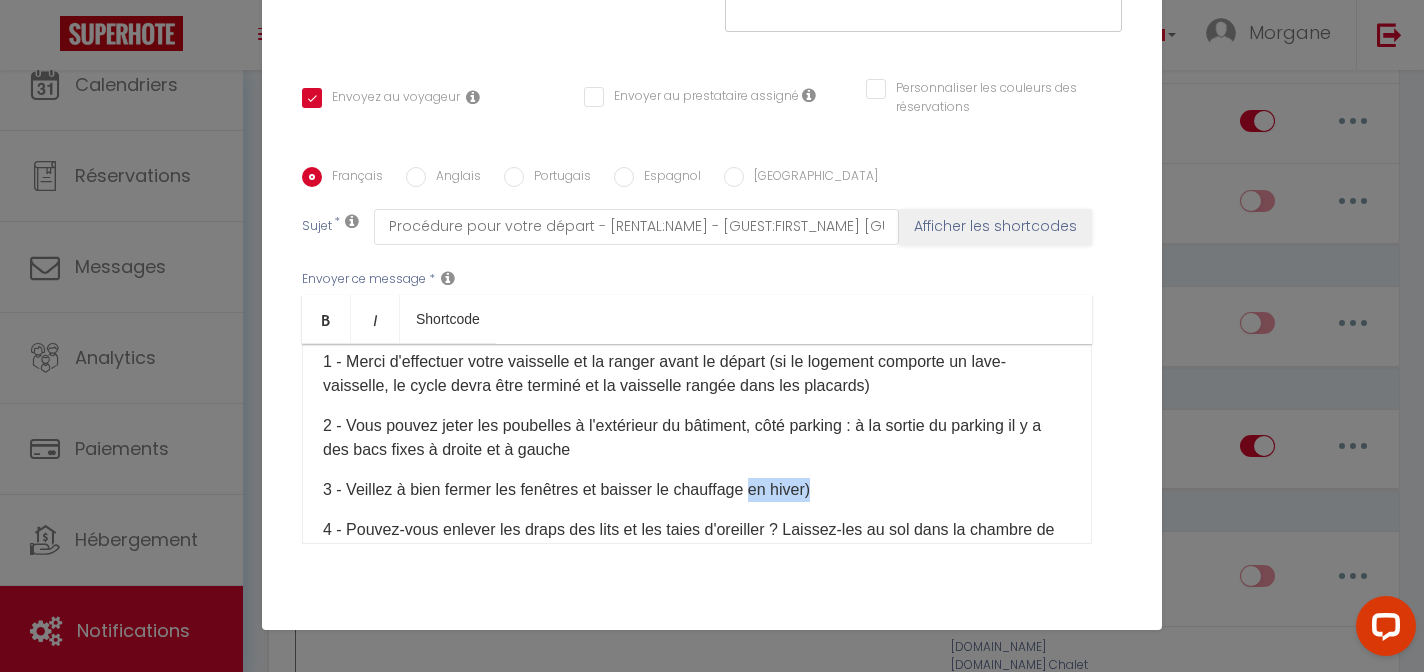 drag, startPoint x: 823, startPoint y: 461, endPoint x: 759, endPoint y: 462, distance: 64.00781 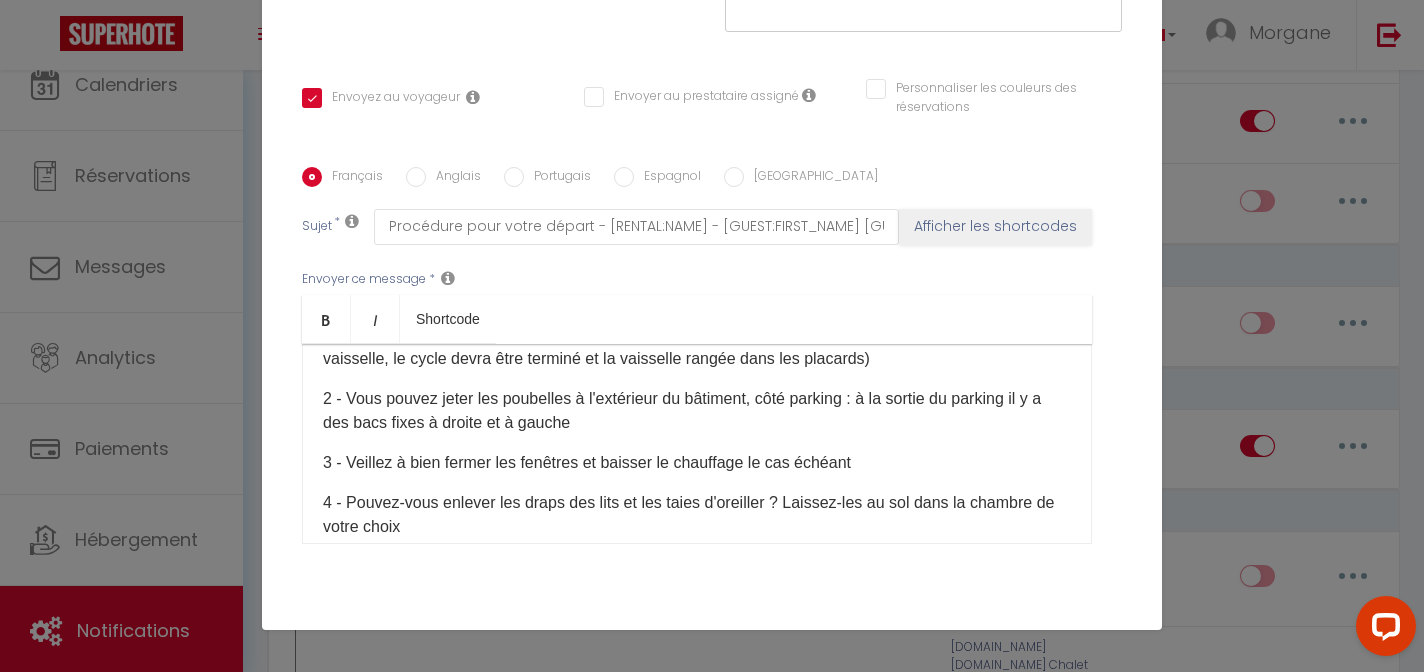 scroll, scrollTop: 276, scrollLeft: 0, axis: vertical 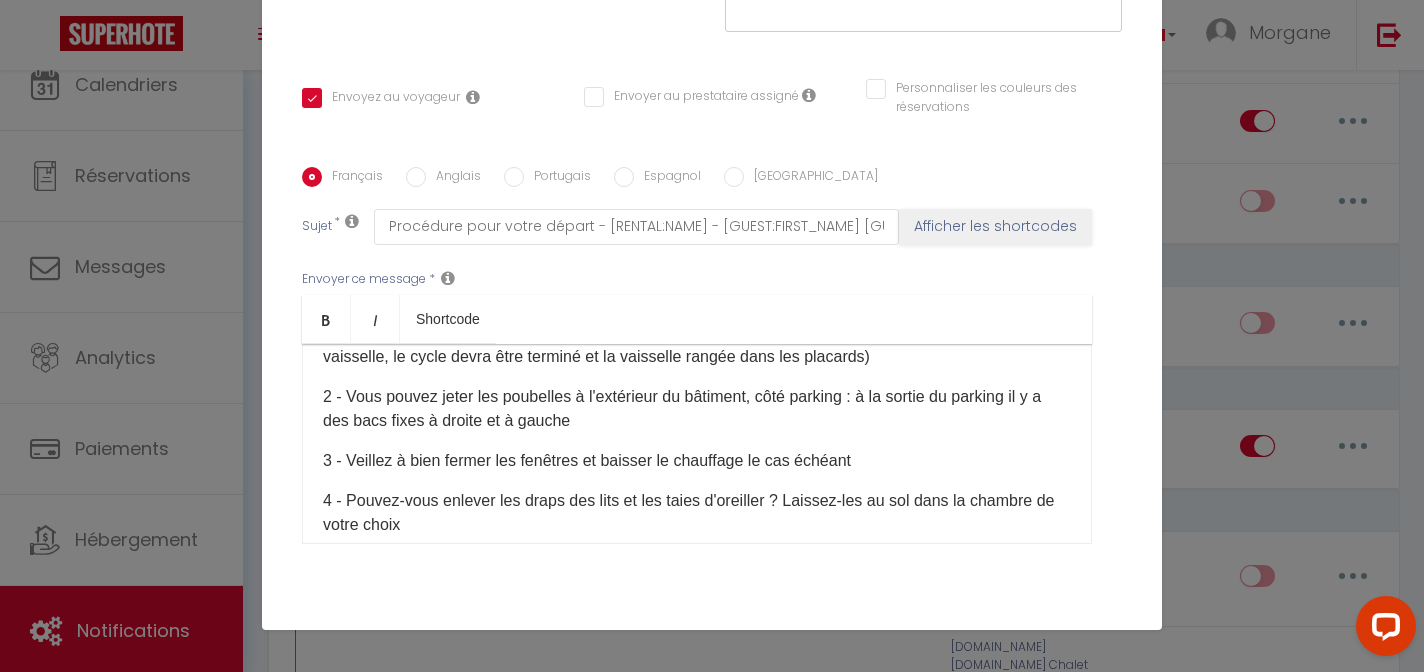 click on "4 - Pouvez-vous enlever les draps des lits et les taies d'oreiller ? Laissez-les au sol dans la chambre de votre choix" at bounding box center (697, 513) 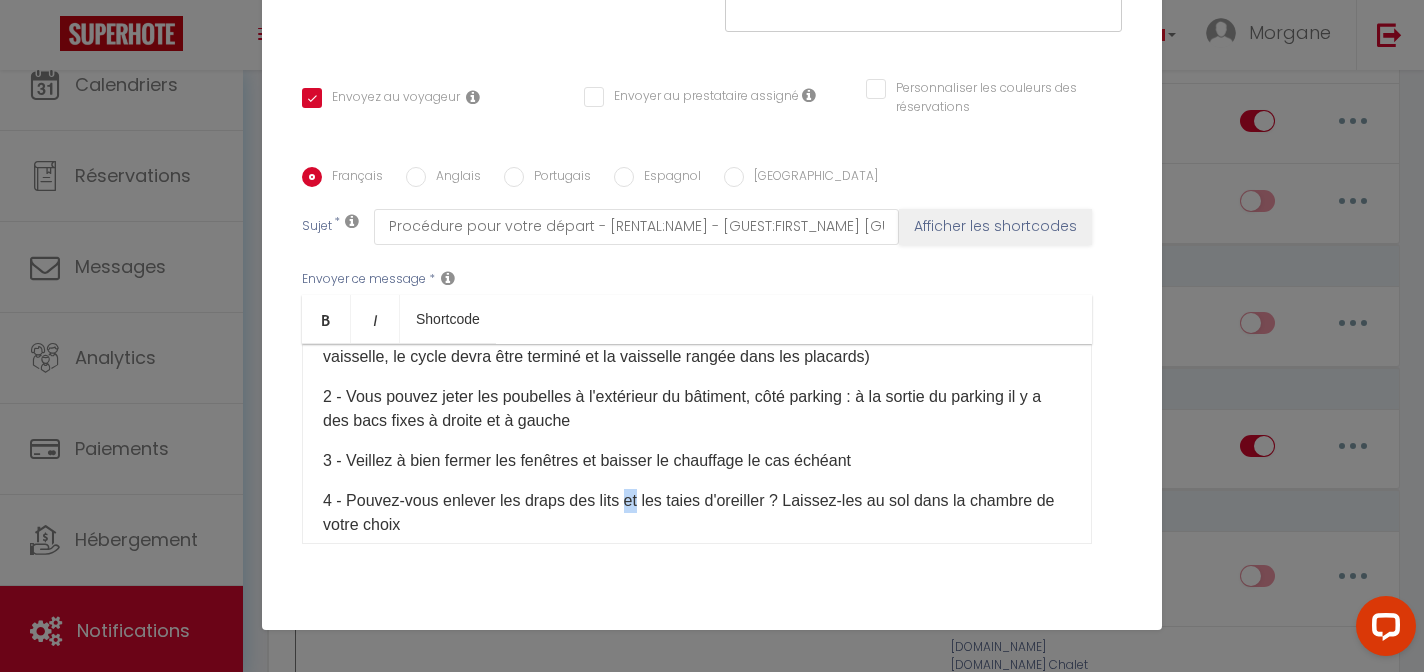 click on "4 - Pouvez-vous enlever les draps des lits et les taies d'oreiller ? Laissez-les au sol dans la chambre de votre choix" at bounding box center (697, 513) 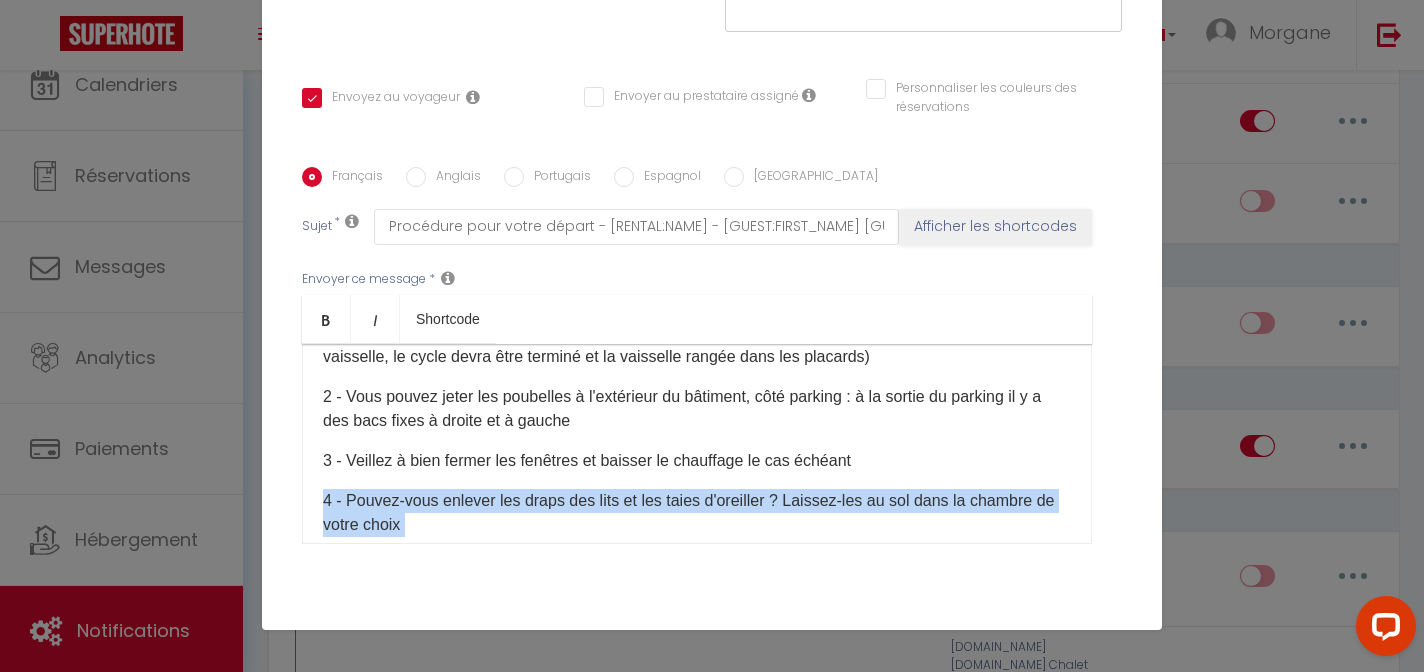 click on "4 - Pouvez-vous enlever les draps des lits et les taies d'oreiller ? Laissez-les au sol dans la chambre de votre choix" at bounding box center [697, 513] 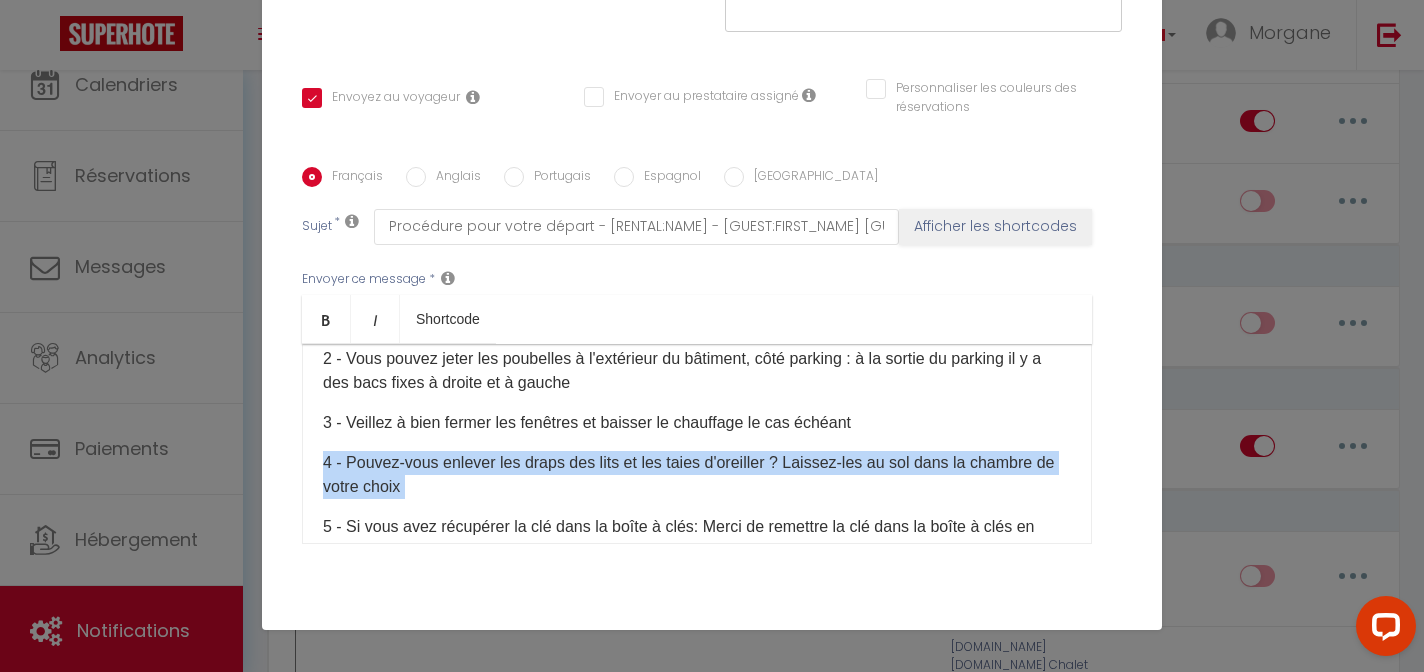 scroll, scrollTop: 317, scrollLeft: 0, axis: vertical 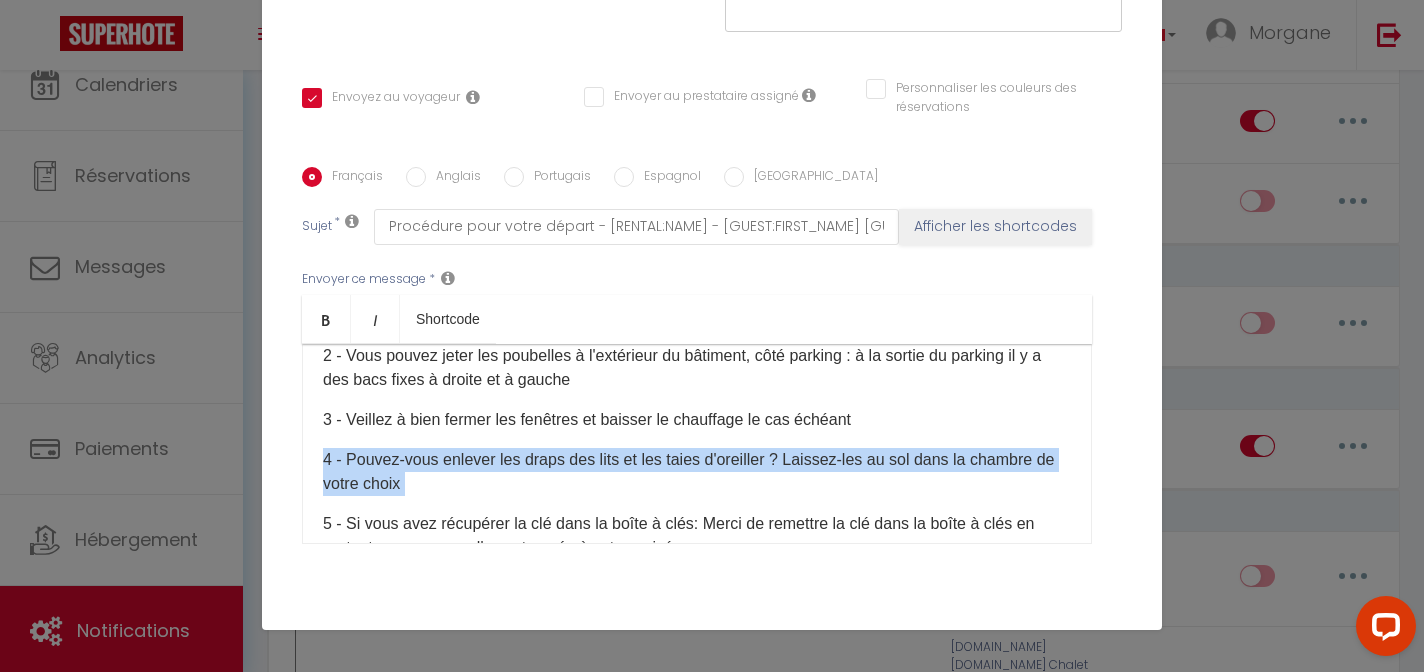 click on "4 - Pouvez-vous enlever les draps des lits et les taies d'oreiller ? Laissez-les au sol dans la chambre de votre choix" at bounding box center (697, 472) 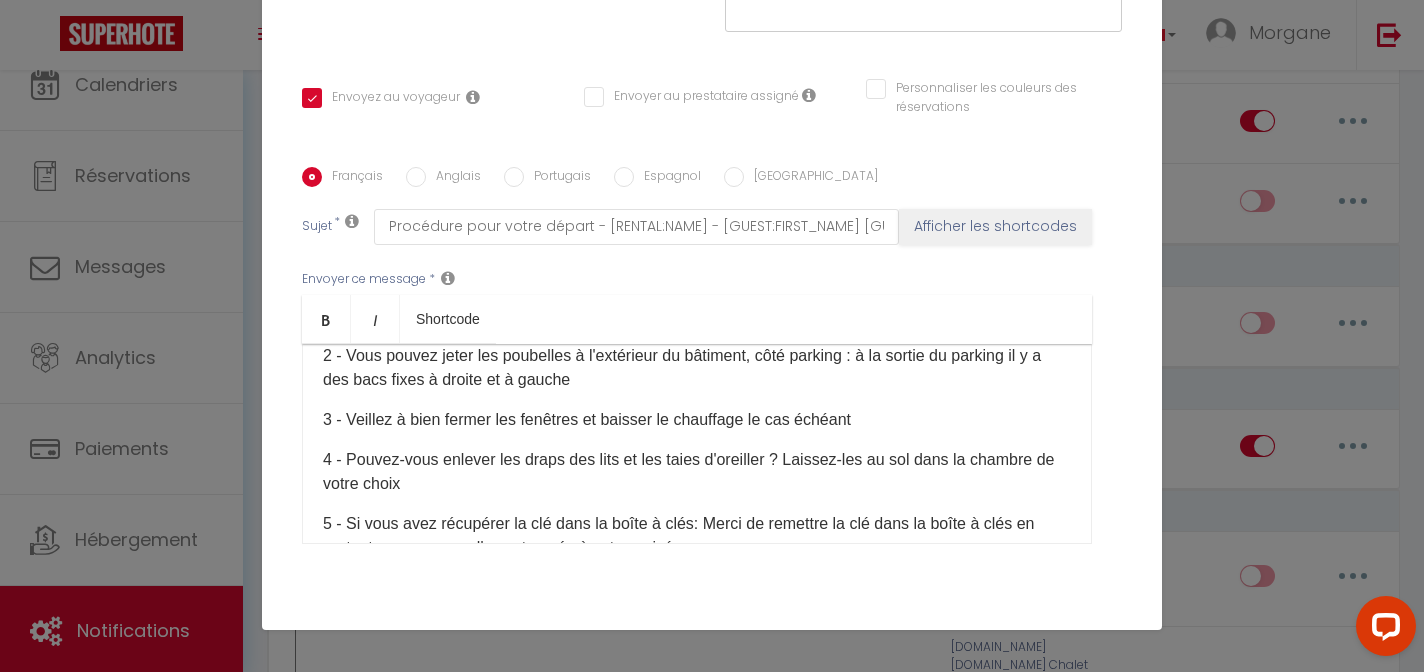 click on "4 - Pouvez-vous enlever les draps des lits et les taies d'oreiller ? Laissez-les au sol dans la chambre de votre choix" at bounding box center [697, 472] 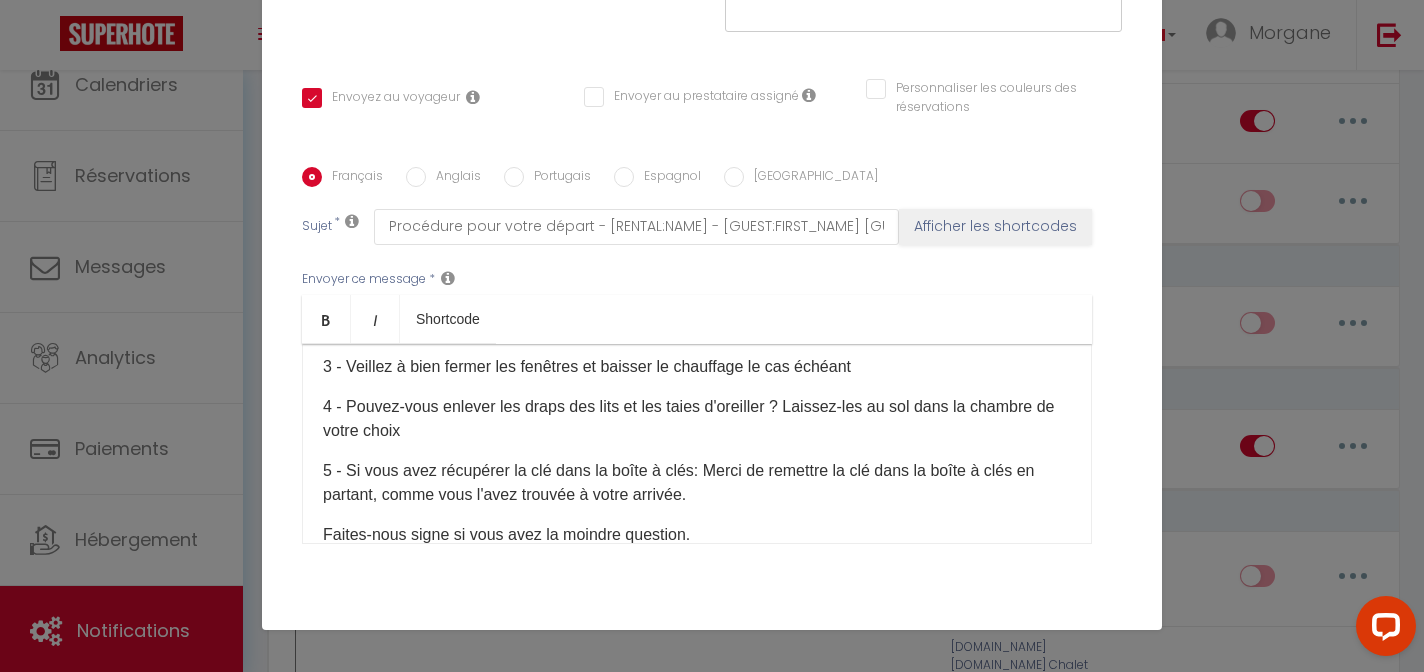 scroll, scrollTop: 372, scrollLeft: 0, axis: vertical 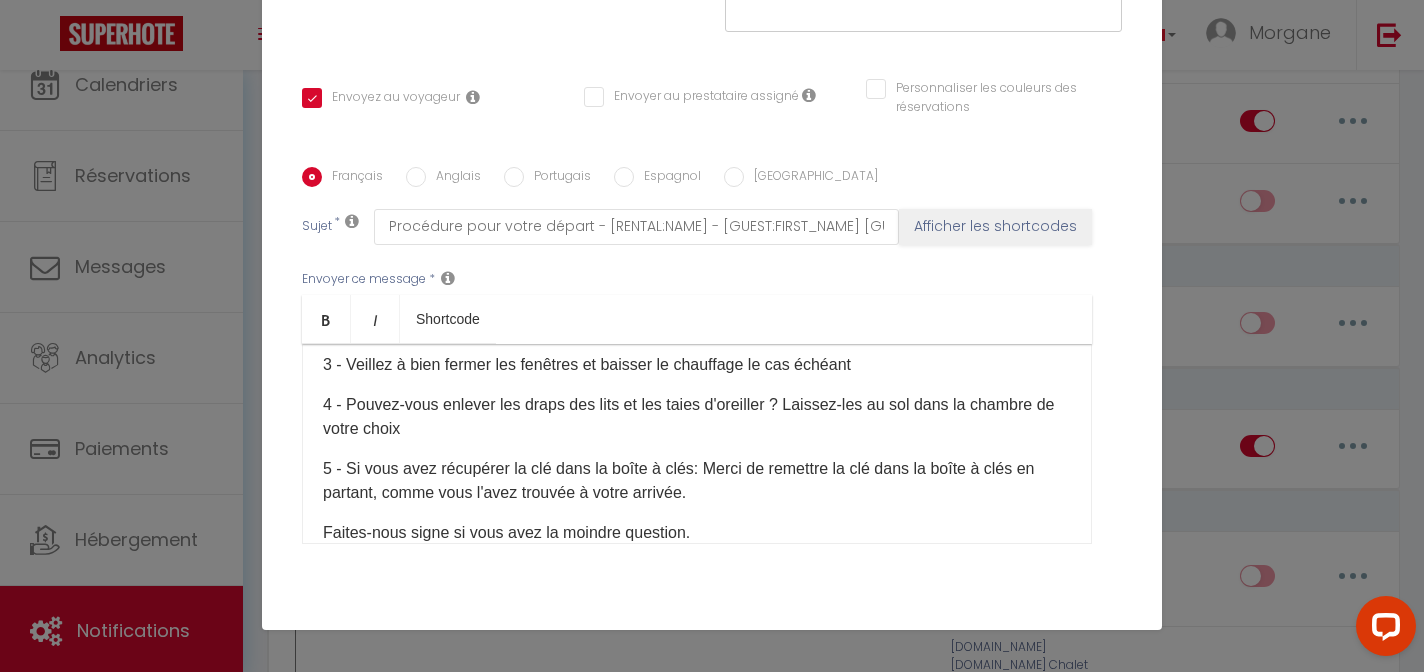 click on "5 - Si vous avez récupérer la clé dans la boîte à clés: Merci de remettre la clé dans la boîte à clés en partant, comme vous l'avez trouvée à votre arrivée." at bounding box center [697, 481] 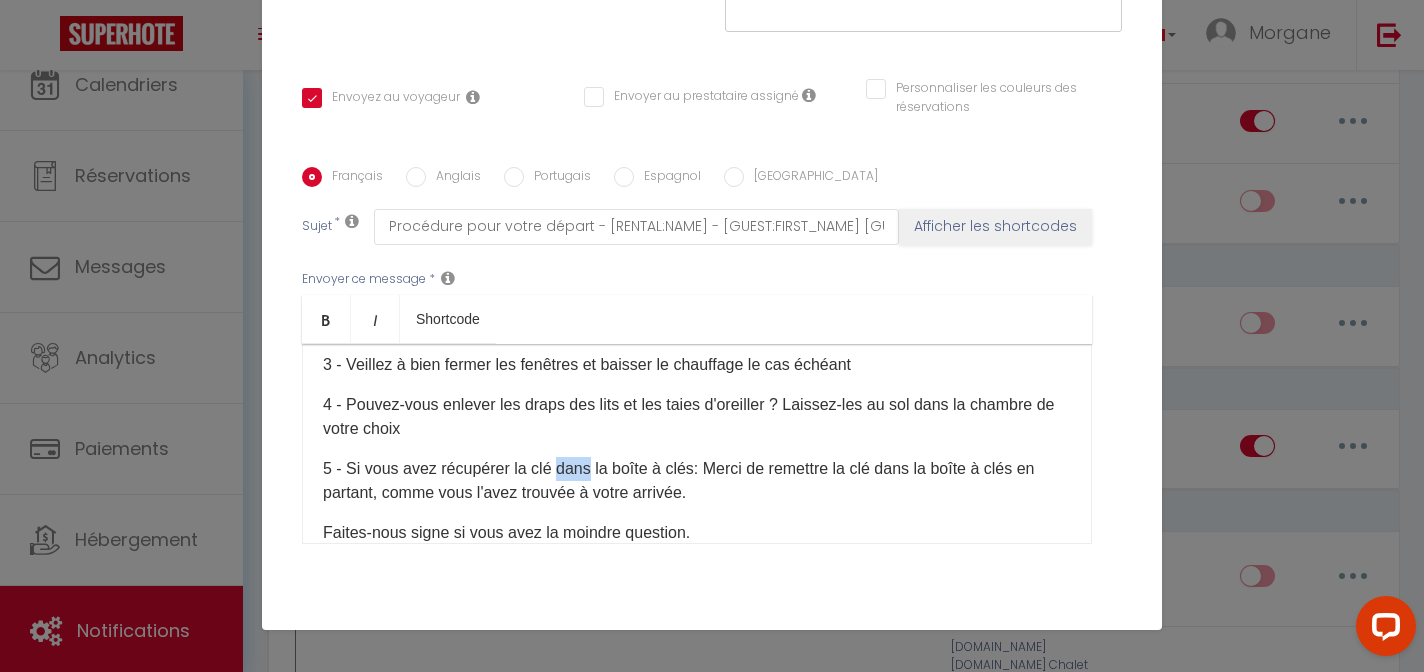 click on "5 - Si vous avez récupérer la clé dans la boîte à clés: Merci de remettre la clé dans la boîte à clés en partant, comme vous l'avez trouvée à votre arrivée." at bounding box center [697, 481] 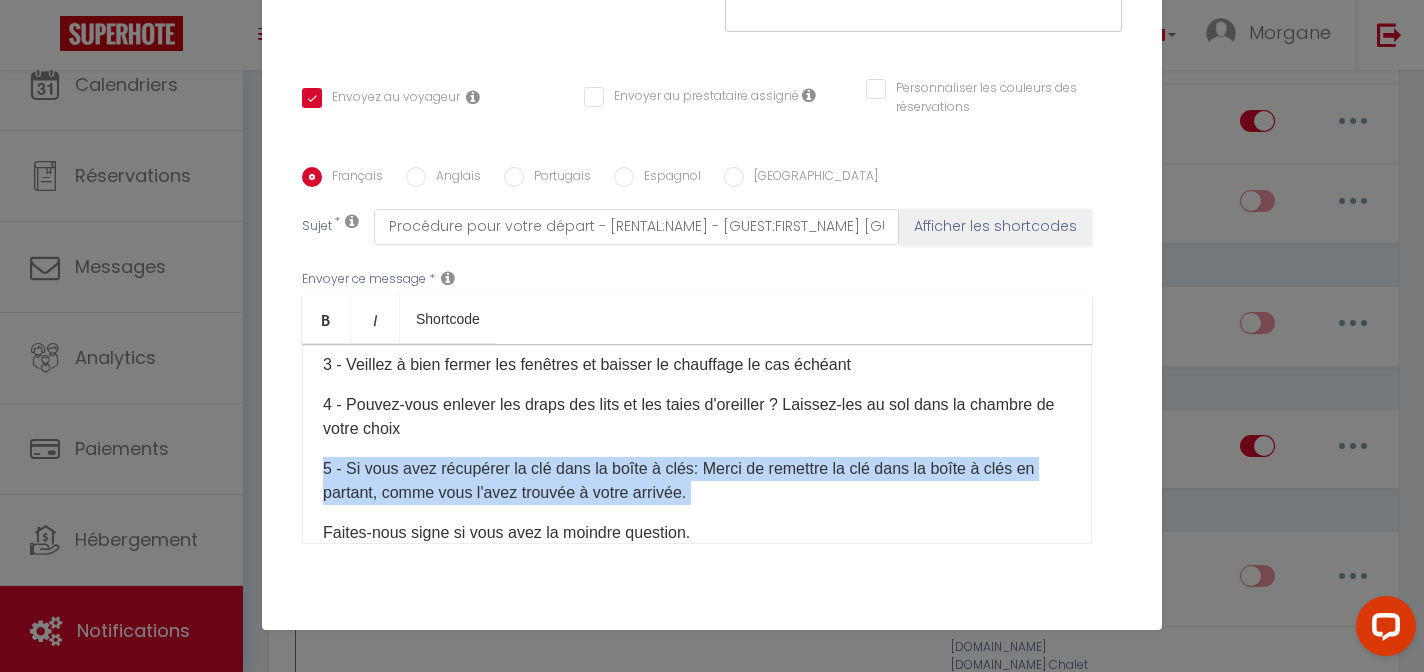 click on "5 - Si vous avez récupérer la clé dans la boîte à clés: Merci de remettre la clé dans la boîte à clés en partant, comme vous l'avez trouvée à votre arrivée." at bounding box center [697, 481] 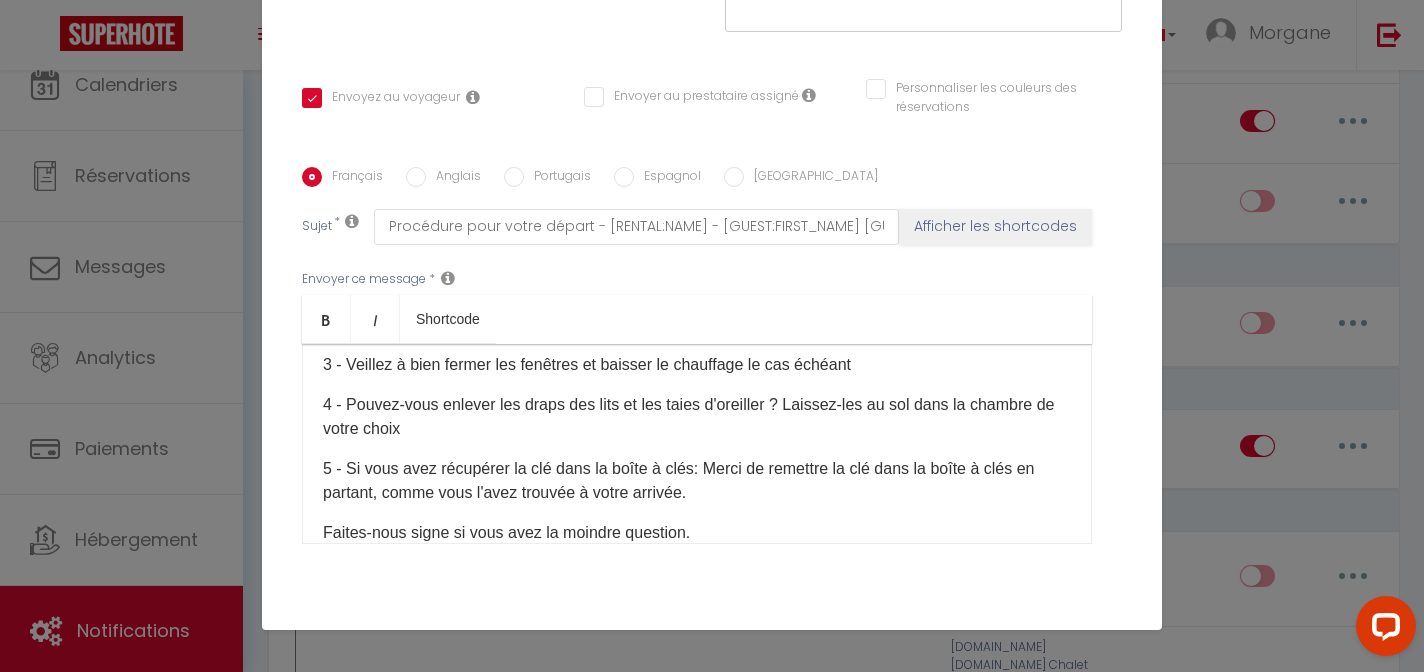 click on "5 - Si vous avez récupérer la clé dans la boîte à clés: Merci de remettre la clé dans la boîte à clés en partant, comme vous l'avez trouvée à votre arrivée." at bounding box center (697, 481) 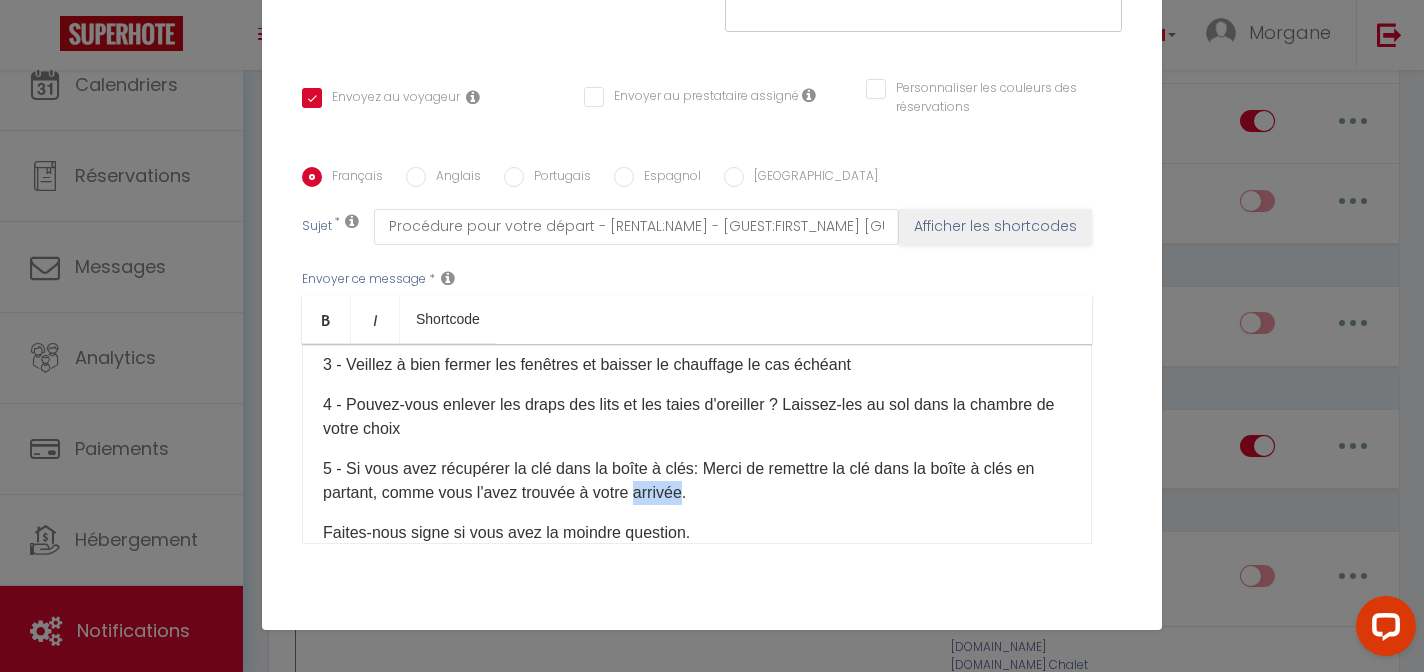 click on "5 - Si vous avez récupérer la clé dans la boîte à clés: Merci de remettre la clé dans la boîte à clés en partant, comme vous l'avez trouvée à votre arrivée." at bounding box center [697, 481] 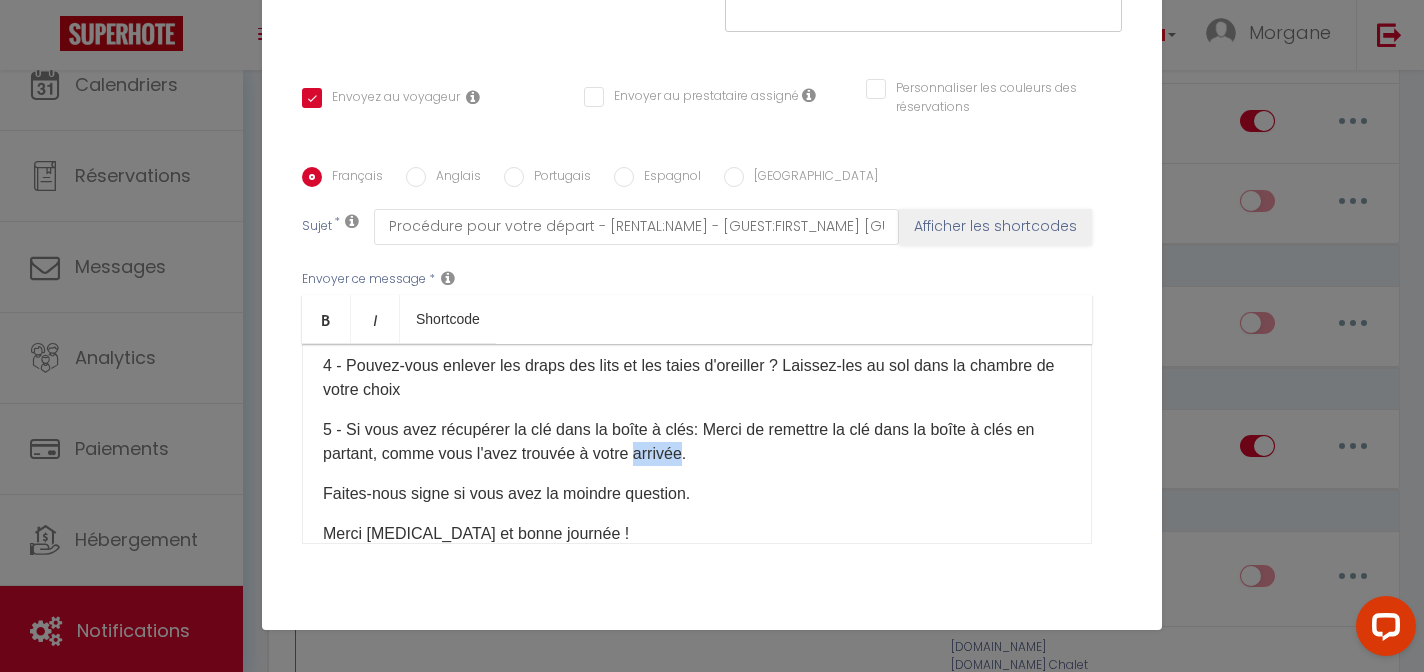 scroll, scrollTop: 417, scrollLeft: 0, axis: vertical 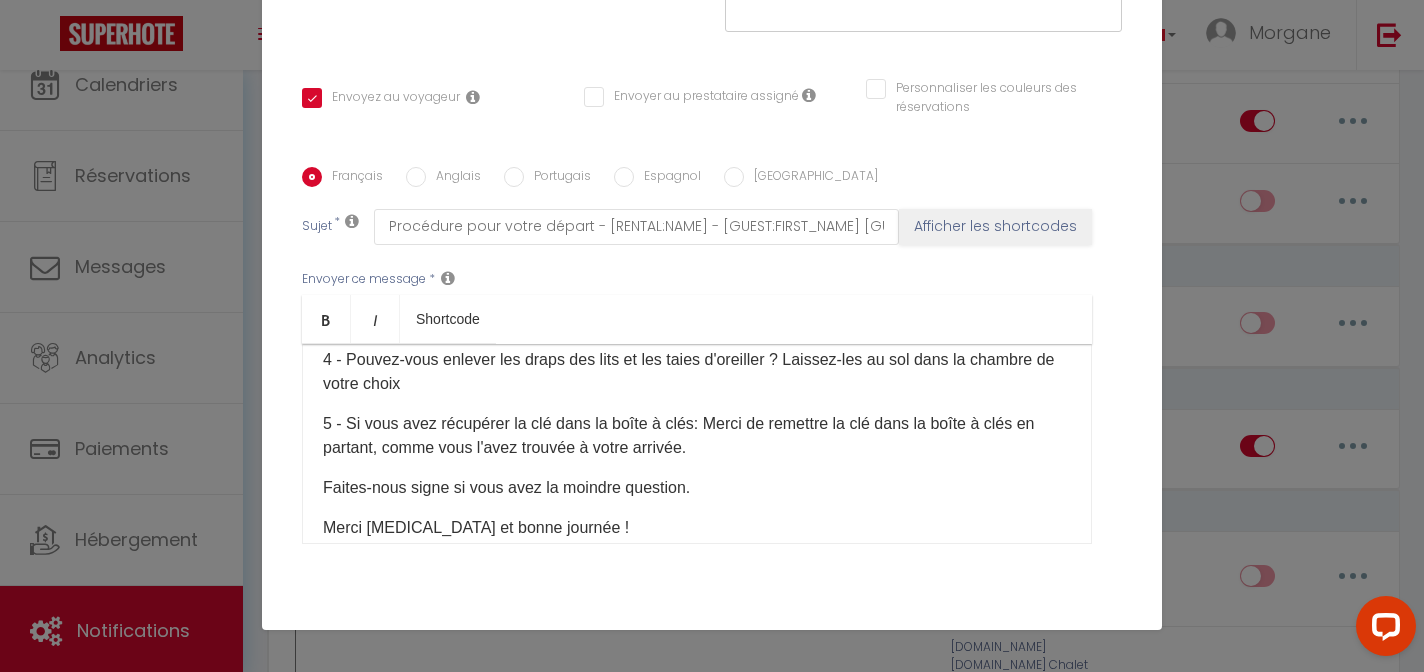 click on "Faites-nous signe si vous avez la moindre question." at bounding box center (697, 488) 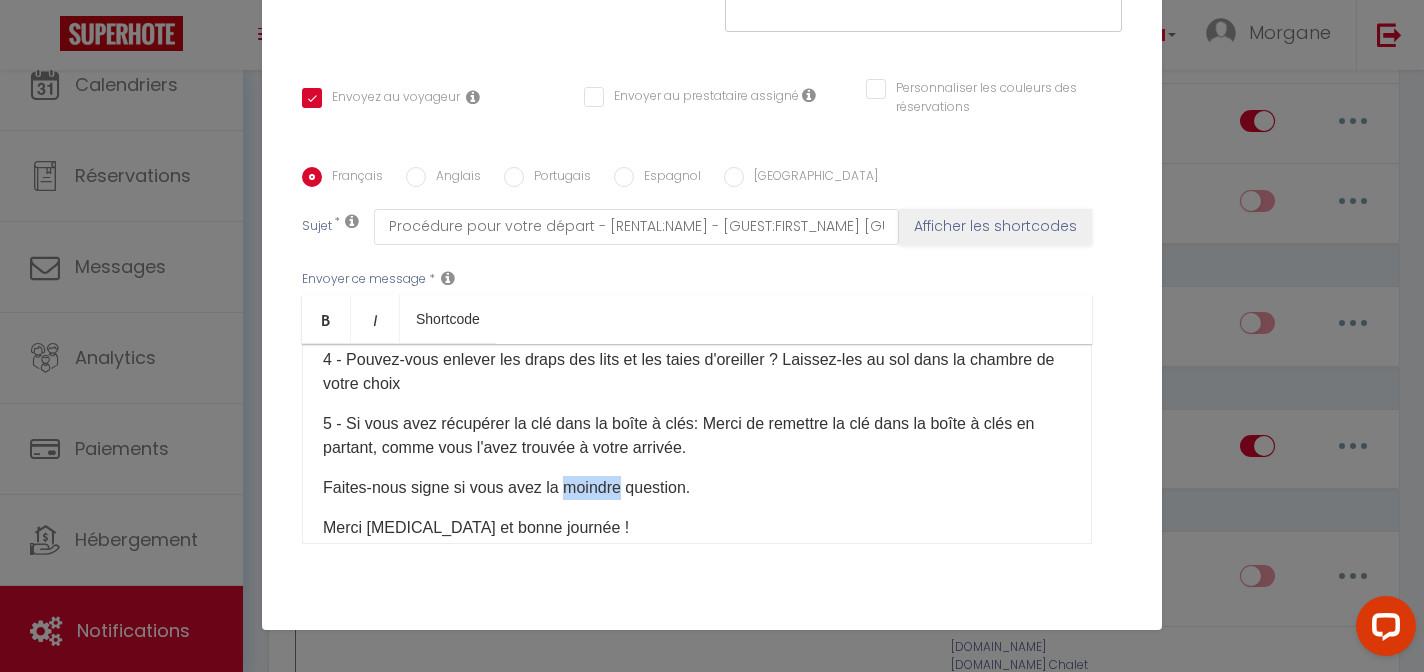 click on "Faites-nous signe si vous avez la moindre question." at bounding box center (697, 488) 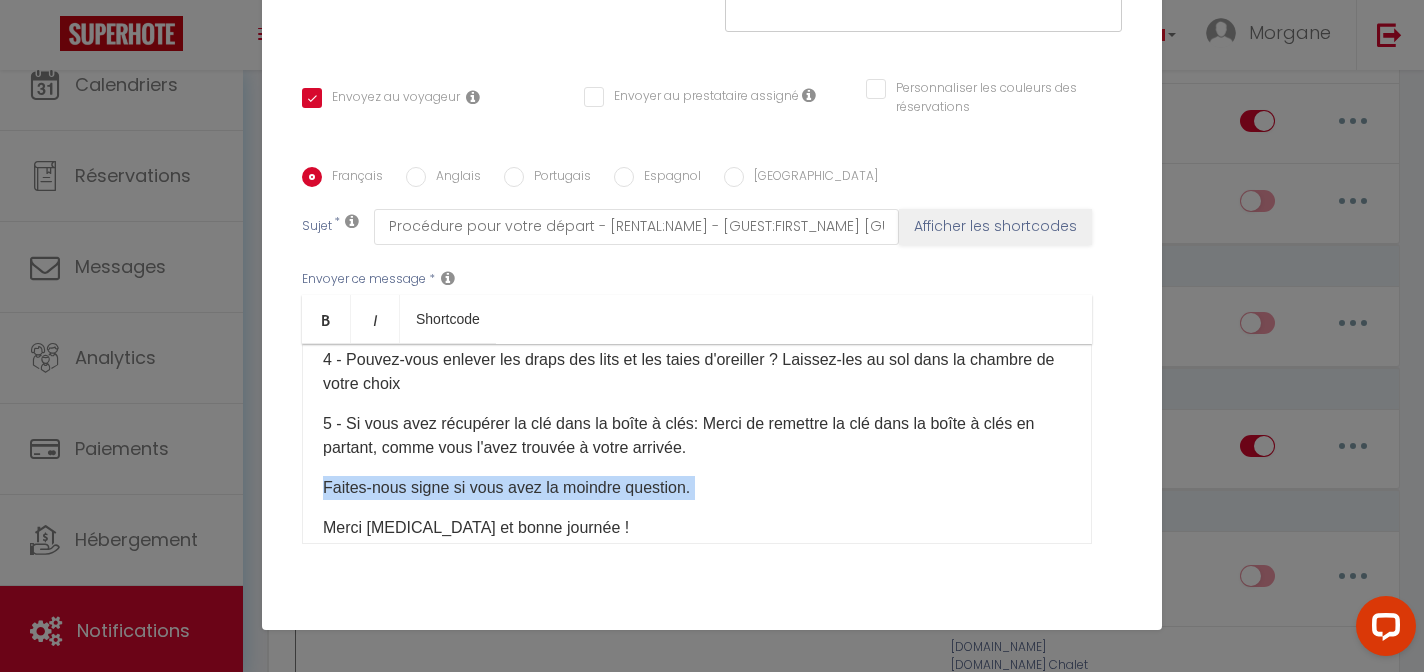 click on "Faites-nous signe si vous avez la moindre question." at bounding box center [697, 488] 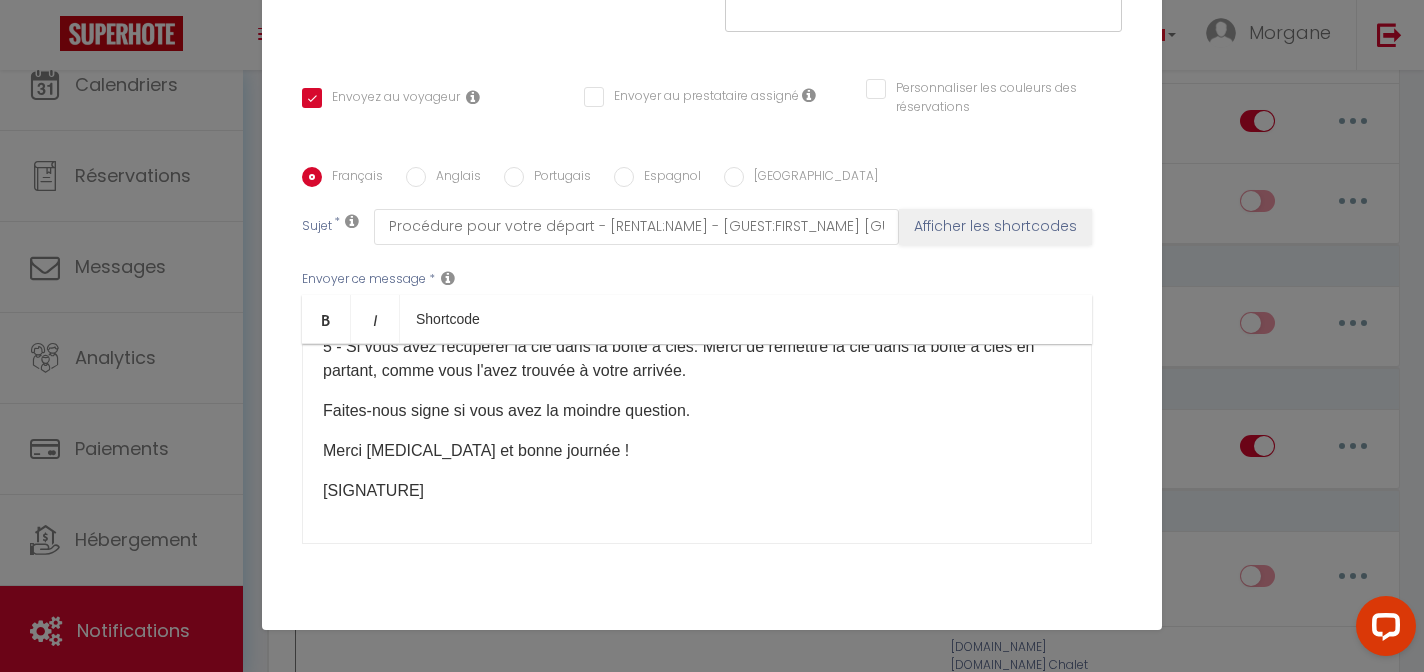 click on "Merci [MEDICAL_DATA] et bonne journée !" at bounding box center (697, 451) 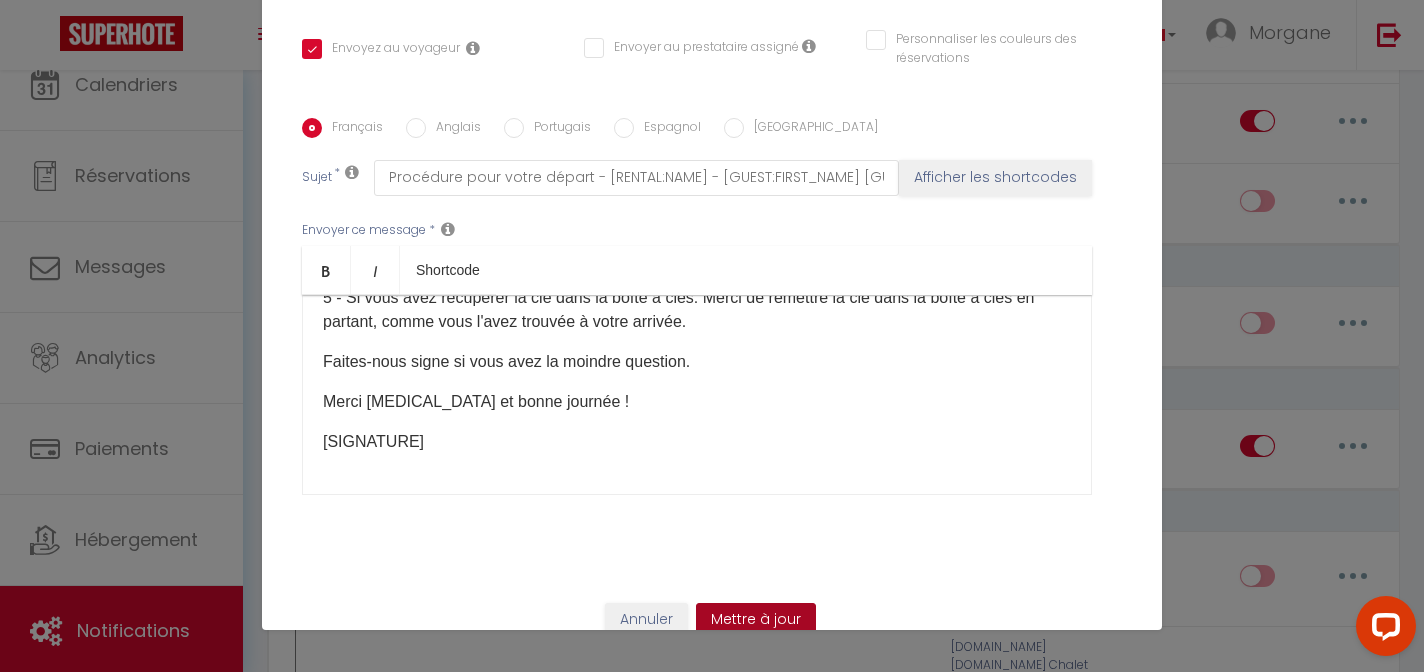 click on "Mettre à jour" at bounding box center [756, 620] 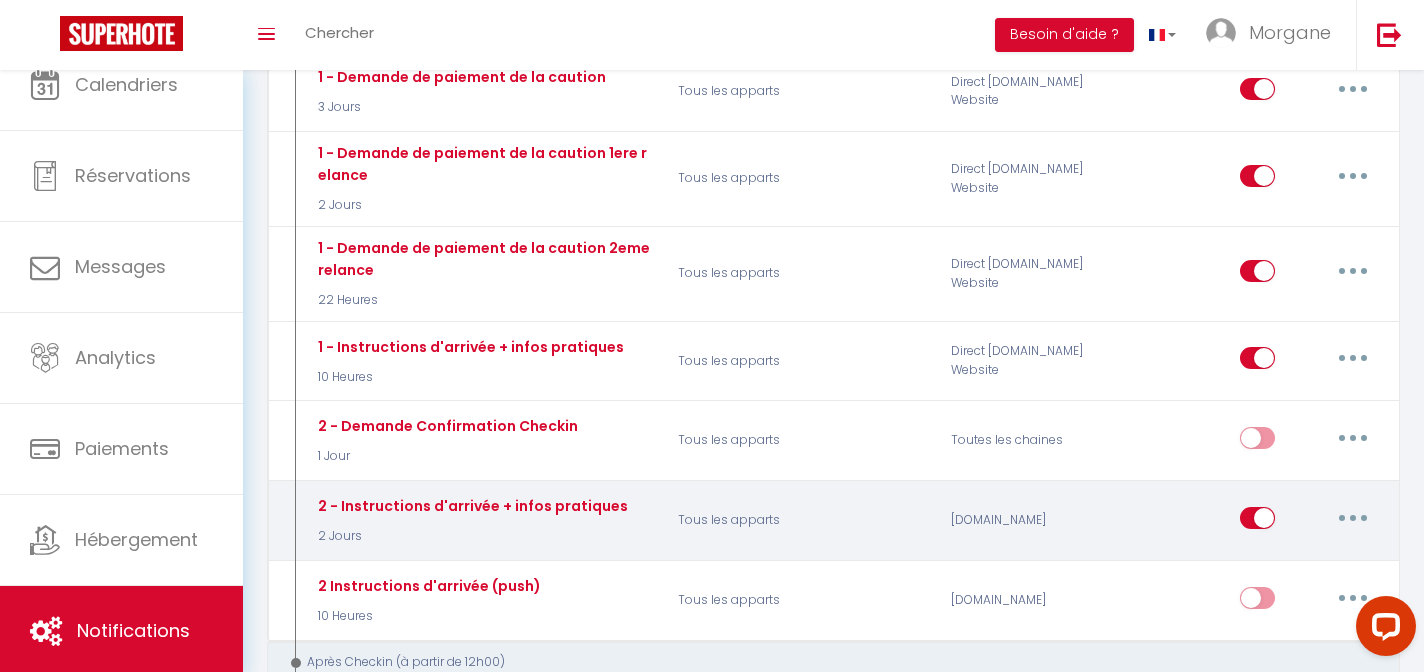 scroll, scrollTop: 616, scrollLeft: 0, axis: vertical 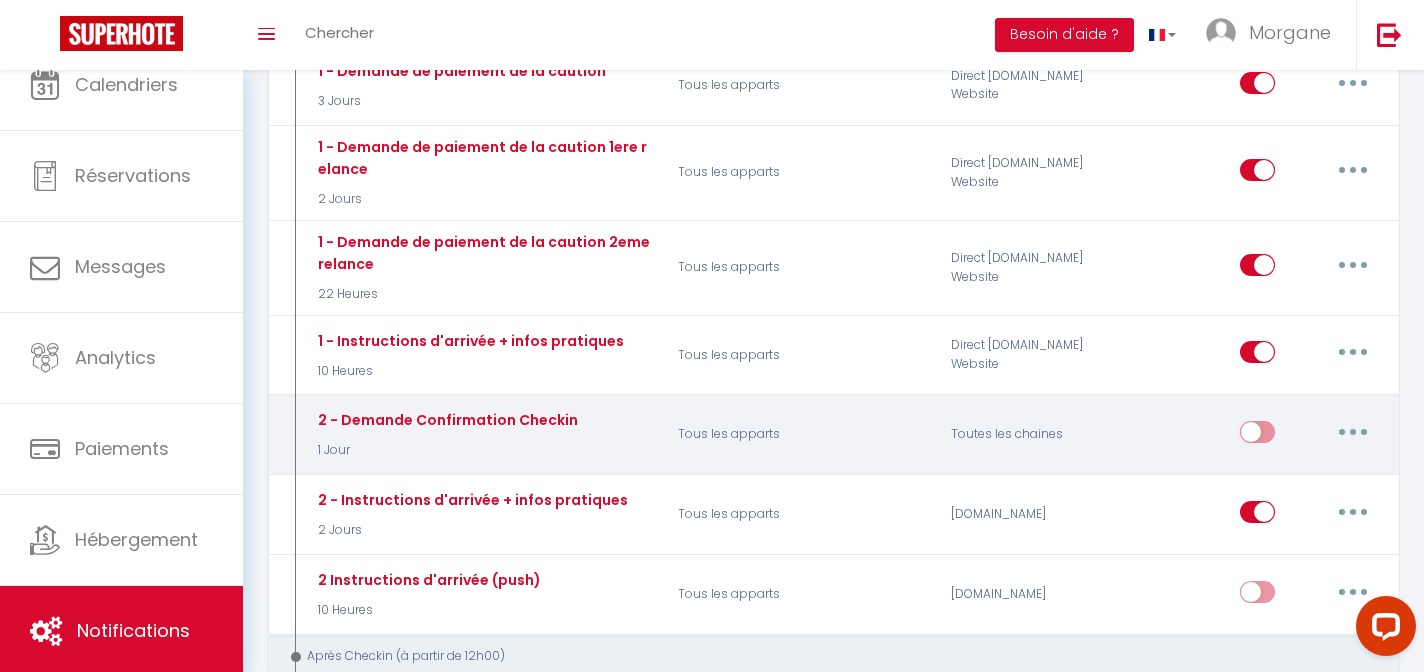click at bounding box center (1353, 432) 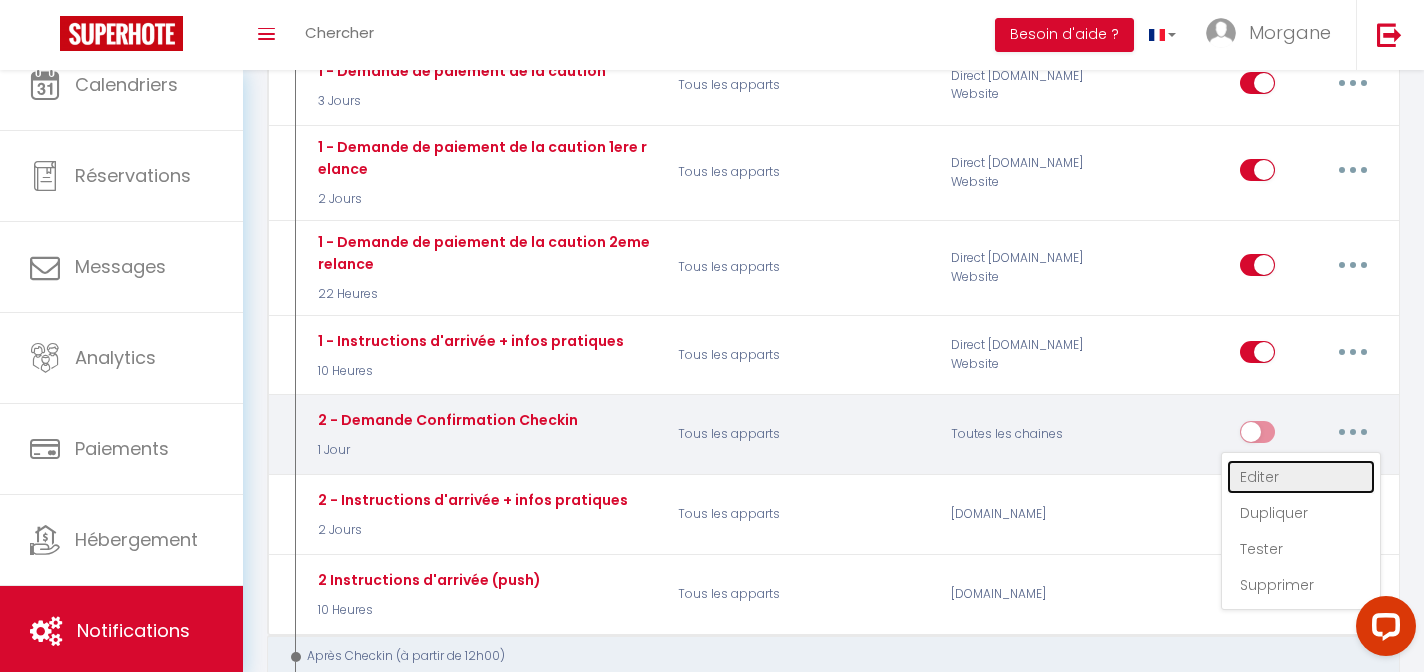 click on "Editer" at bounding box center [1301, 477] 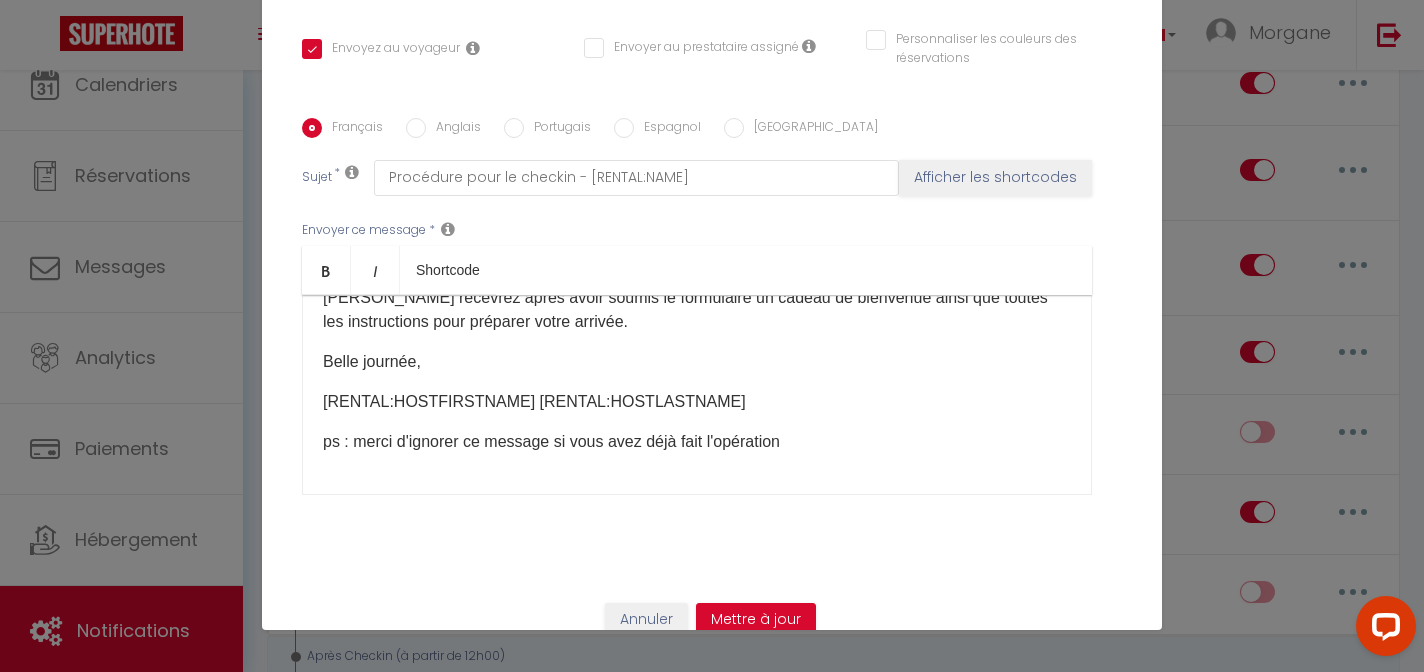 scroll, scrollTop: 0, scrollLeft: 0, axis: both 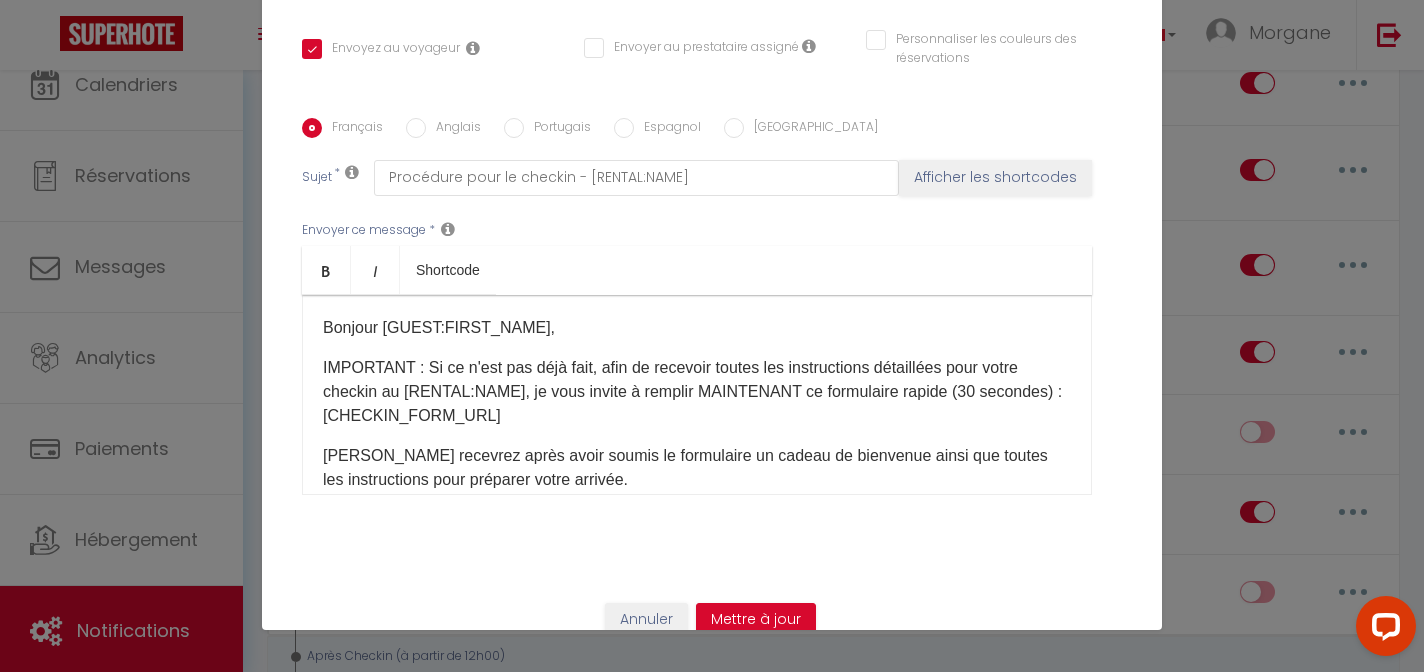 click on "Bonjour [GUEST:FIRST_NAME],
IMPORTANT : Si ce n'est pas déjà fait, afin de recevoir toutes les instructions détaillées pour votre checkin au [RENTAL:NAME], je vous invite à remplir MAINTENANT ce formulaire rapide (30 secondes) : [CHECKIN_FORM_URL]
Vous recevrez après avoir soumis le formulaire un cadeau de bienvenue ainsi que toutes les instructions pour préparer votre arrivée.
Belle journée,
[RENTAL:HOSTFIRSTNAME] [RENTAL:HOSTLASTNAME]
ps : merci d'ignorer ce message si vous avez déjà fait l'opération" at bounding box center [697, 395] 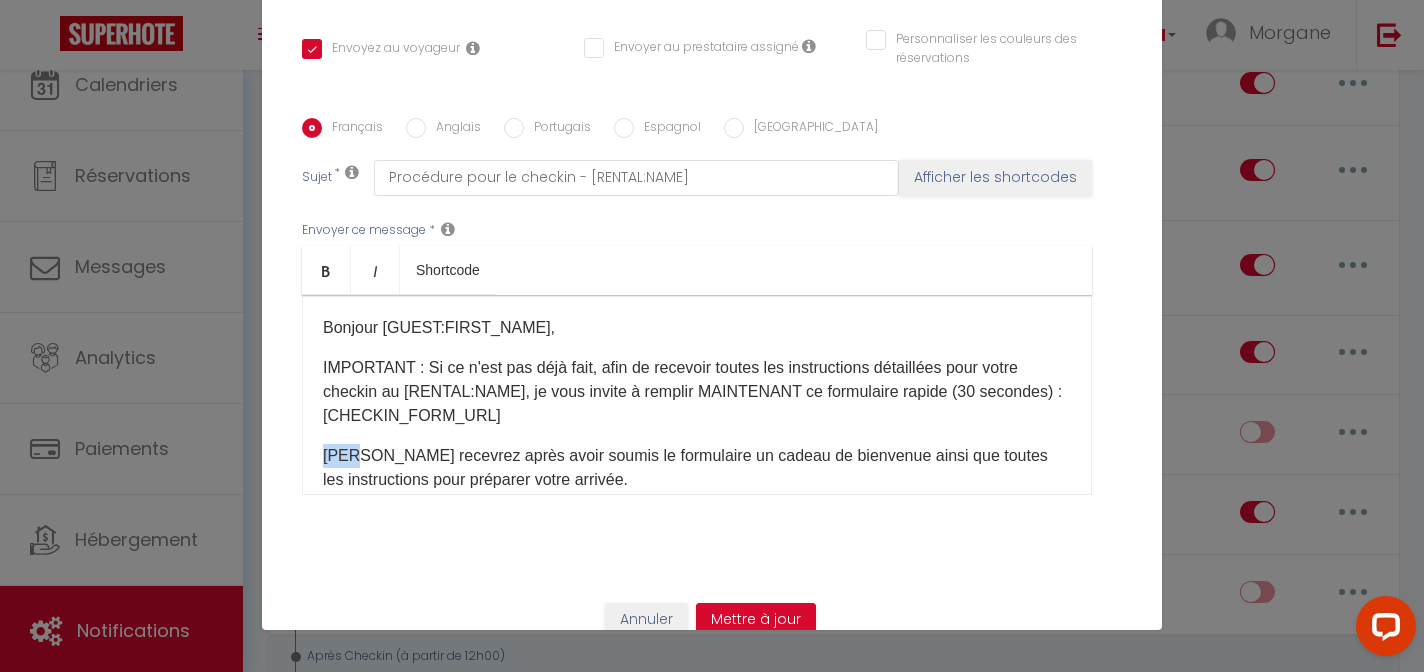 click on "Bonjour [GUEST:FIRST_NAME],
IMPORTANT : Si ce n'est pas déjà fait, afin de recevoir toutes les instructions détaillées pour votre checkin au [RENTAL:NAME], je vous invite à remplir MAINTENANT ce formulaire rapide (30 secondes) : [CHECKIN_FORM_URL]
Vous recevrez après avoir soumis le formulaire un cadeau de bienvenue ainsi que toutes les instructions pour préparer votre arrivée.
Belle journée,
[RENTAL:HOSTFIRSTNAME] [RENTAL:HOSTLASTNAME]
ps : merci d'ignorer ce message si vous avez déjà fait l'opération" at bounding box center [697, 395] 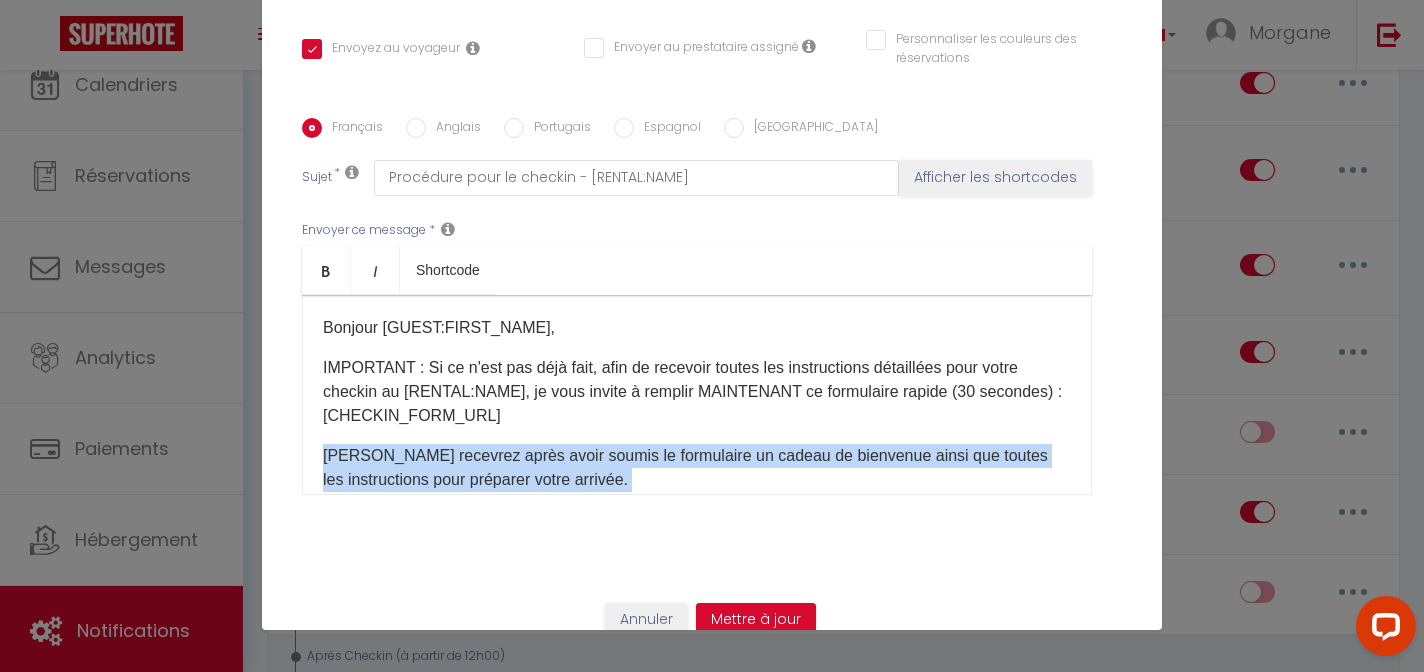 click on "Bonjour [GUEST:FIRST_NAME],
IMPORTANT : Si ce n'est pas déjà fait, afin de recevoir toutes les instructions détaillées pour votre checkin au [RENTAL:NAME], je vous invite à remplir MAINTENANT ce formulaire rapide (30 secondes) : [CHECKIN_FORM_URL]
Vous recevrez après avoir soumis le formulaire un cadeau de bienvenue ainsi que toutes les instructions pour préparer votre arrivée.
Belle journée,
[RENTAL:HOSTFIRSTNAME] [RENTAL:HOSTLASTNAME]
ps : merci d'ignorer ce message si vous avez déjà fait l'opération" at bounding box center (697, 395) 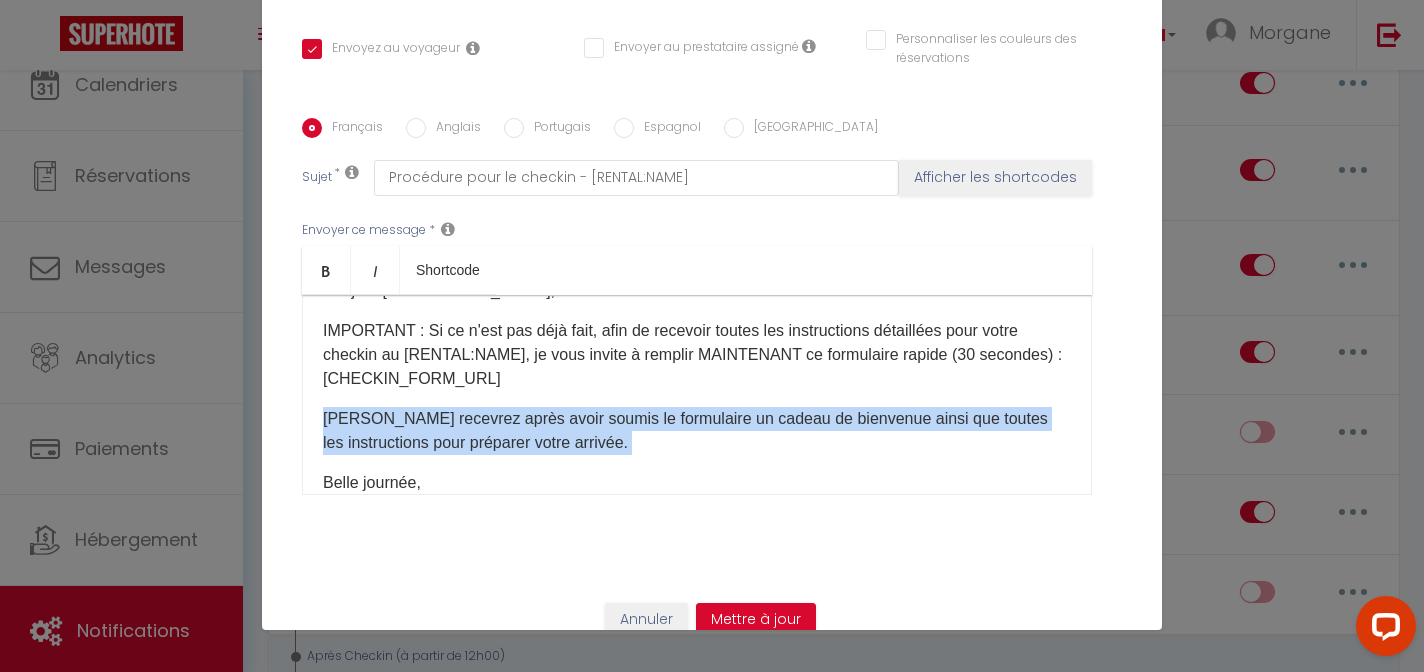 click on "[PERSON_NAME] recevrez après avoir soumis le formulaire un cadeau de bienvenue ainsi que toutes les instructions pour préparer votre arrivée." at bounding box center [697, 431] 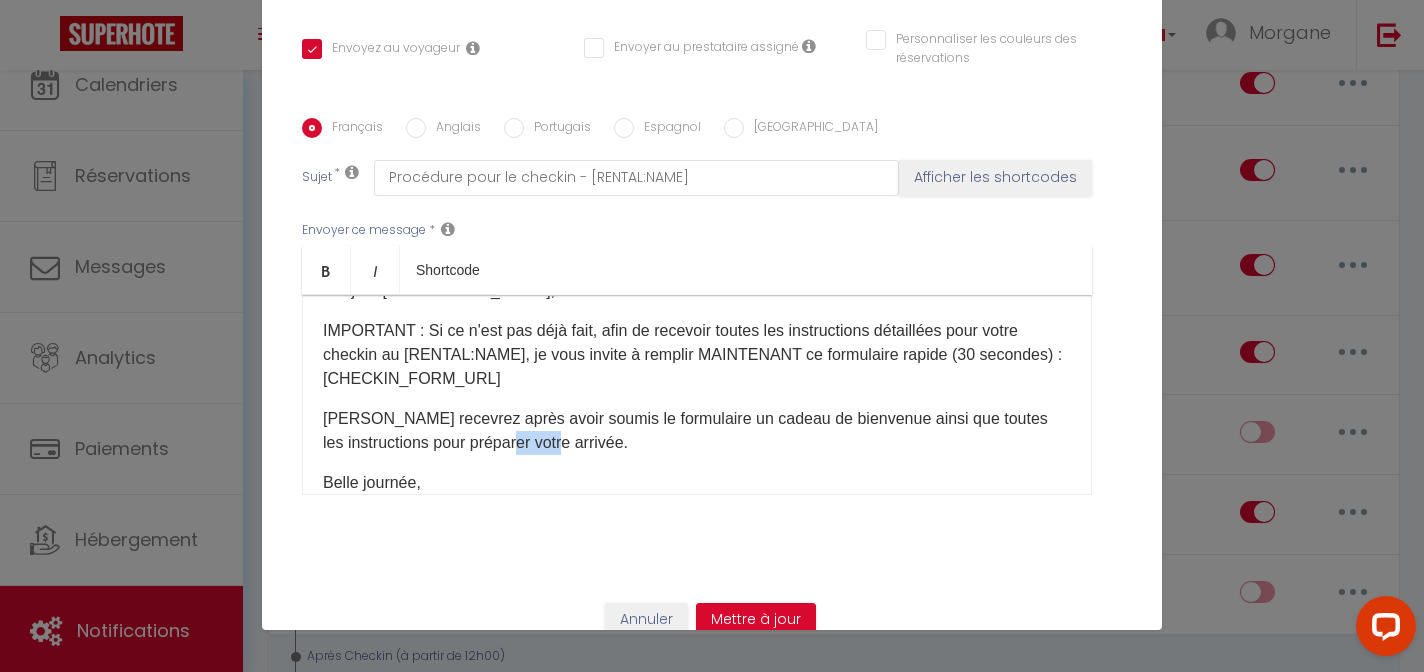 click on "[PERSON_NAME] recevrez après avoir soumis le formulaire un cadeau de bienvenue ainsi que toutes les instructions pour préparer votre arrivée." at bounding box center [697, 431] 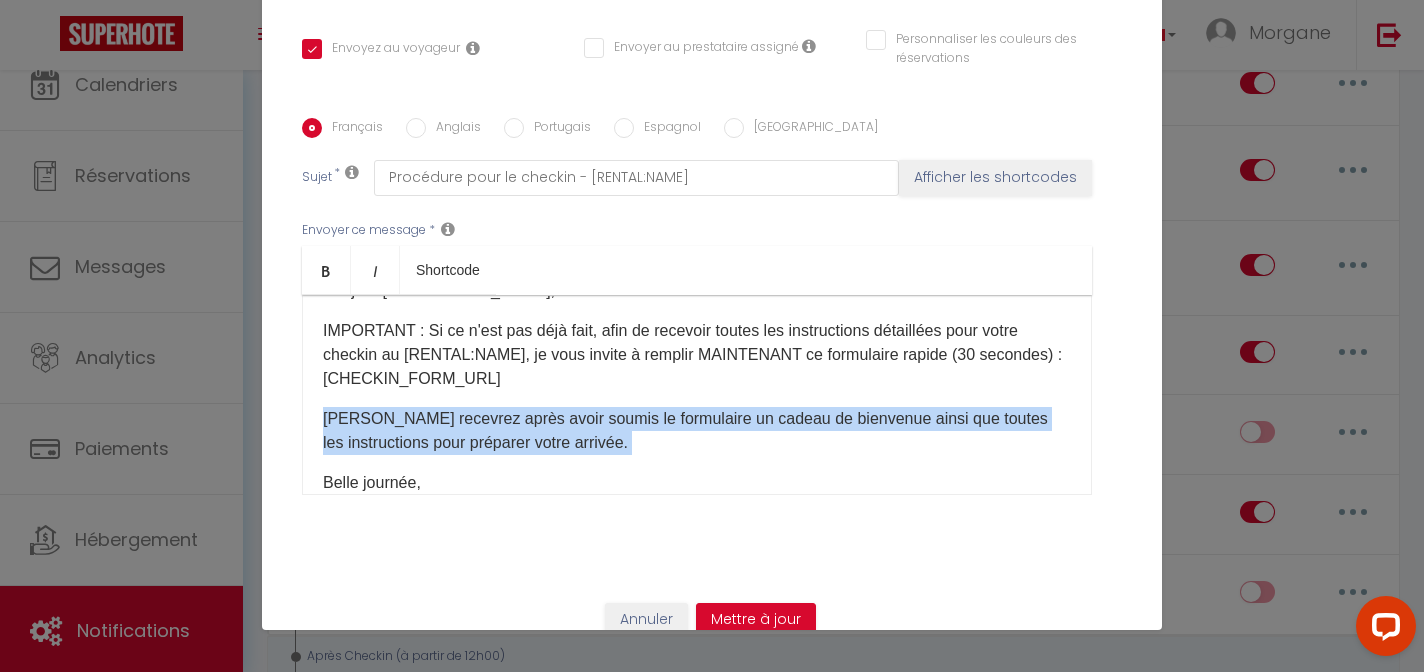 click on "[PERSON_NAME] recevrez après avoir soumis le formulaire un cadeau de bienvenue ainsi que toutes les instructions pour préparer votre arrivée." at bounding box center [697, 431] 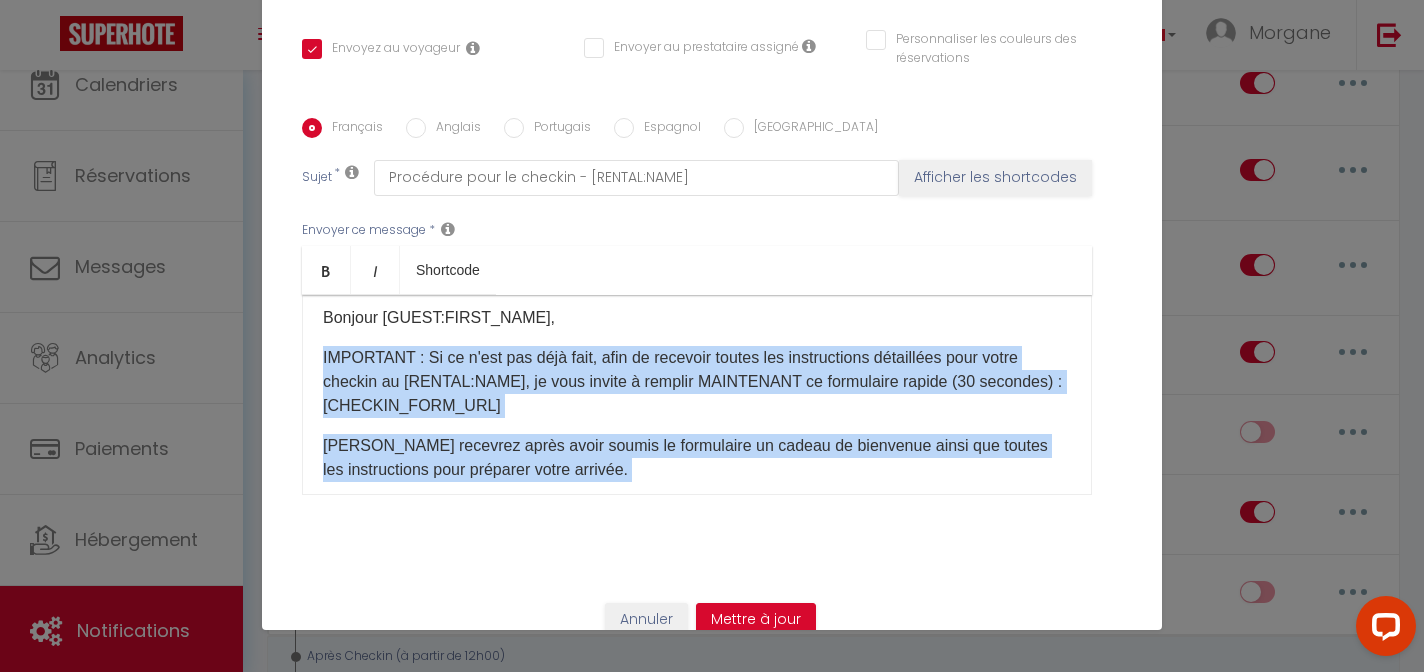 scroll, scrollTop: 158, scrollLeft: 0, axis: vertical 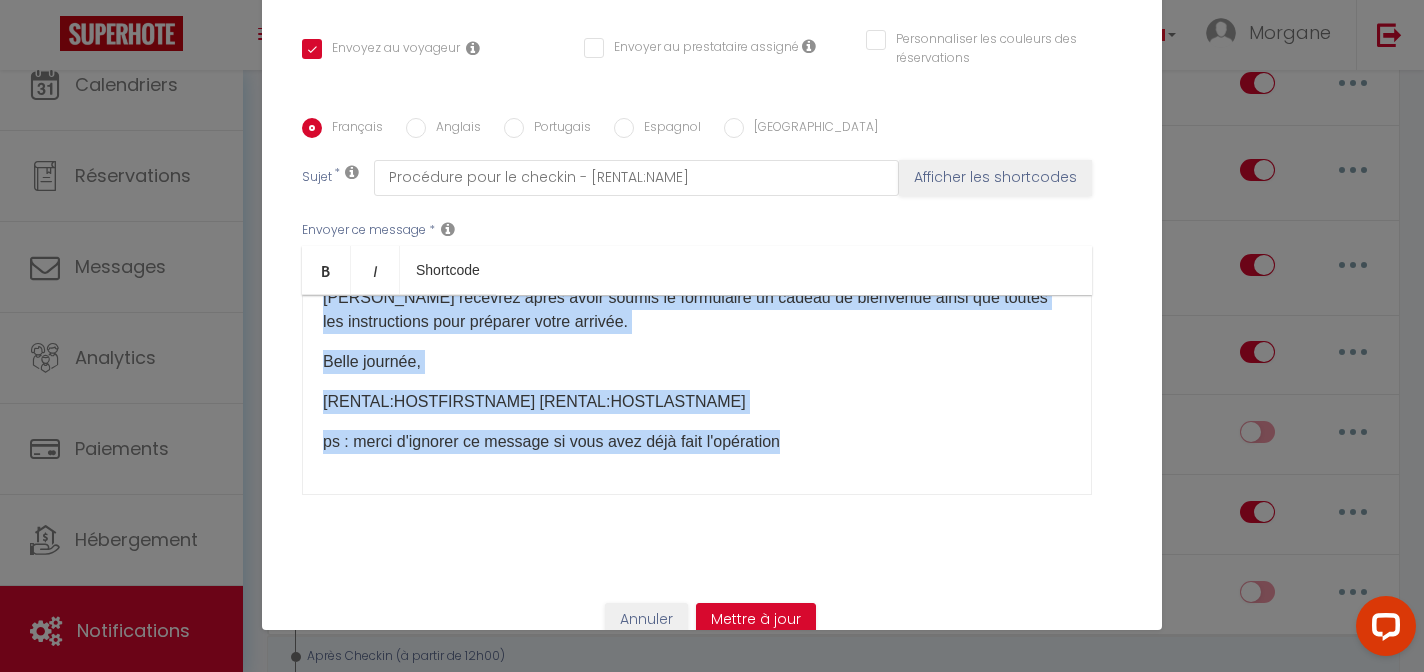 drag, startPoint x: 317, startPoint y: 326, endPoint x: 590, endPoint y: 477, distance: 311.97757 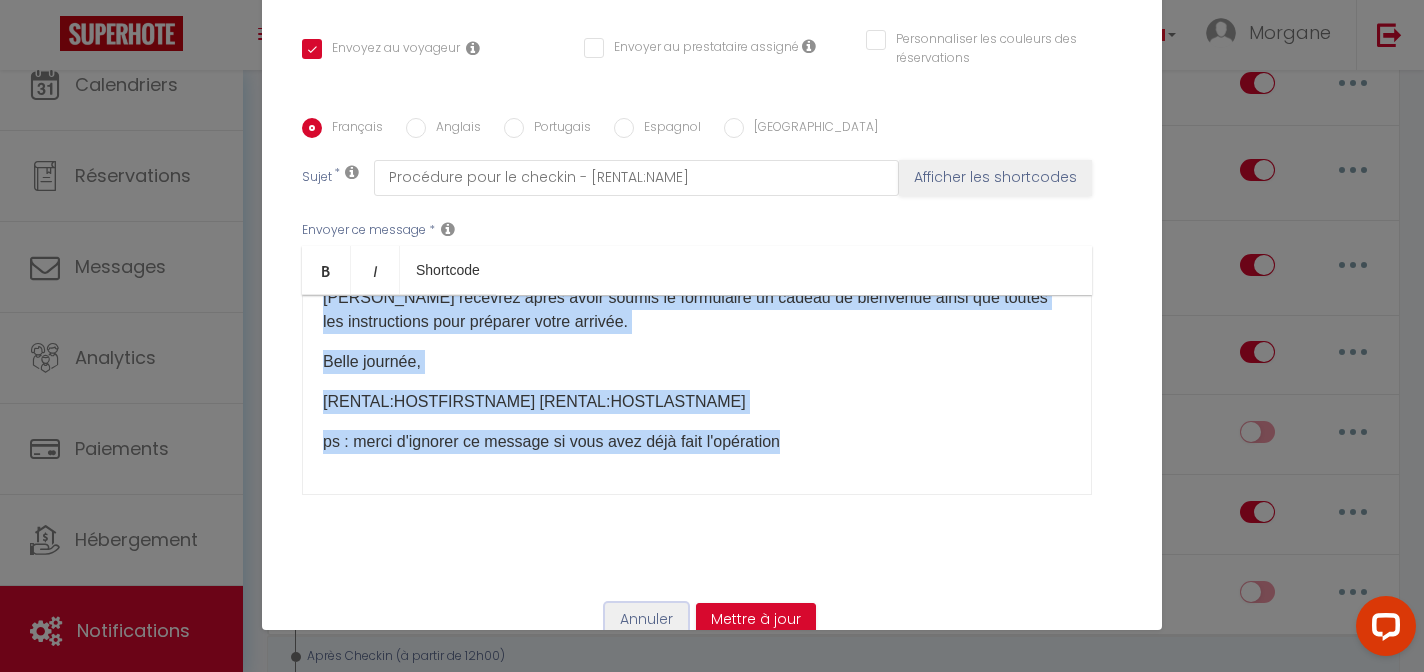 click on "Annuler" at bounding box center (646, 620) 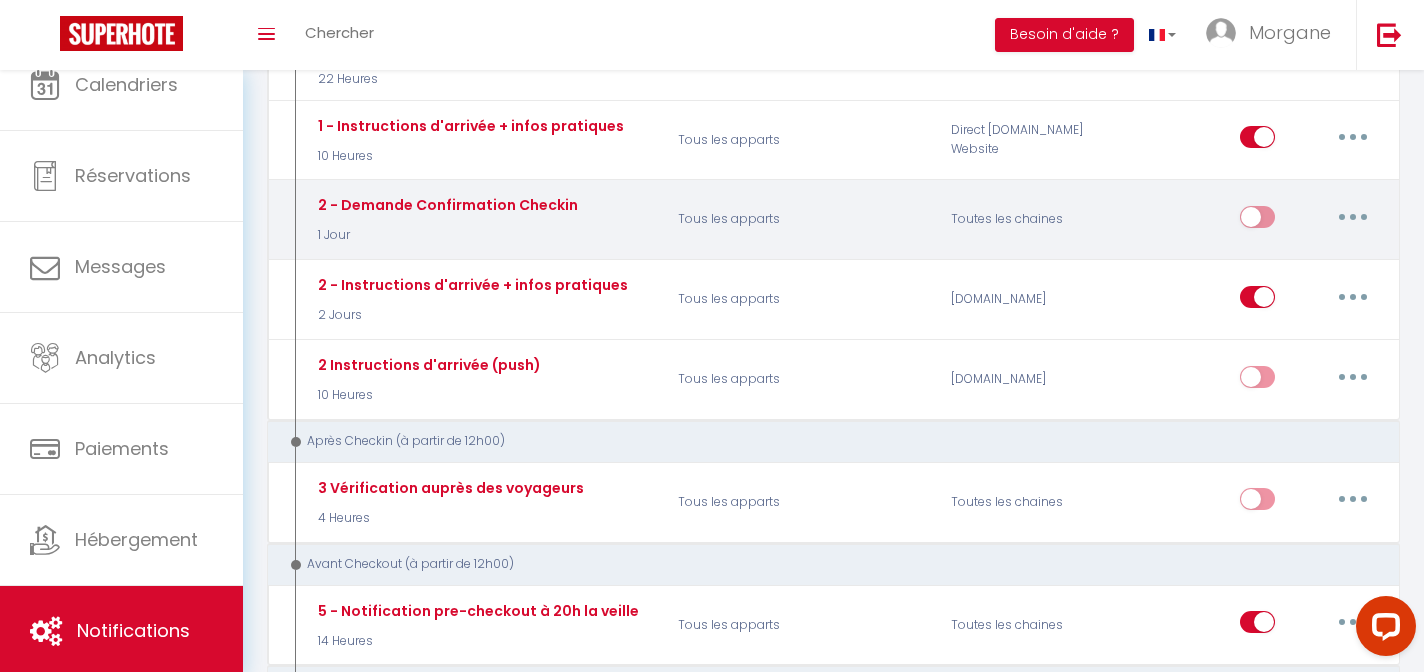 scroll, scrollTop: 840, scrollLeft: 0, axis: vertical 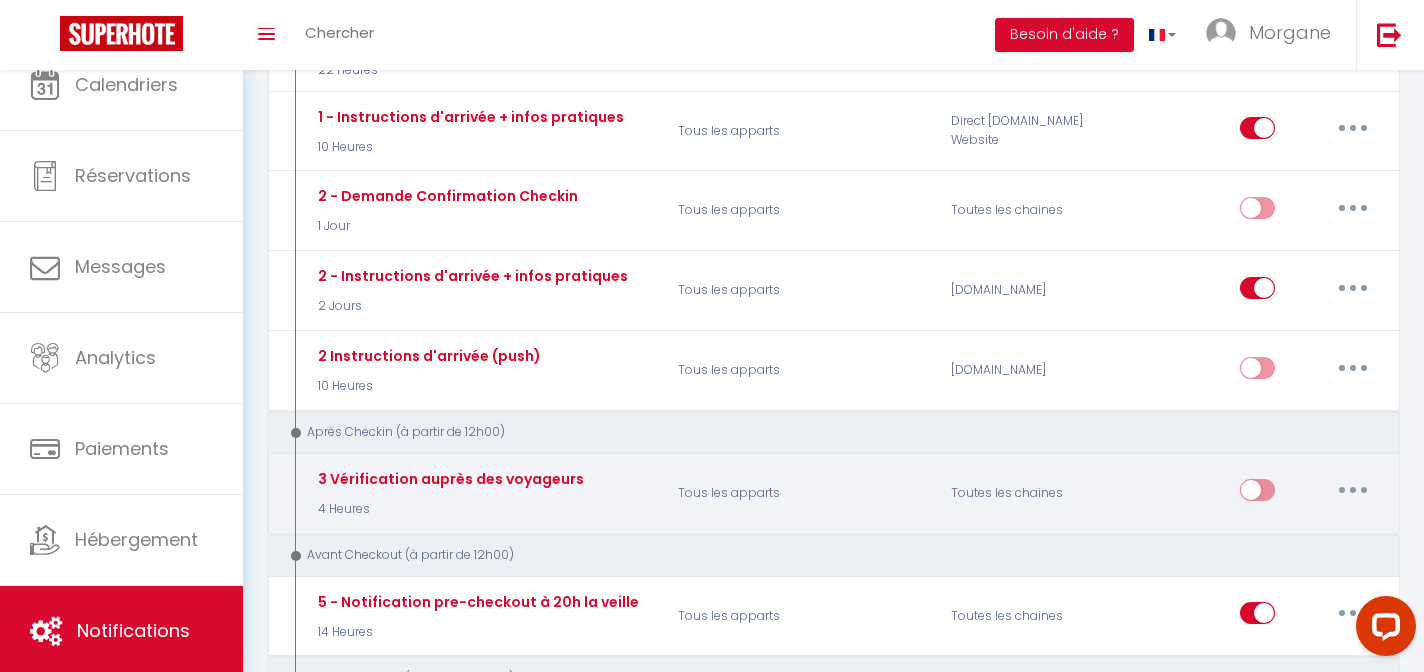 click at bounding box center (1353, 490) 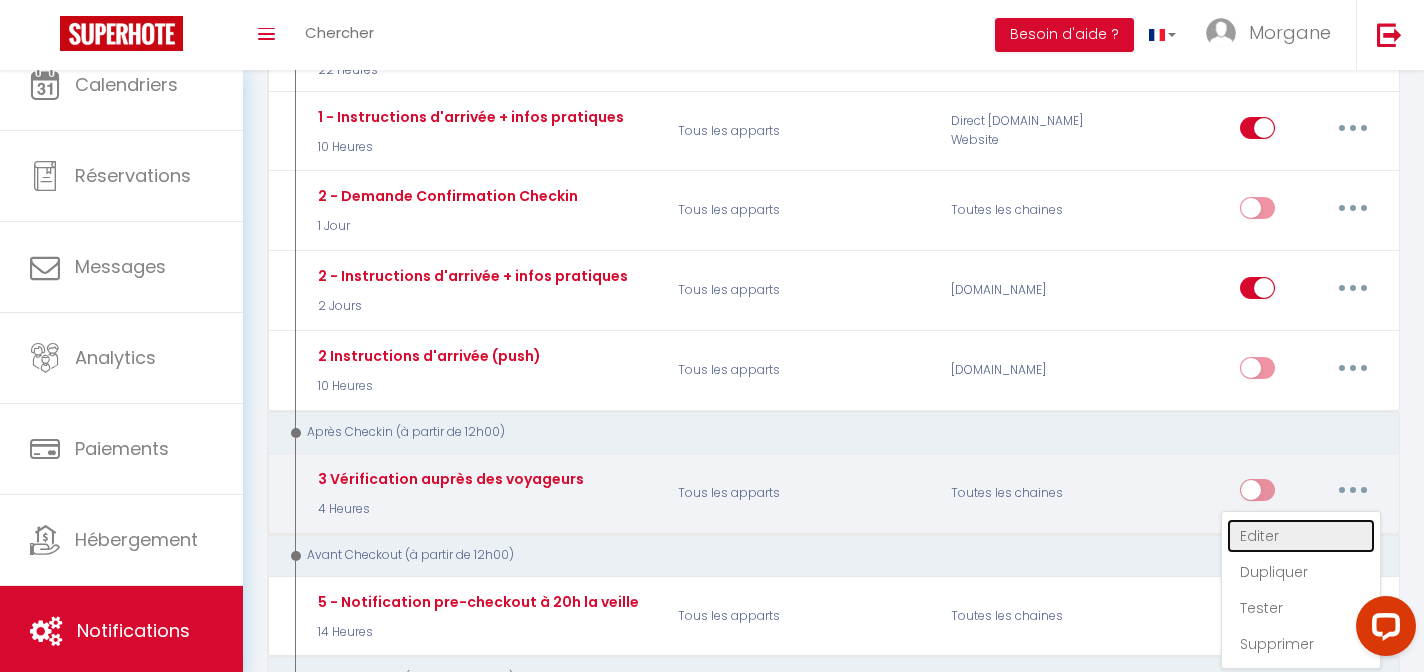 click on "Editer" at bounding box center (1301, 536) 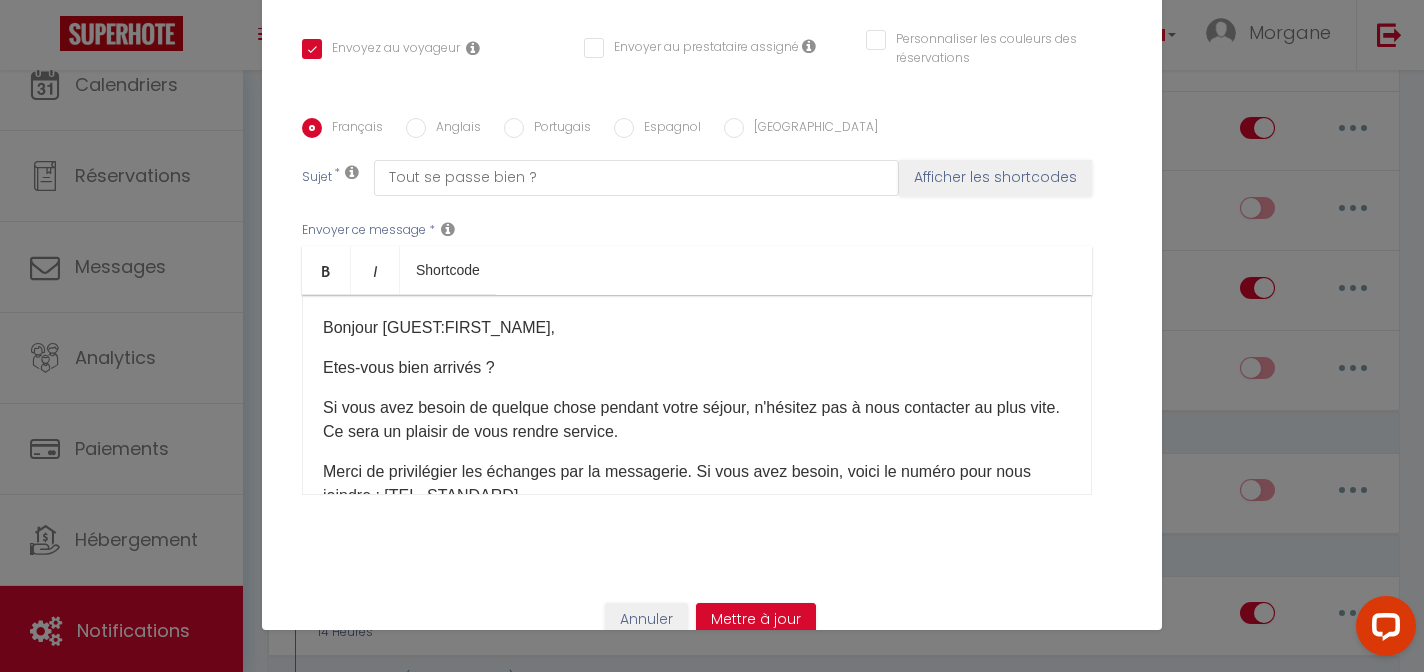 scroll, scrollTop: 1, scrollLeft: 0, axis: vertical 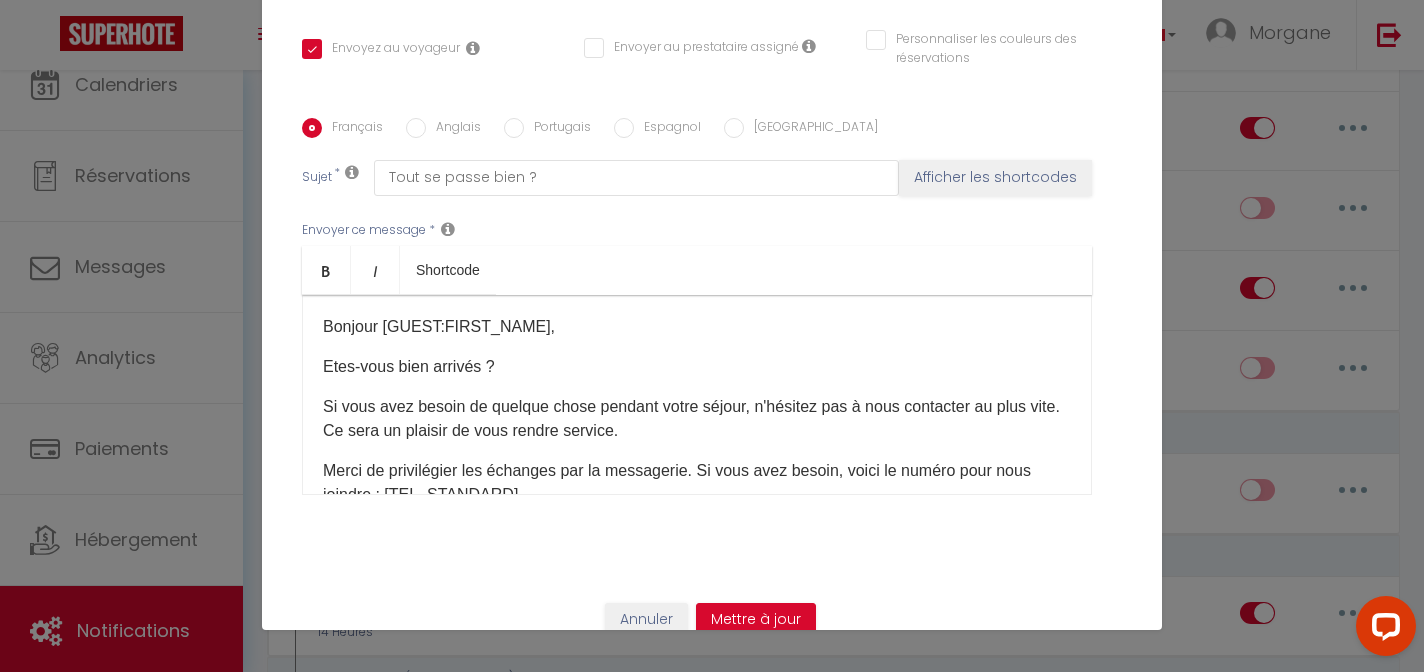 click on "Si vous avez besoin de quelque chose pendant votre séjour, n'hésitez pas à nous contacter au plus vite. Ce sera un plaisir de vous rendre service." at bounding box center (697, 419) 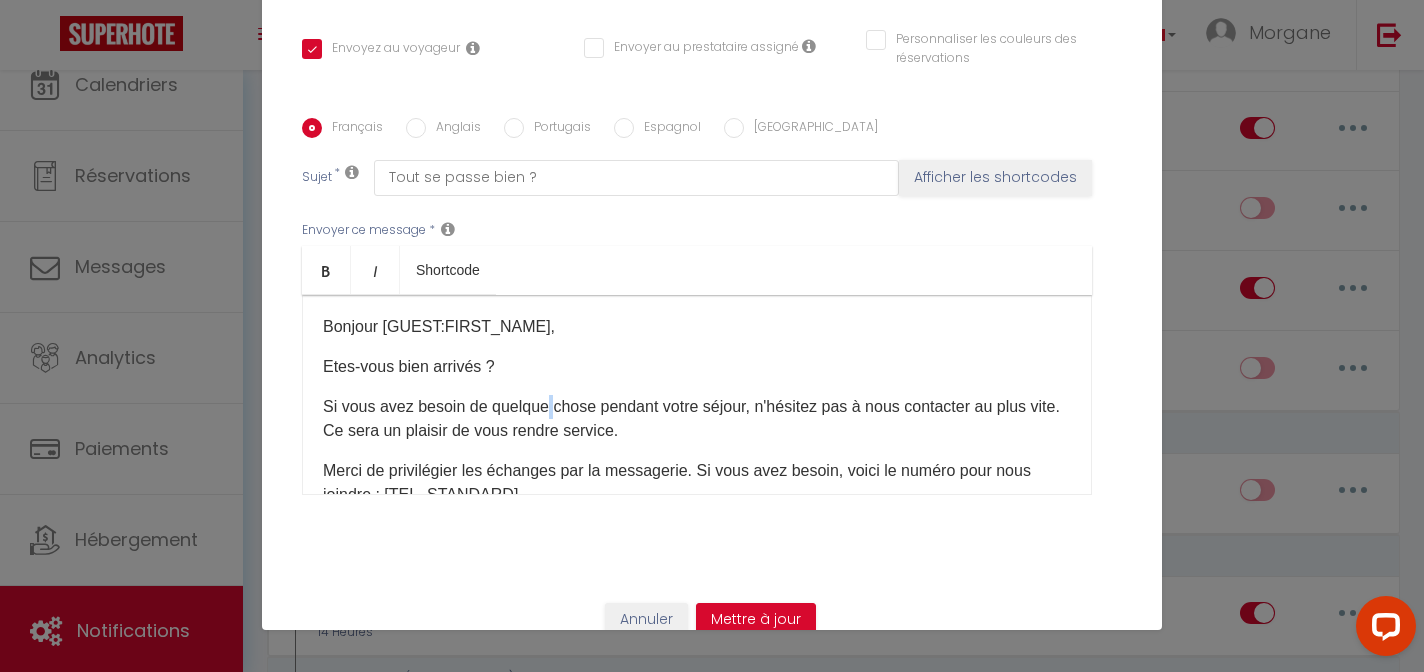 click on "Si vous avez besoin de quelque chose pendant votre séjour, n'hésitez pas à nous contacter au plus vite. Ce sera un plaisir de vous rendre service." at bounding box center (697, 419) 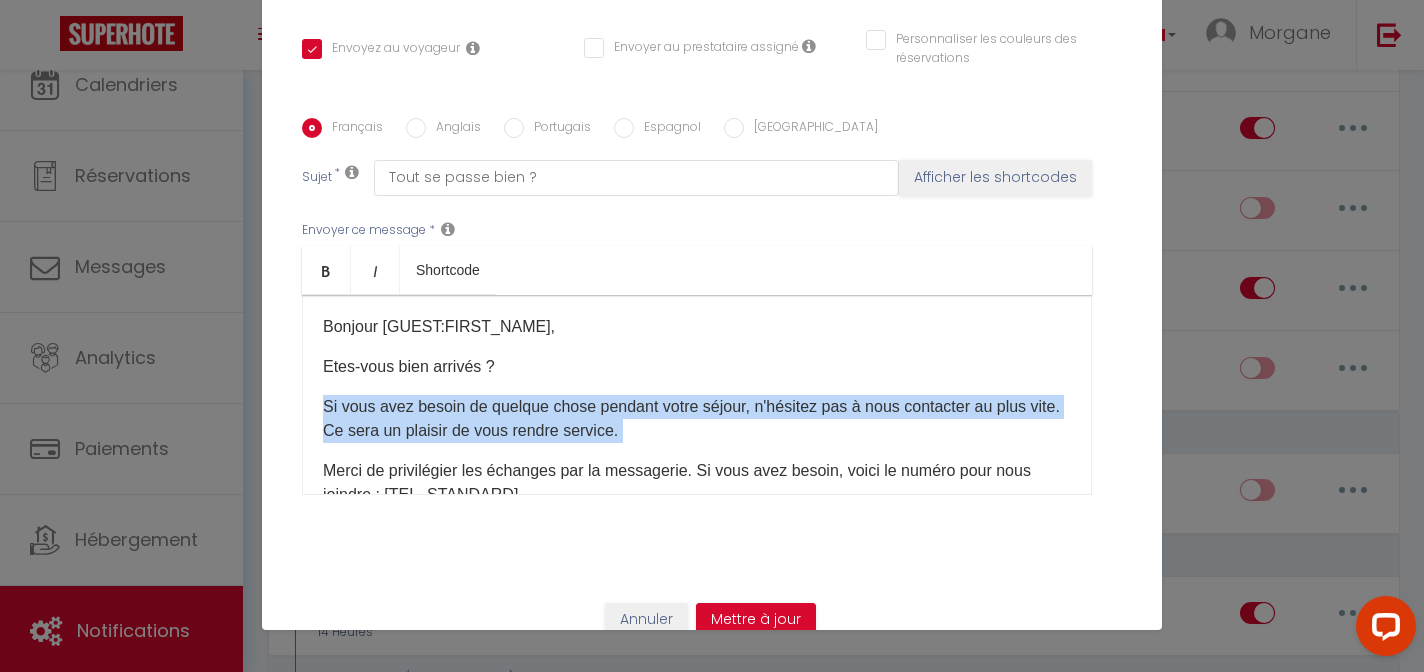 click on "Si vous avez besoin de quelque chose pendant votre séjour, n'hésitez pas à nous contacter au plus vite. Ce sera un plaisir de vous rendre service." at bounding box center (697, 419) 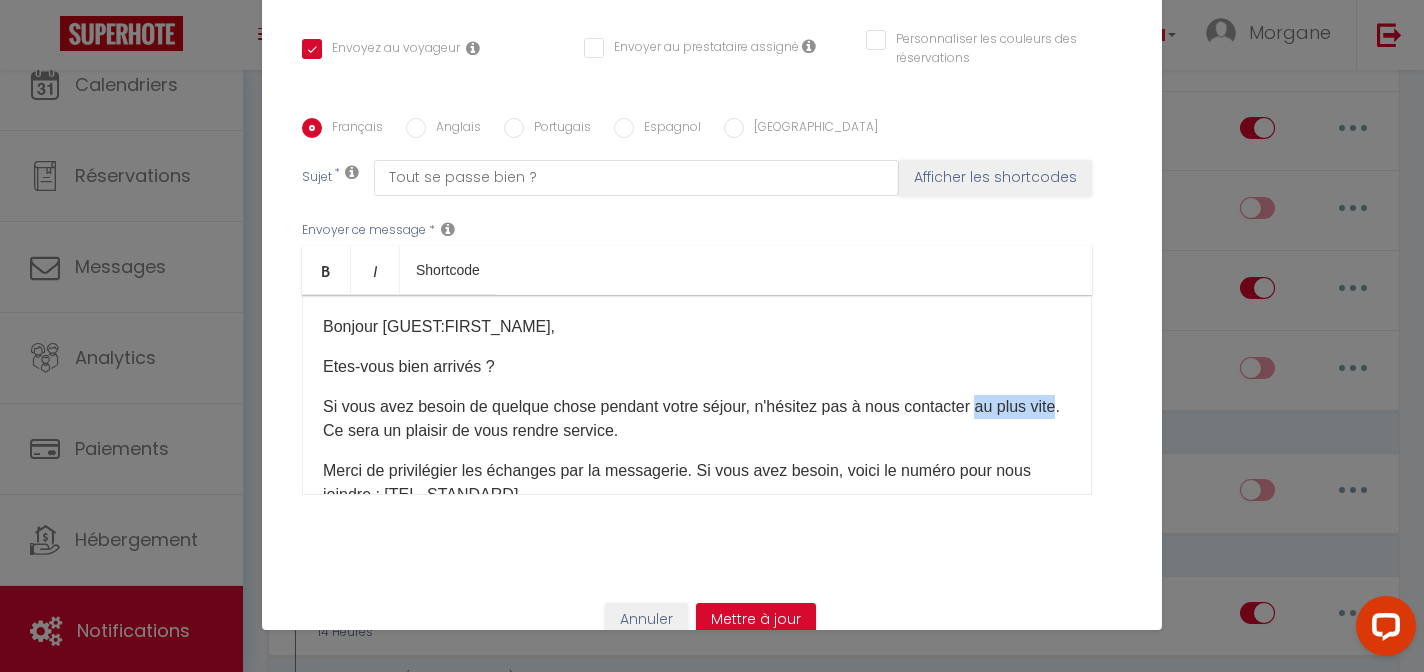 drag, startPoint x: 1049, startPoint y: 379, endPoint x: 978, endPoint y: 382, distance: 71.063354 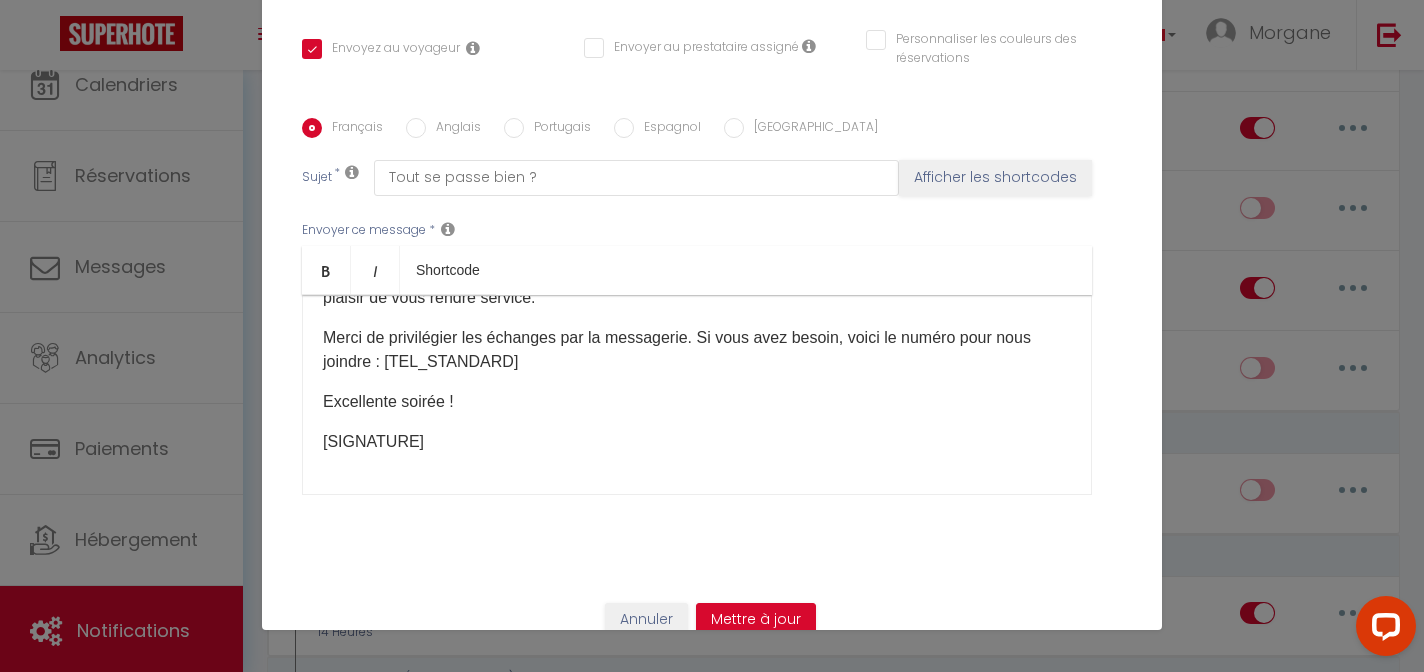 scroll, scrollTop: 0, scrollLeft: 0, axis: both 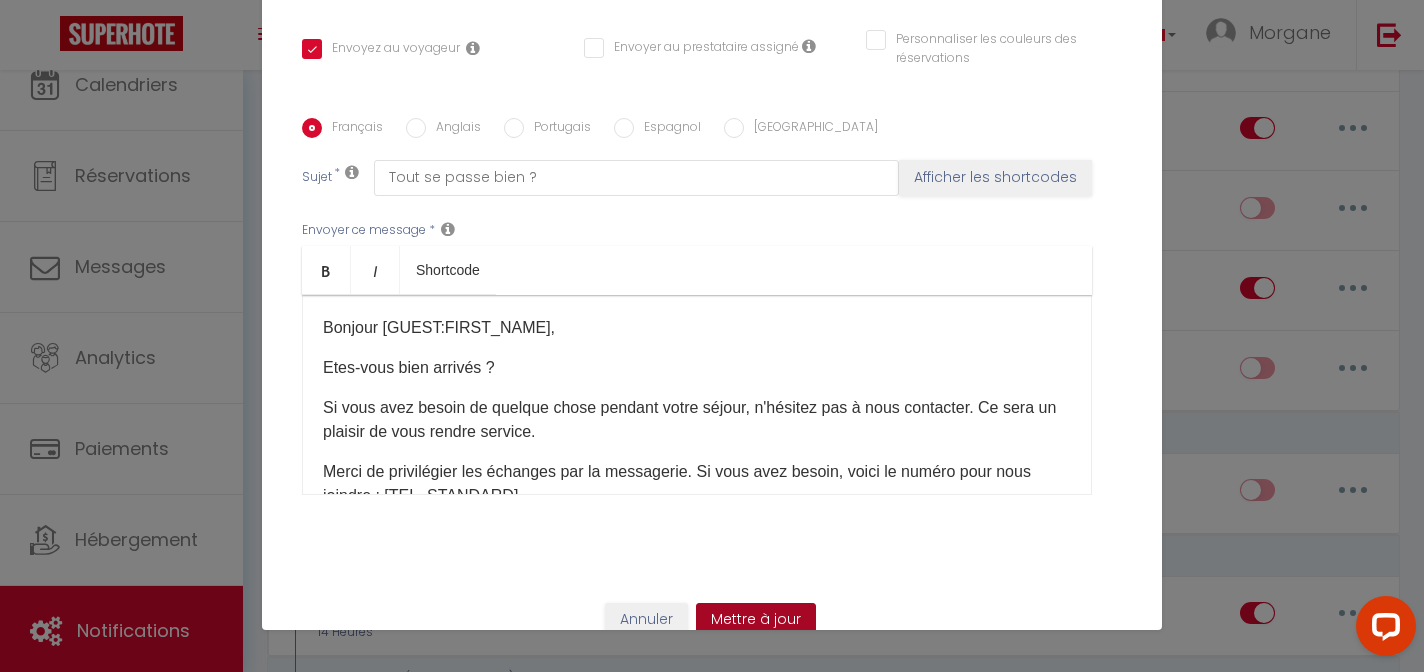 click on "Mettre à jour" at bounding box center (756, 620) 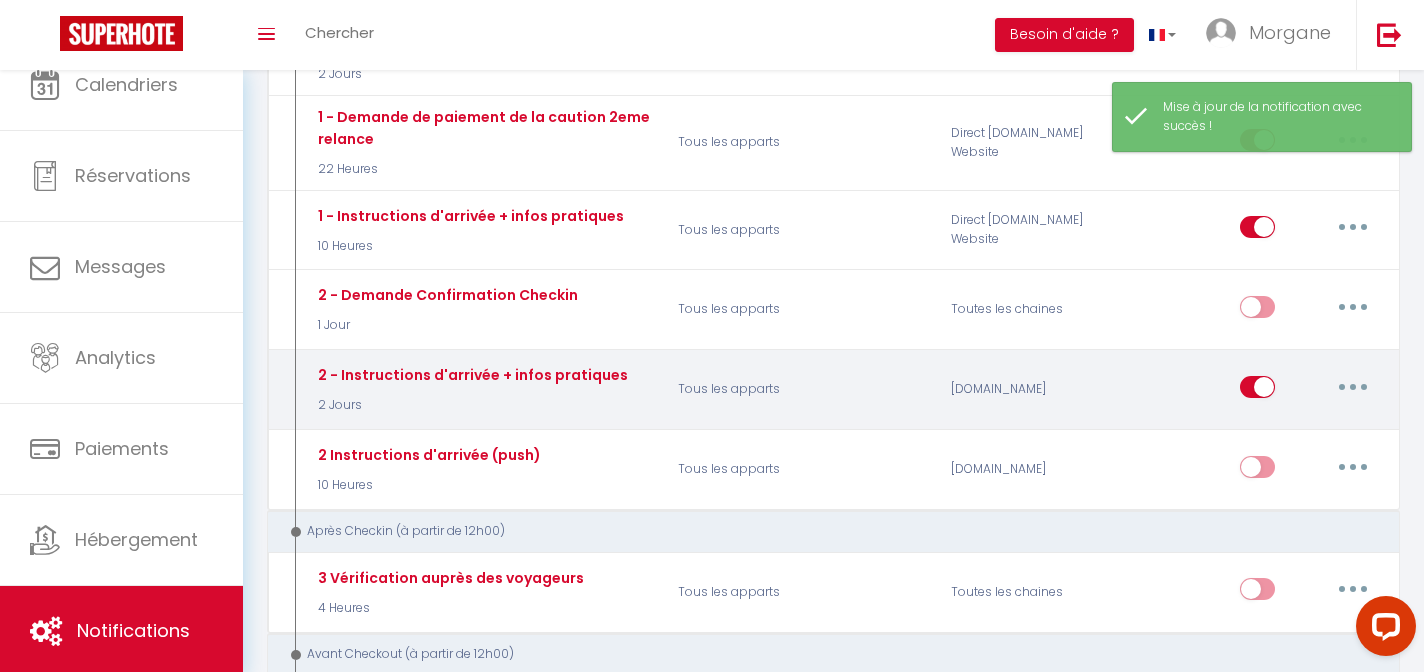 scroll, scrollTop: 740, scrollLeft: 0, axis: vertical 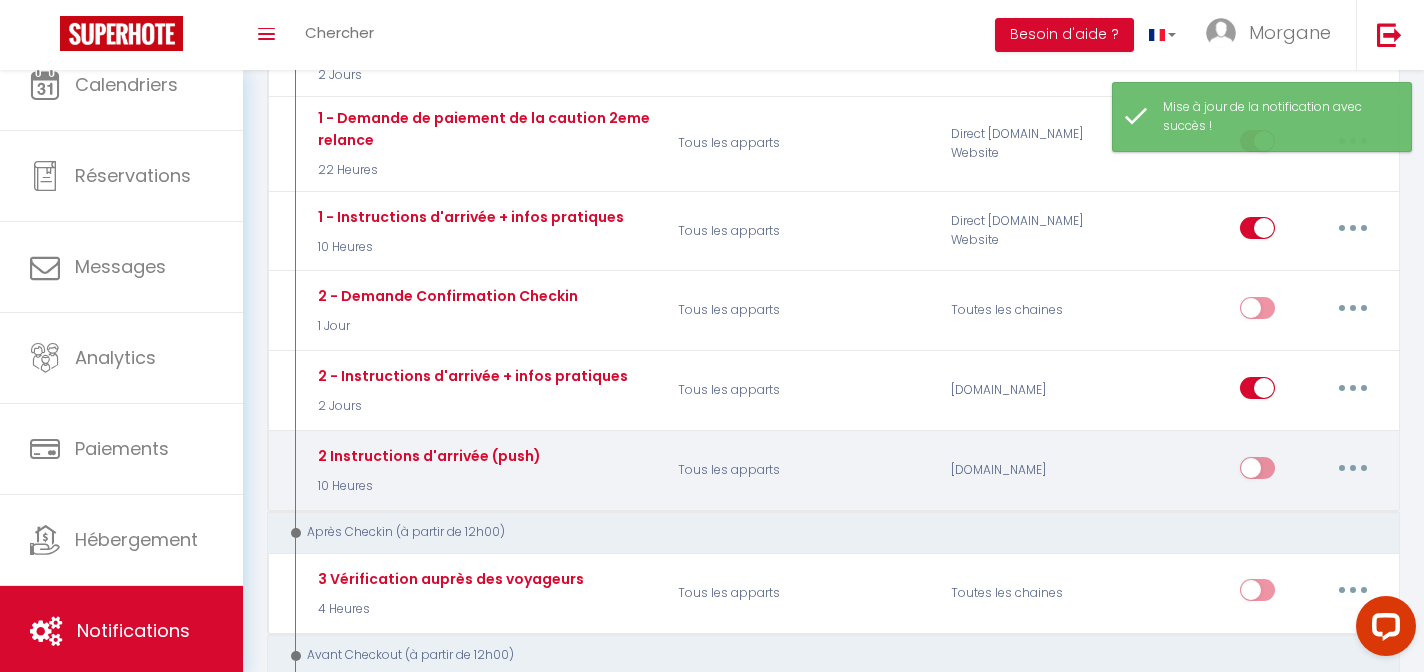 click on "2 Instructions d'arrivée (push)    10 Heures" at bounding box center (482, 471) 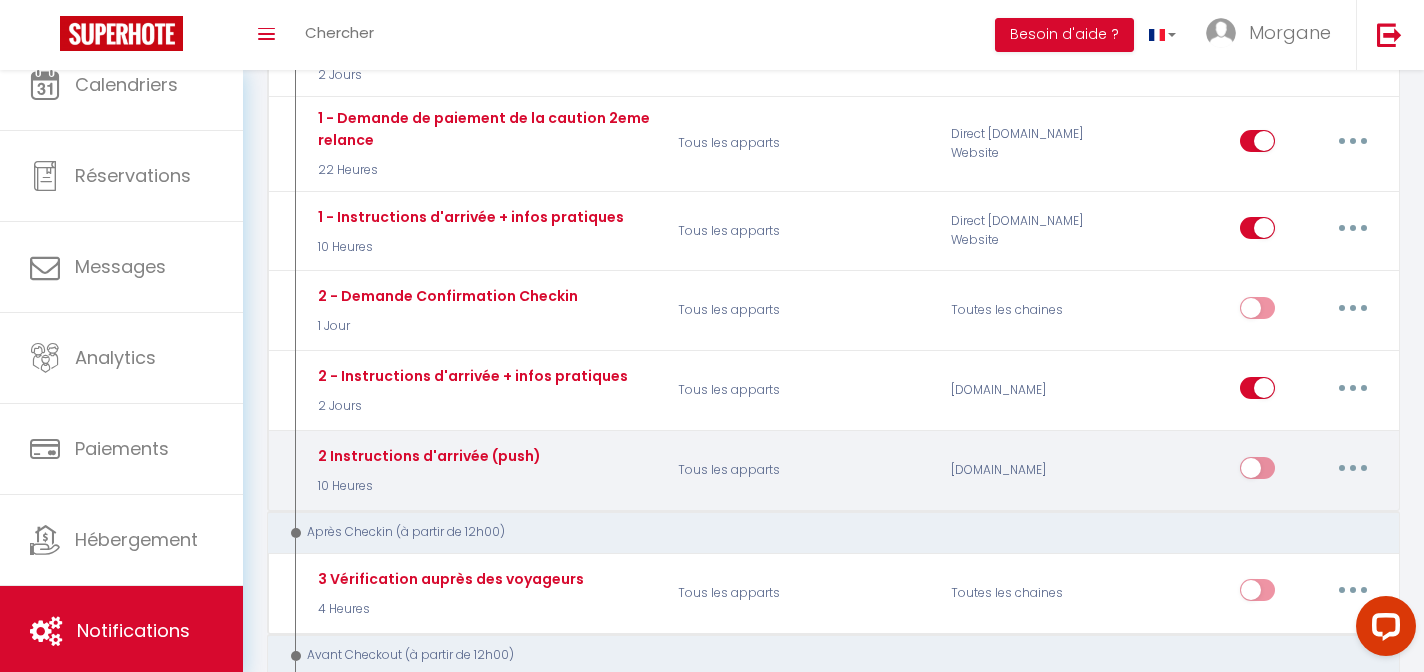 click at bounding box center (1353, 468) 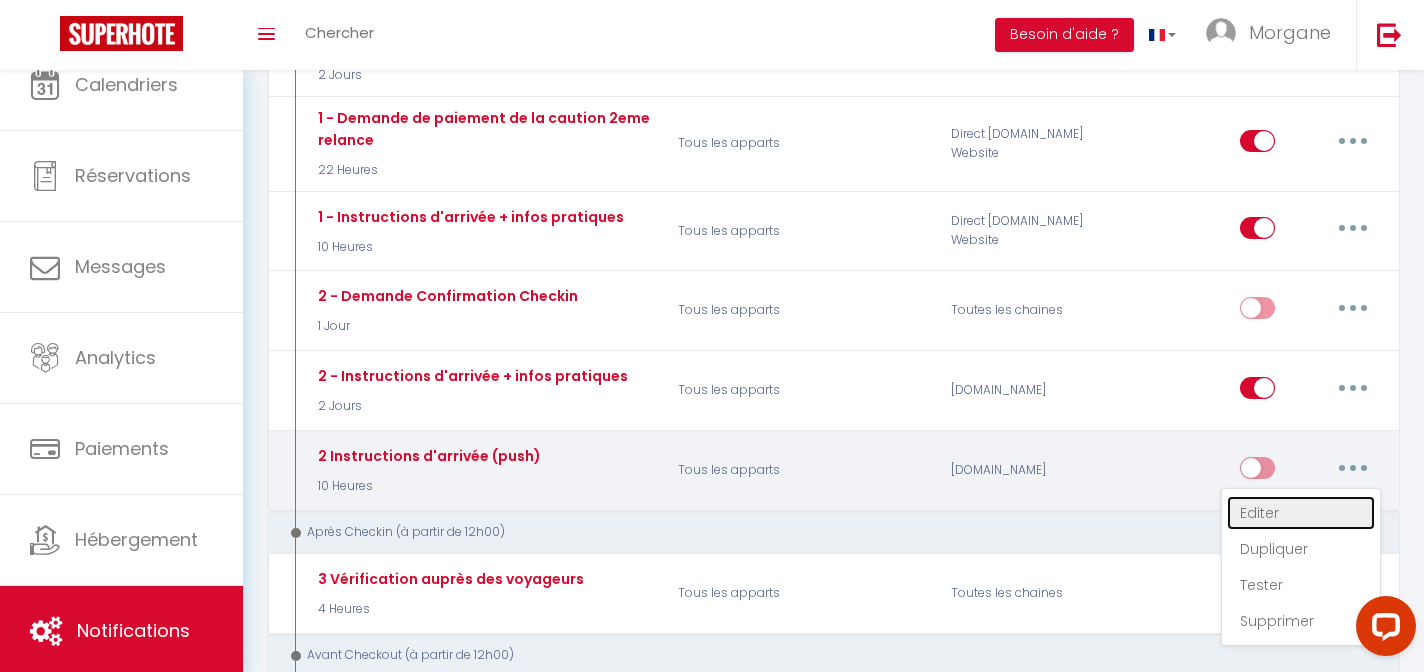 click on "Editer" at bounding box center [1301, 513] 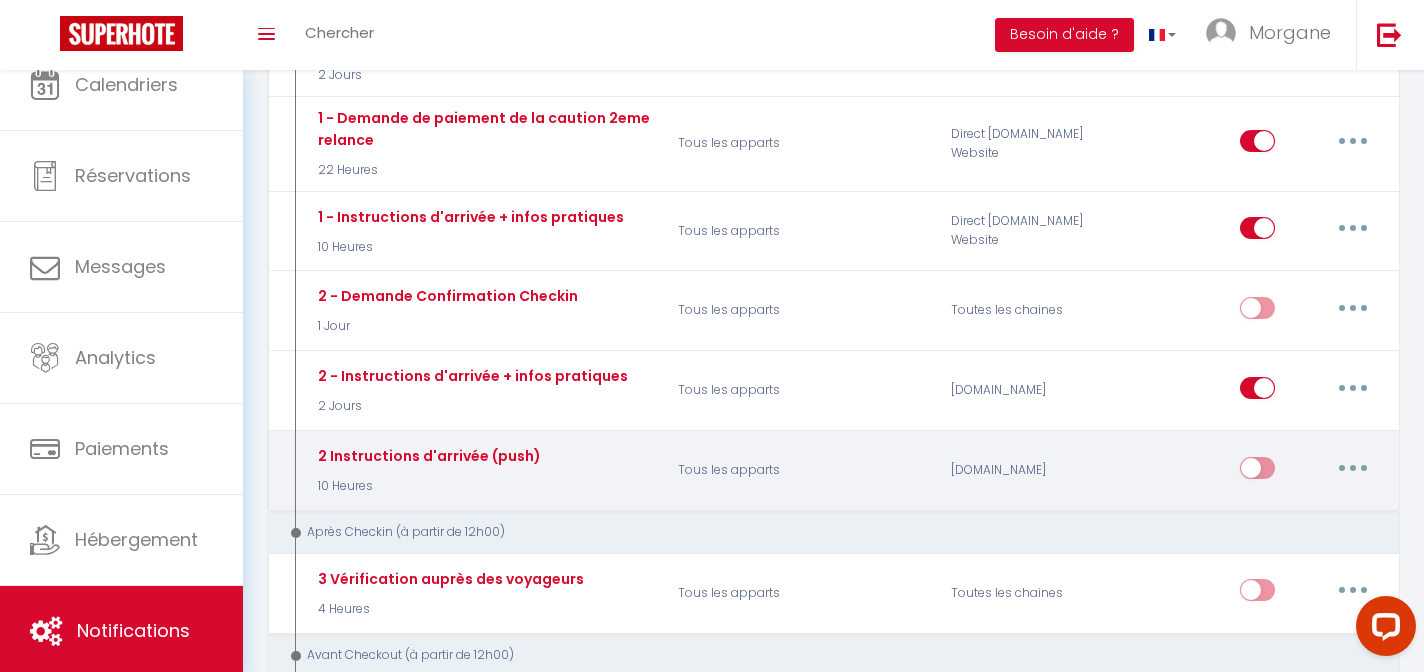 scroll, scrollTop: 242, scrollLeft: 0, axis: vertical 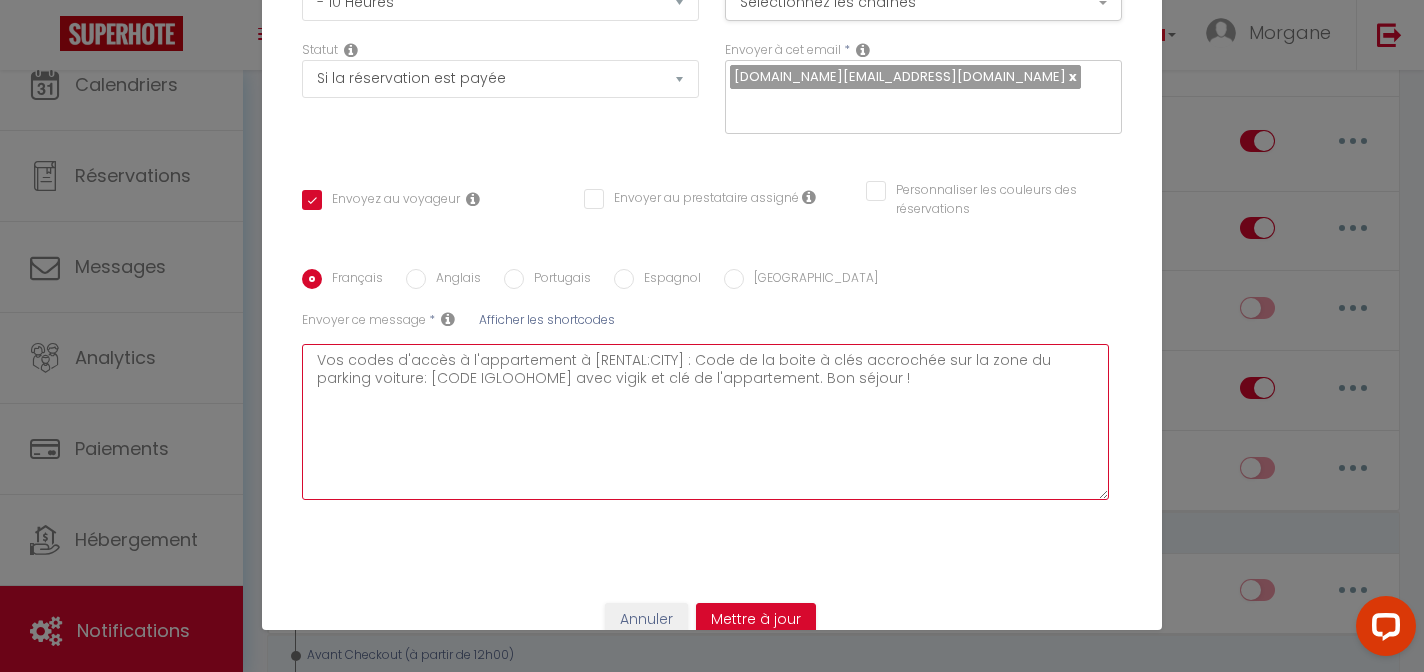 click on "Vos codes d'accès à l'appartement à [RENTAL:CITY] : Code de la boite à clés accrochée sur la zone du parking voiture: [CODE IGLOOHOME] avec vigik et clé de l'appartement. Bon séjour !" at bounding box center [705, 422] 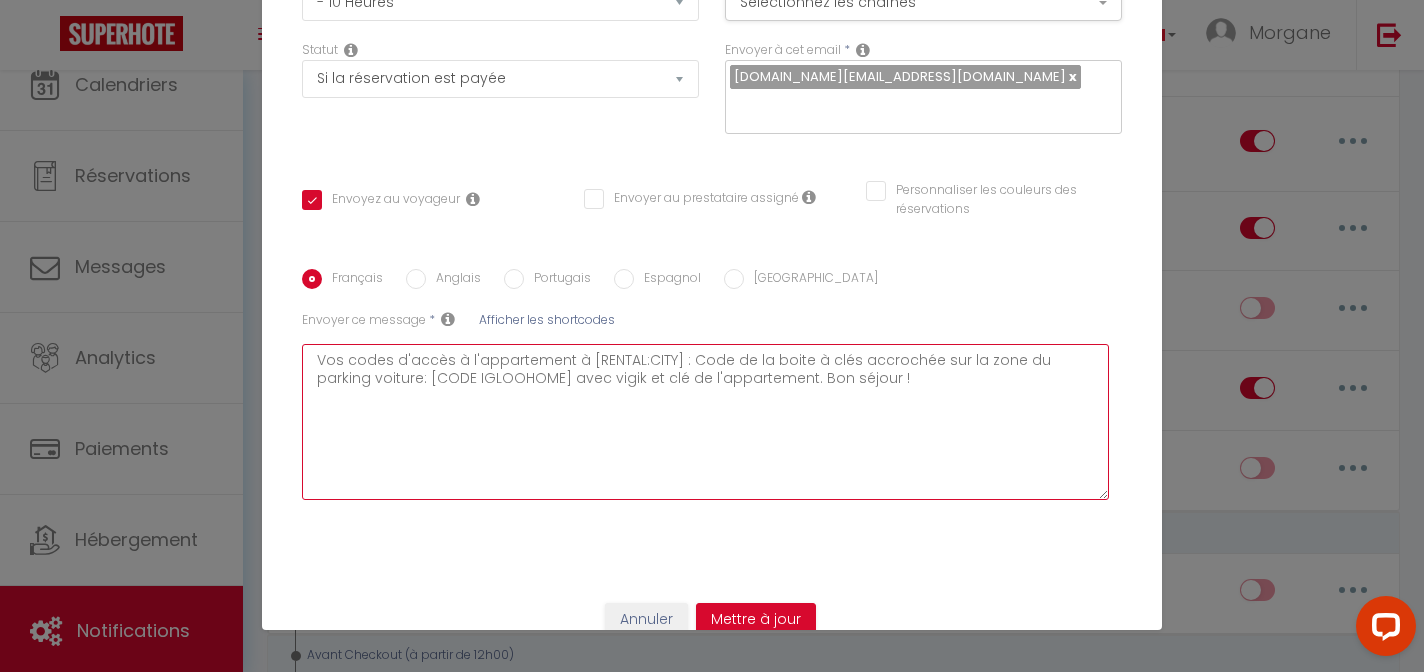 click on "Vos codes d'accès à l'appartement à [RENTAL:CITY] : Code de la boite à clés accrochée sur la zone du parking voiture: [CODE IGLOOHOME] avec vigik et clé de l'appartement. Bon séjour !" at bounding box center [705, 422] 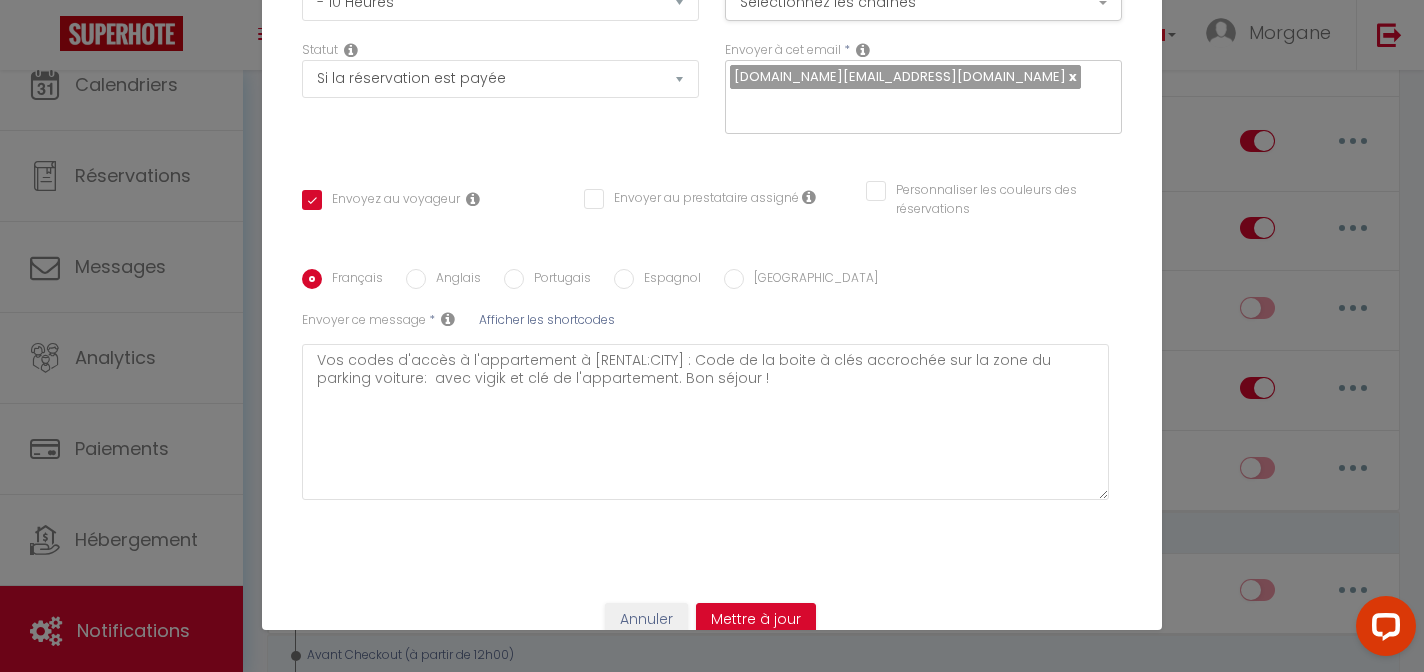 click on "Afficher les shortcodes" at bounding box center [547, 319] 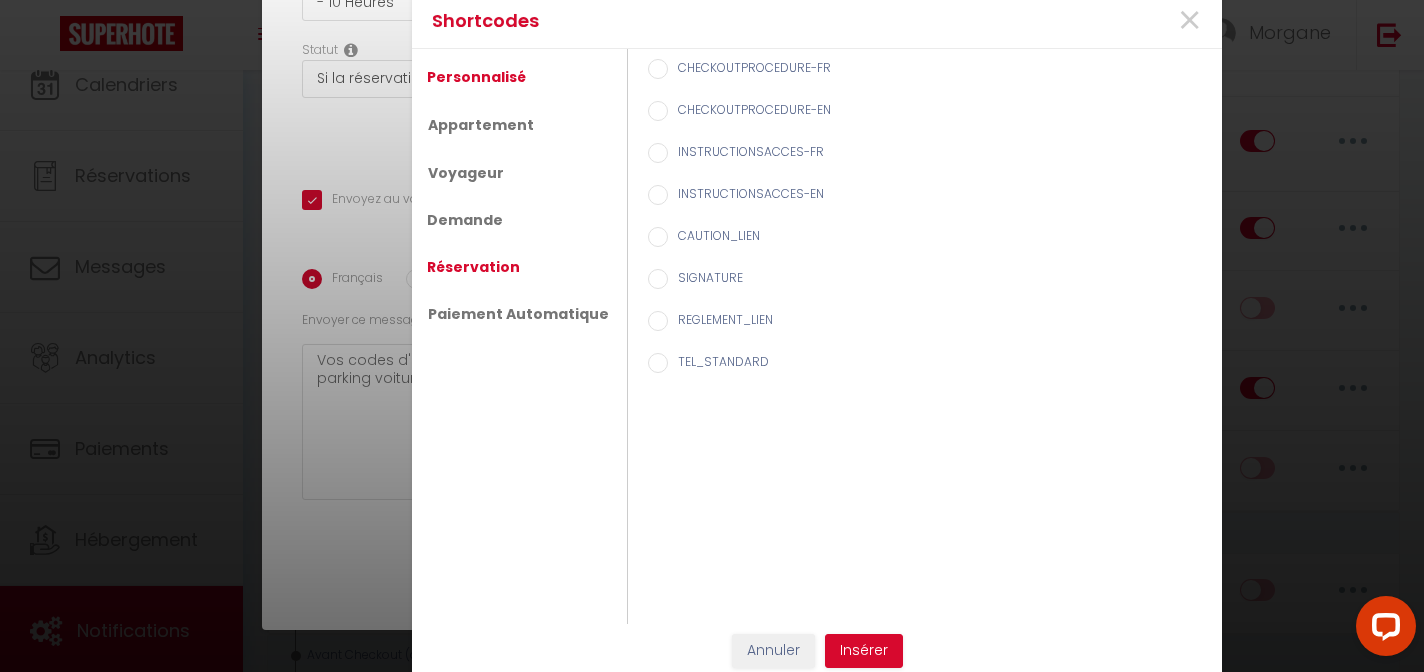 click on "Réservation" at bounding box center (473, 267) 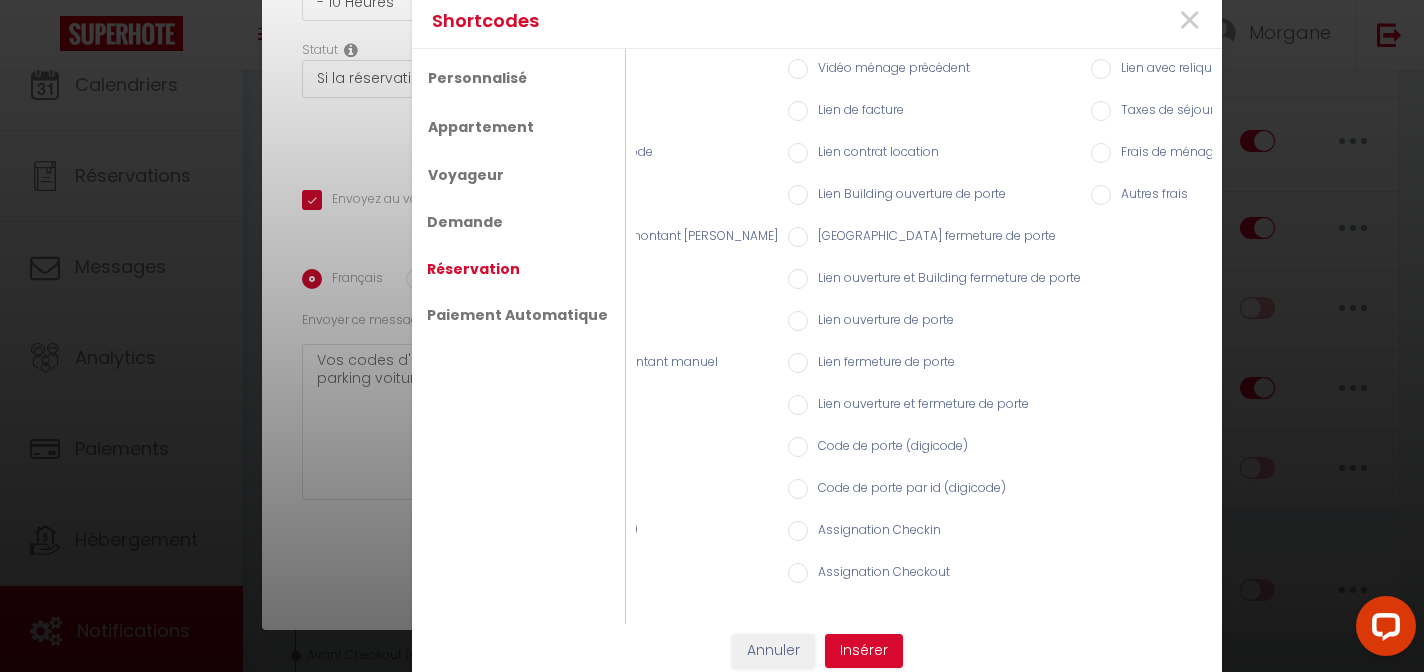 scroll, scrollTop: 0, scrollLeft: 196, axis: horizontal 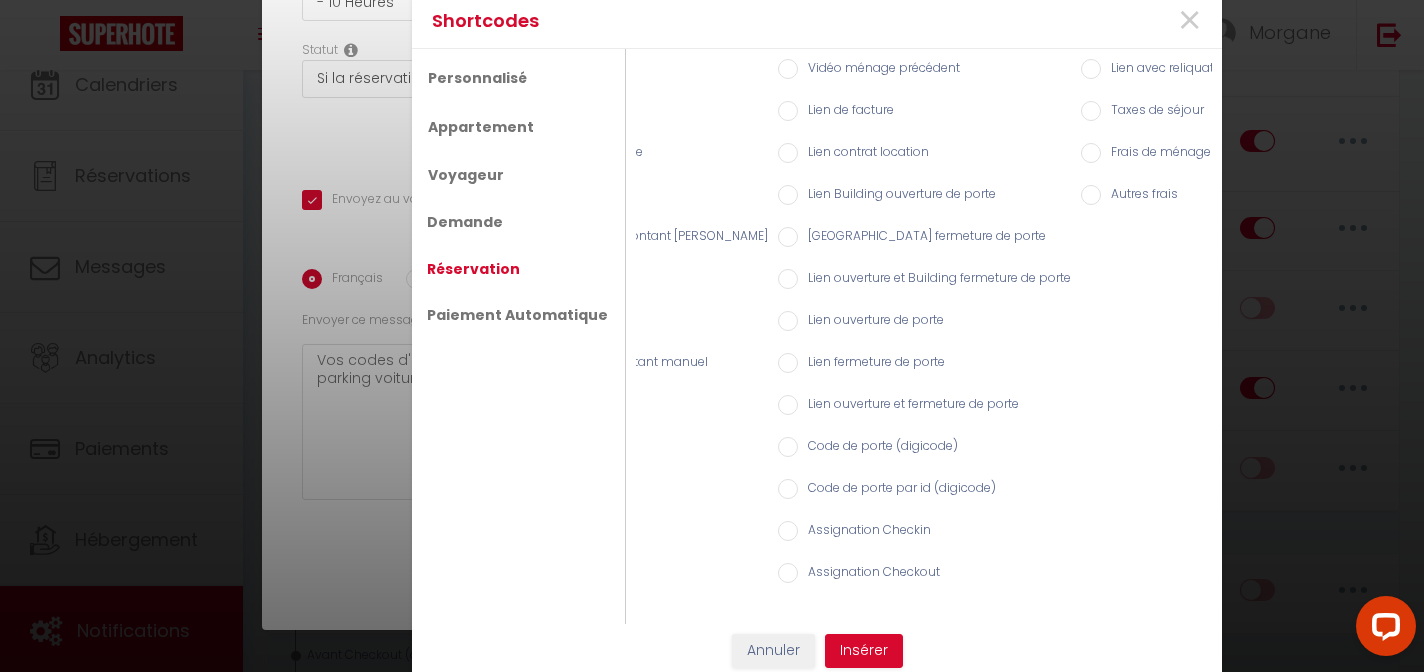 click on "Code de porte (digicode)" at bounding box center (878, 448) 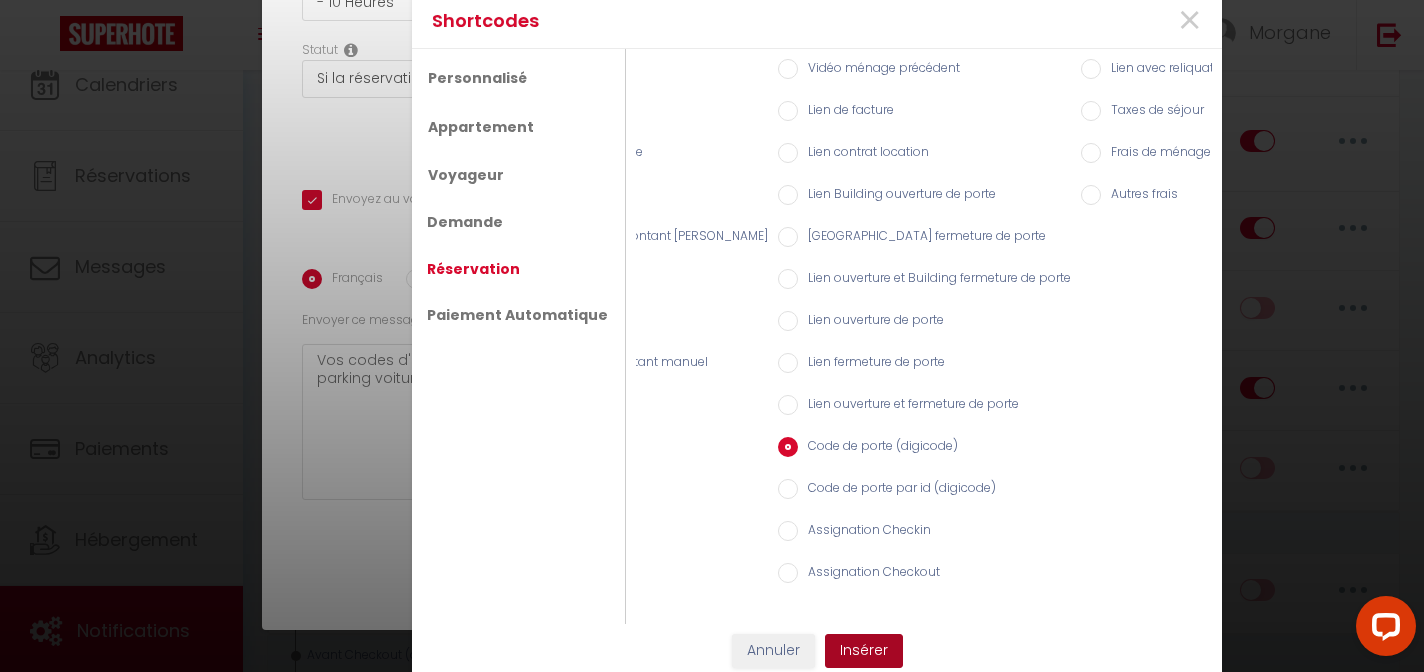 click on "Insérer" at bounding box center [864, 651] 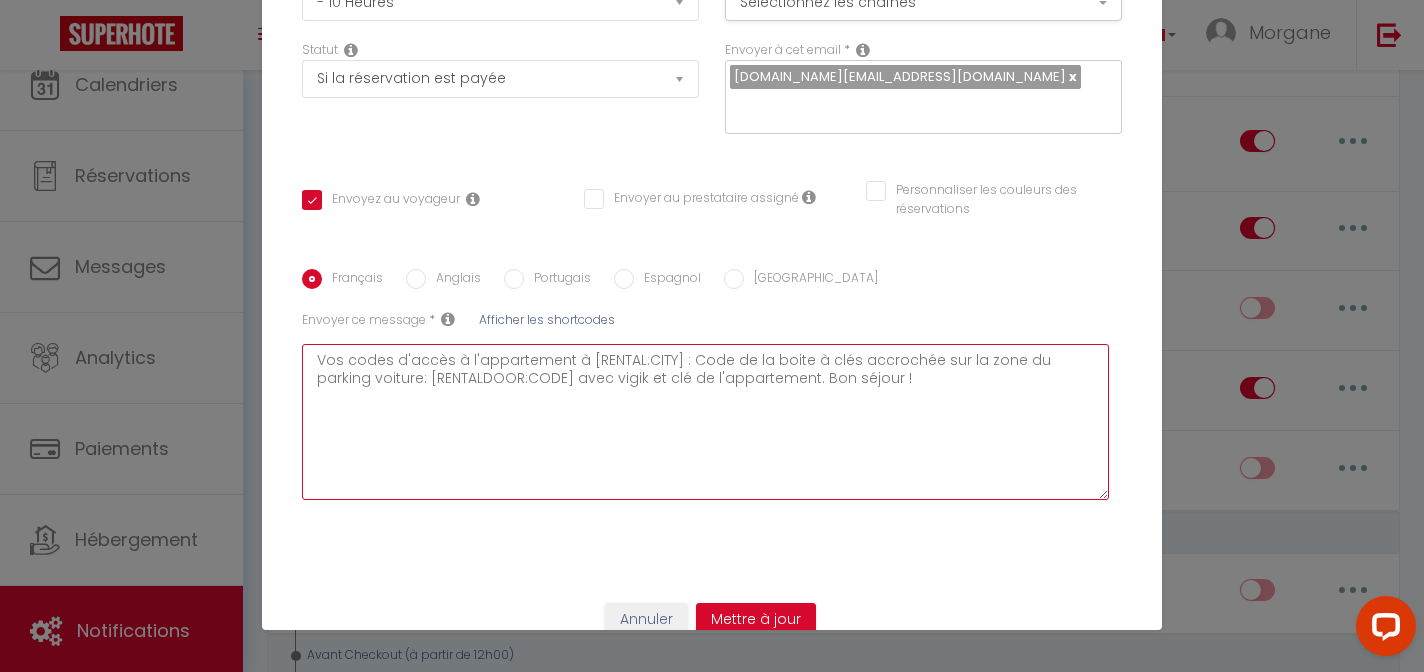 click on "Vos codes d'accès à l'appartement à [RENTAL:CITY] : Code de la boite à clés accrochée sur la zone du parking voiture: [RENTALDOOR:CODE] avec vigik et clé de l'appartement. Bon séjour !" at bounding box center (705, 422) 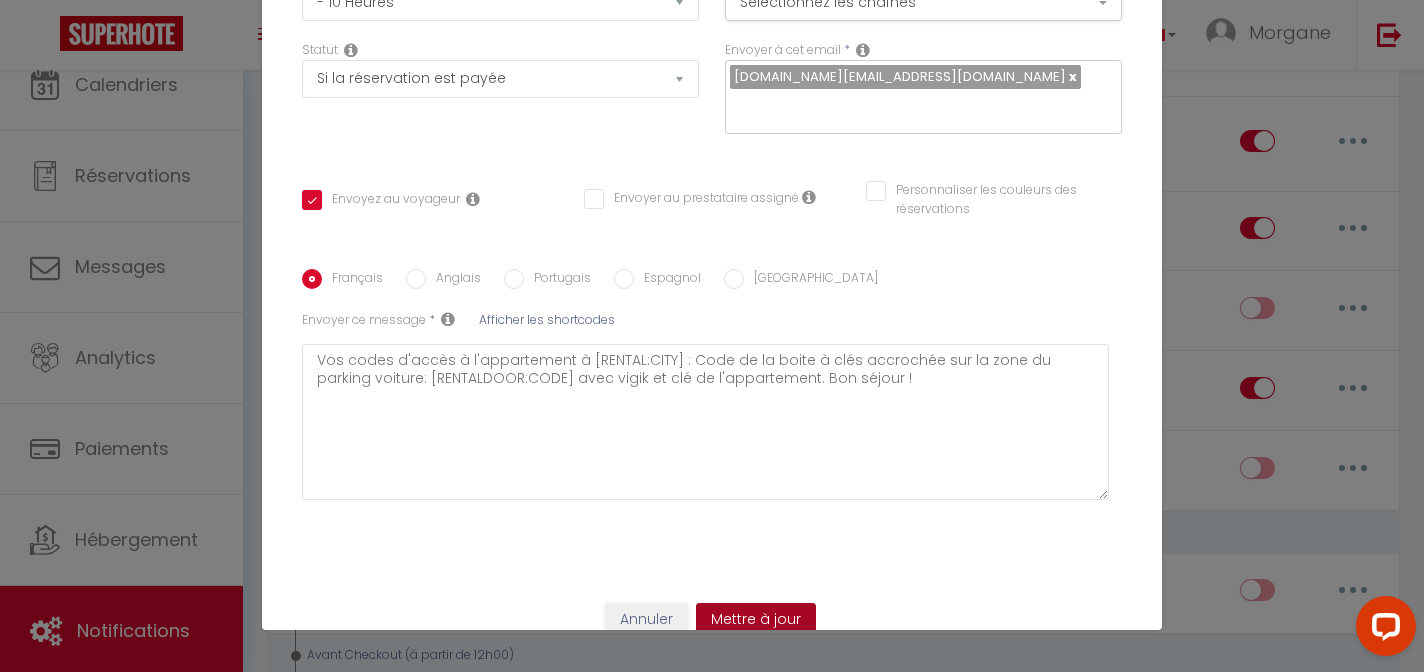 click on "Mettre à jour" at bounding box center (756, 620) 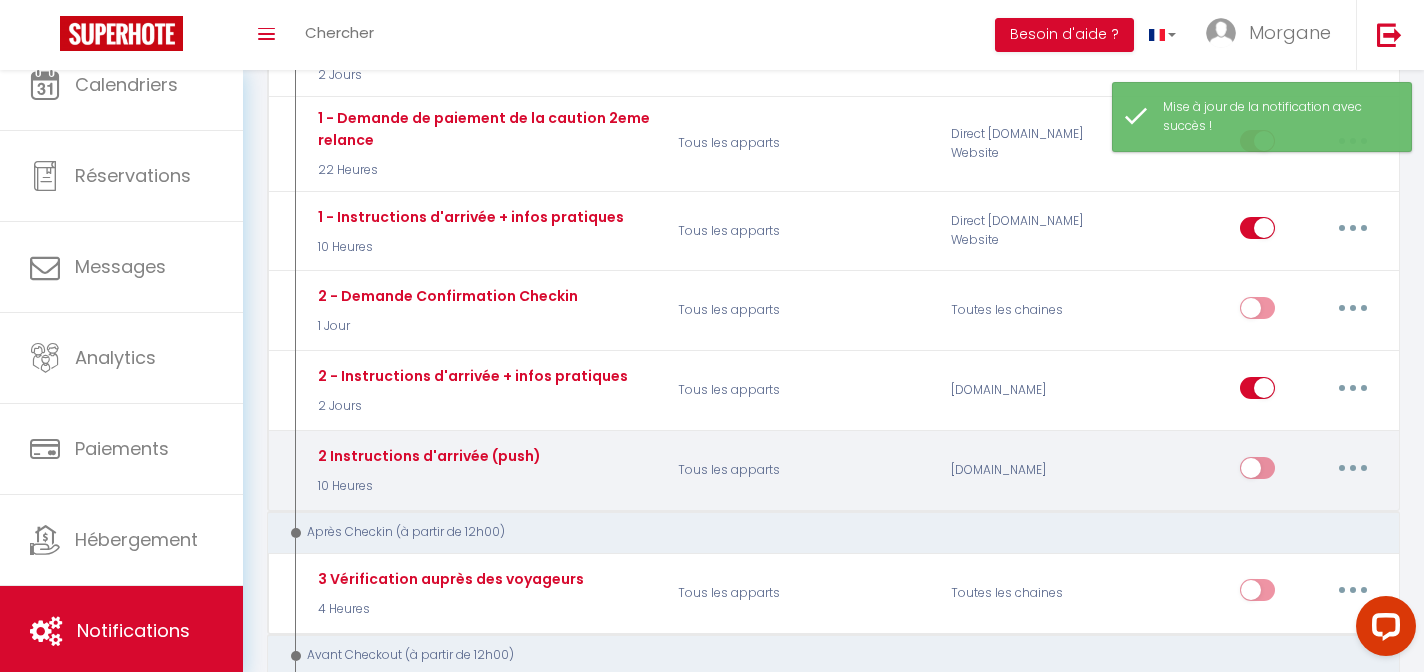 click on "[DOMAIN_NAME]" at bounding box center (1029, 471) 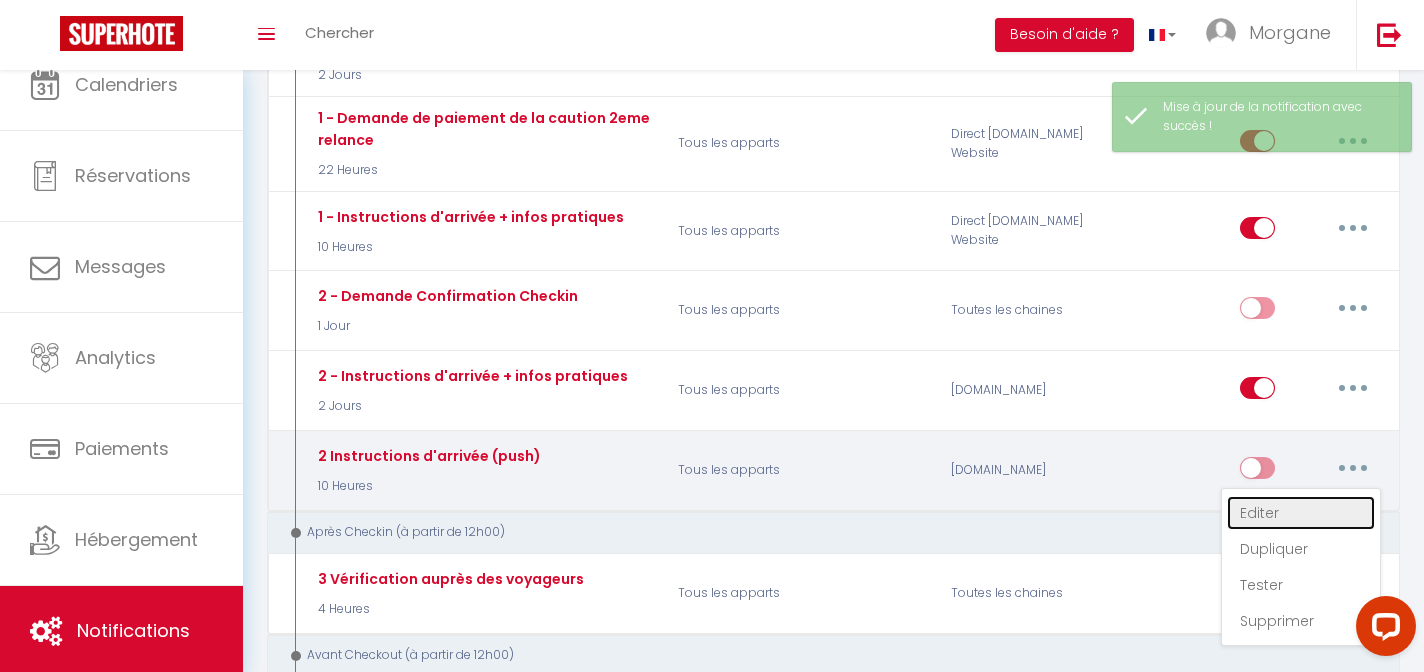 click on "Editer" at bounding box center [1301, 513] 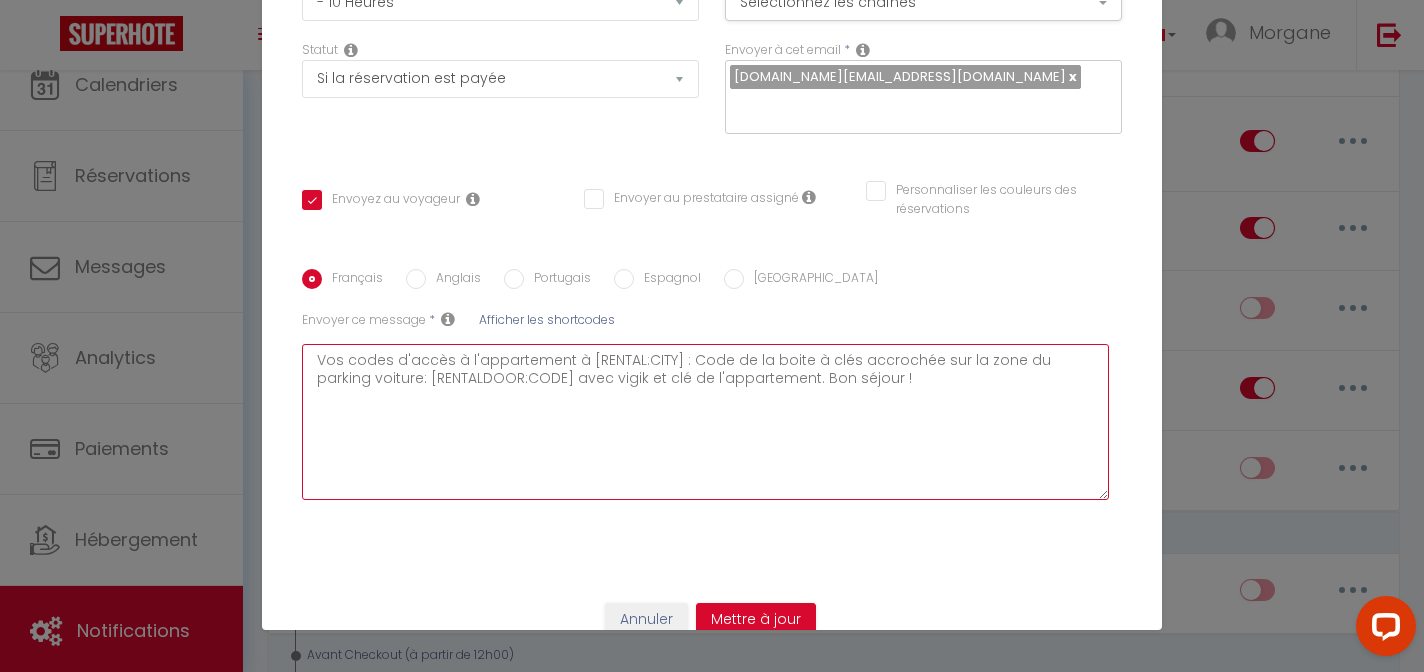 drag, startPoint x: 679, startPoint y: 336, endPoint x: 957, endPoint y: 338, distance: 278.0072 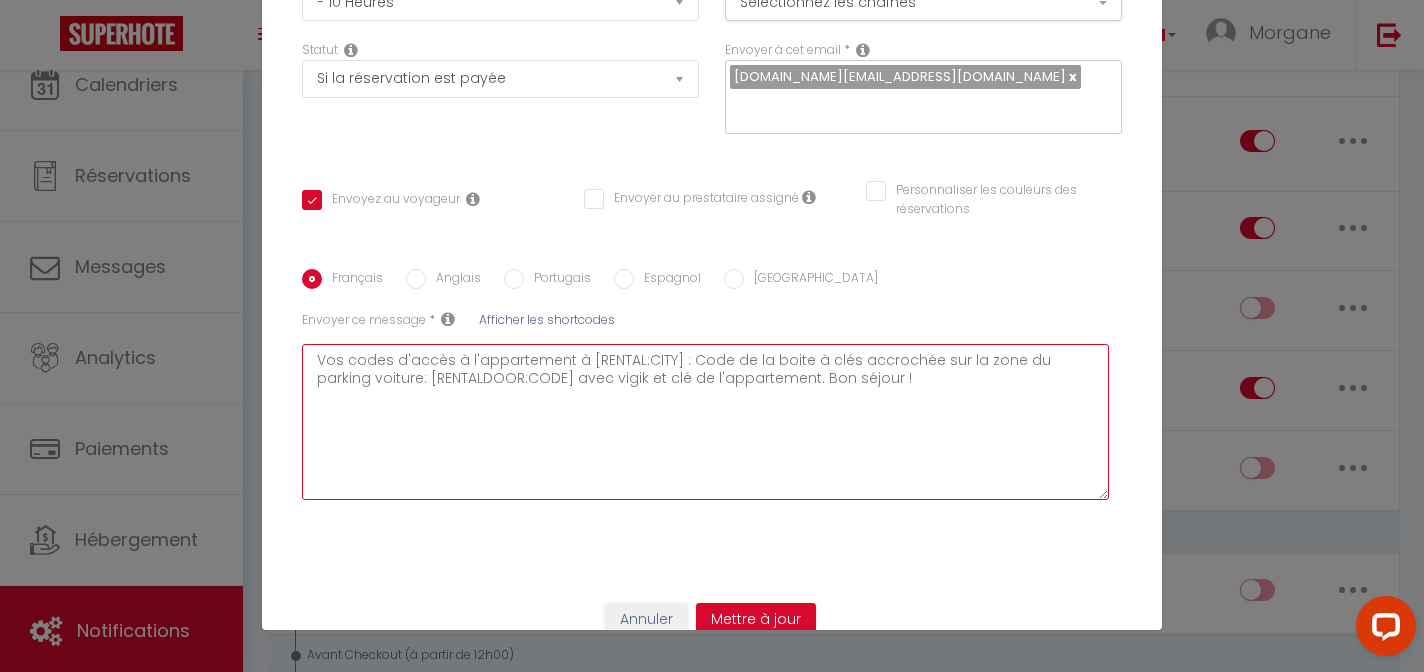 click on "Vos codes d'accès à l'appartement à [RENTAL:CITY] : Code de la boite à clés accrochée sur la zone du parking voiture: [RENTALDOOR:CODE] avec vigik et clé de l'appartement. Bon séjour !" at bounding box center [705, 422] 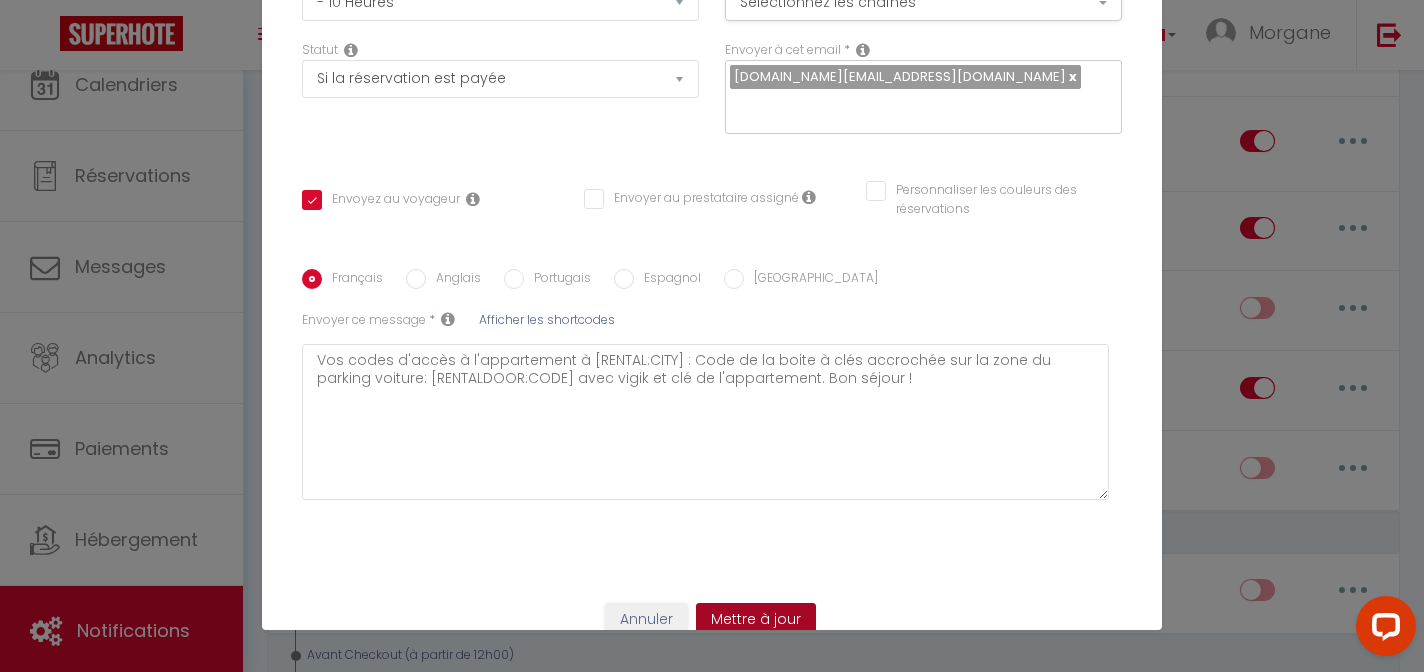 click on "Mettre à jour" at bounding box center (756, 620) 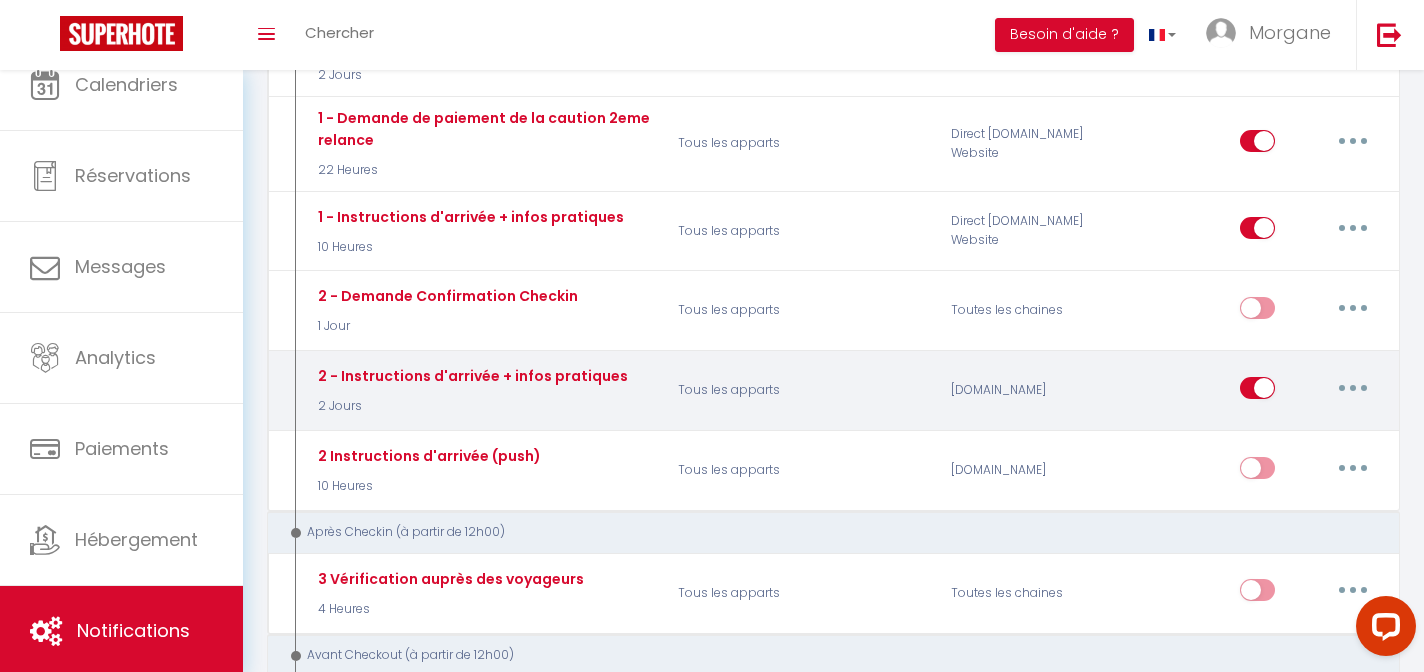 click at bounding box center [1353, 388] 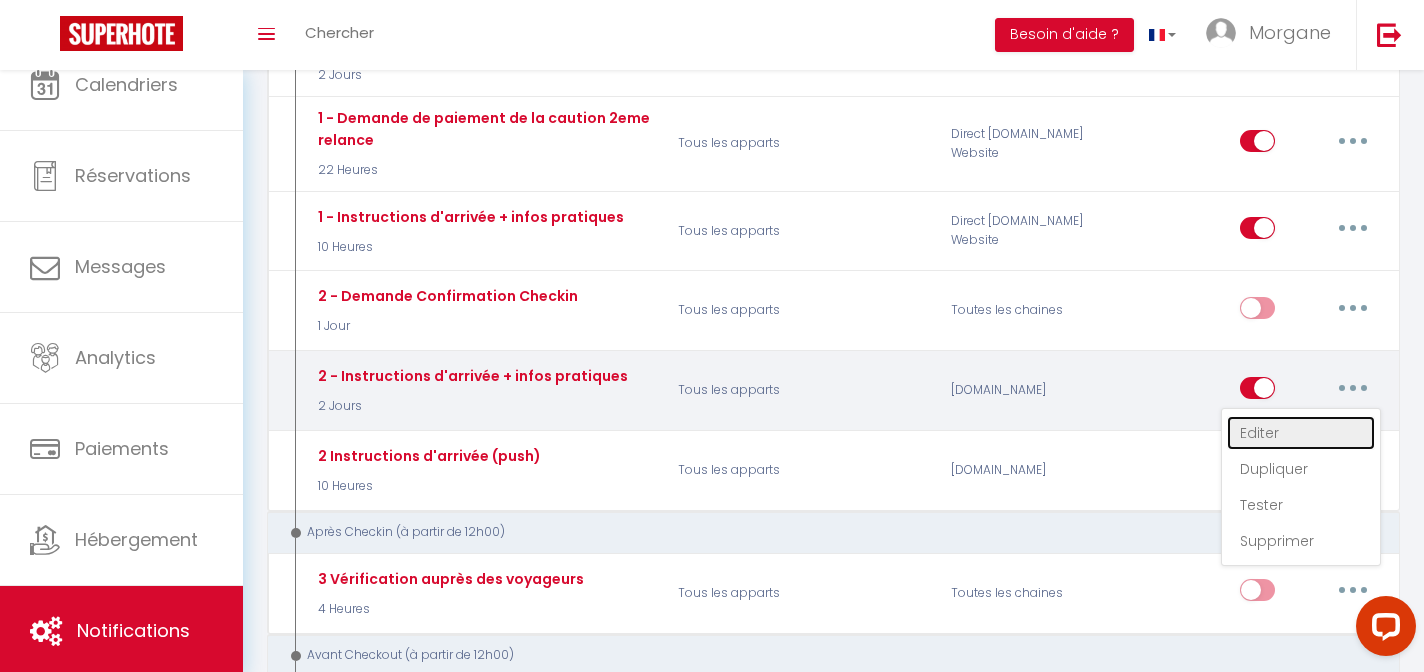 click on "Editer" at bounding box center (1301, 433) 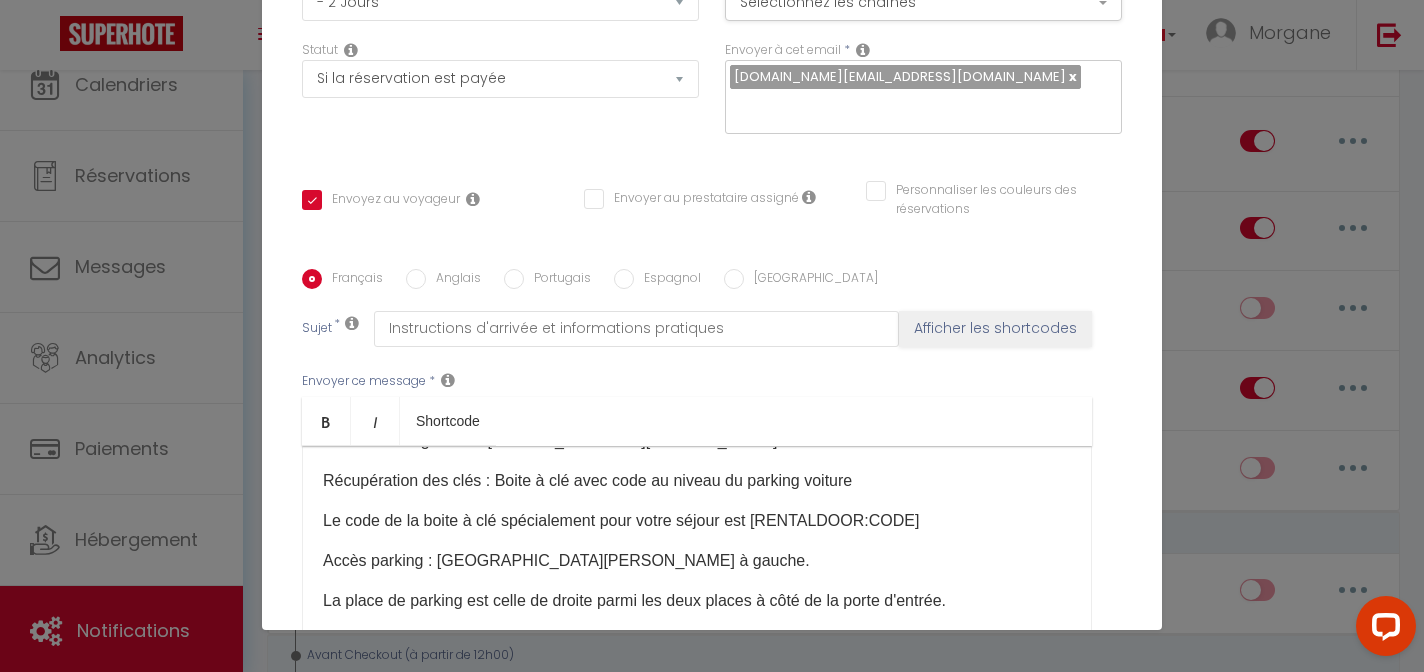 scroll, scrollTop: 288, scrollLeft: 0, axis: vertical 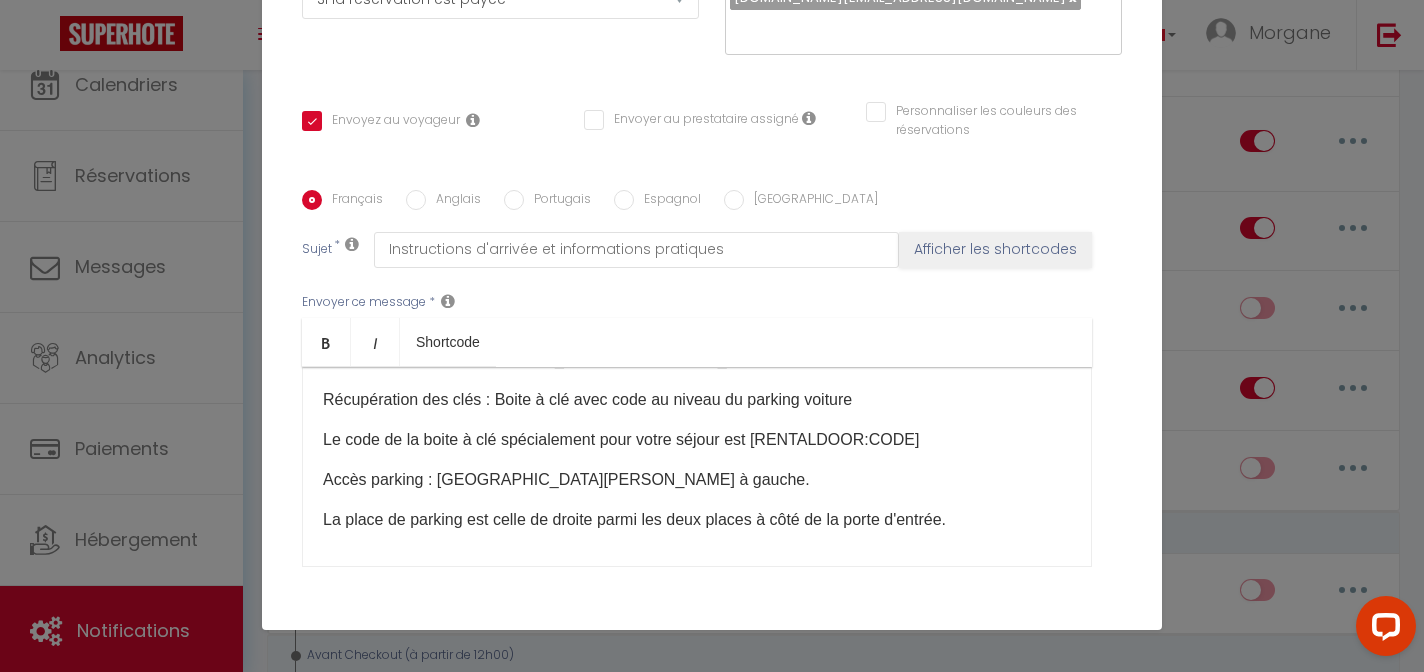 click on "Modifier la notification   ×   Titre   *     2 - Instructions d'arrivée + infos pratiques   Pour cet hébergement
Sélectionner les hébergements
Tous les apparts
Autres
Appartement T4 | centre-ville [GEOGRAPHIC_DATA]
Lorsque cet événement se produit   *      Après la réservation   Avant Checkin (à partir de 12h00)   Après Checkin (à partir de 12h00)   Avant Checkout (à partir de 12h00)   Après Checkout (à partir de 12h00)   Température   Co2   [MEDICAL_DATA] sonore   Après visualisation lien paiement   Après Paiement Lien KO   Après Caution Lien KO   Après Paiement Automatique KO   Après Caution Automatique KO   Après Visualisation du Contrat   Après Signature du Contrat   Paiement OK   Après soumission formulaire bienvenue   Aprés annulation réservation   Caution OK" at bounding box center [712, 336] 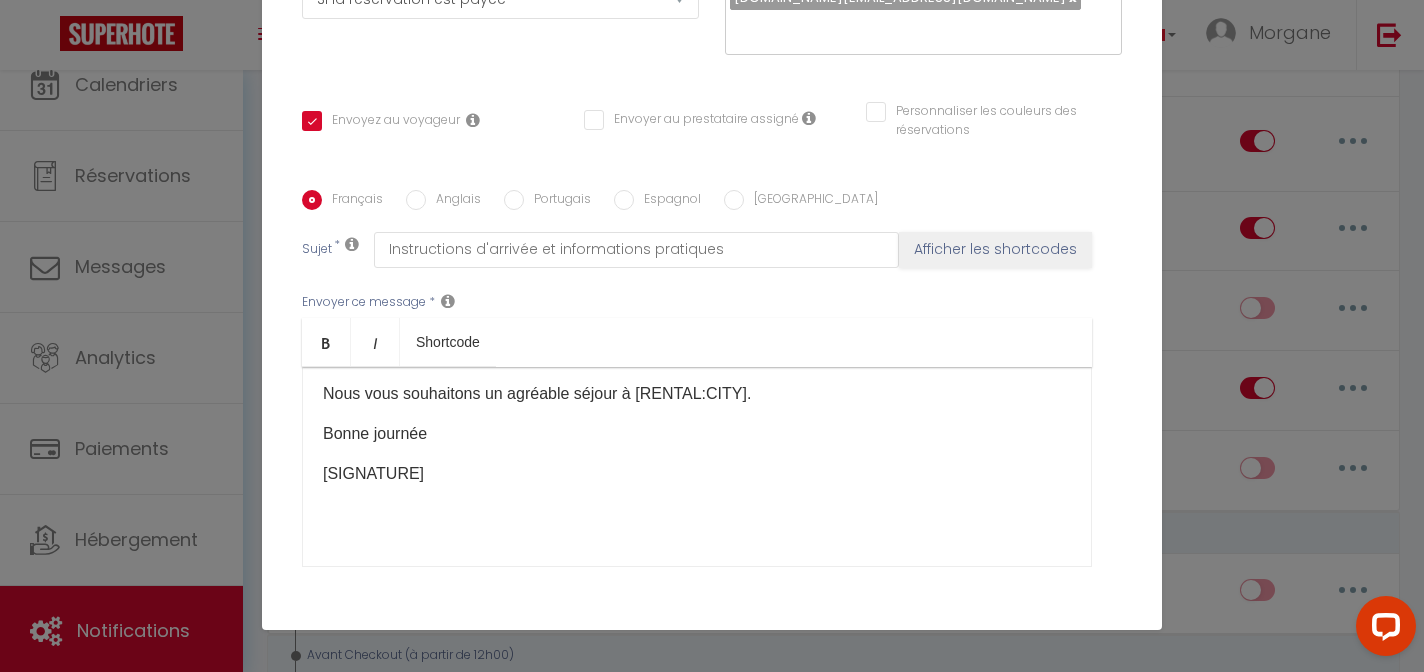 scroll, scrollTop: 0, scrollLeft: 0, axis: both 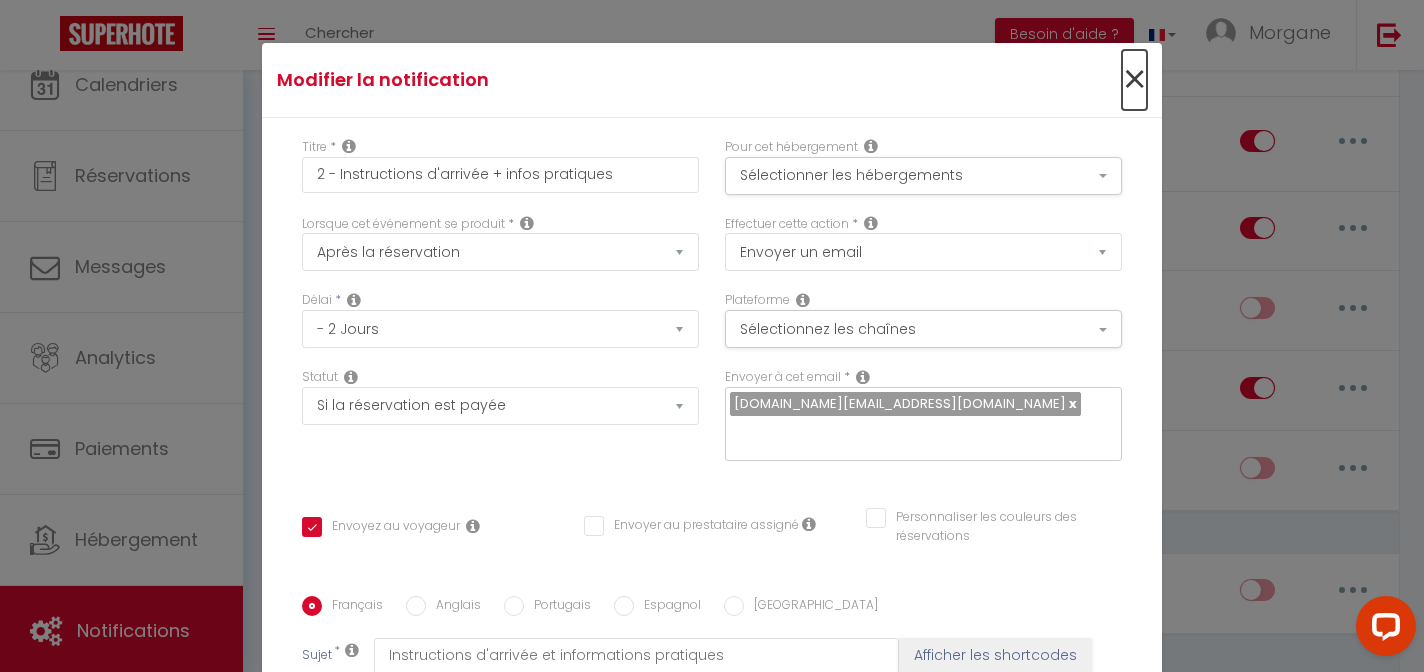 click on "×" at bounding box center (1134, 80) 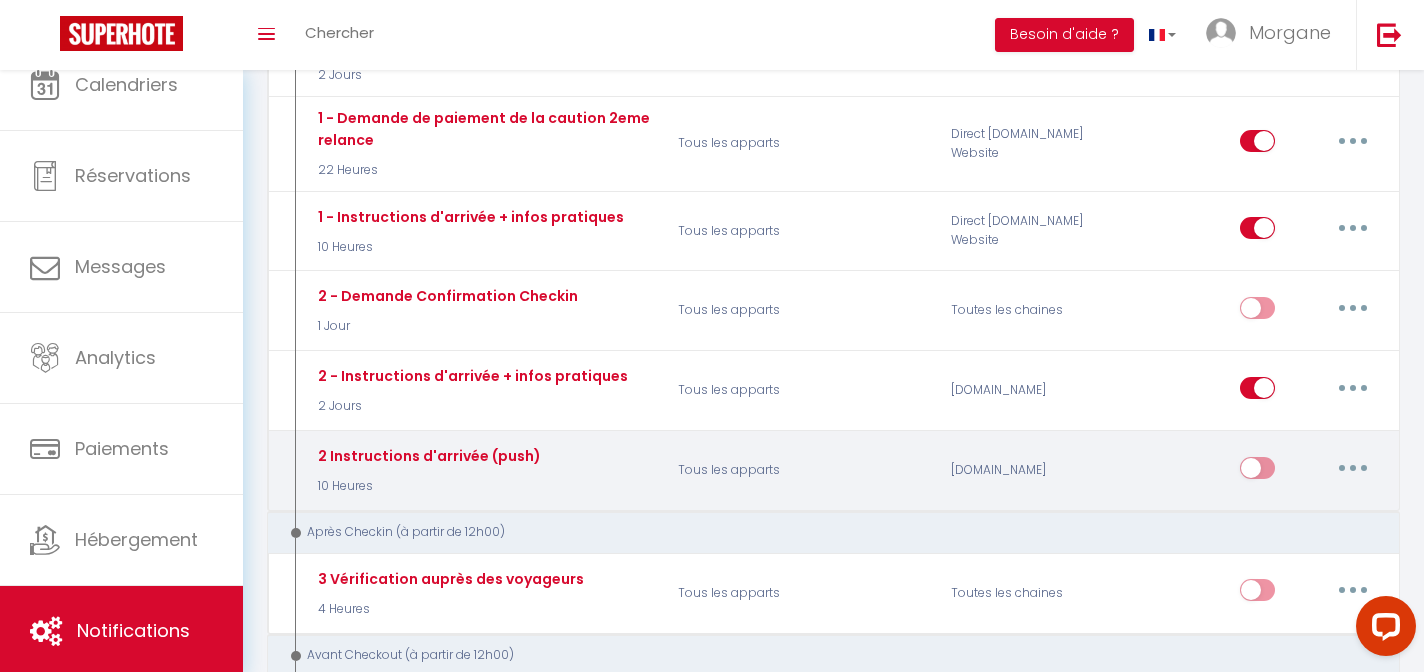 click at bounding box center [1353, 468] 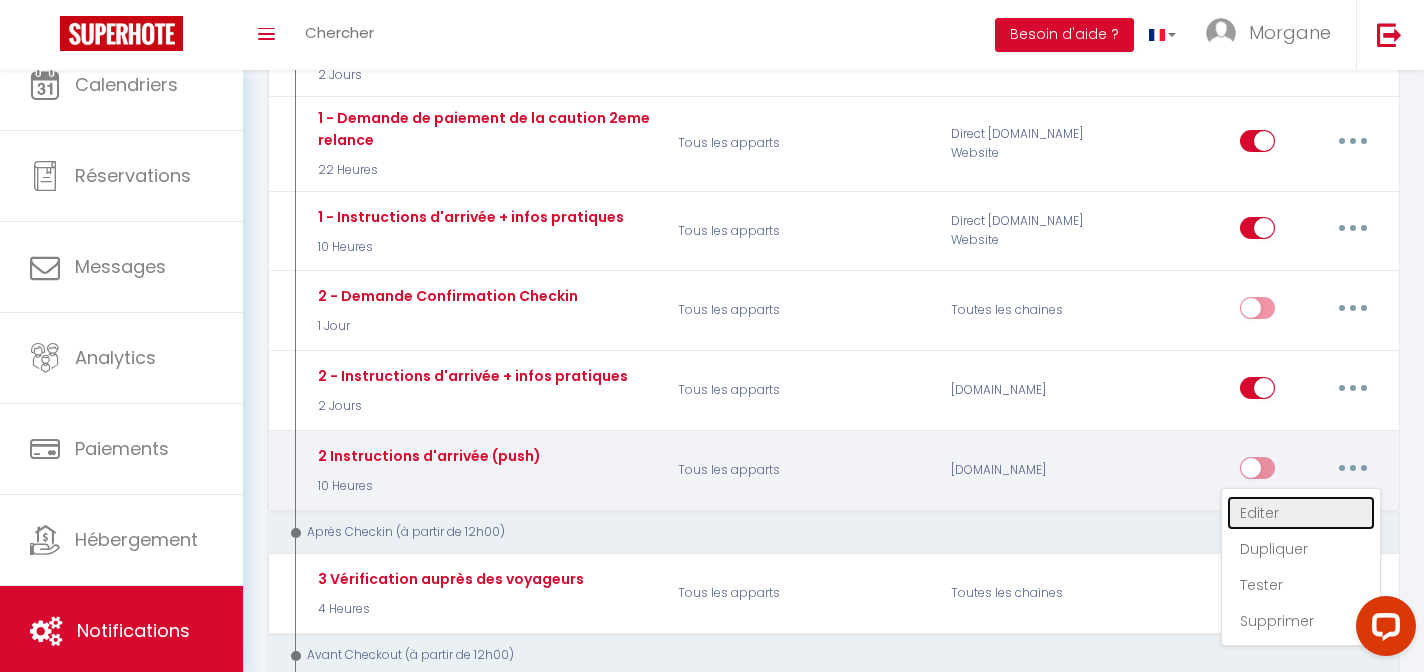 click on "Editer" at bounding box center (1301, 513) 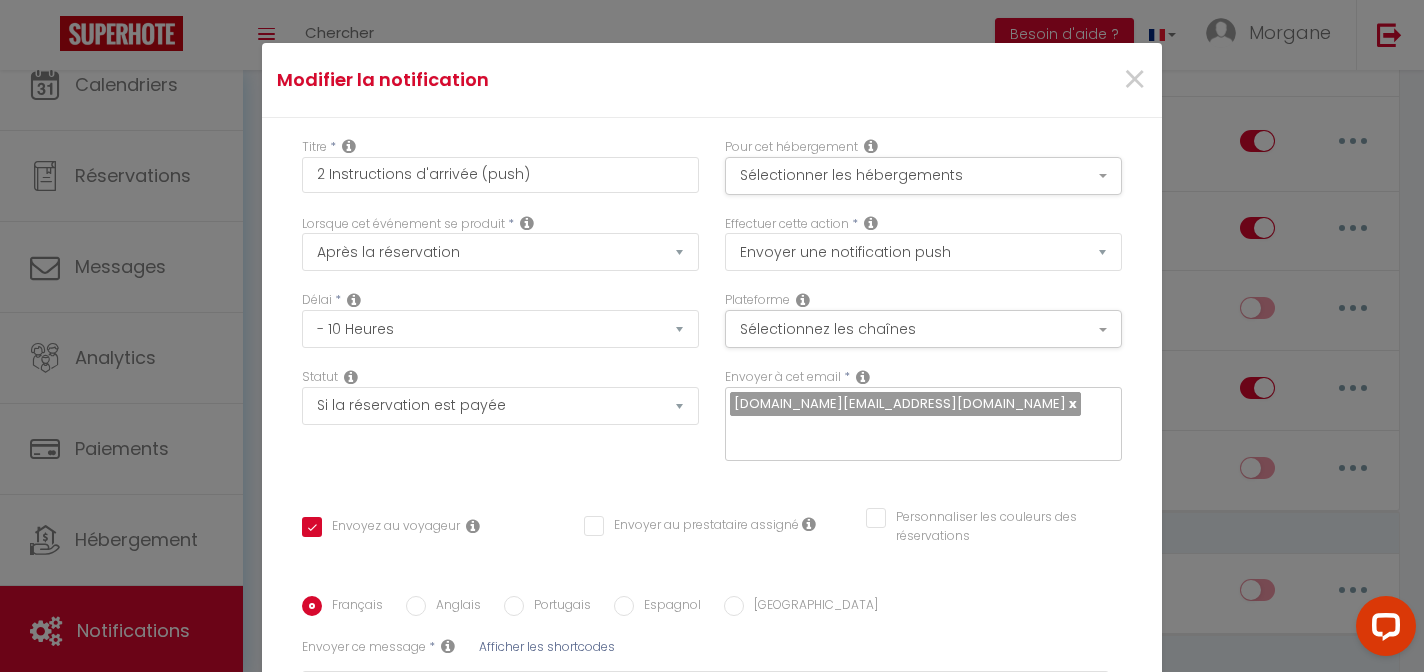 scroll, scrollTop: 242, scrollLeft: 0, axis: vertical 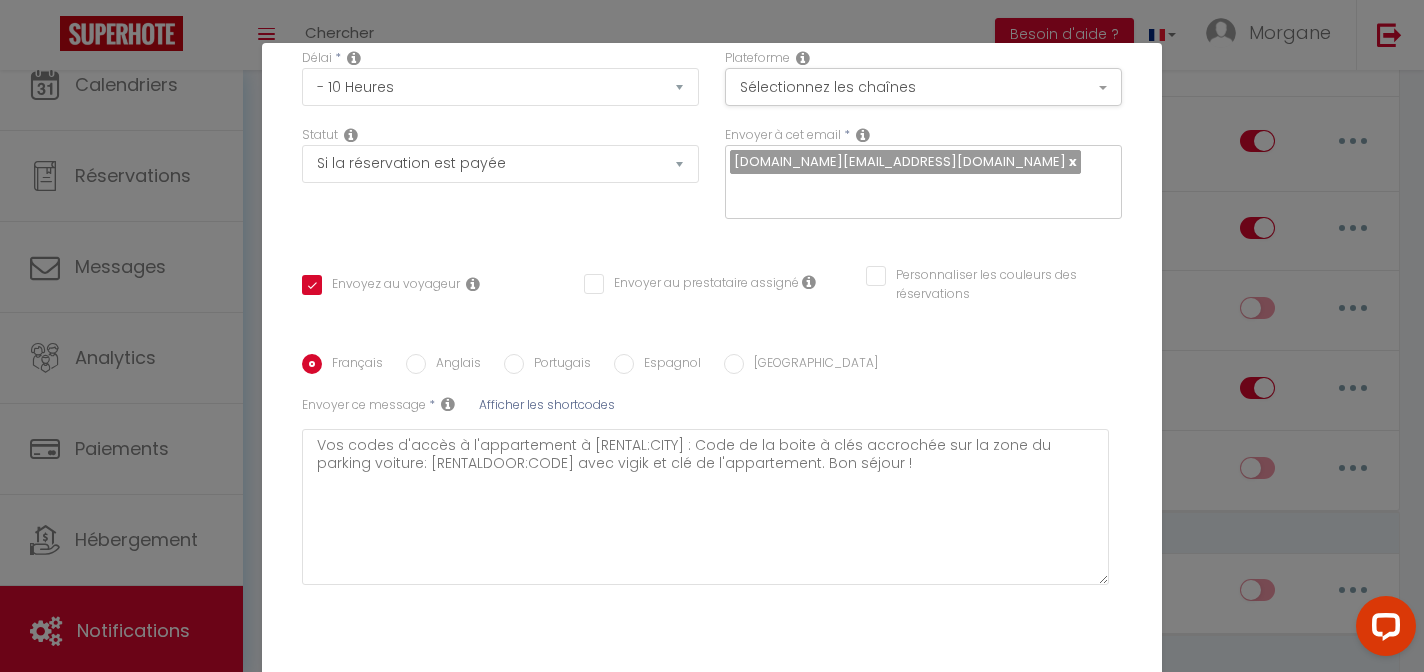 click on "Modifier la notification   ×   Titre   *     2 Instructions d'arrivée (push)   Pour cet hébergement
Sélectionner les hébergements
Tous les apparts
Autres
Appartement T4 | centre-ville [GEOGRAPHIC_DATA]
Lorsque cet événement se produit   *      Après la réservation   Avant Checkin (à partir de 12h00)   Après Checkin (à partir de 12h00)   Avant Checkout (à partir de 12h00)   Après Checkout (à partir de 12h00)   Température   Co2   [MEDICAL_DATA] sonore   Après visualisation lien paiement   Après Paiement Lien KO   Après Caution Lien KO   Après Paiement Automatique KO   Après Caution Automatique KO   Après Visualisation du Contrat   Après Signature du Contrat   Paiement OK   Après soumission formulaire bienvenue   Aprés annulation réservation   Date spécifique      *" at bounding box center (712, 336) 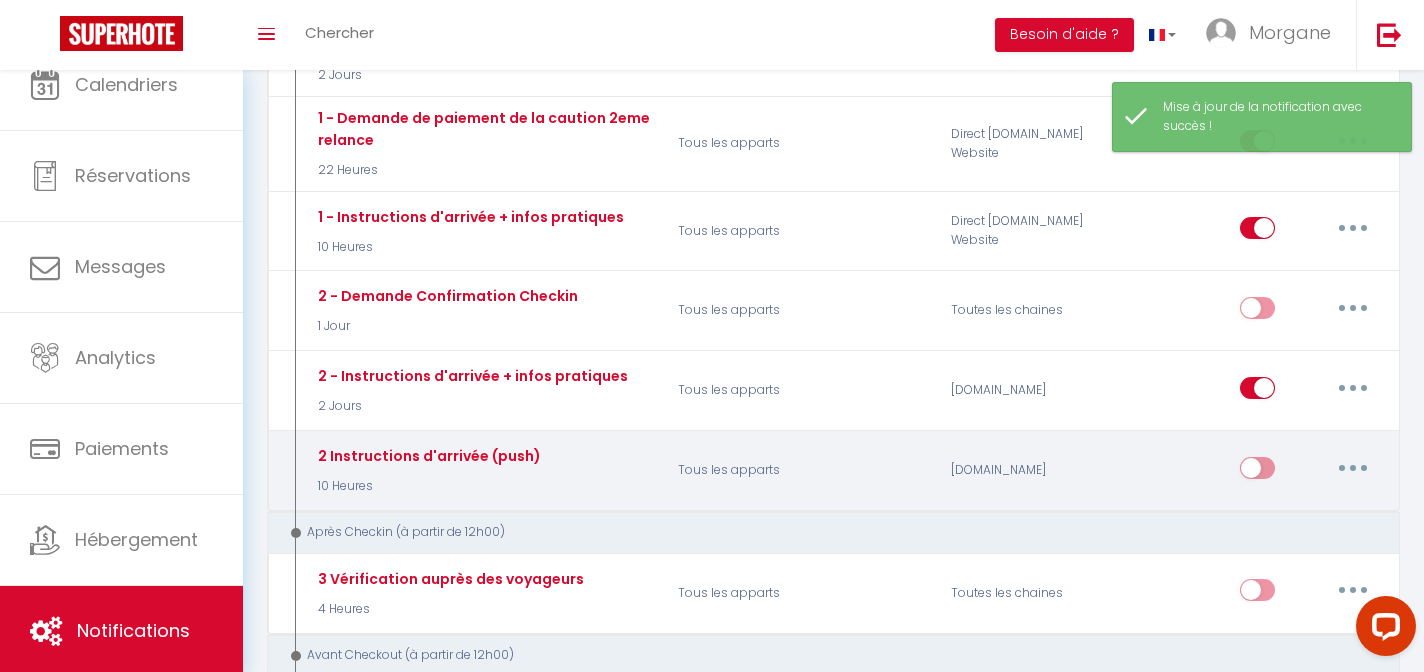 click at bounding box center [1257, 472] 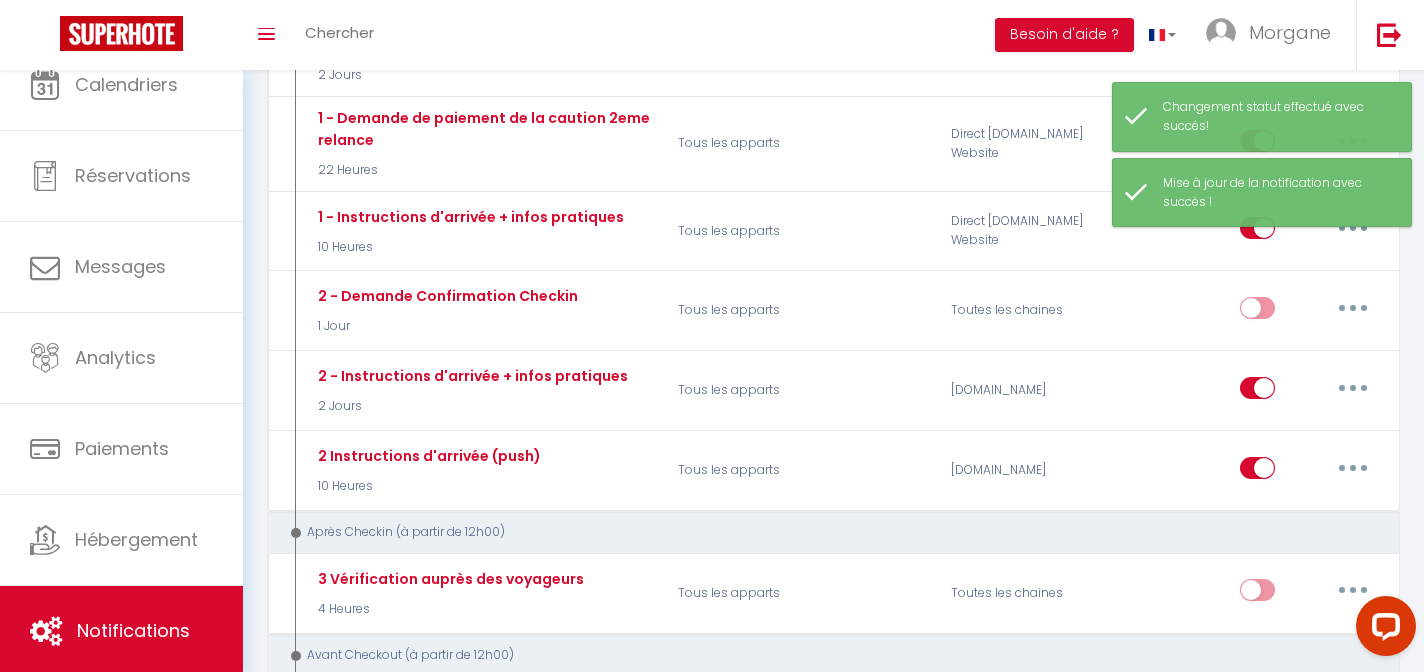 click on "Après Checkin (à partir de 12h00)" at bounding box center (823, 532) 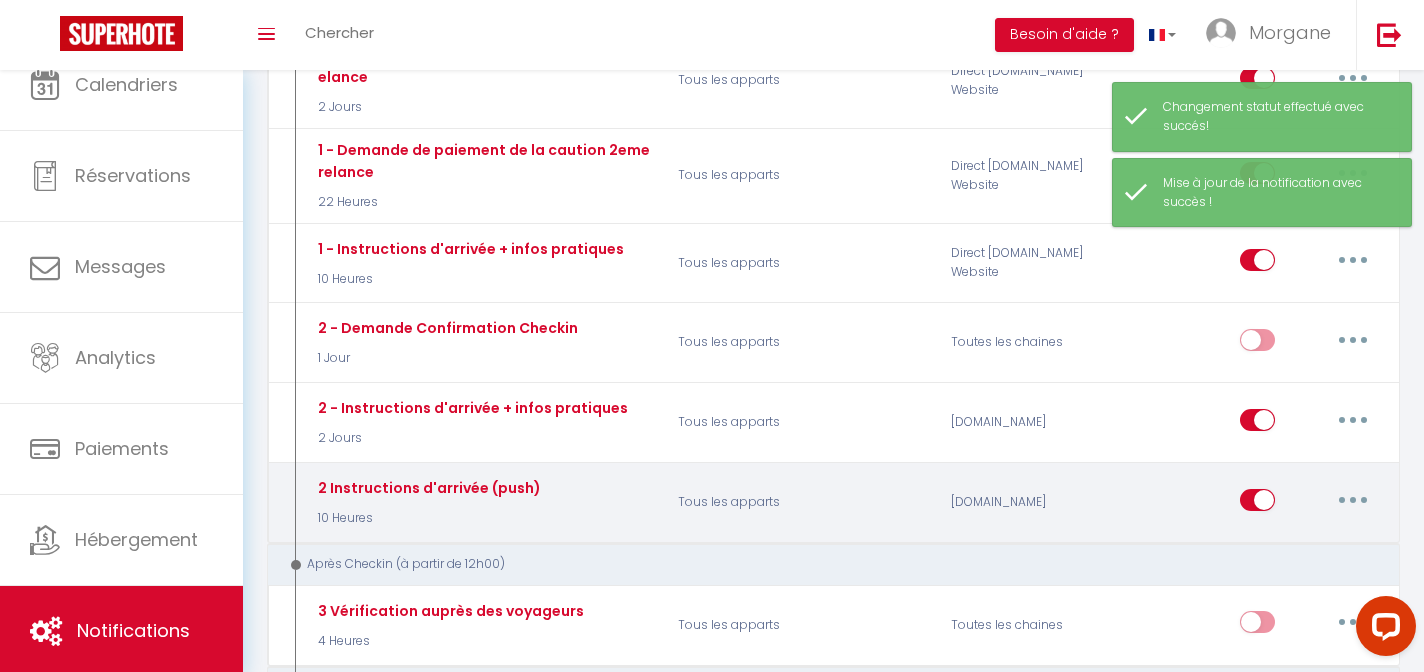 scroll, scrollTop: 698, scrollLeft: 0, axis: vertical 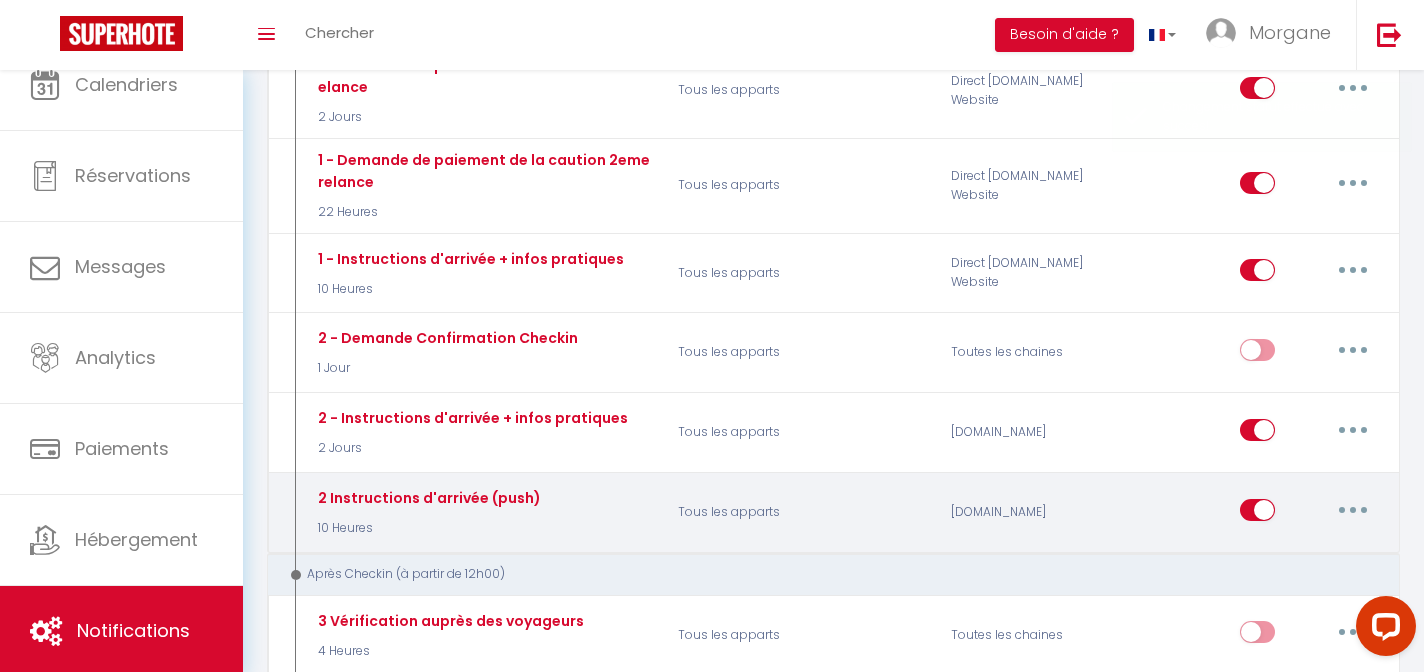 click at bounding box center (1353, 510) 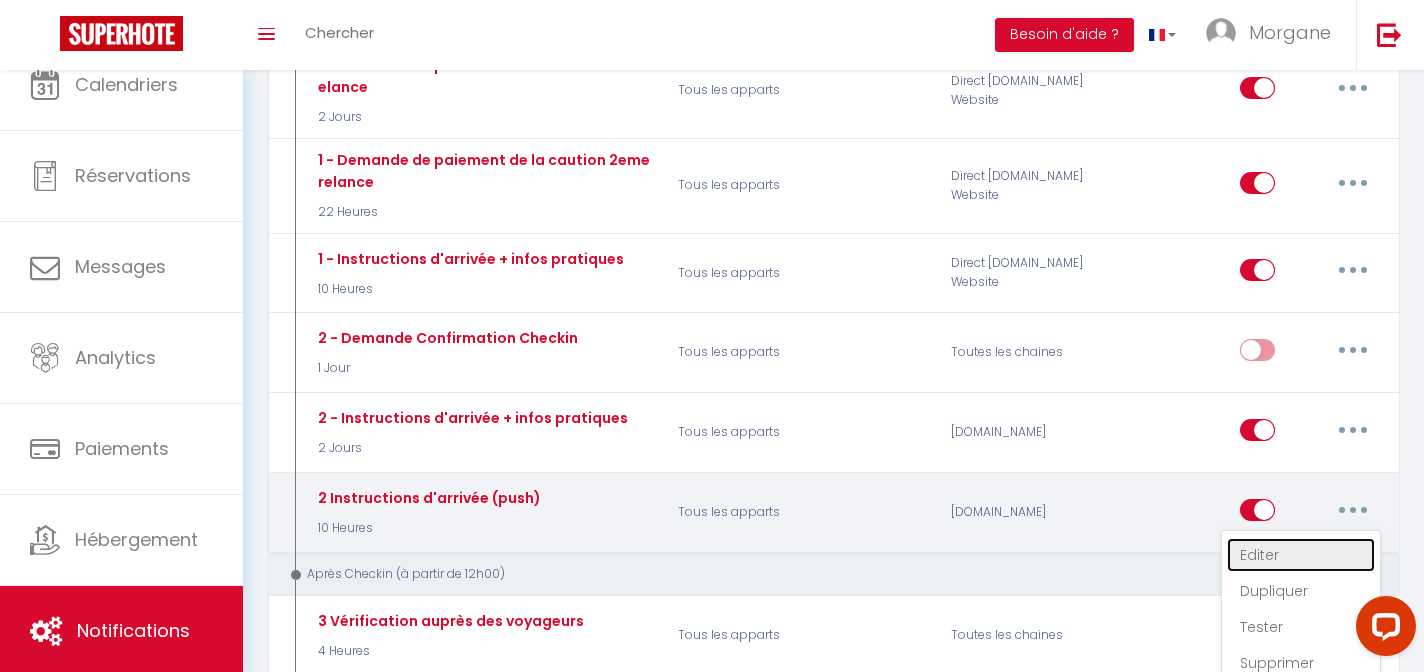click on "Editer" at bounding box center [1301, 555] 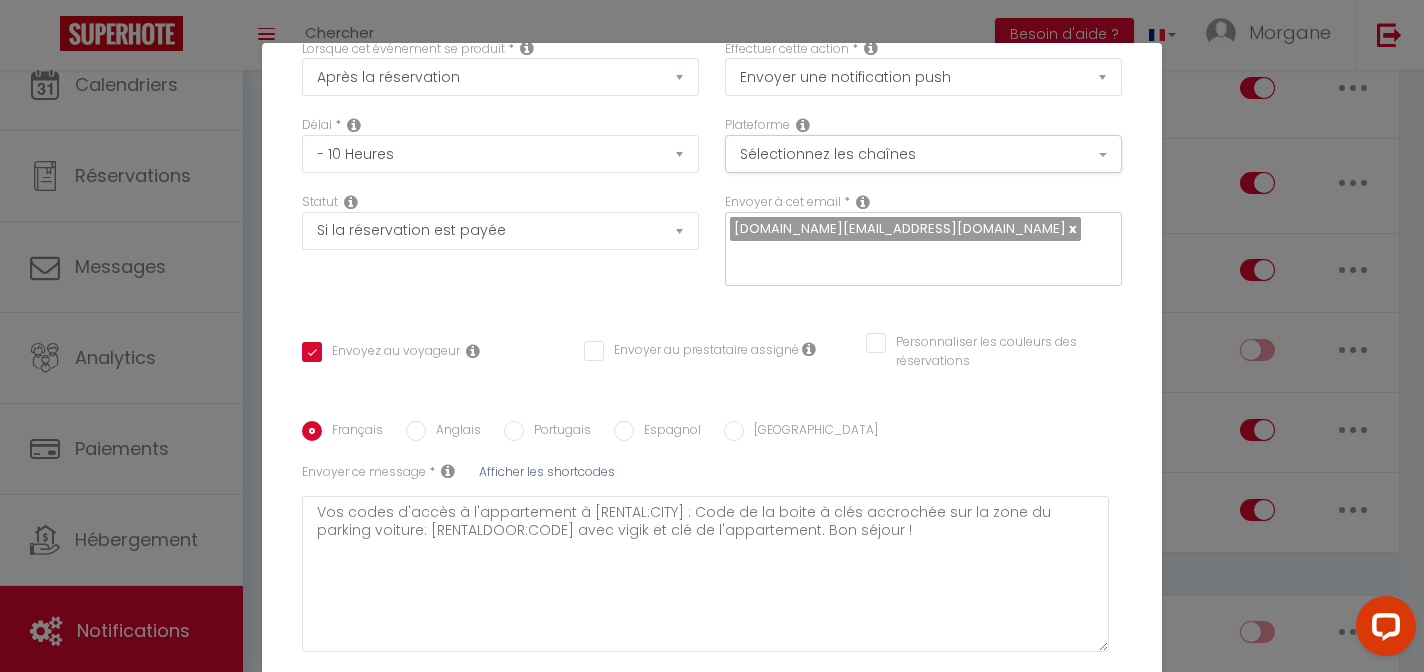 scroll, scrollTop: 0, scrollLeft: 0, axis: both 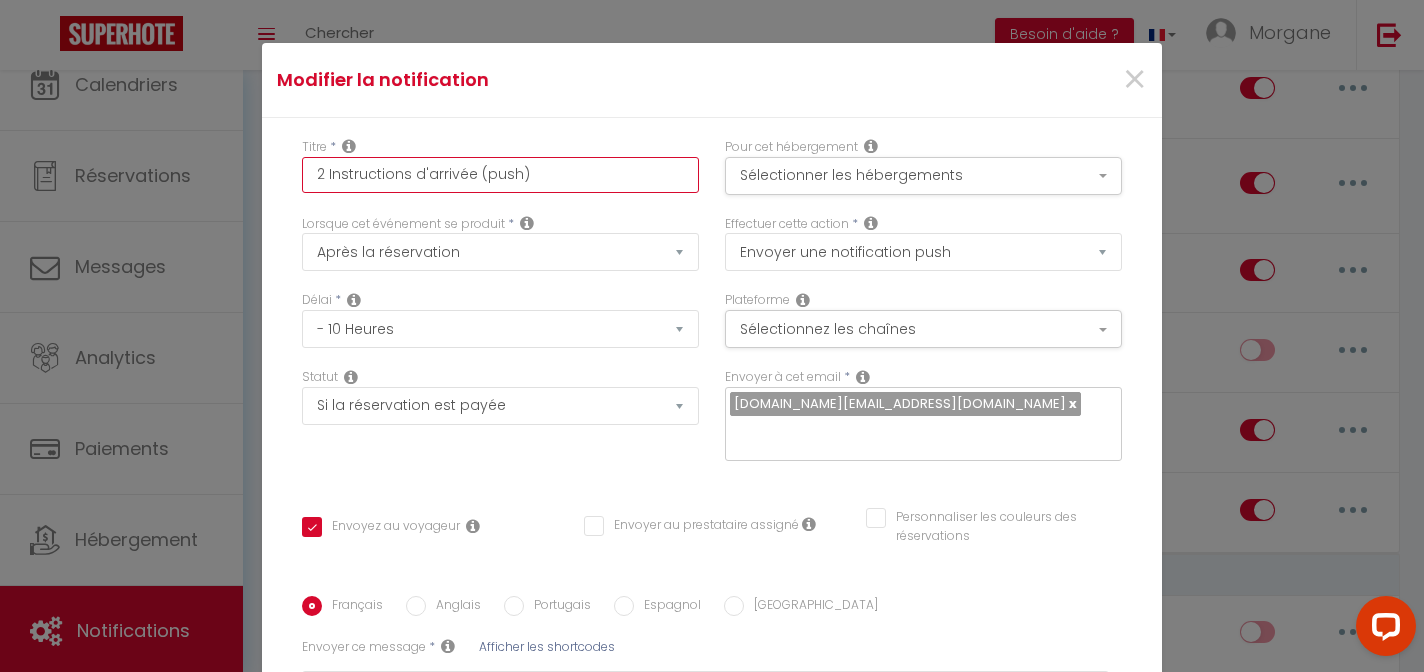 click on "2 Instructions d'arrivée (push)" at bounding box center (500, 175) 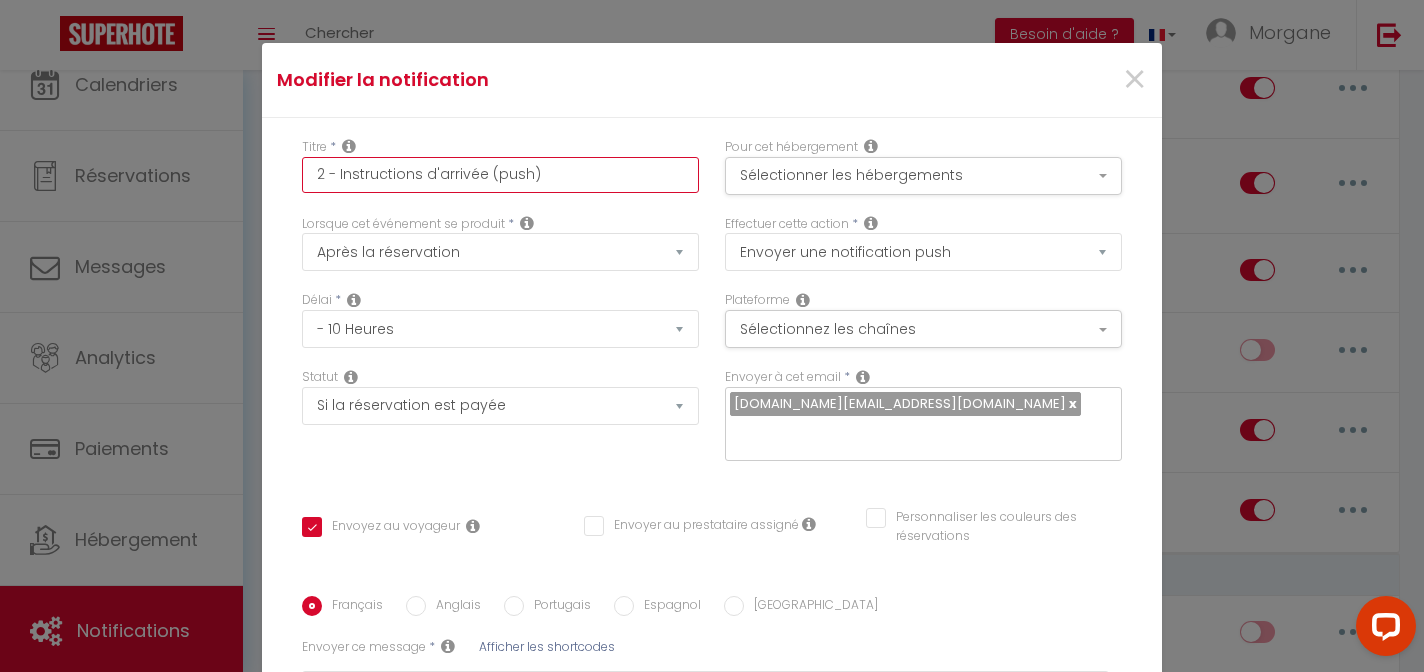 scroll, scrollTop: 242, scrollLeft: 0, axis: vertical 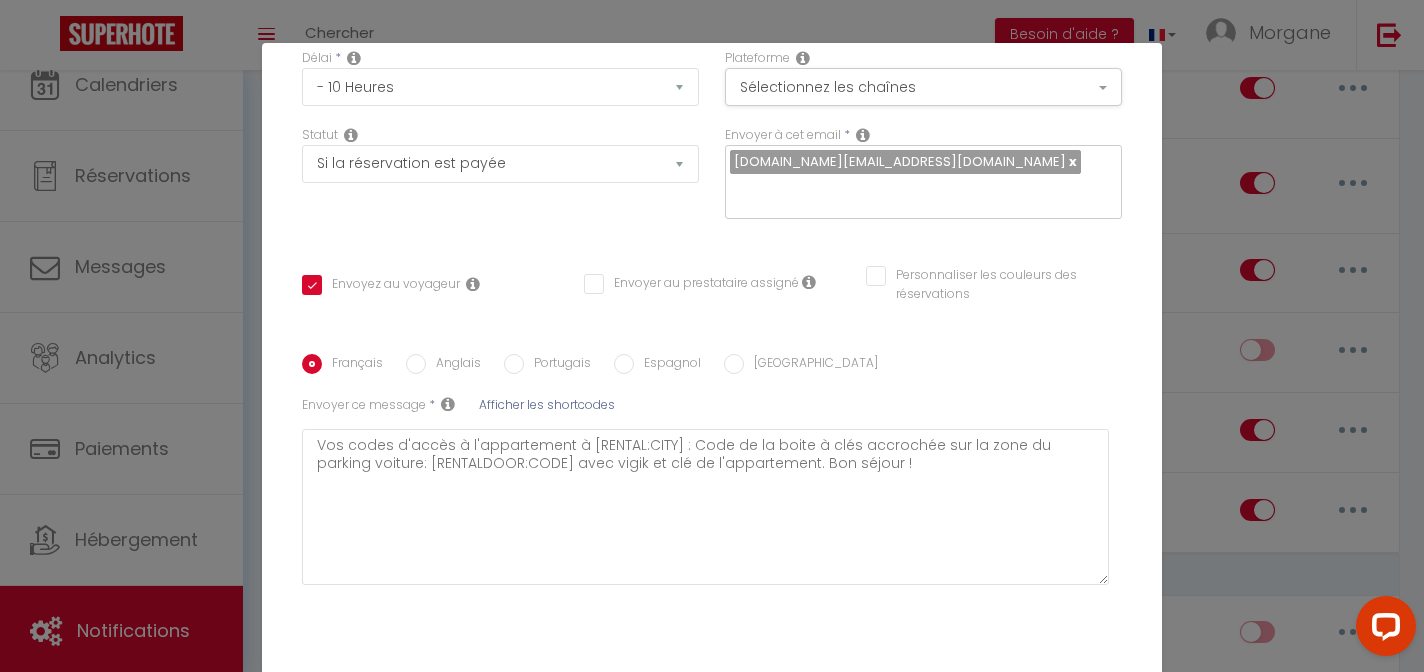 click on "Mettre à jour" at bounding box center (756, 705) 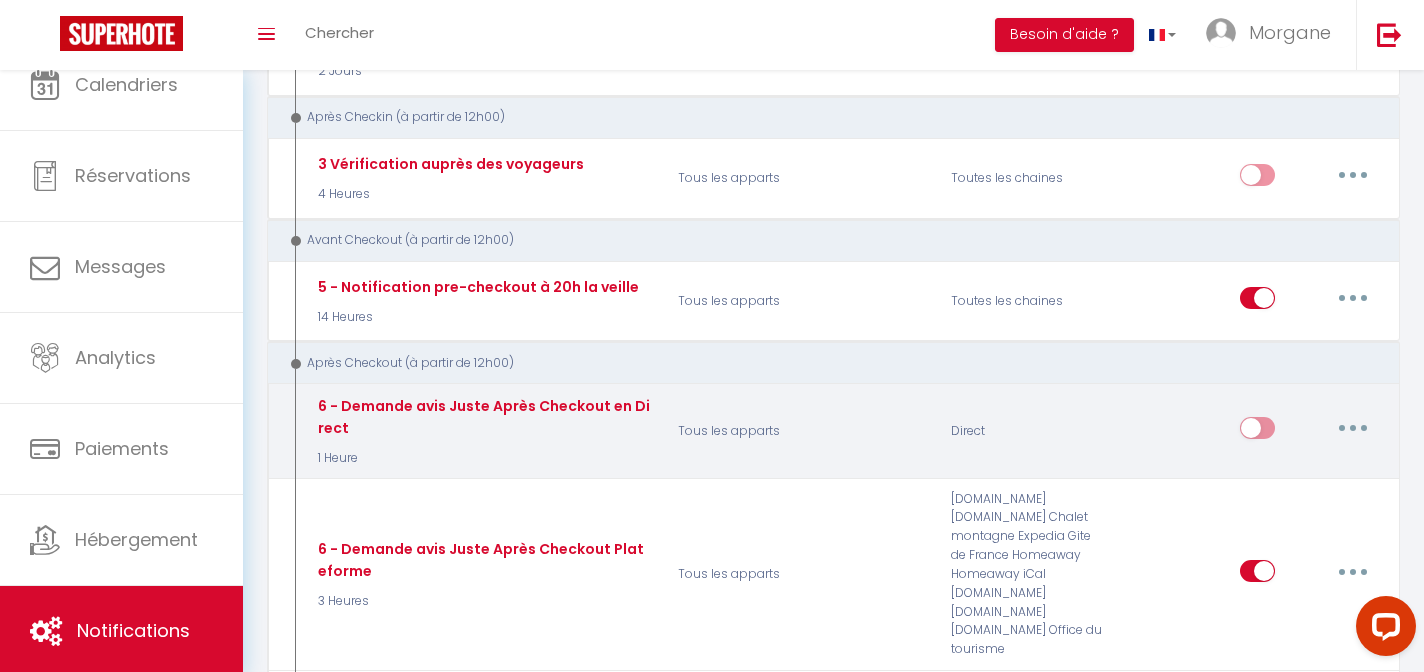 scroll, scrollTop: 1186, scrollLeft: 0, axis: vertical 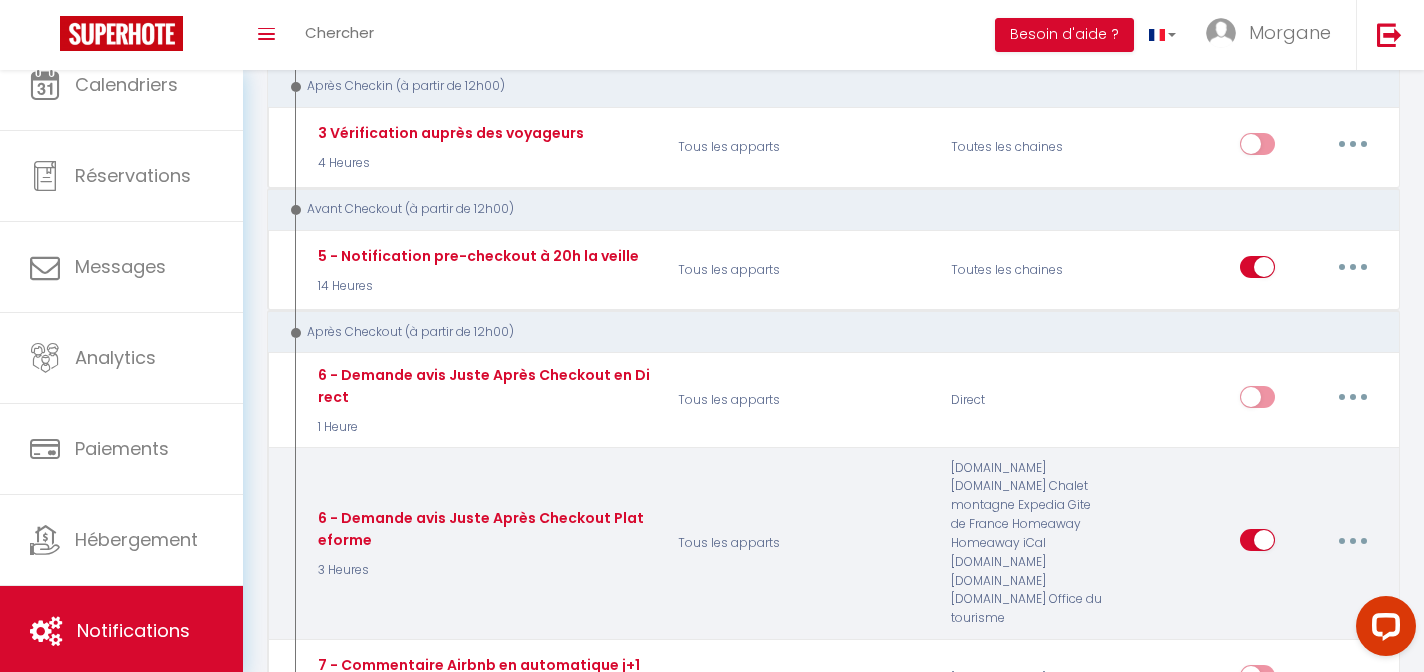 click at bounding box center (1353, 540) 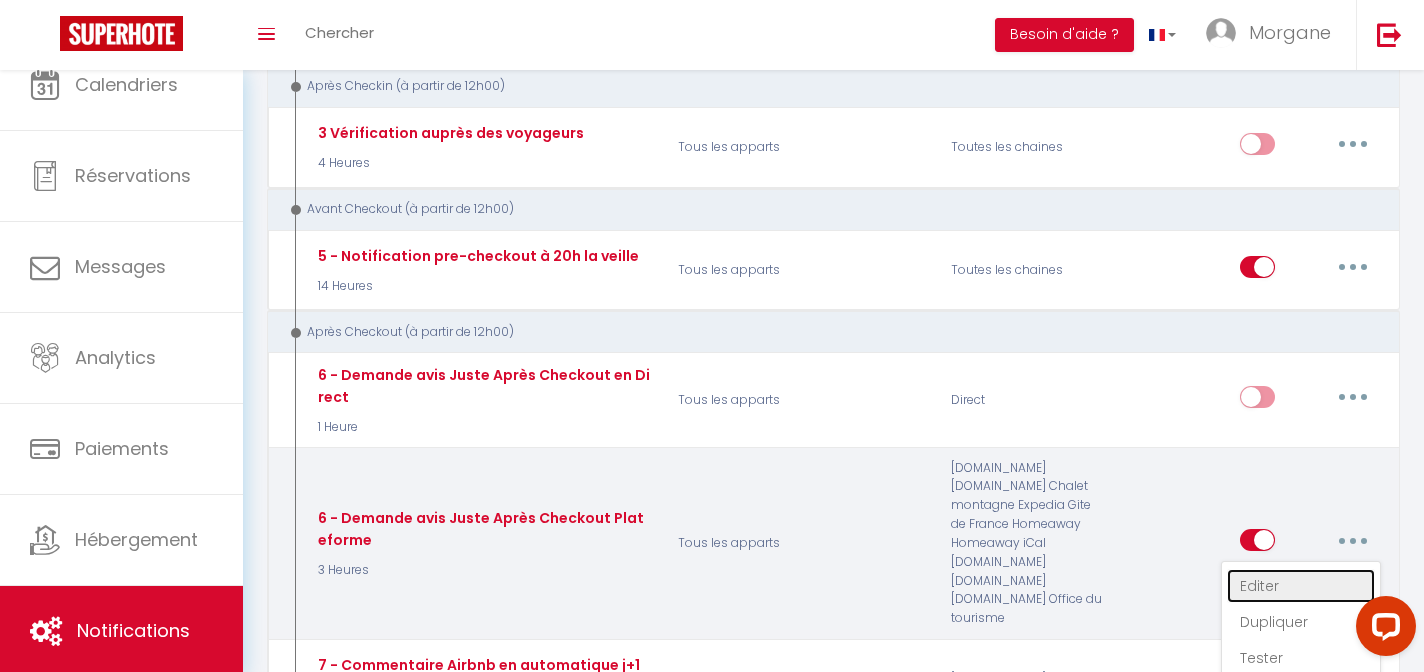 click on "Editer" at bounding box center (1301, 586) 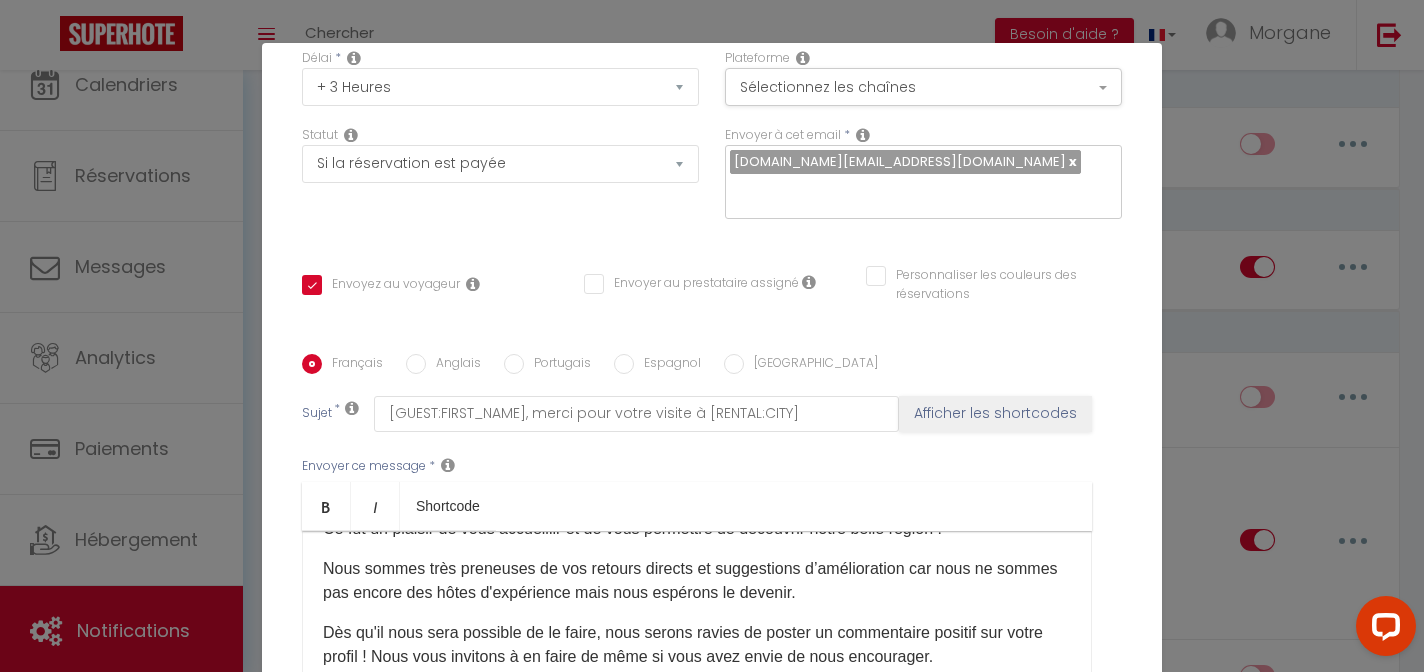 scroll, scrollTop: 82, scrollLeft: 0, axis: vertical 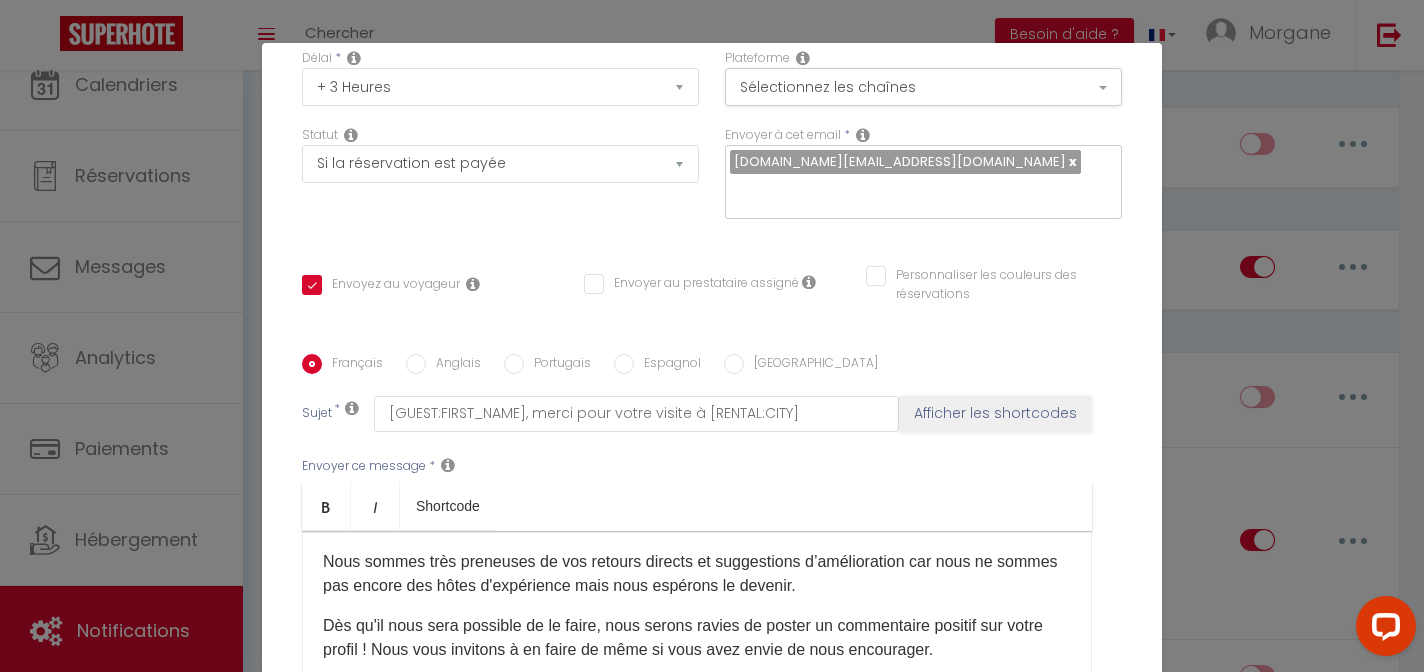 click on "Dès qu'il nous sera possible de le faire, nous serons ravies de poster un commentaire positif sur votre profil ! Nous vous invitons à en faire de même si vous avez envie de nous encourager." at bounding box center [697, 638] 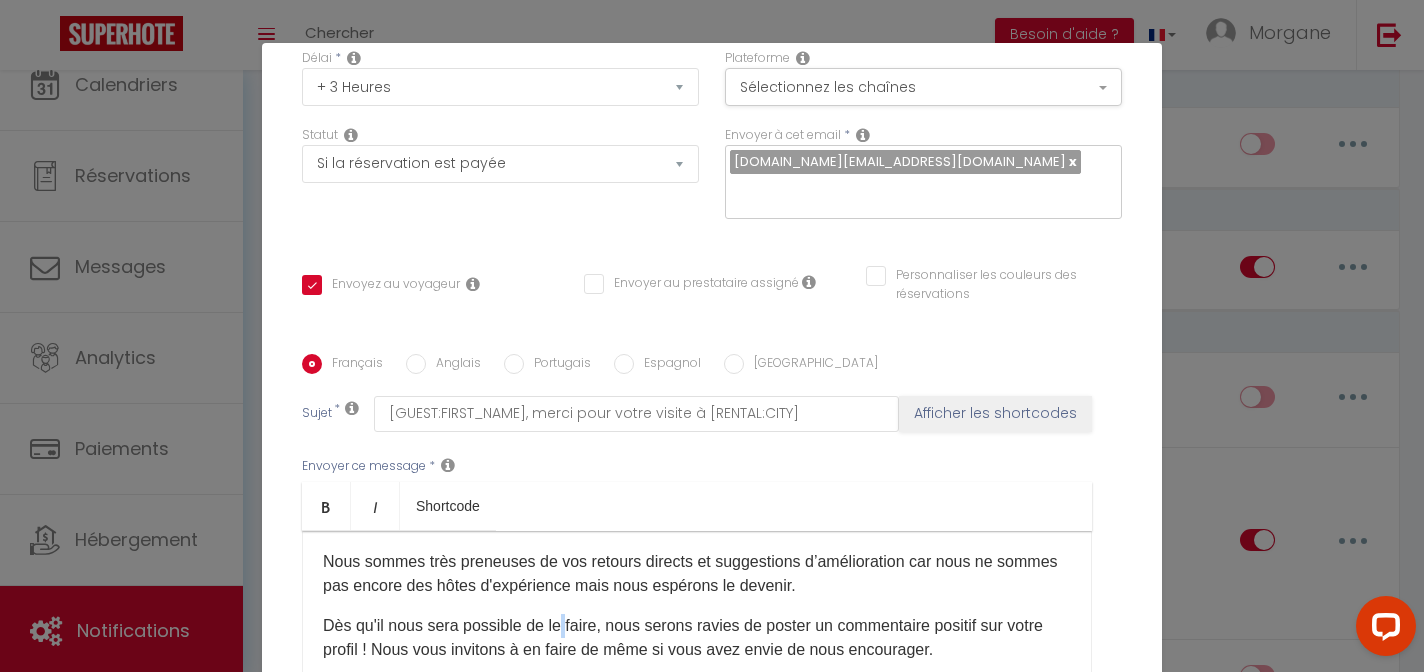 click on "Dès qu'il nous sera possible de le faire, nous serons ravies de poster un commentaire positif sur votre profil ! Nous vous invitons à en faire de même si vous avez envie de nous encourager." at bounding box center [697, 638] 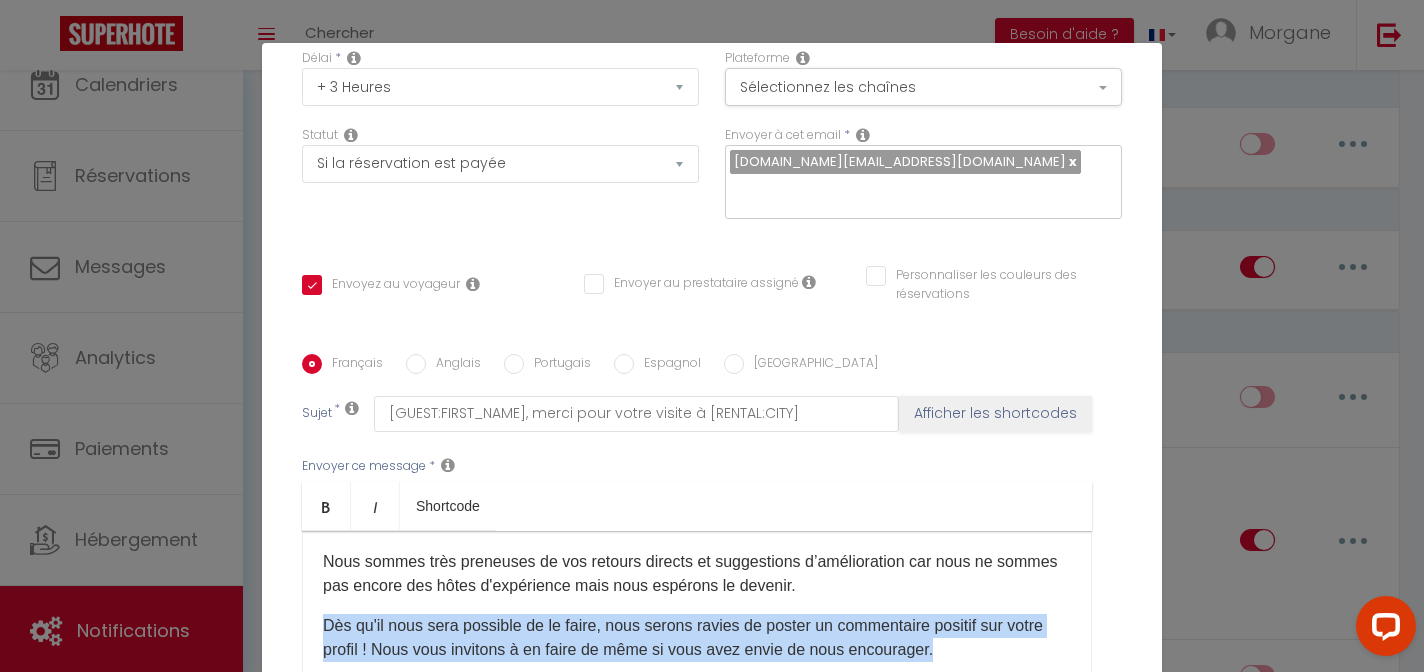 click on "Dès qu'il nous sera possible de le faire, nous serons ravies de poster un commentaire positif sur votre profil ! Nous vous invitons à en faire de même si vous avez envie de nous encourager." at bounding box center [697, 638] 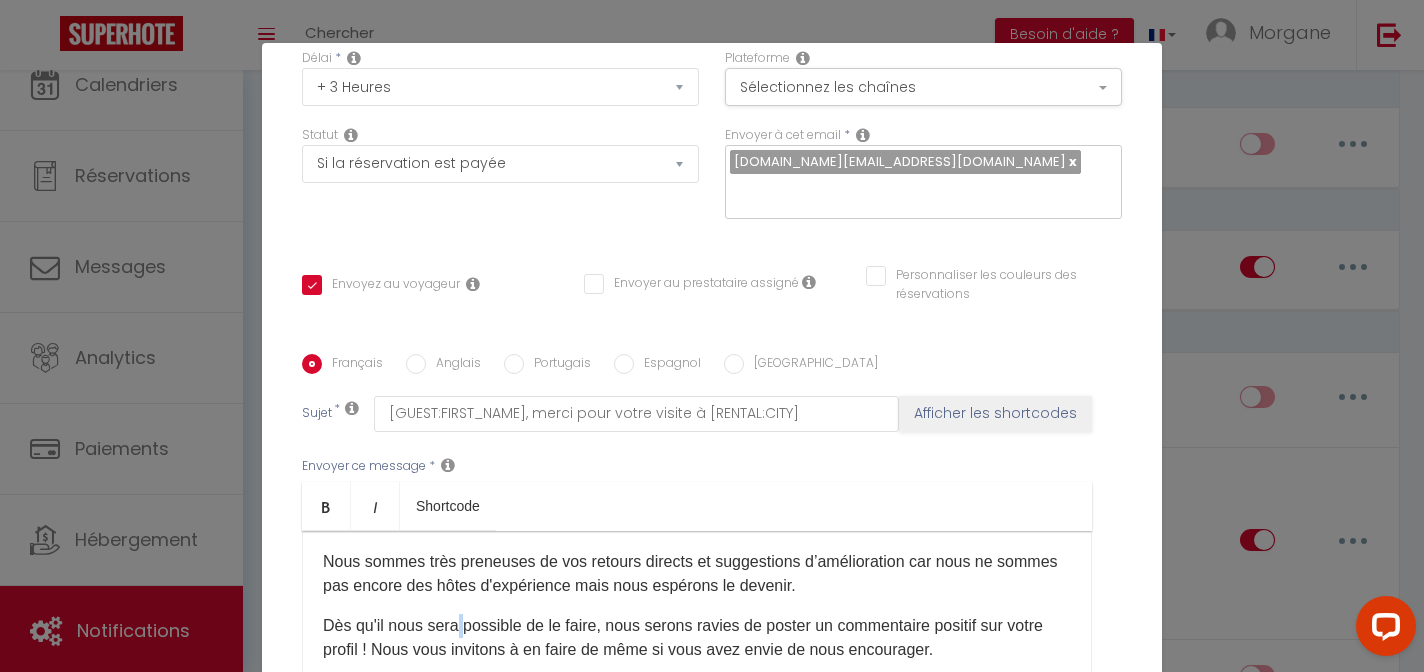 click on "Dès qu'il nous sera possible de le faire, nous serons ravies de poster un commentaire positif sur votre profil ! Nous vous invitons à en faire de même si vous avez envie de nous encourager." at bounding box center [697, 638] 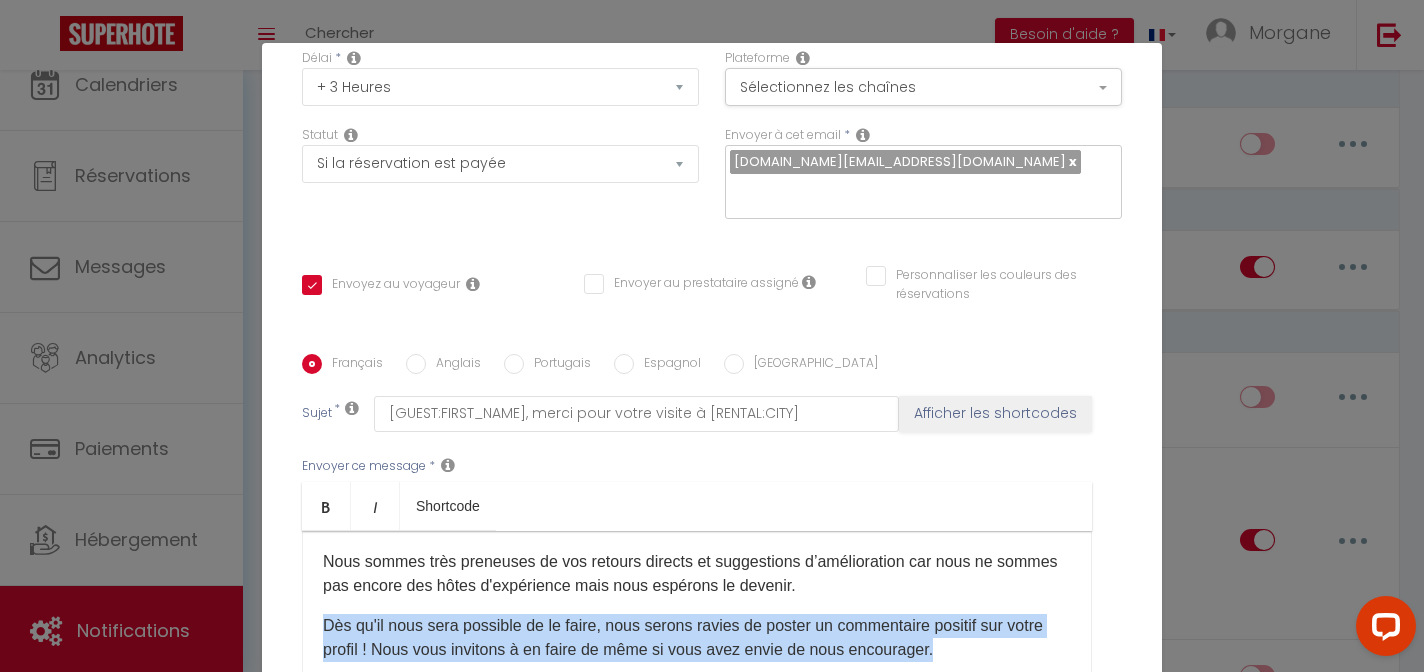 click on "Dès qu'il nous sera possible de le faire, nous serons ravies de poster un commentaire positif sur votre profil ! Nous vous invitons à en faire de même si vous avez envie de nous encourager." at bounding box center [697, 638] 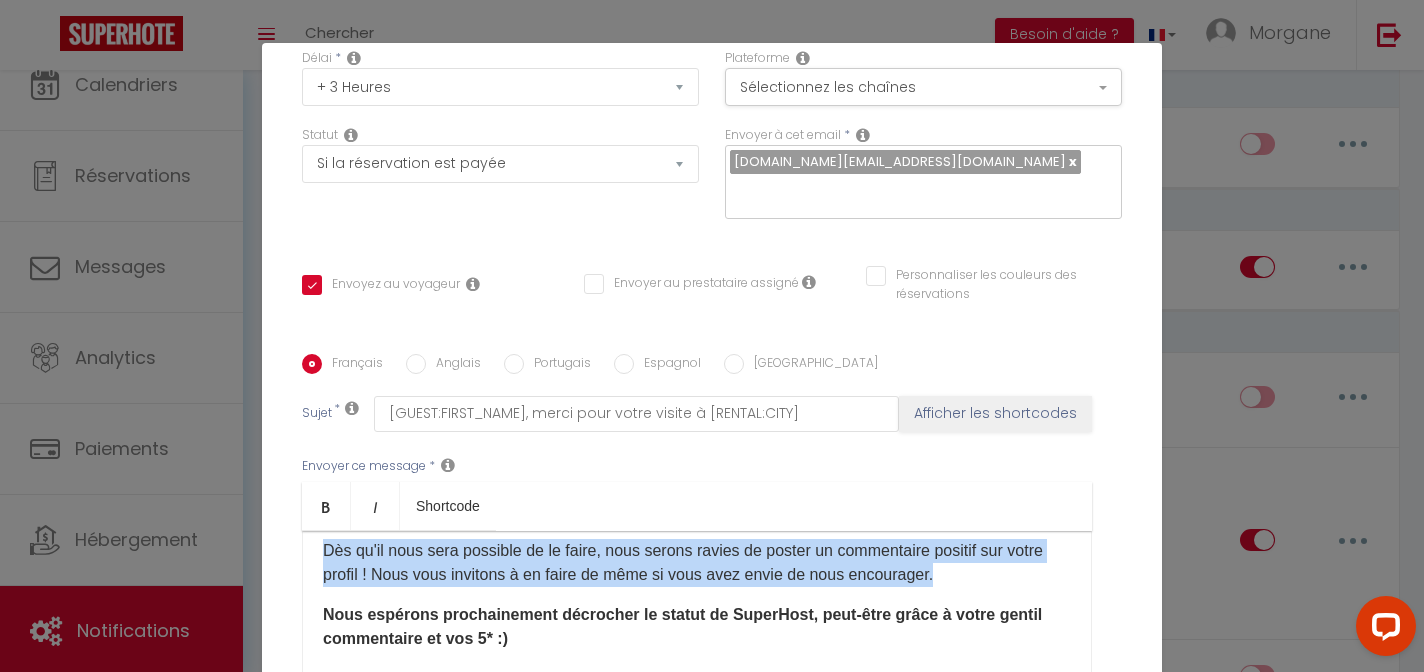 scroll, scrollTop: 160, scrollLeft: 0, axis: vertical 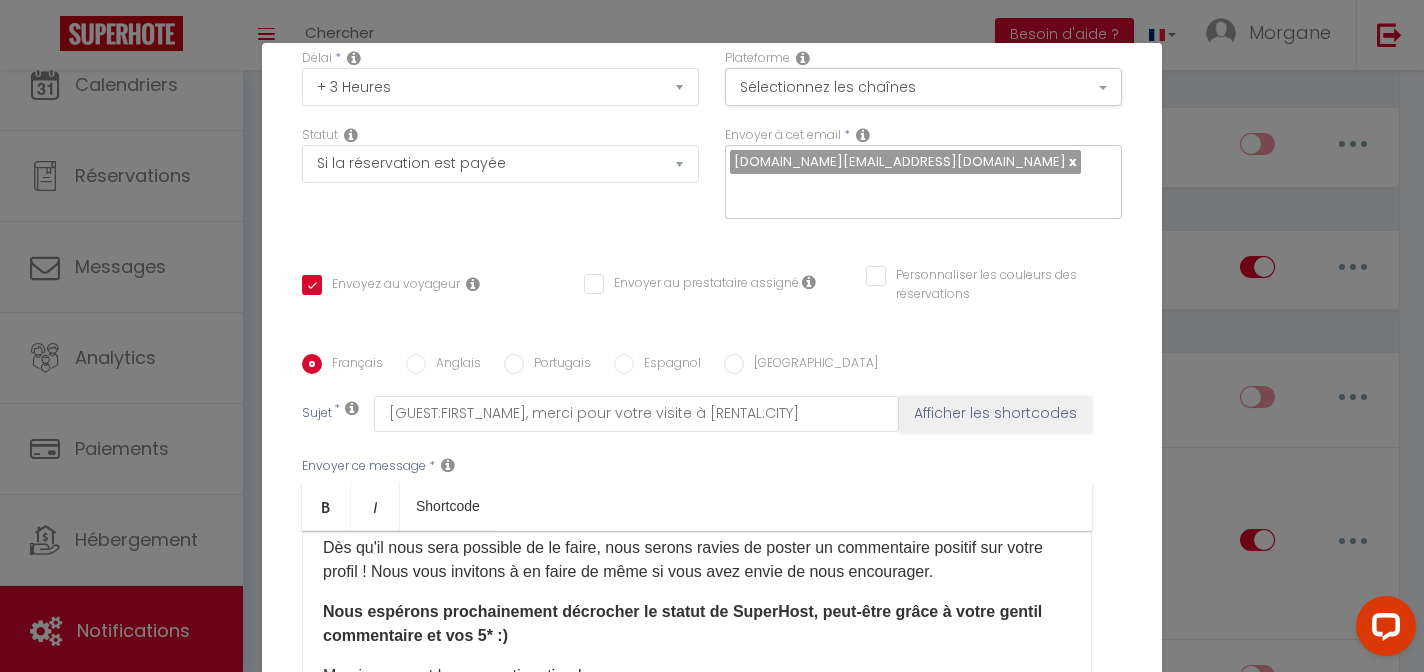 click on "Nous espérons prochainement décrocher le statut de SuperHost, peut-être grâce à votre gentil commentaire et vos 5* :)" at bounding box center [682, 623] 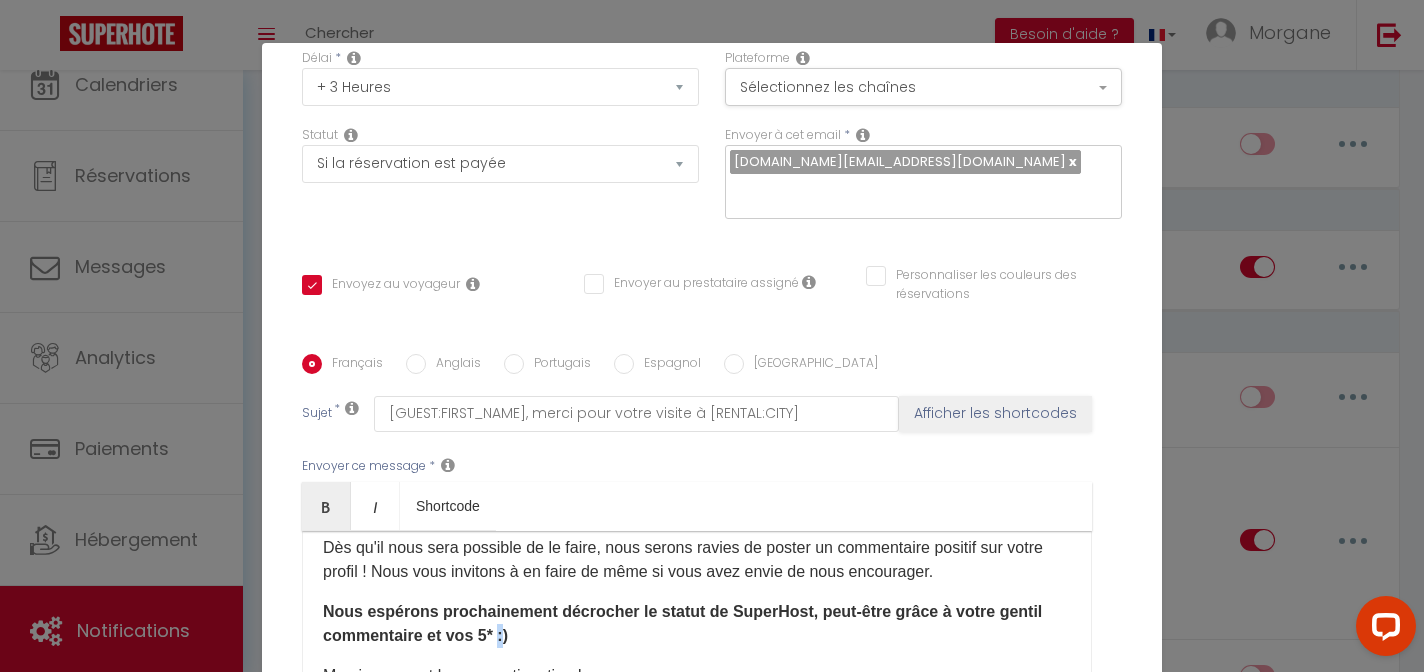 click on "Nous espérons prochainement décrocher le statut de SuperHost, peut-être grâce à votre gentil commentaire et vos 5* :)" at bounding box center (682, 623) 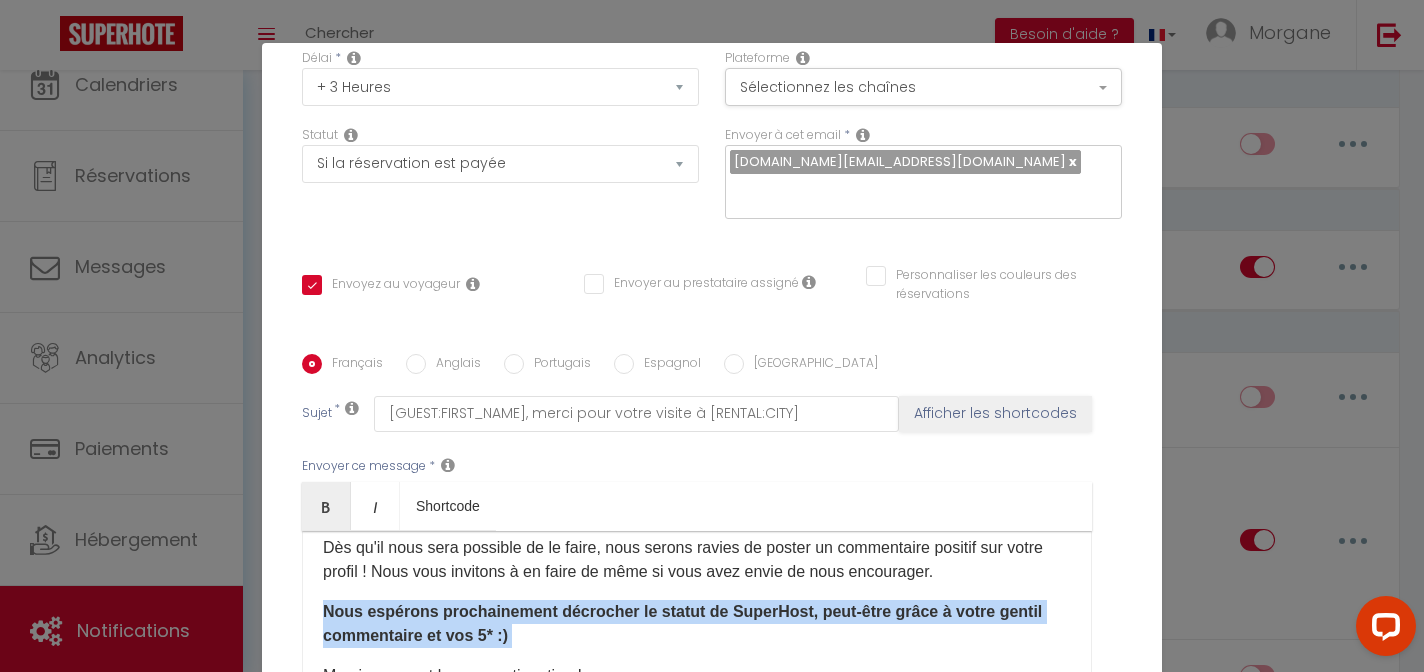 click on "Nous espérons prochainement décrocher le statut de SuperHost, peut-être grâce à votre gentil commentaire et vos 5* :)" at bounding box center [682, 623] 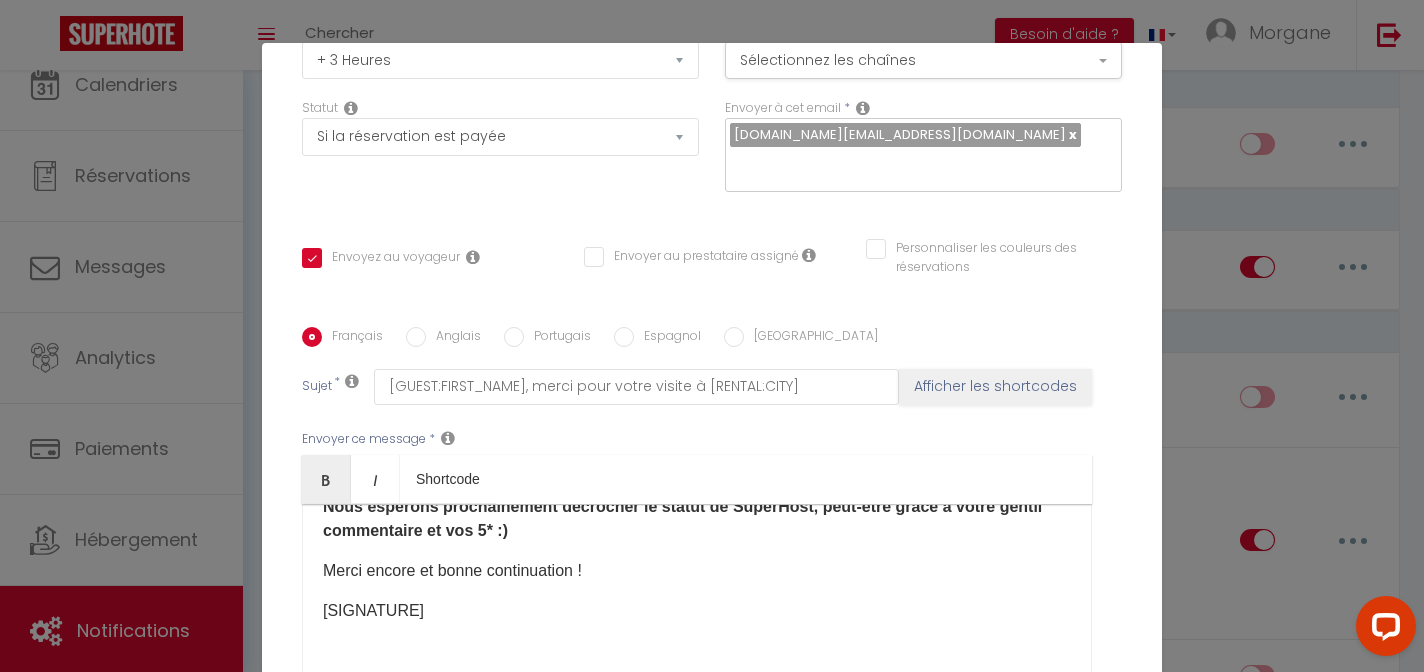 click on "Bonjour [GUEST:FIRST_NAME], Ce fût un plaisir de vous accueillir et de vous permettre de découvrir notre belle région !
Nous sommes très preneuses de vos retours directs et suggestions d’amélioration car nous ne sommes pas [MEDICAL_DATA] des hôtes d'expérience mais nous espérons le devenir.
Dès qu'il nous sera possible de le faire, nous serons ravies de poster un commentaire positif sur votre profil ! Nous vous invitons à en faire de même si vous avez envie de nous encourager.
Nous espérons prochainement décrocher le statut de SuperHost, peut-être grâce à votre gentil commentaire et vos 5* :)
Merci [MEDICAL_DATA] et bonne continuation !
[SIGNATURE]​​​" at bounding box center [697, 604] 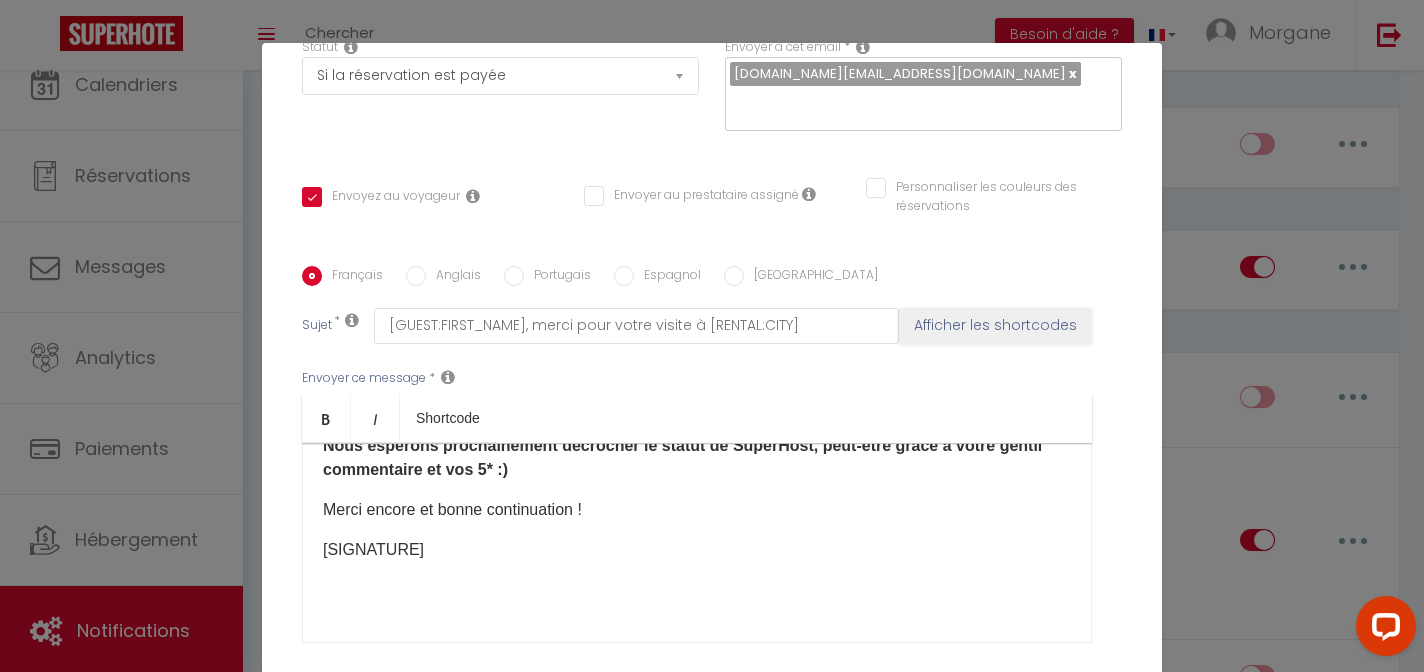 scroll, scrollTop: 336, scrollLeft: 0, axis: vertical 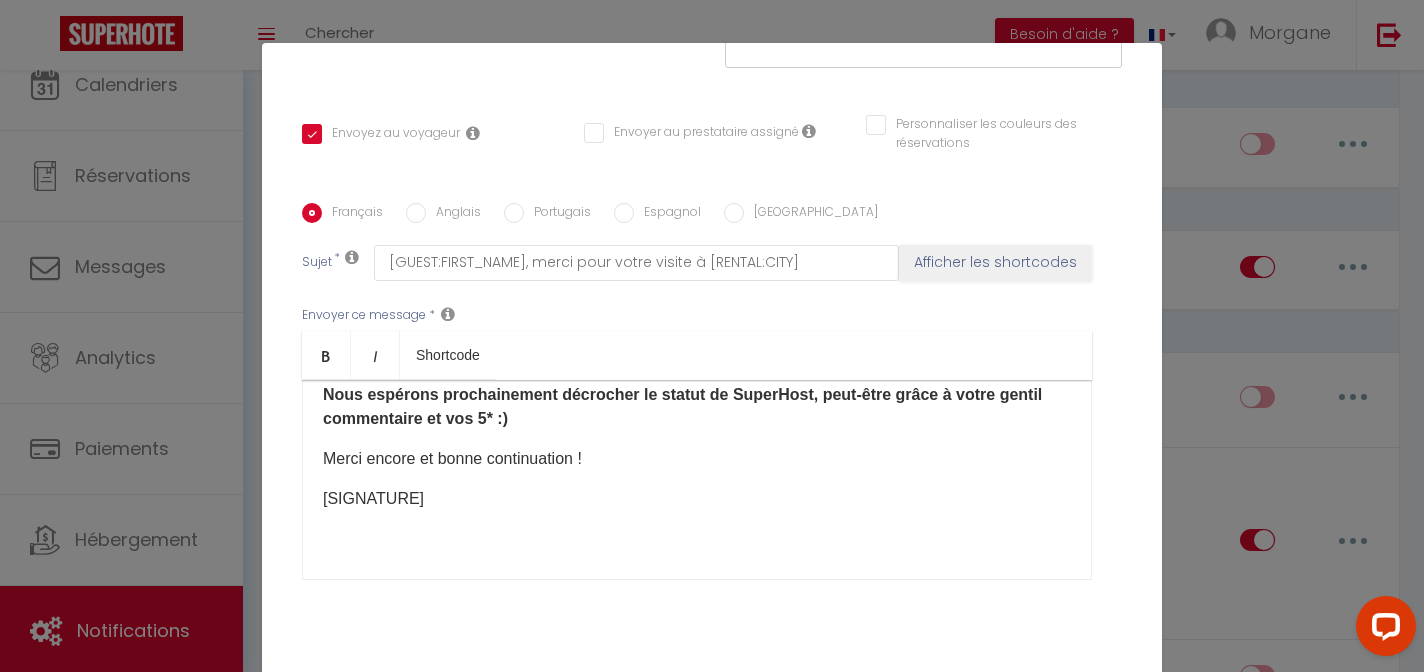 click on "Mettre à jour" at bounding box center [756, 705] 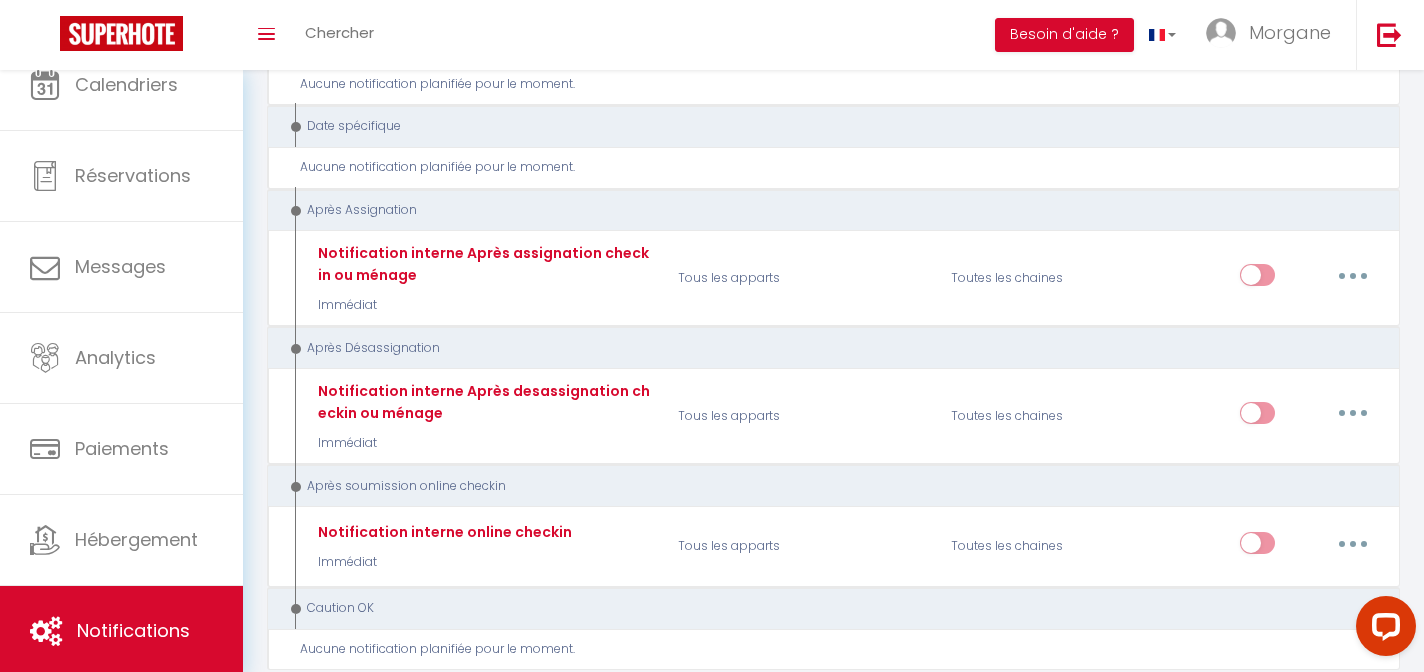 scroll, scrollTop: 3354, scrollLeft: 0, axis: vertical 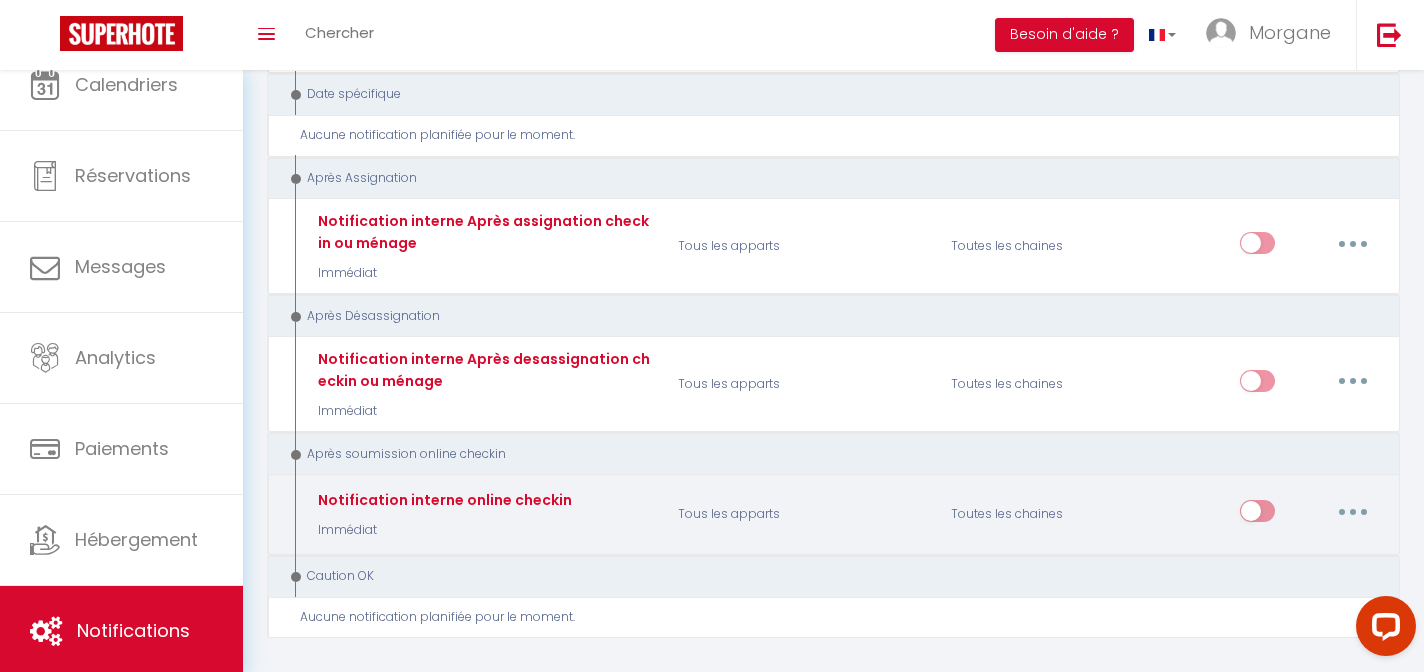 click at bounding box center [1353, 511] 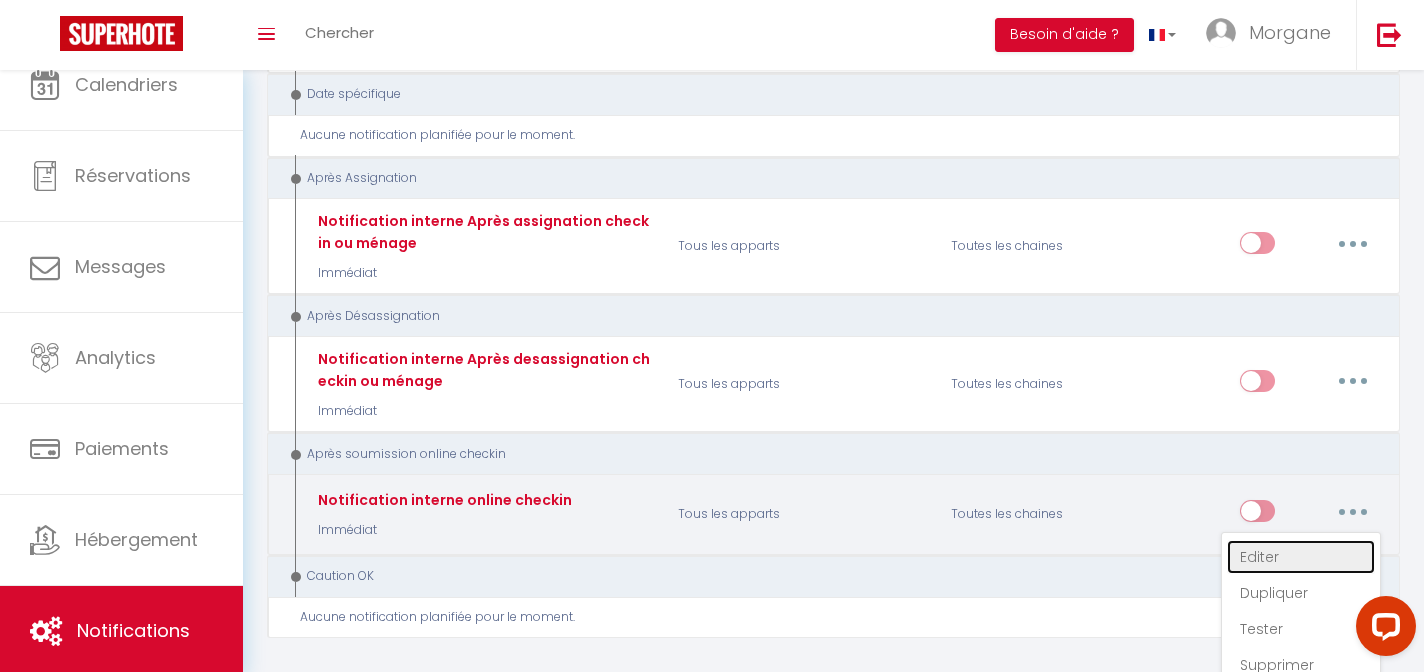 click on "Editer" at bounding box center [1301, 557] 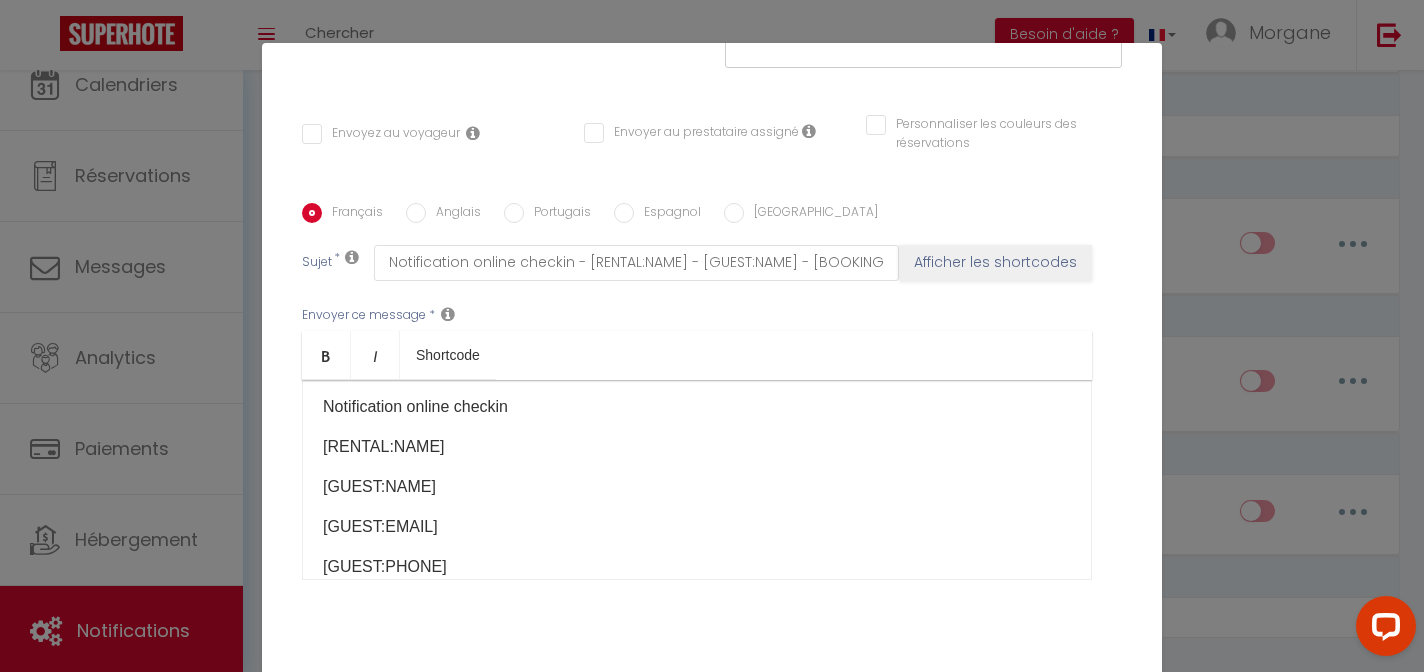 scroll, scrollTop: 0, scrollLeft: 0, axis: both 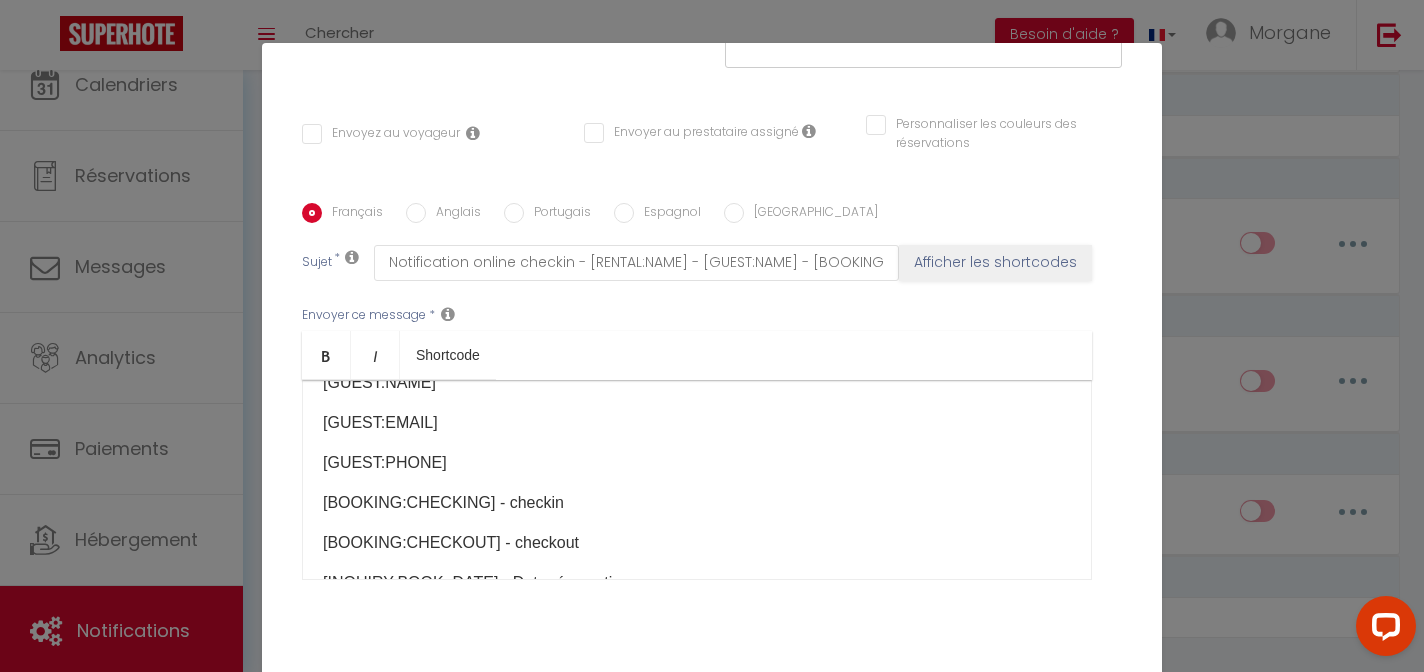 click on "Annuler" at bounding box center [646, 705] 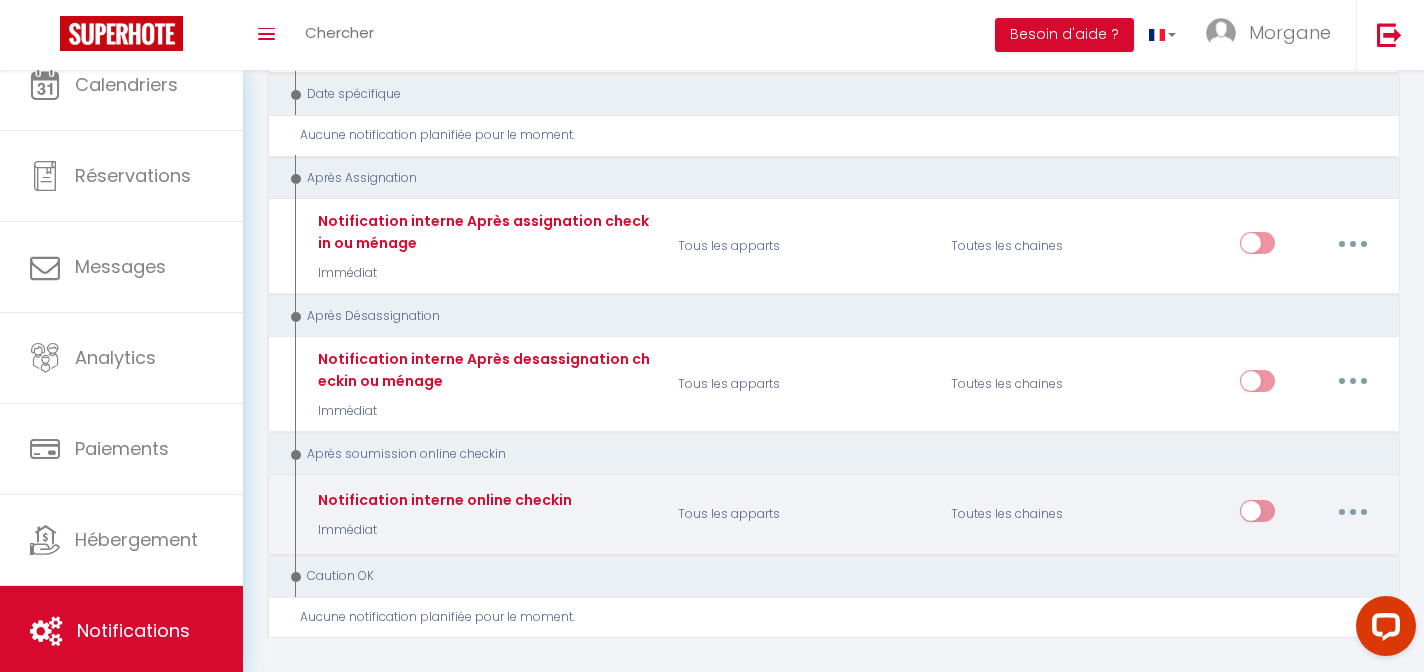 click at bounding box center [1353, 511] 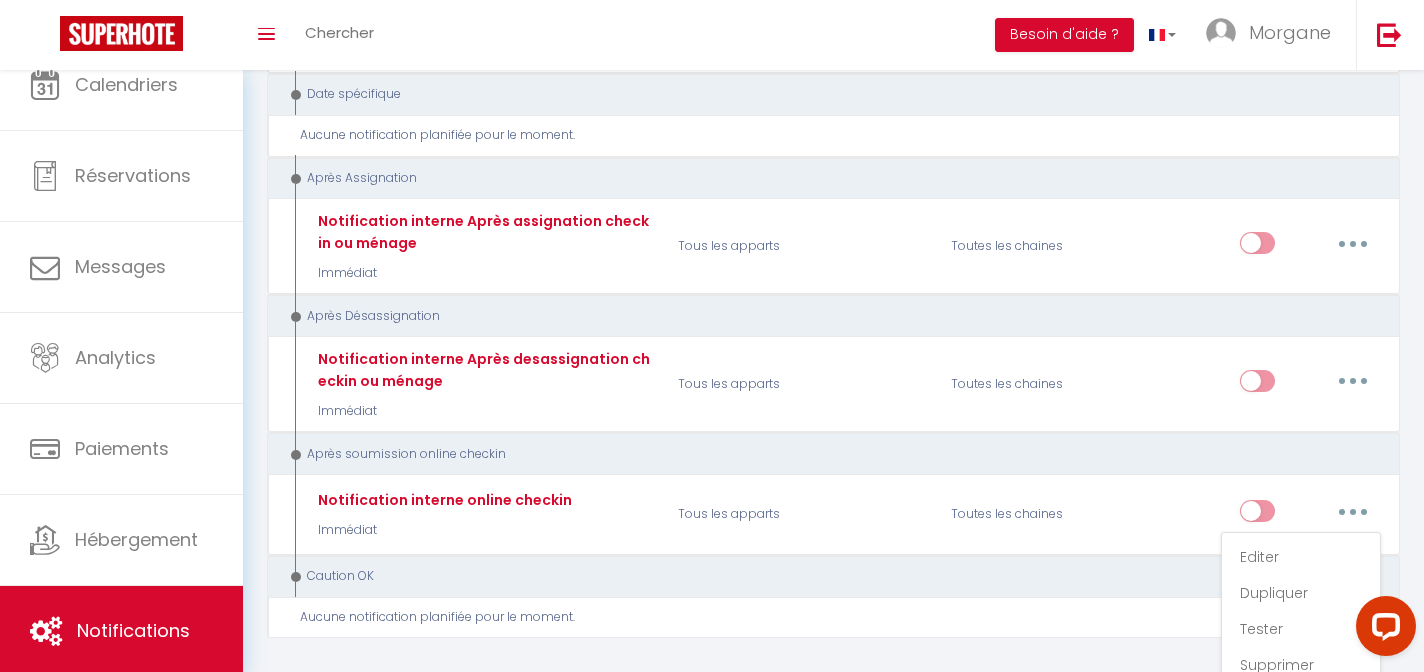 click on "Caution OK" at bounding box center [823, 576] 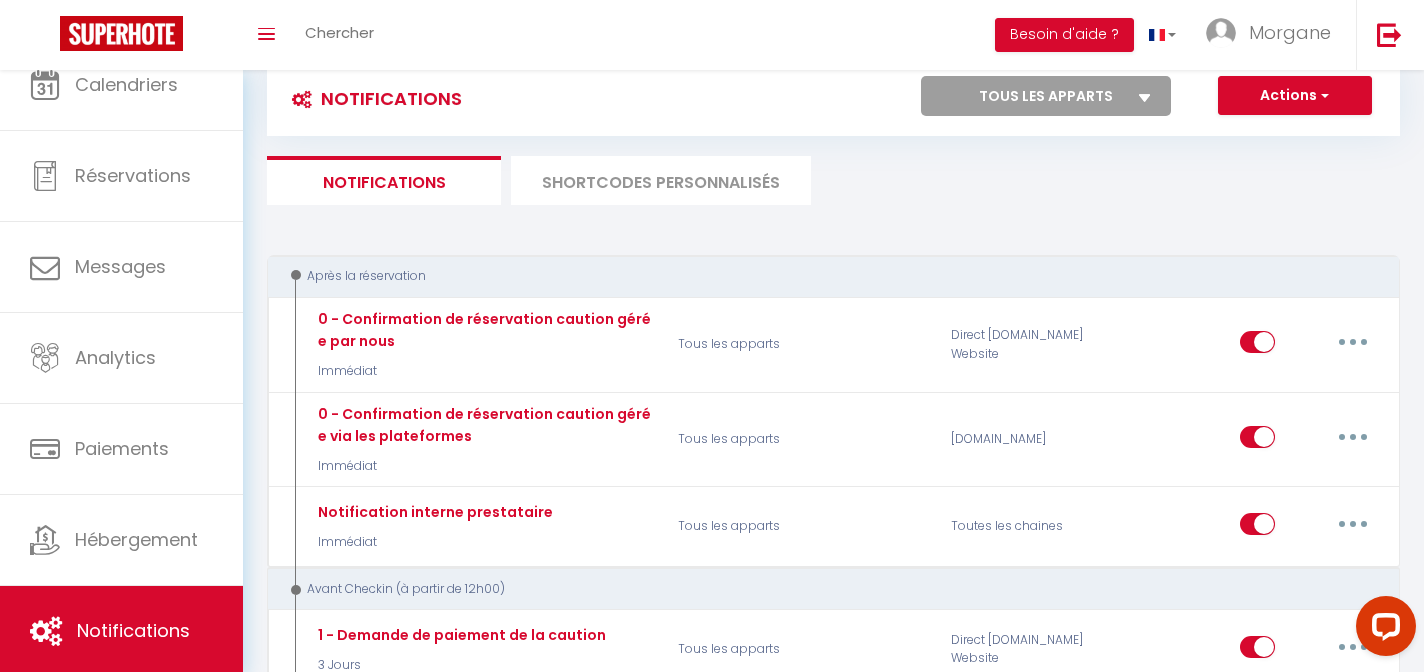 scroll, scrollTop: 0, scrollLeft: 0, axis: both 